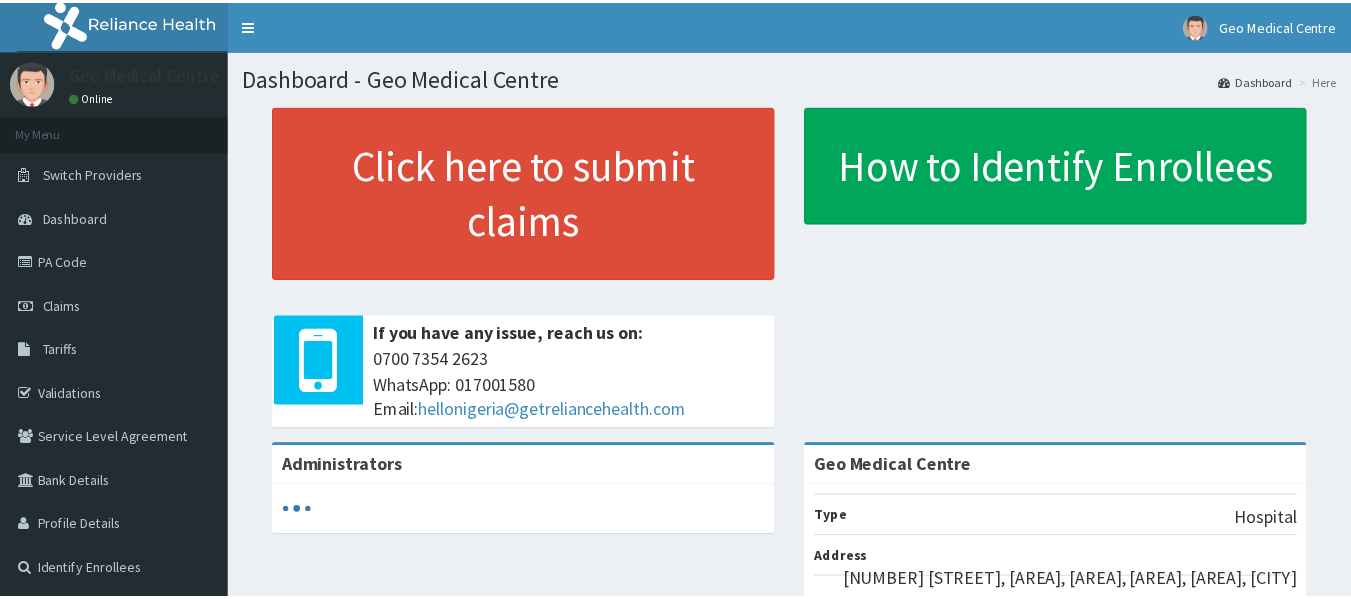 scroll, scrollTop: 0, scrollLeft: 0, axis: both 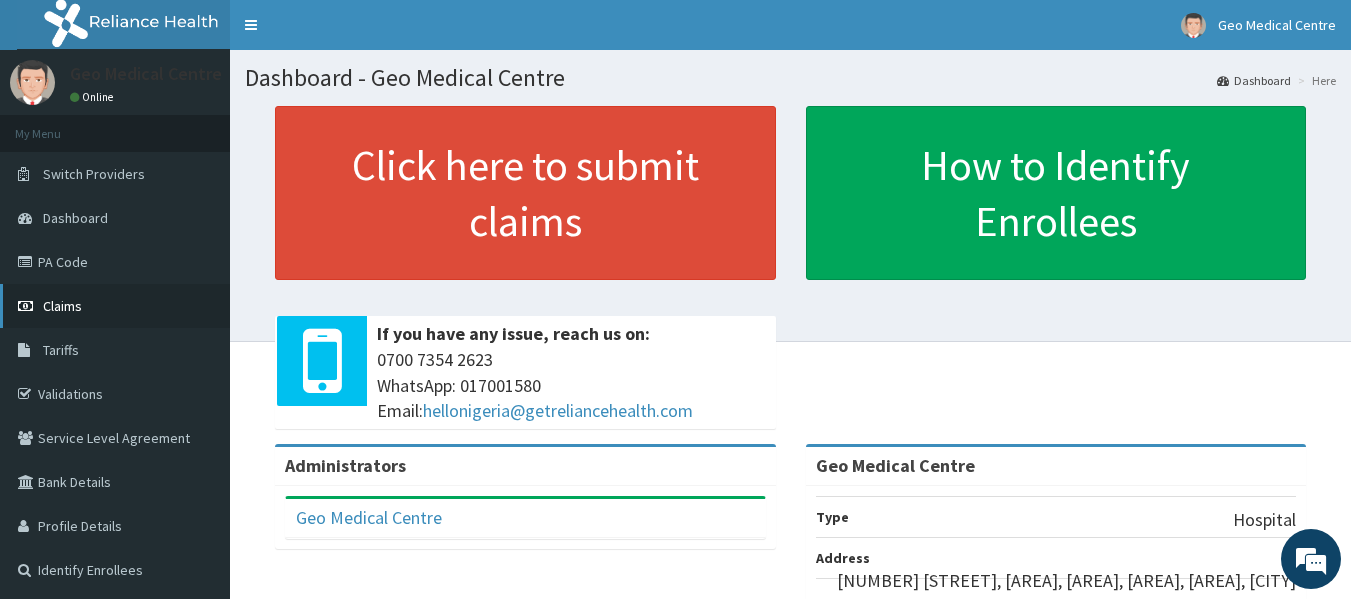 click on "Claims" at bounding box center [62, 306] 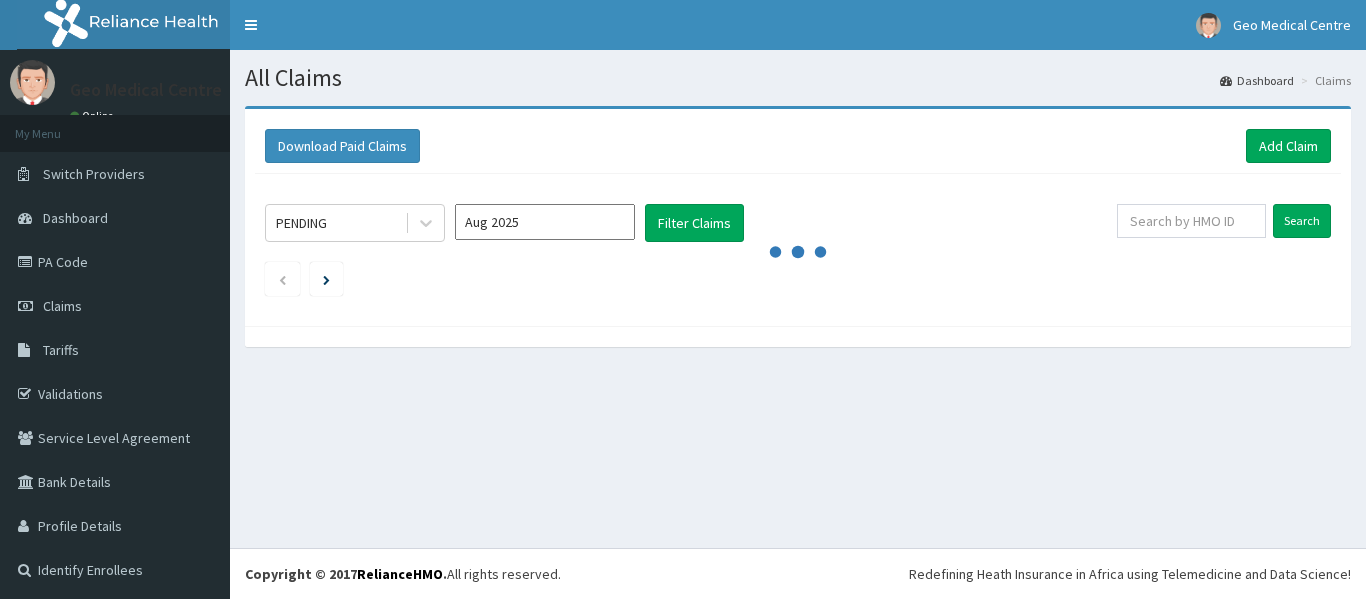 scroll, scrollTop: 0, scrollLeft: 0, axis: both 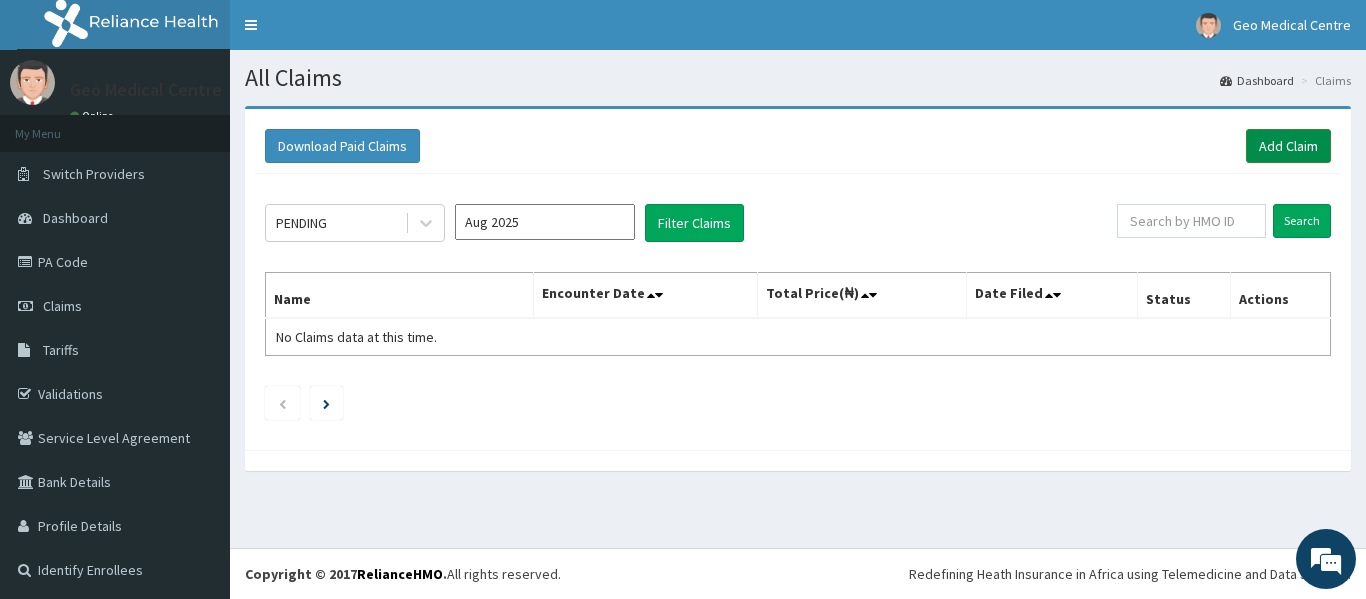 click on "Add Claim" at bounding box center (1288, 146) 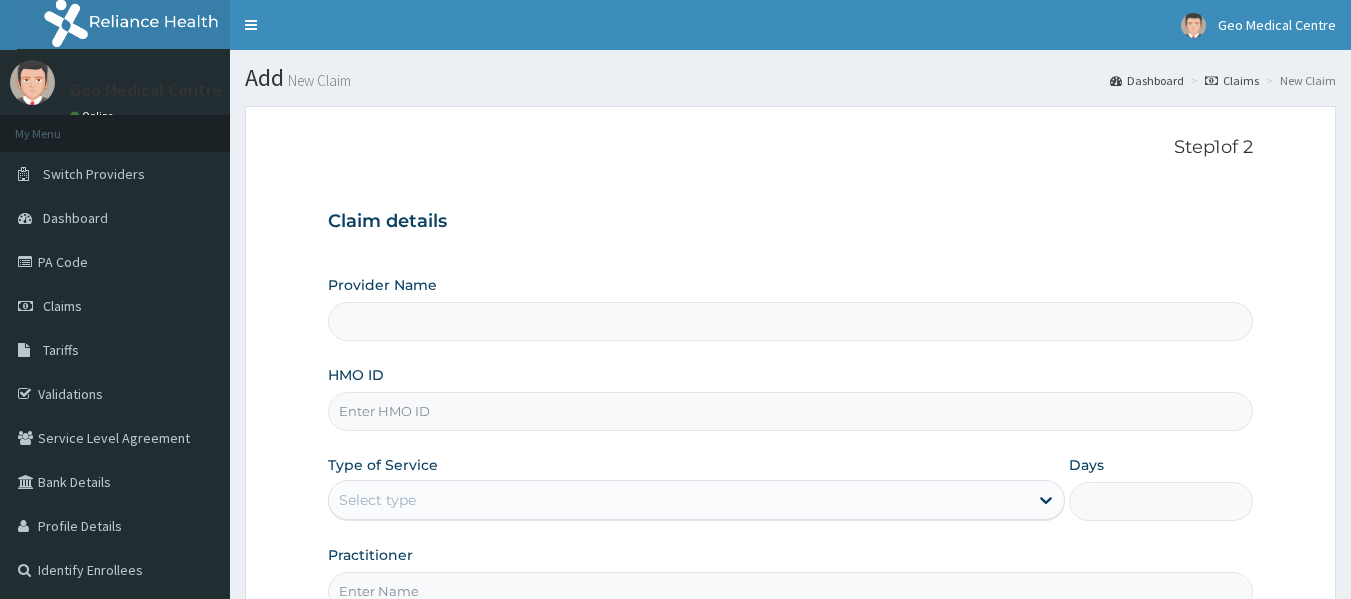 scroll, scrollTop: 0, scrollLeft: 0, axis: both 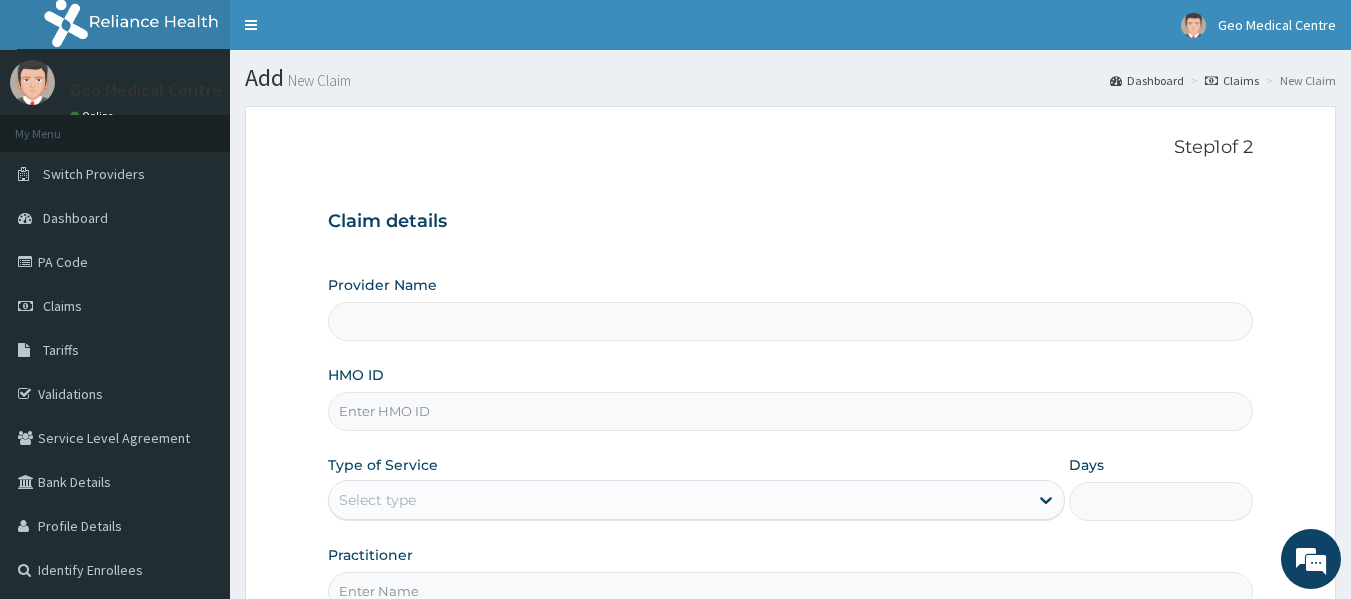 type on "Geo Medical Centre" 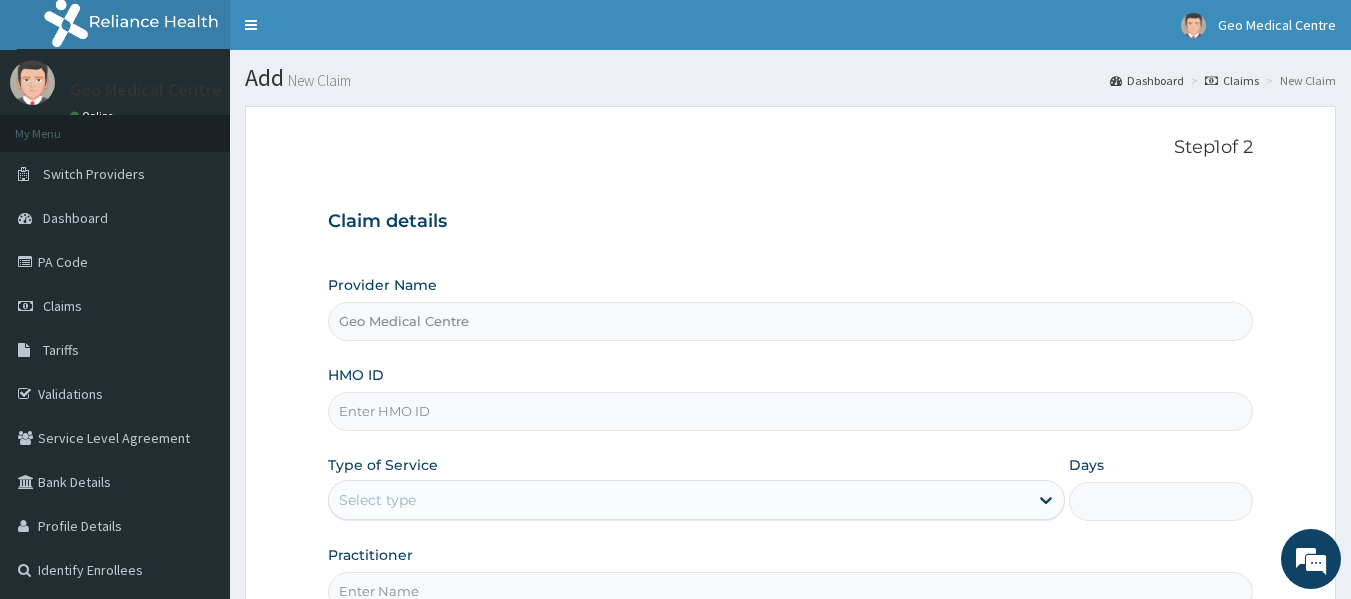 click on "Geo Medical Centre" at bounding box center (791, 321) 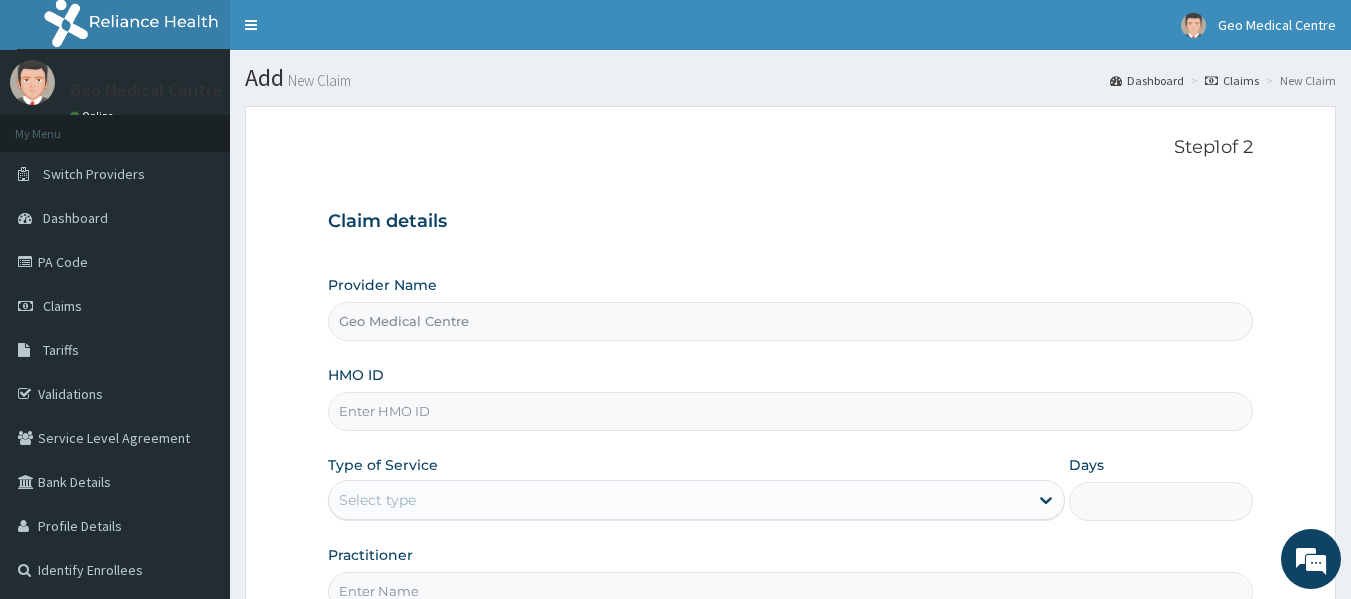scroll, scrollTop: 0, scrollLeft: 0, axis: both 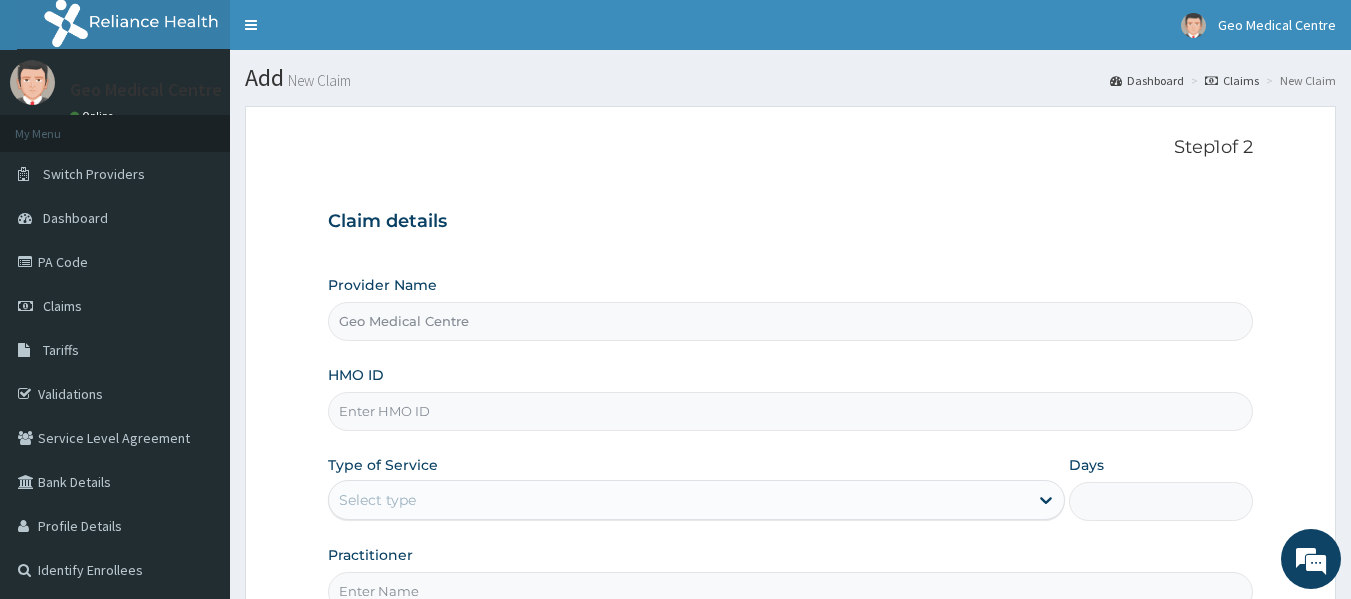 click on "HMO ID" at bounding box center (791, 411) 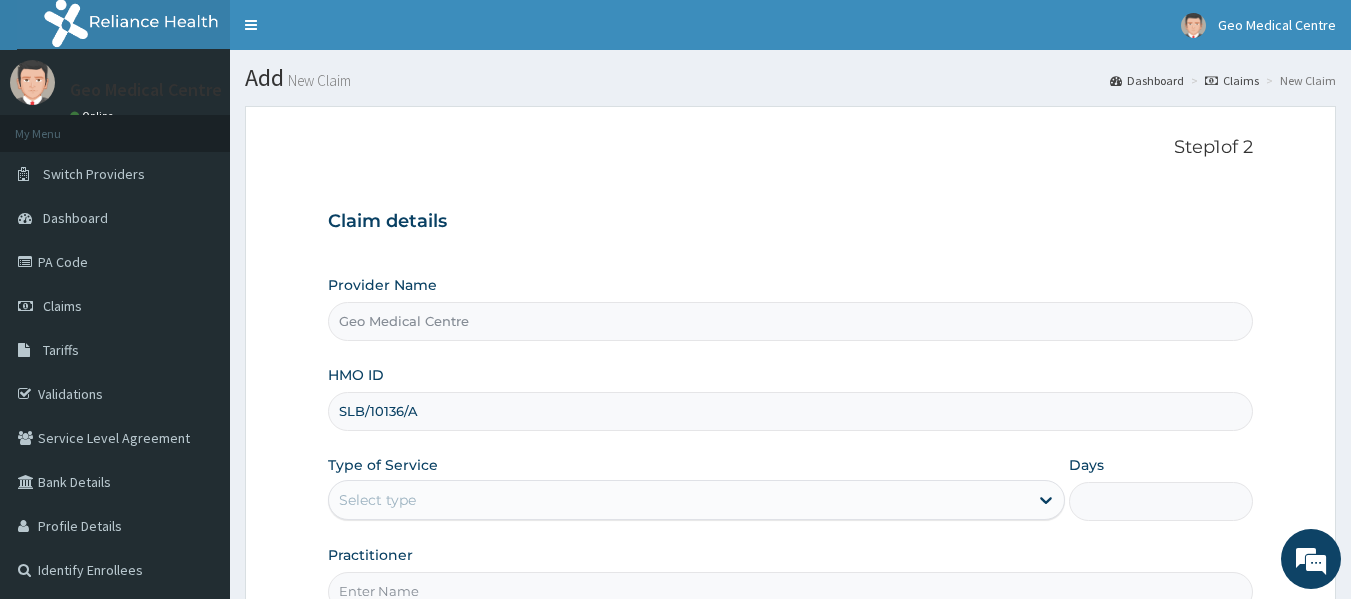 type on "SLB/10136/A" 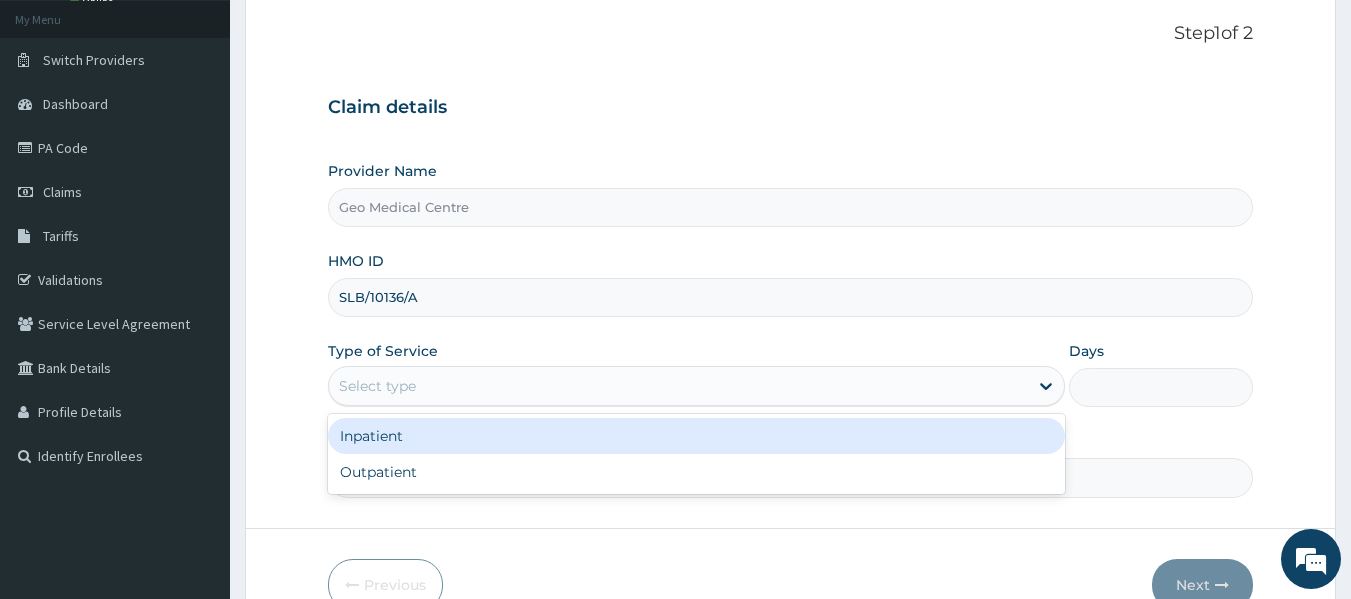 scroll, scrollTop: 120, scrollLeft: 0, axis: vertical 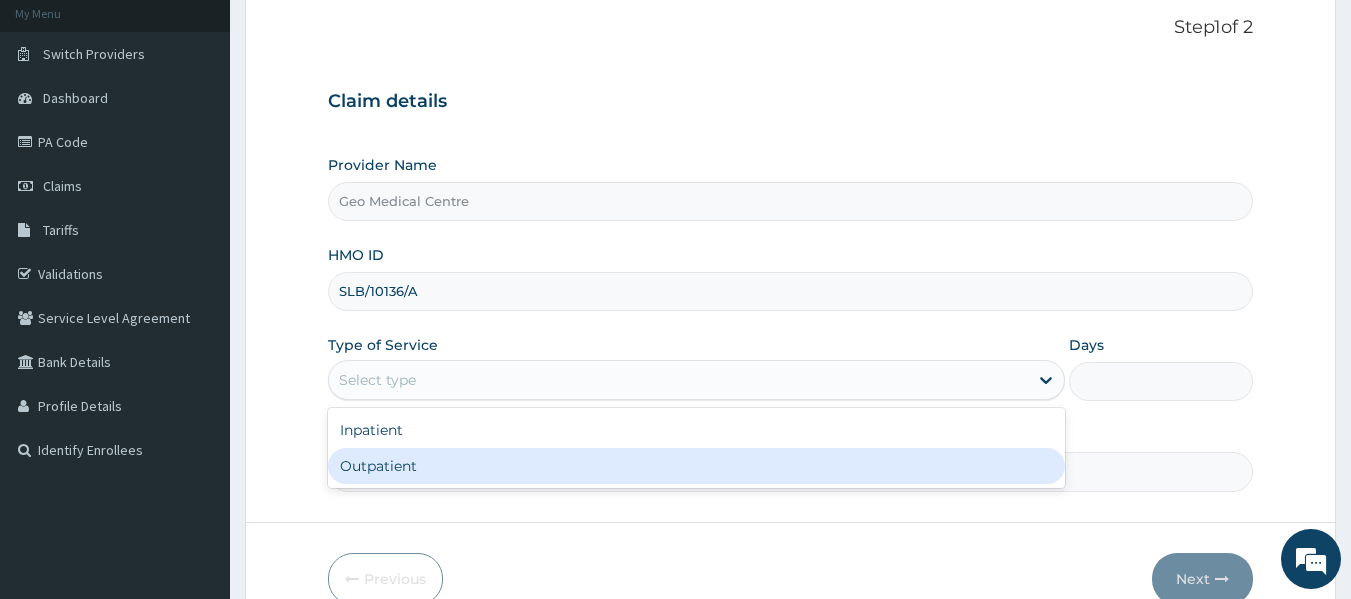 click on "Outpatient" at bounding box center [696, 466] 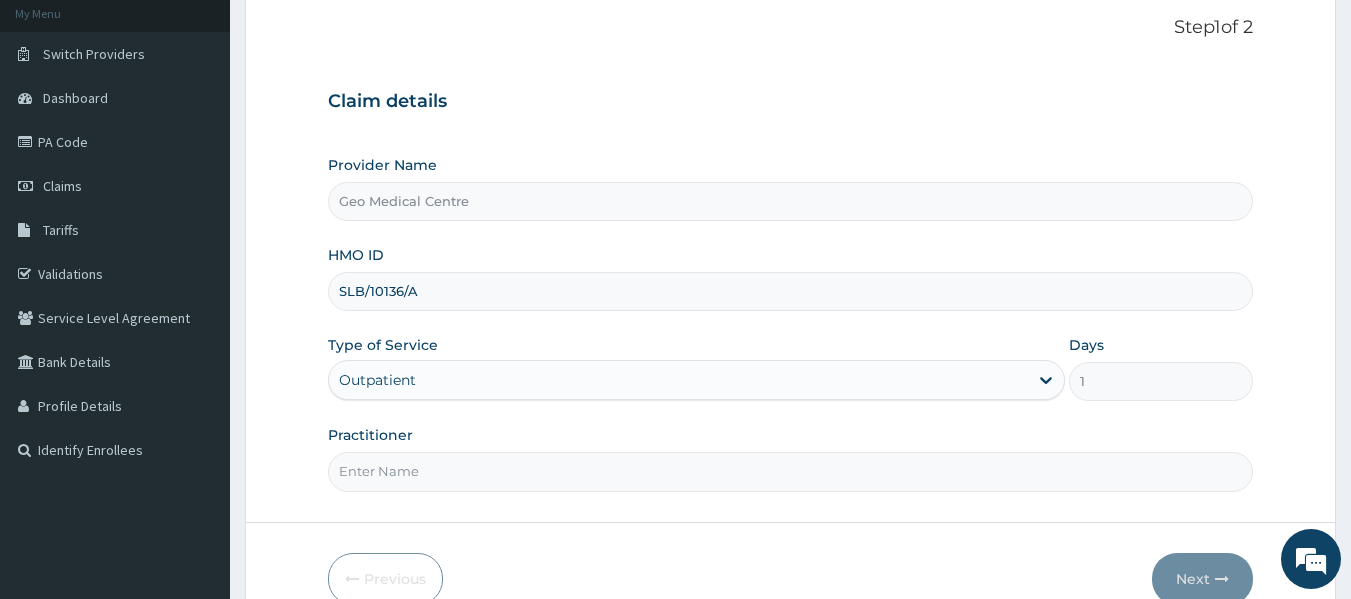 click on "Step  1  of 2 Claim details Provider Name Geo Medical Centre HMO ID SLB/10136/A Type of Service Outpatient Days 1 Practitioner     Previous   Next" at bounding box center [790, 310] 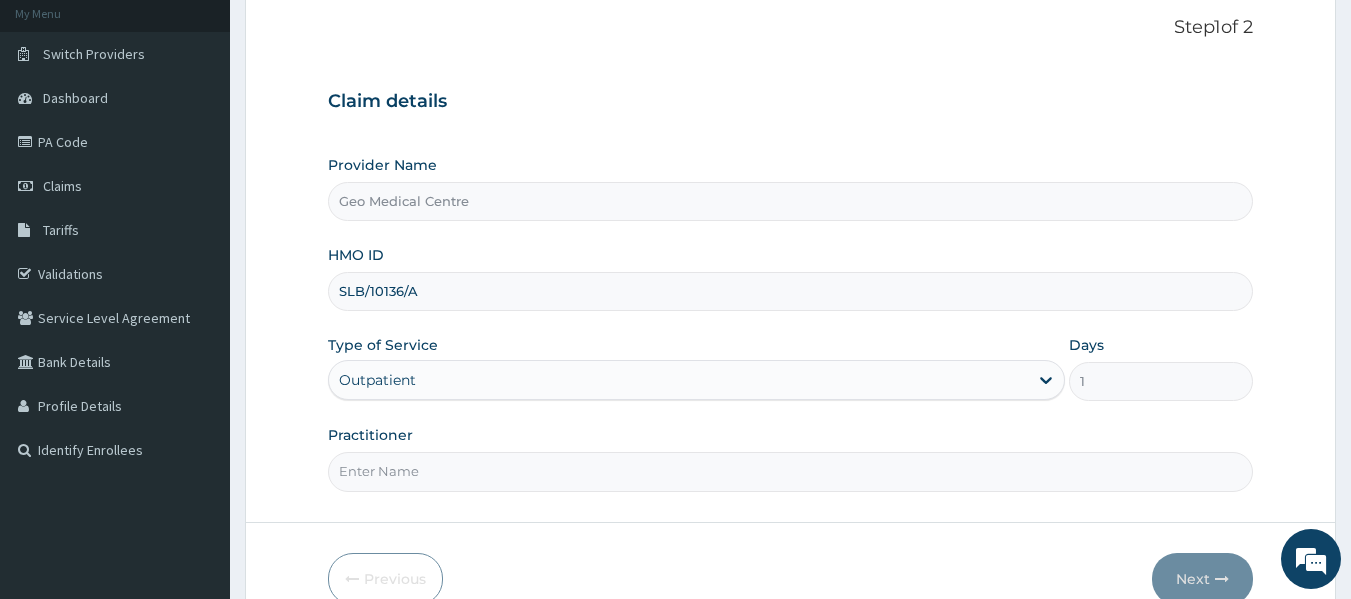 type on "DR FARAYOLA" 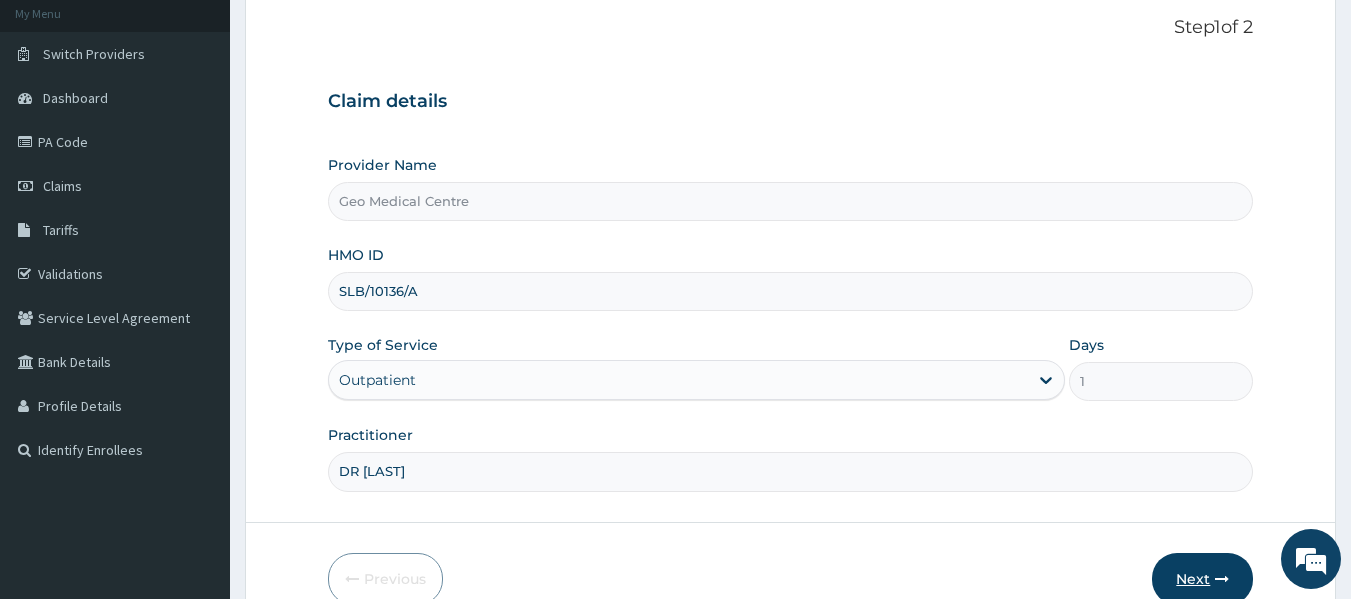 click on "Next" at bounding box center [1202, 579] 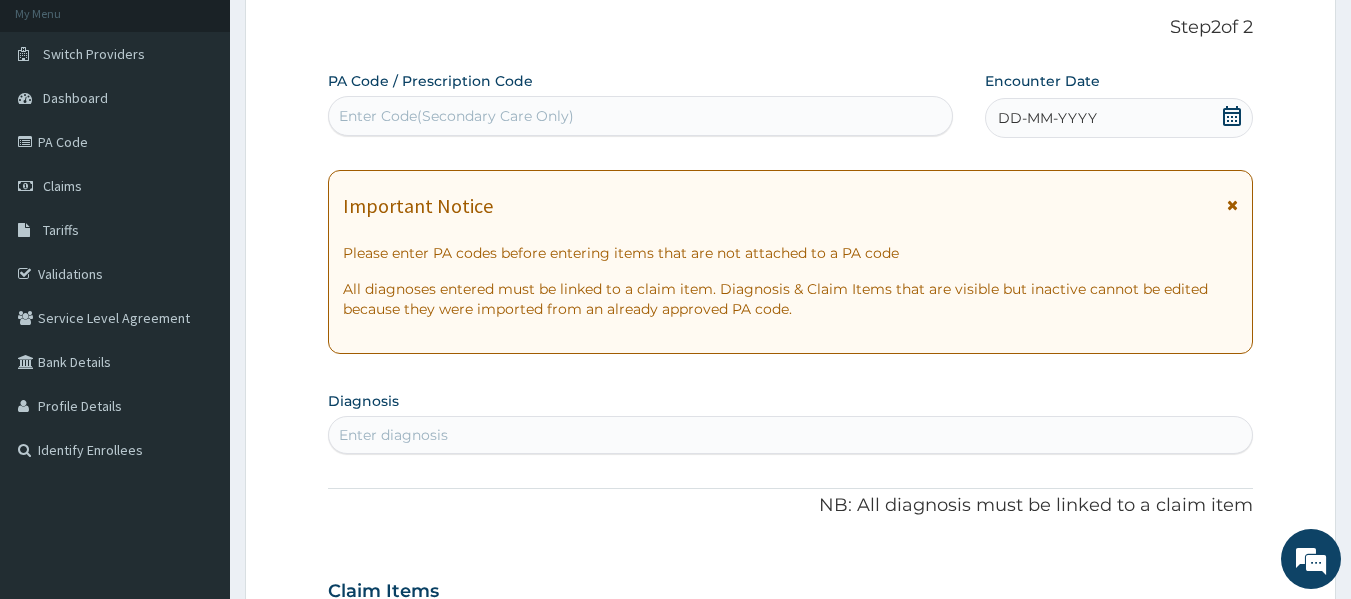 click on "DD-MM-YYYY" at bounding box center (1047, 118) 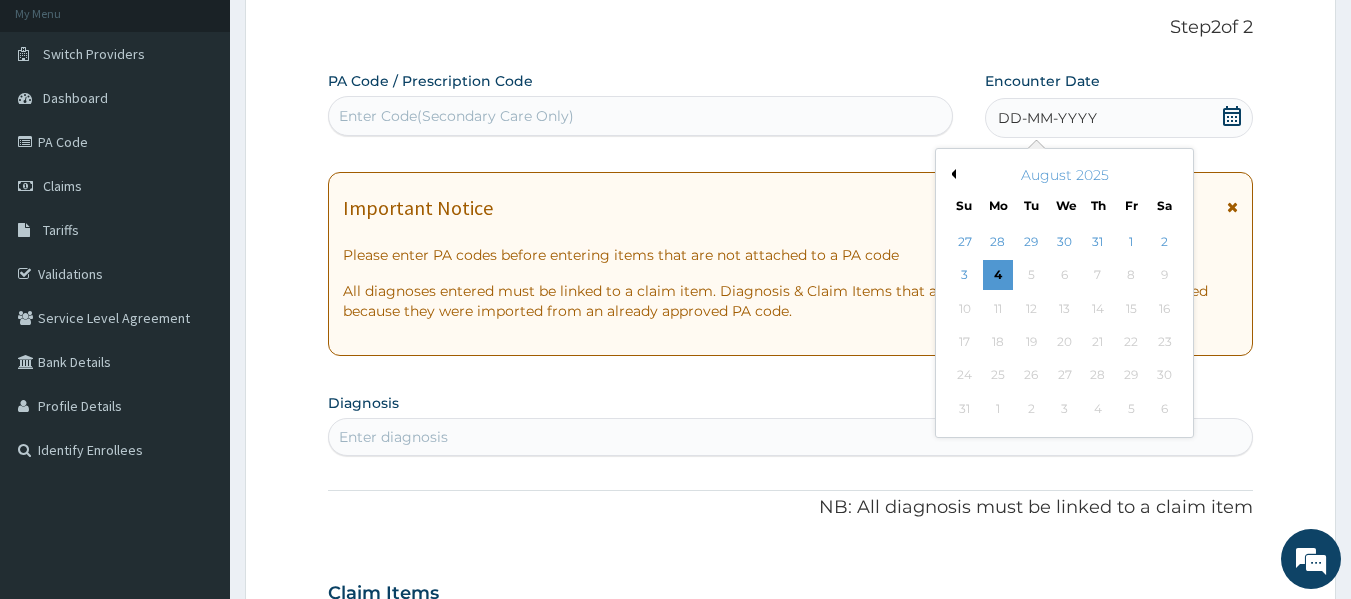 click on "Previous Month" at bounding box center (951, 174) 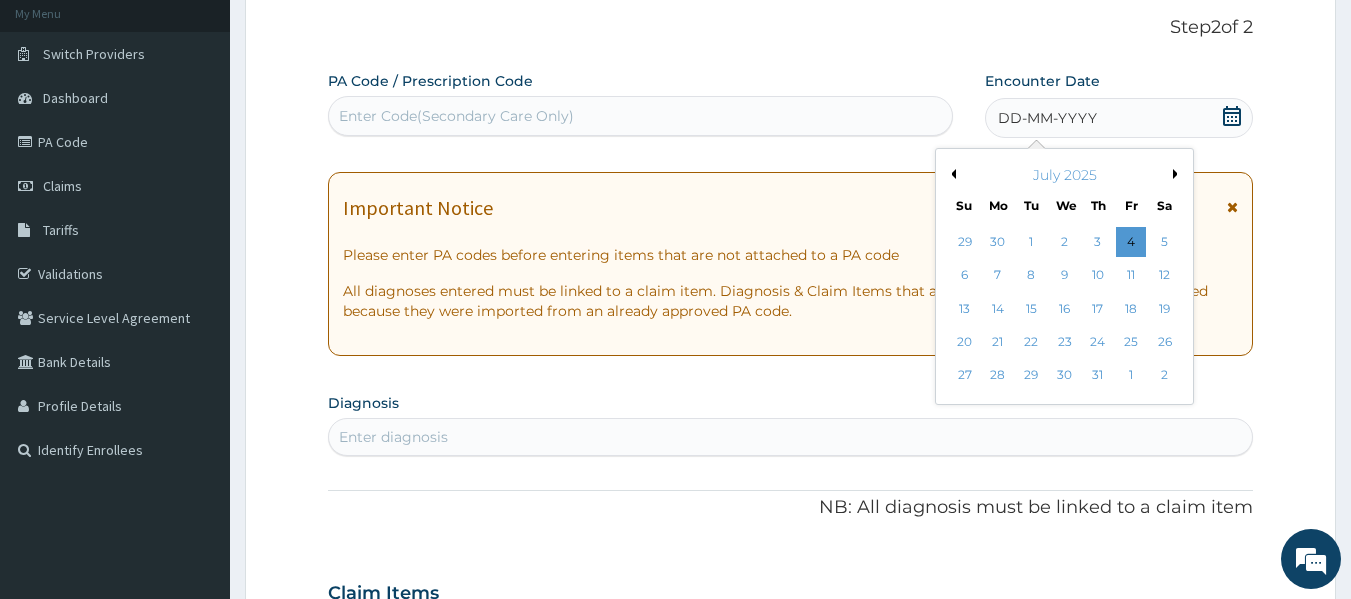 click on "Previous Month" at bounding box center [951, 174] 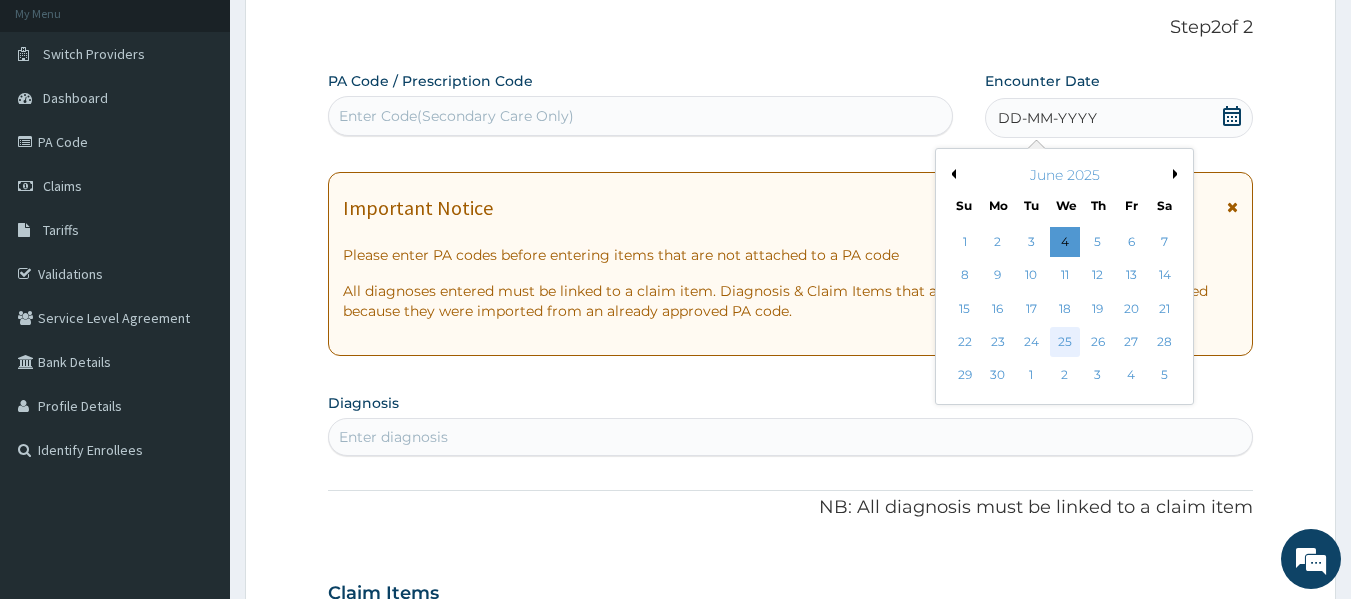 click on "25" at bounding box center (1065, 342) 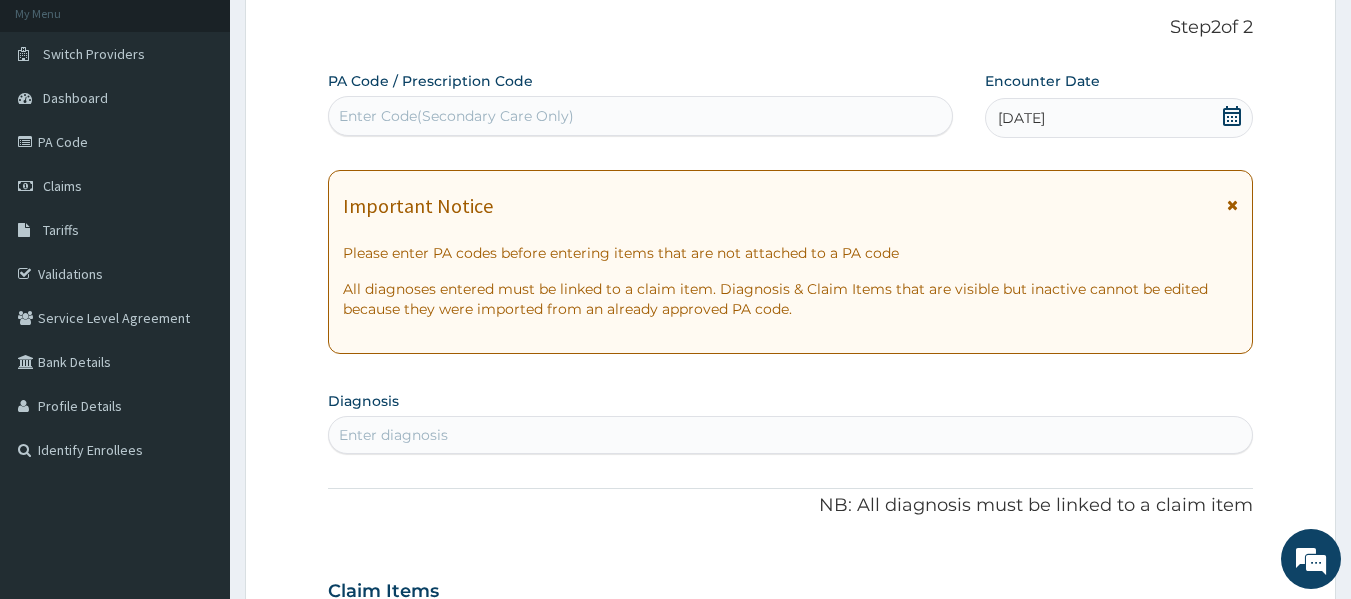 click on "Enter diagnosis" at bounding box center [393, 435] 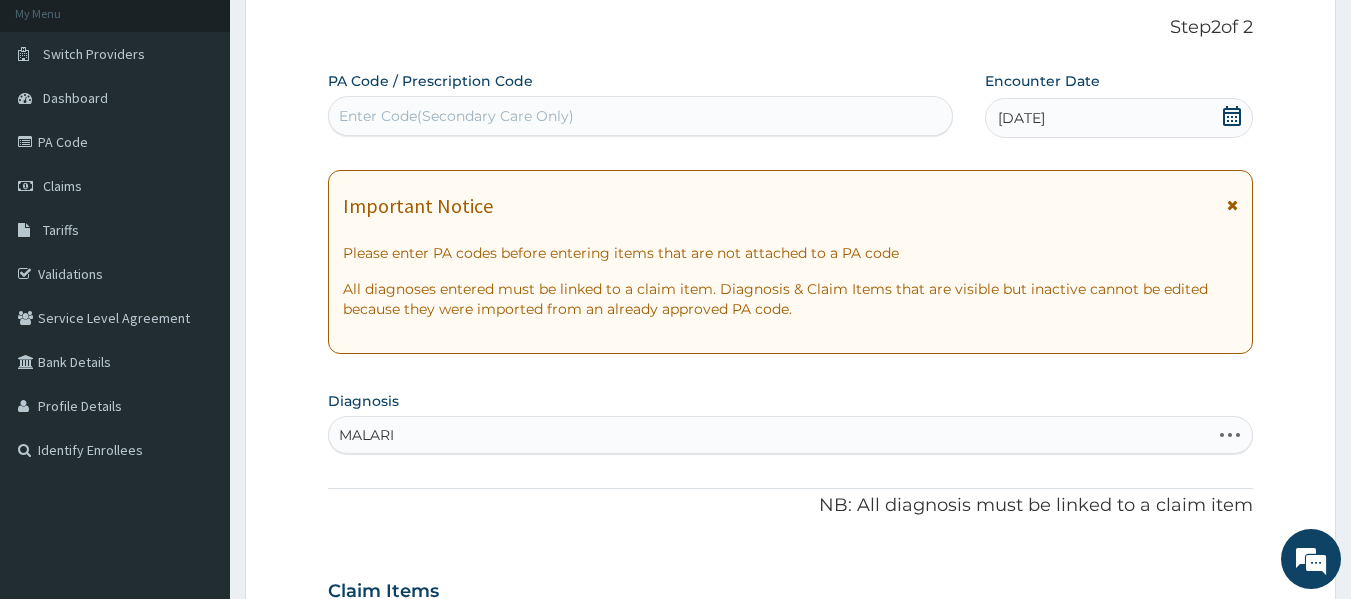 type on "MALARIA" 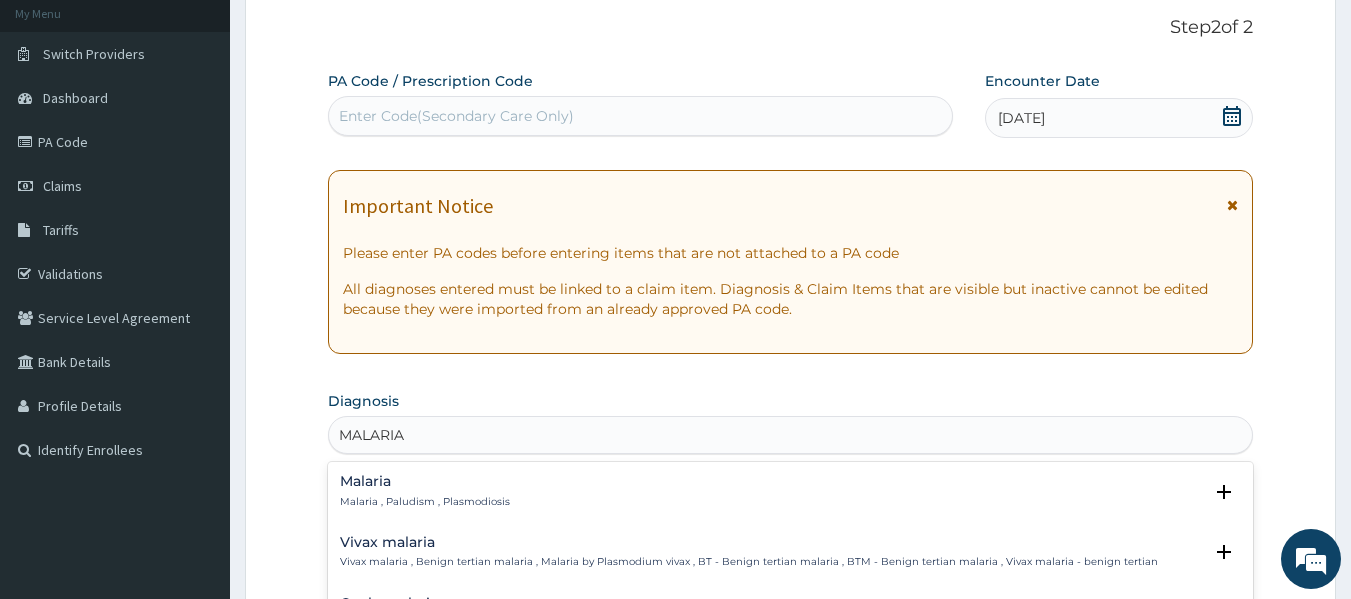 click on "Malaria" at bounding box center [425, 481] 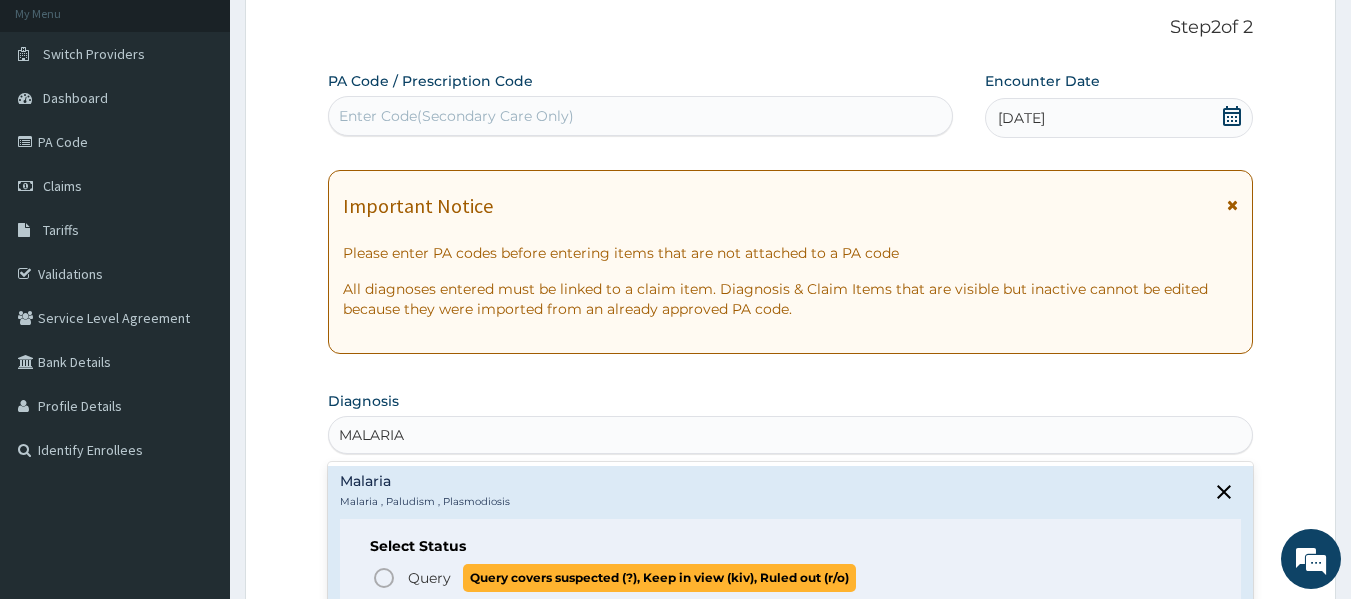 click 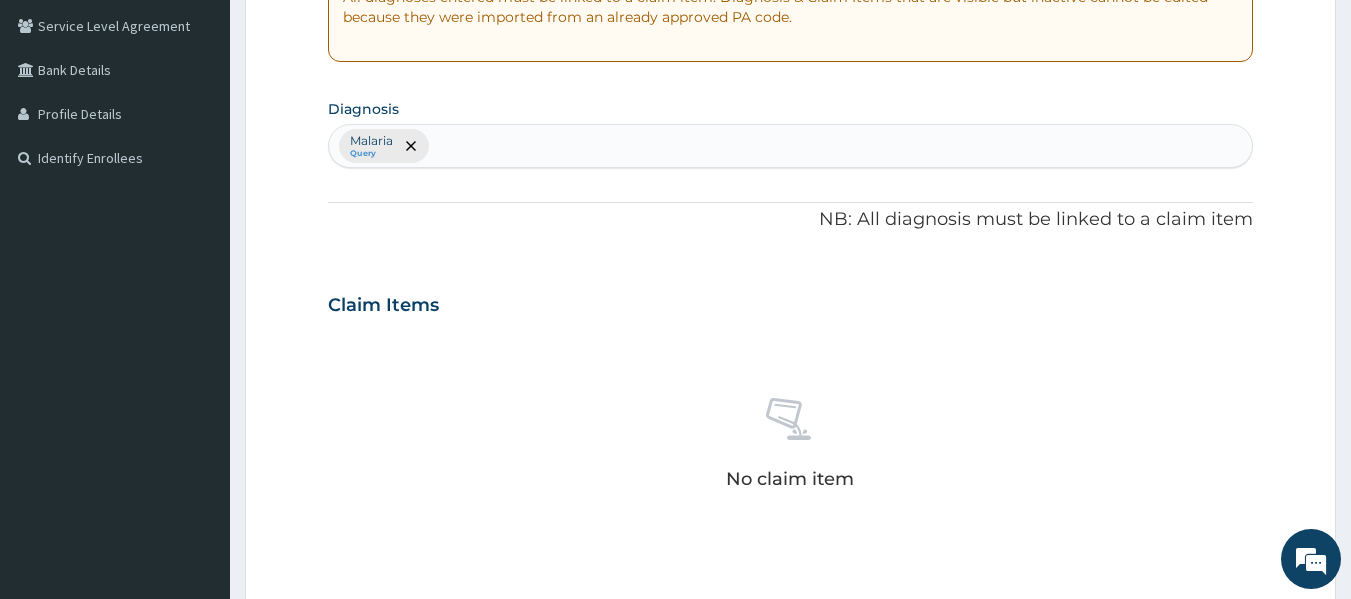 scroll, scrollTop: 406, scrollLeft: 0, axis: vertical 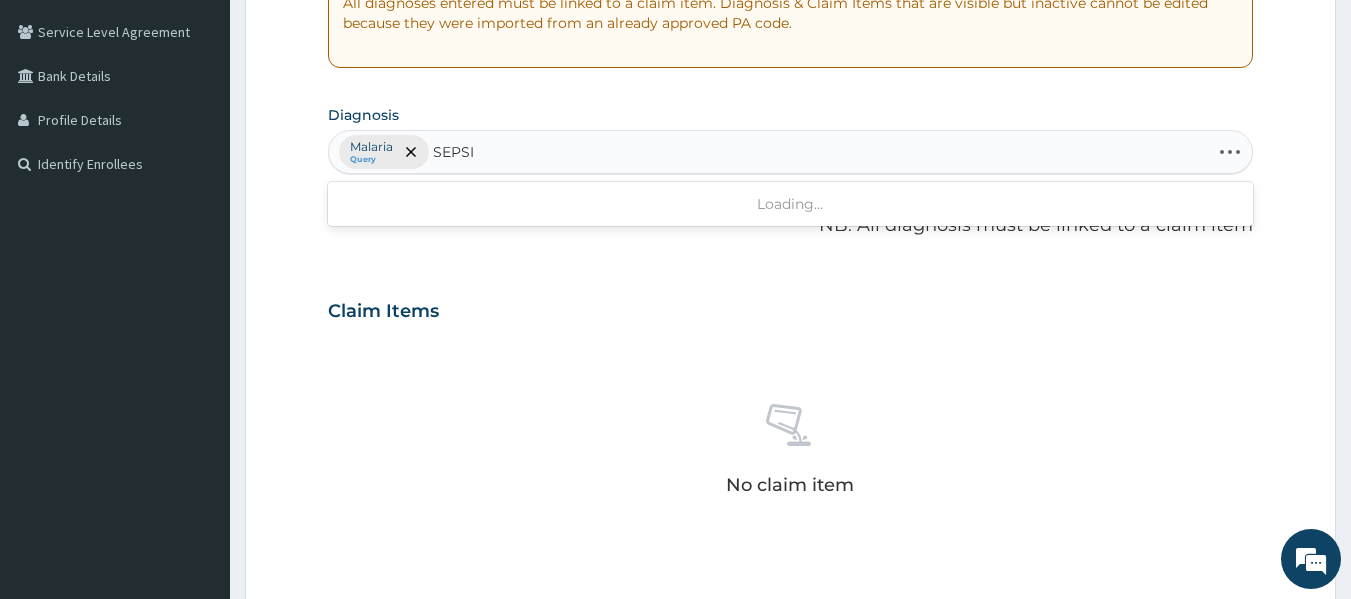 type on "SEPSIS" 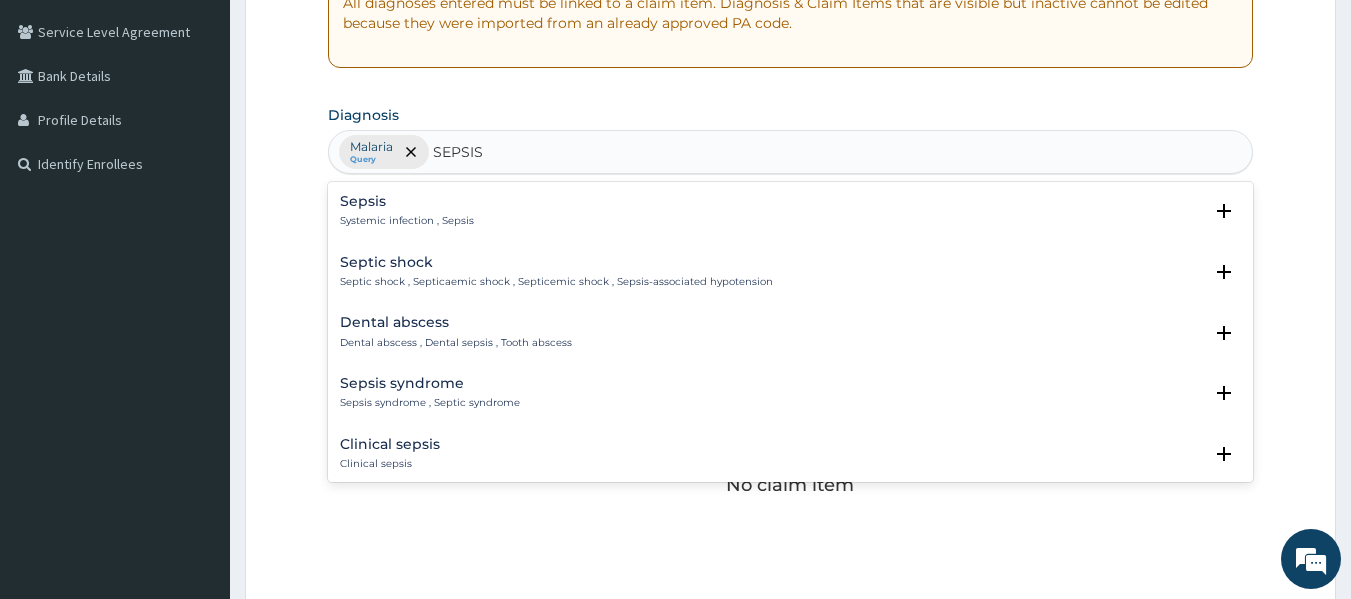 click on "Sepsis Systemic infection , Sepsis" at bounding box center (407, 211) 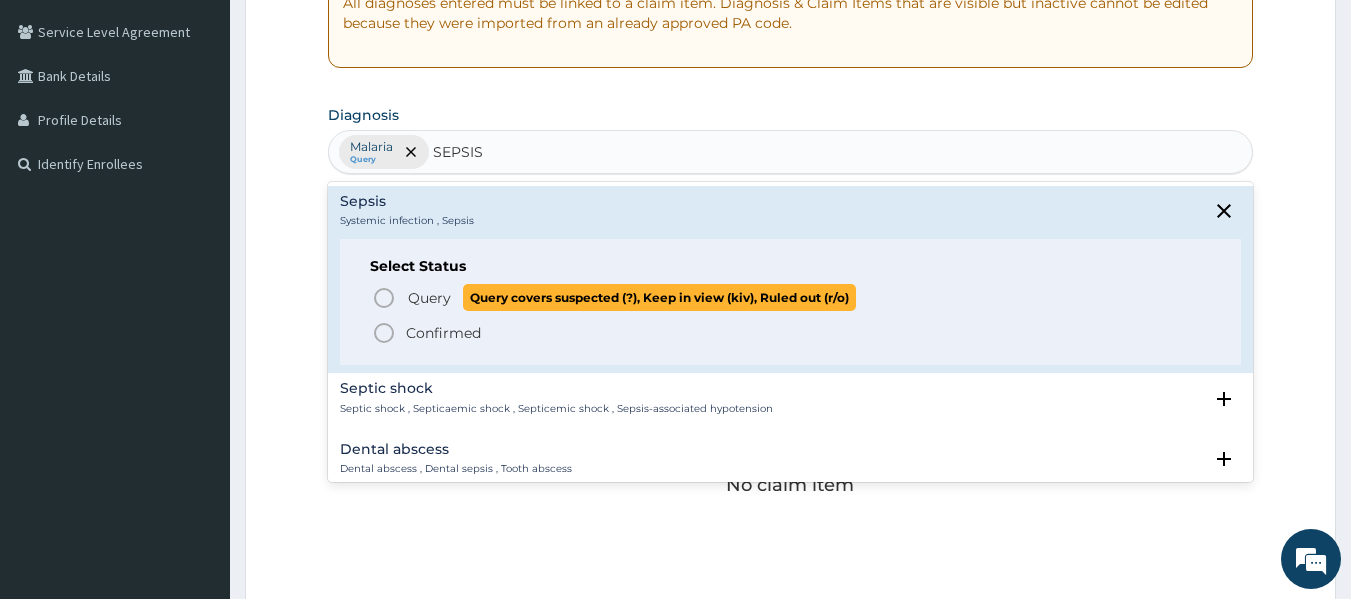 click 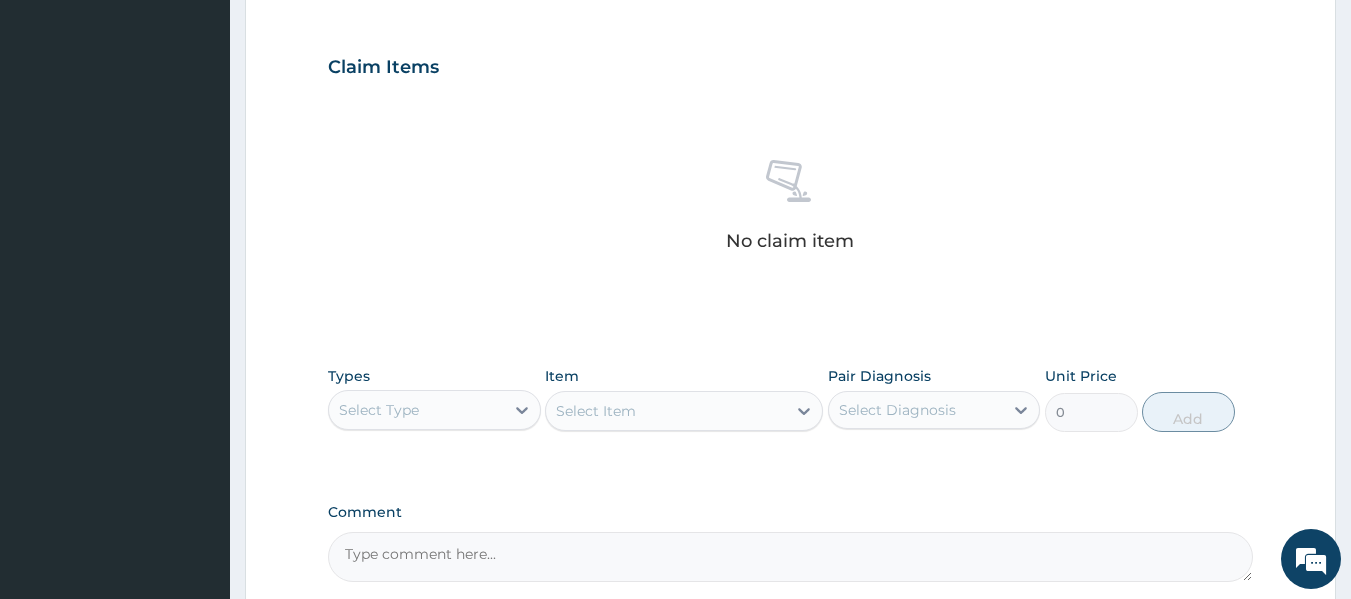 scroll, scrollTop: 660, scrollLeft: 0, axis: vertical 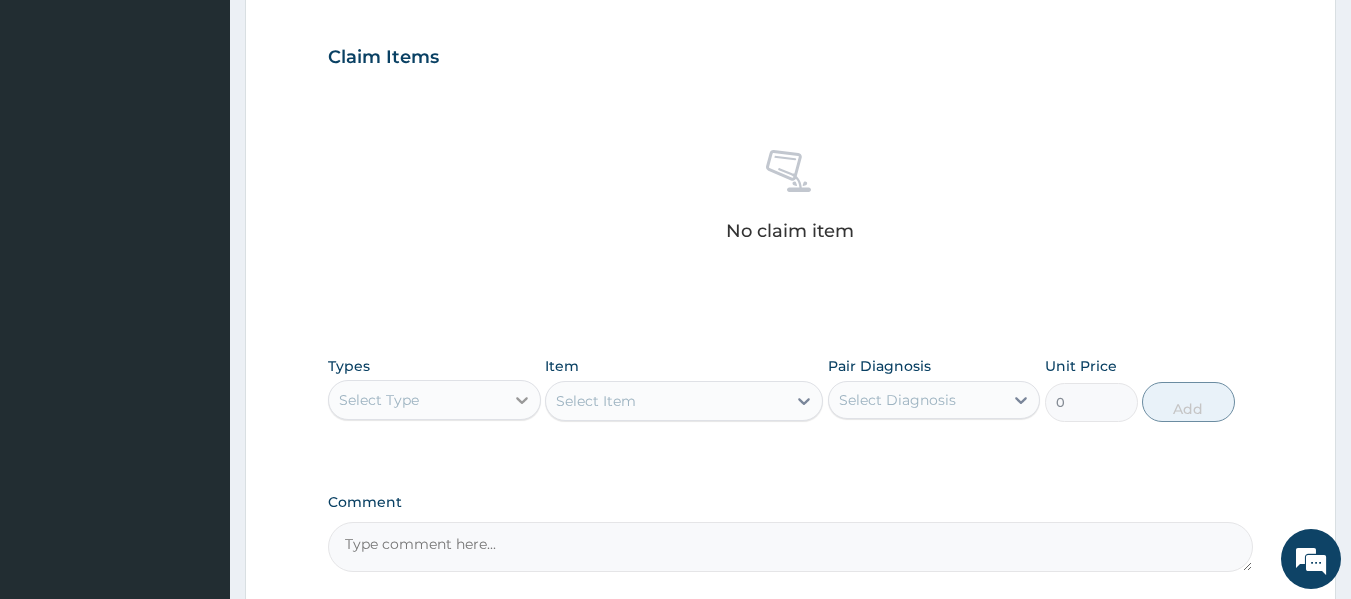 click 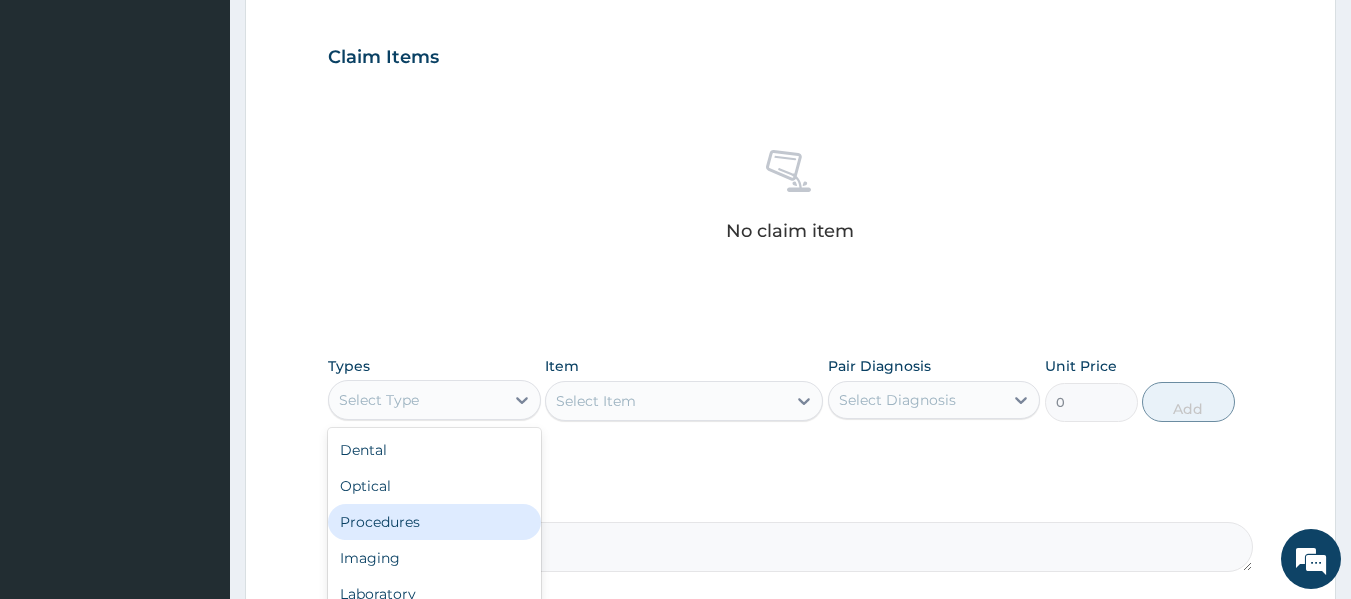 click on "Procedures" at bounding box center [434, 522] 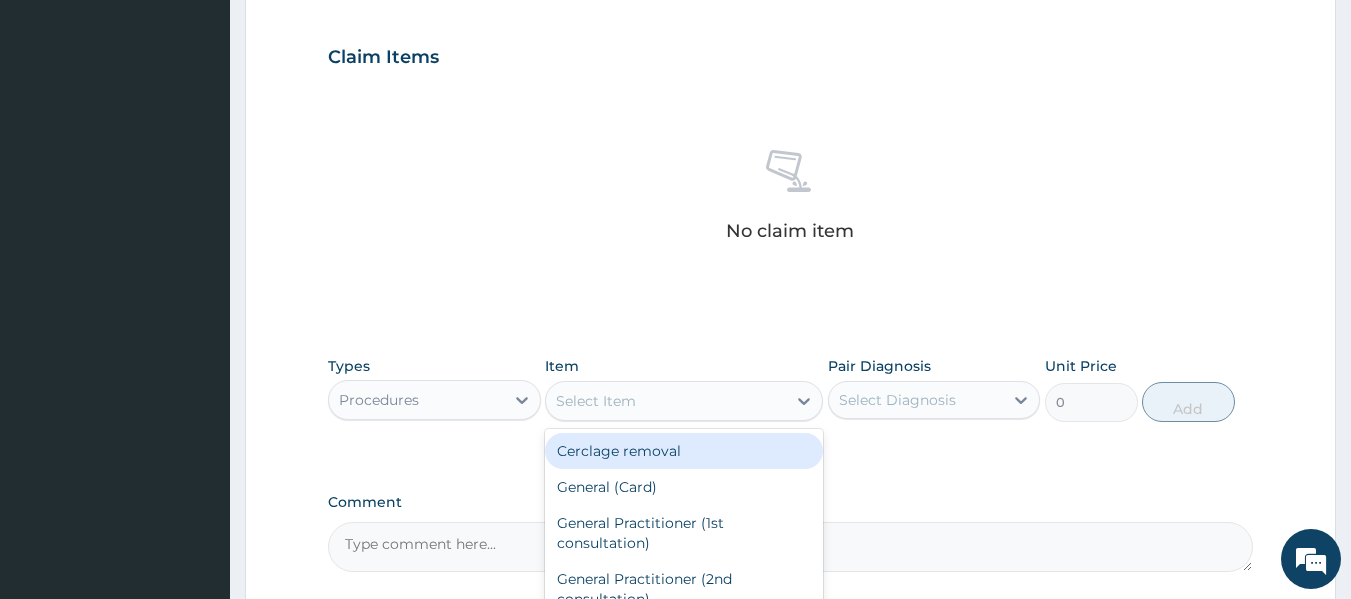 click on "Select Item" at bounding box center [666, 401] 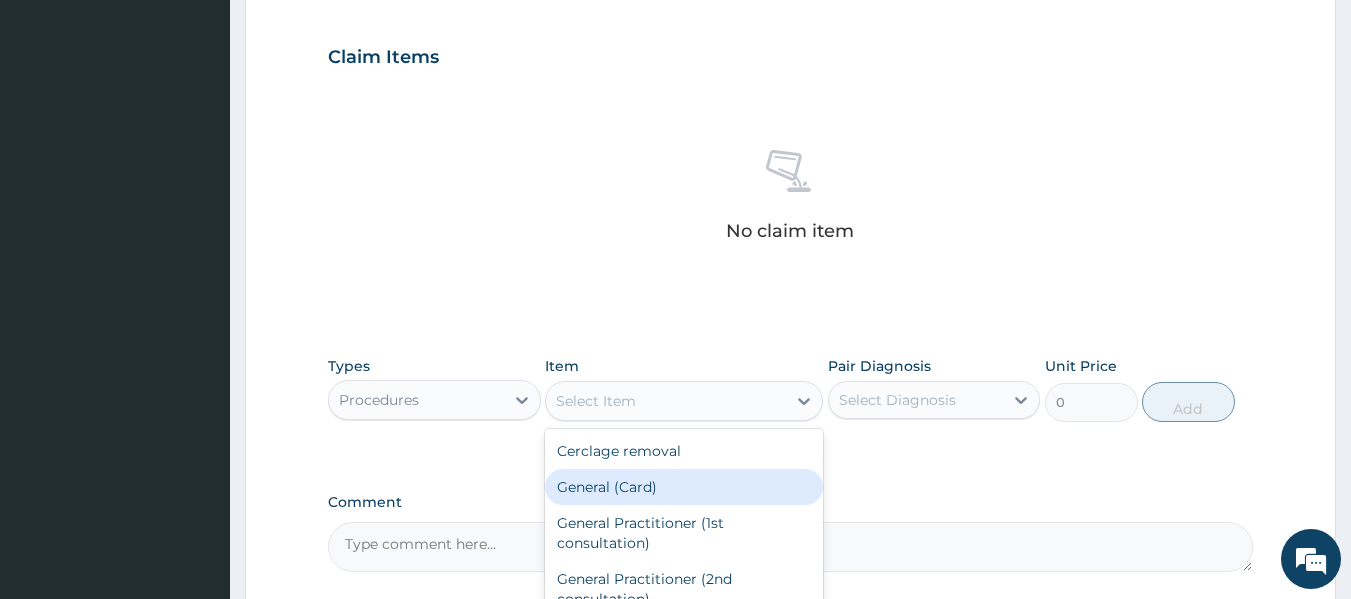 click on "General (Card)" at bounding box center (684, 487) 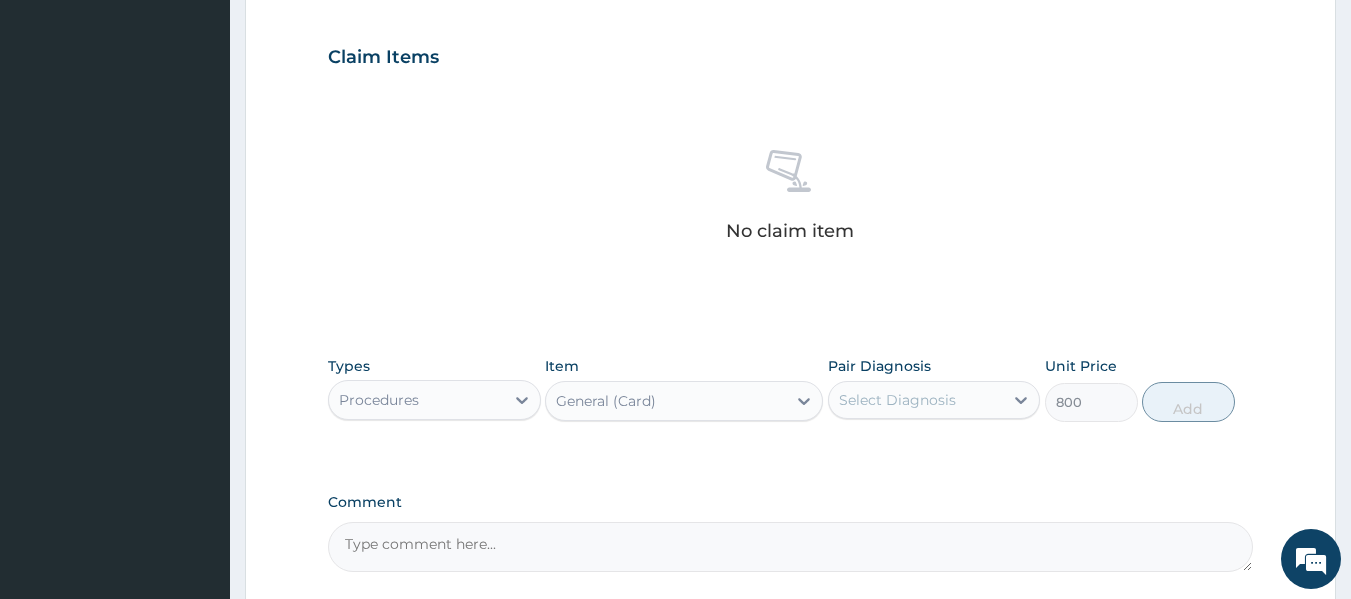 click on "Select Diagnosis" at bounding box center (916, 400) 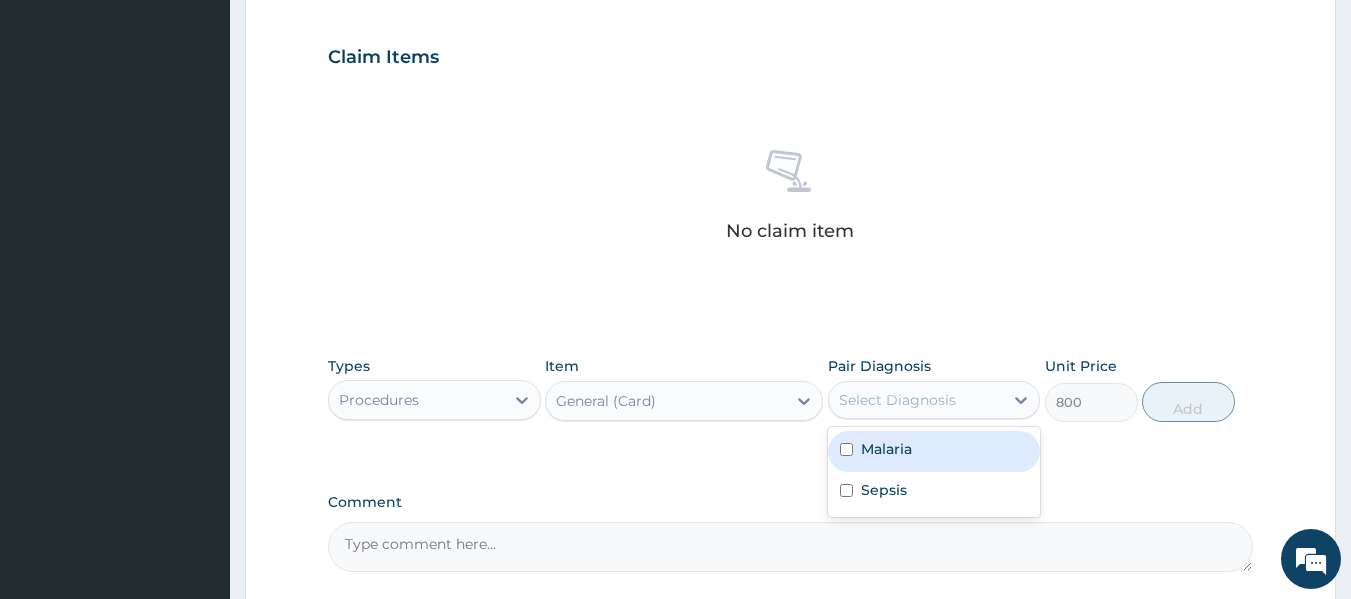 click on "Malaria" at bounding box center [934, 451] 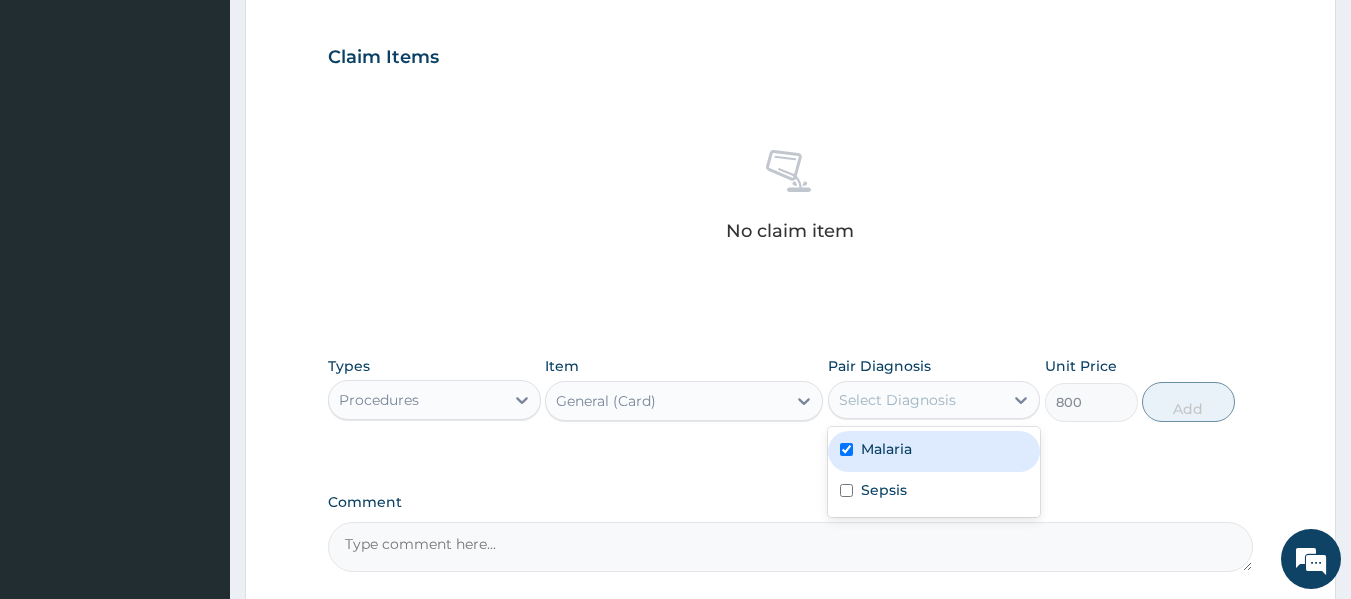 checkbox on "true" 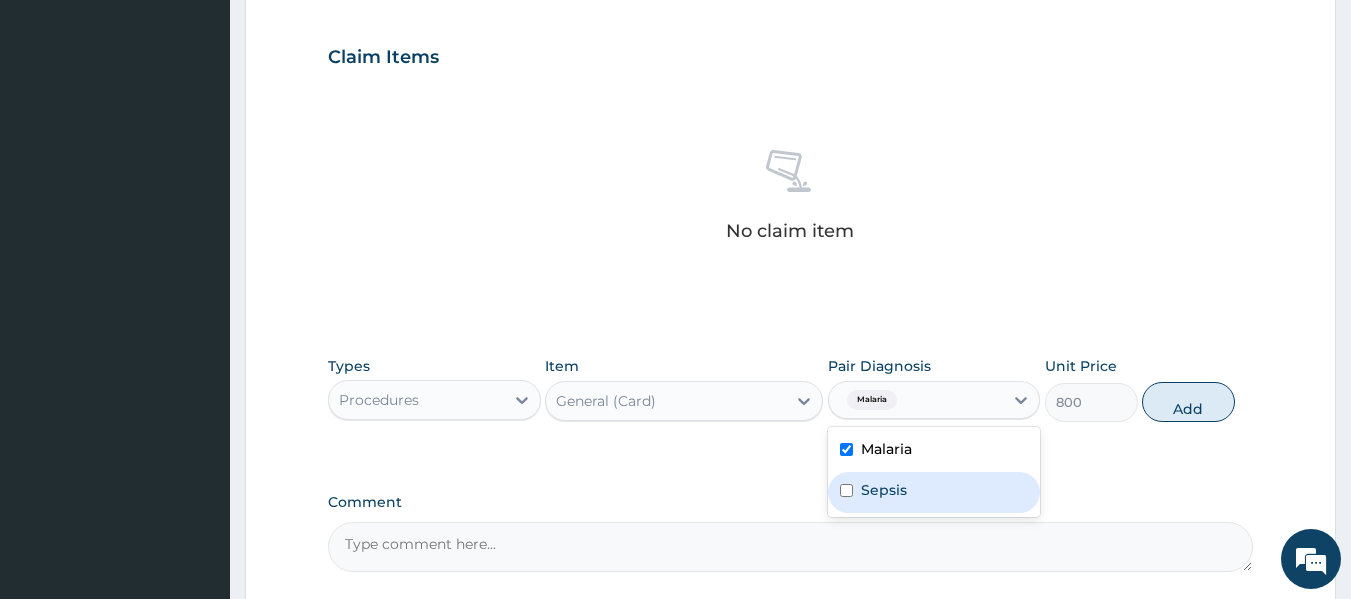 click on "Sepsis" at bounding box center (934, 492) 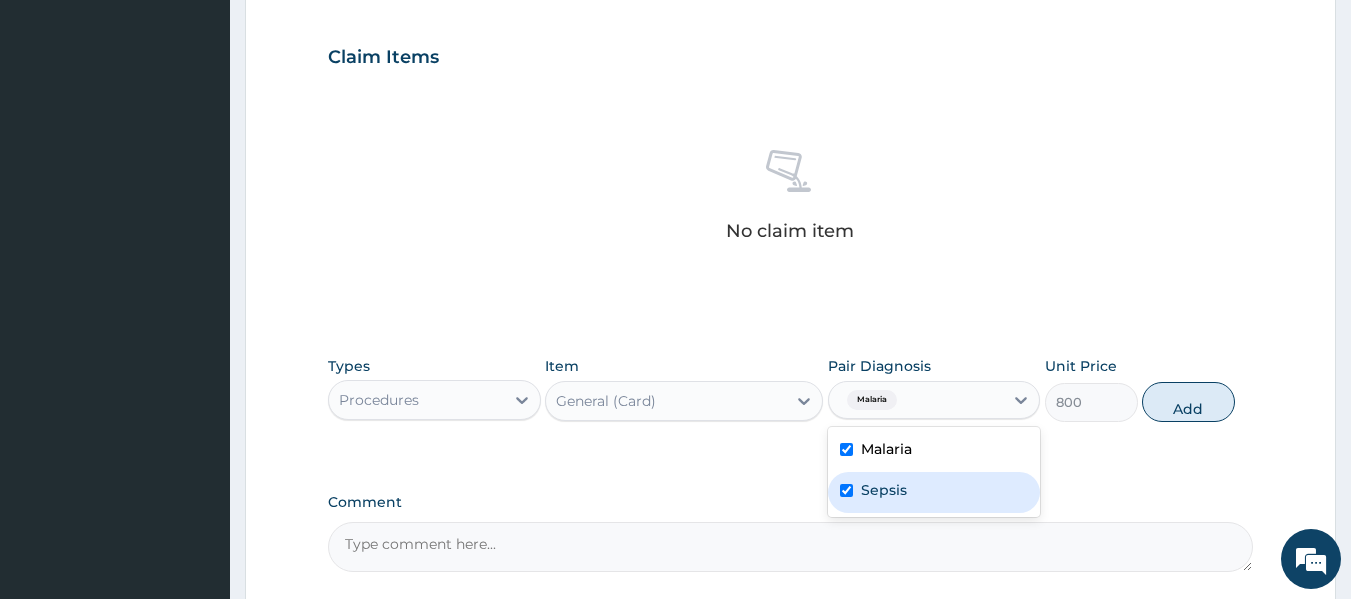 checkbox on "true" 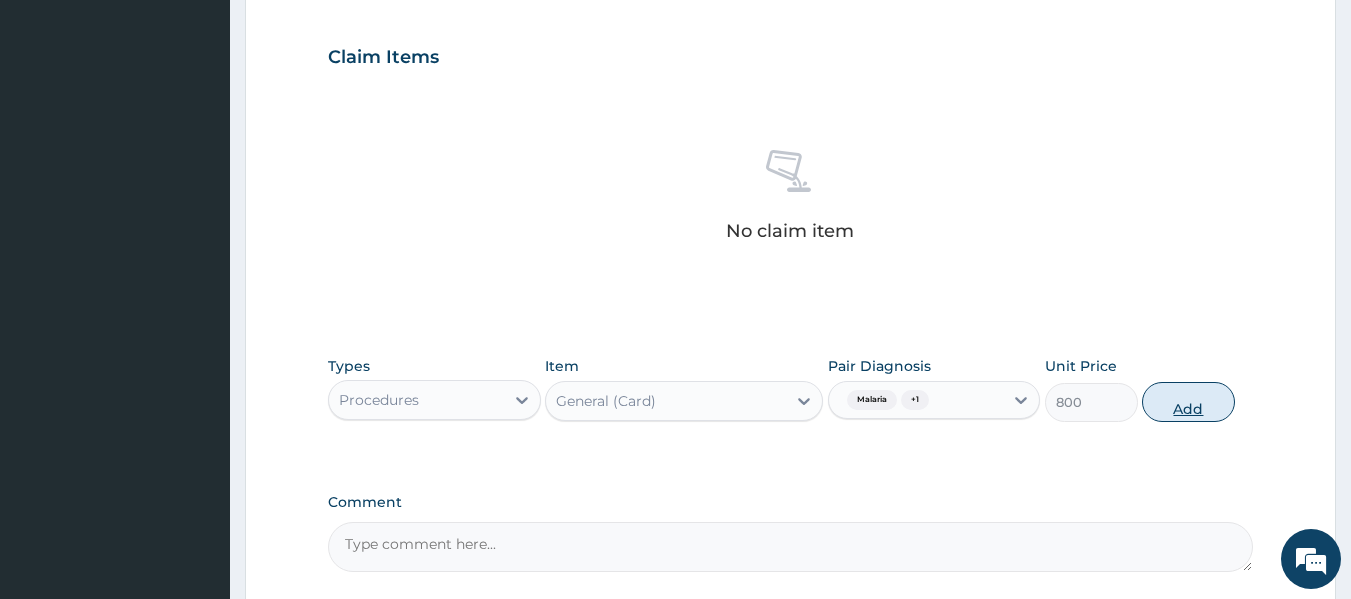 click on "Add" at bounding box center [1188, 402] 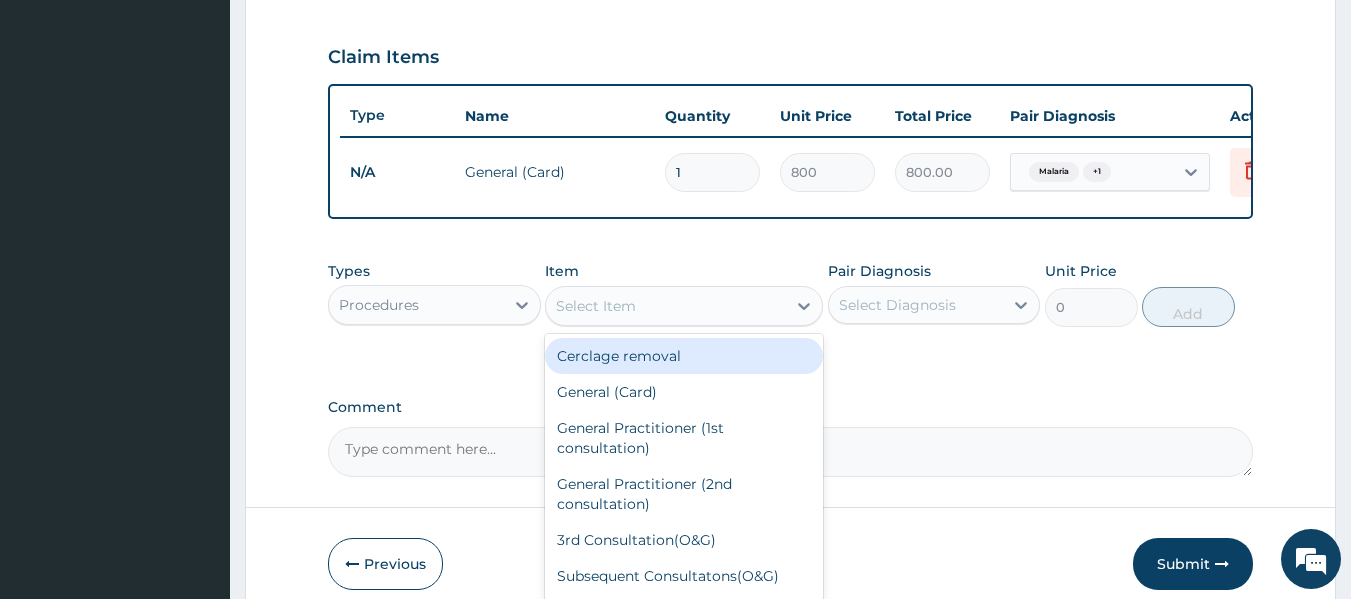 click on "Select Item" at bounding box center [666, 306] 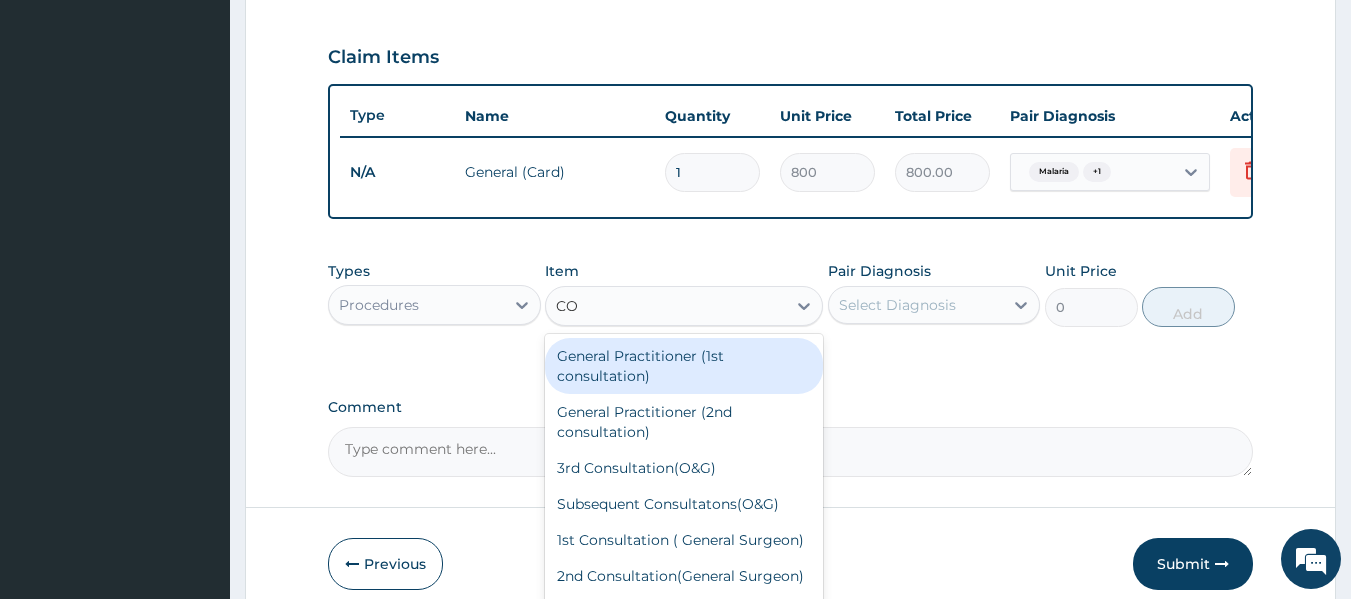 type on "C" 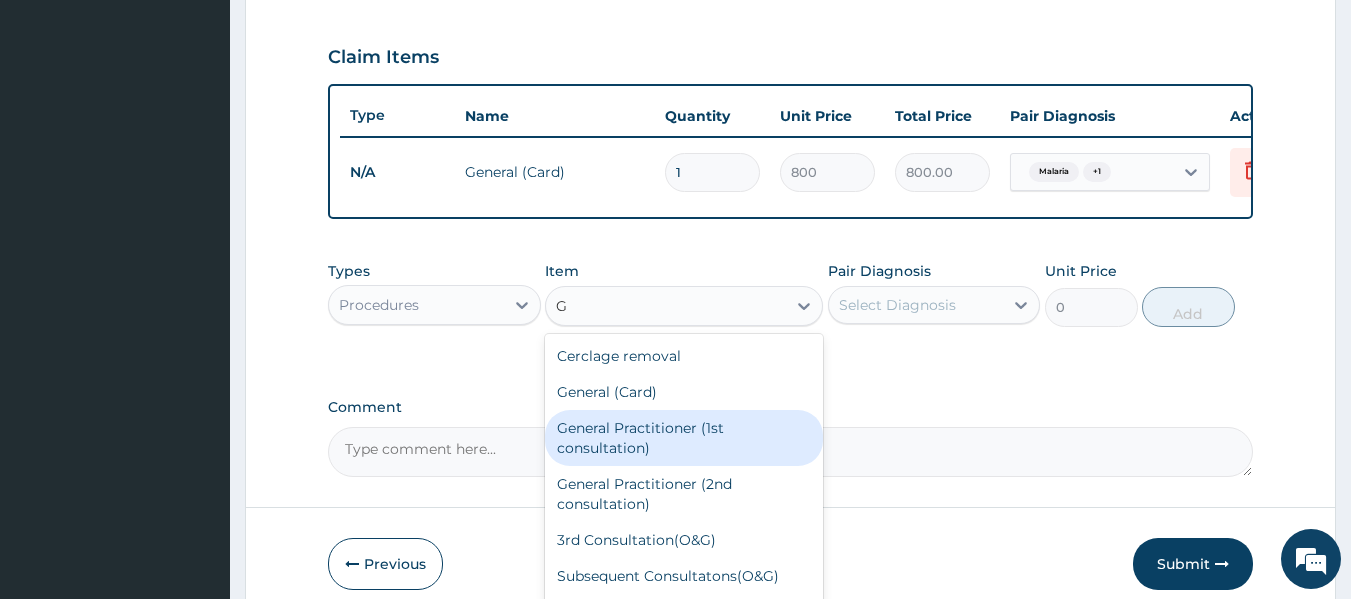 type on "GP" 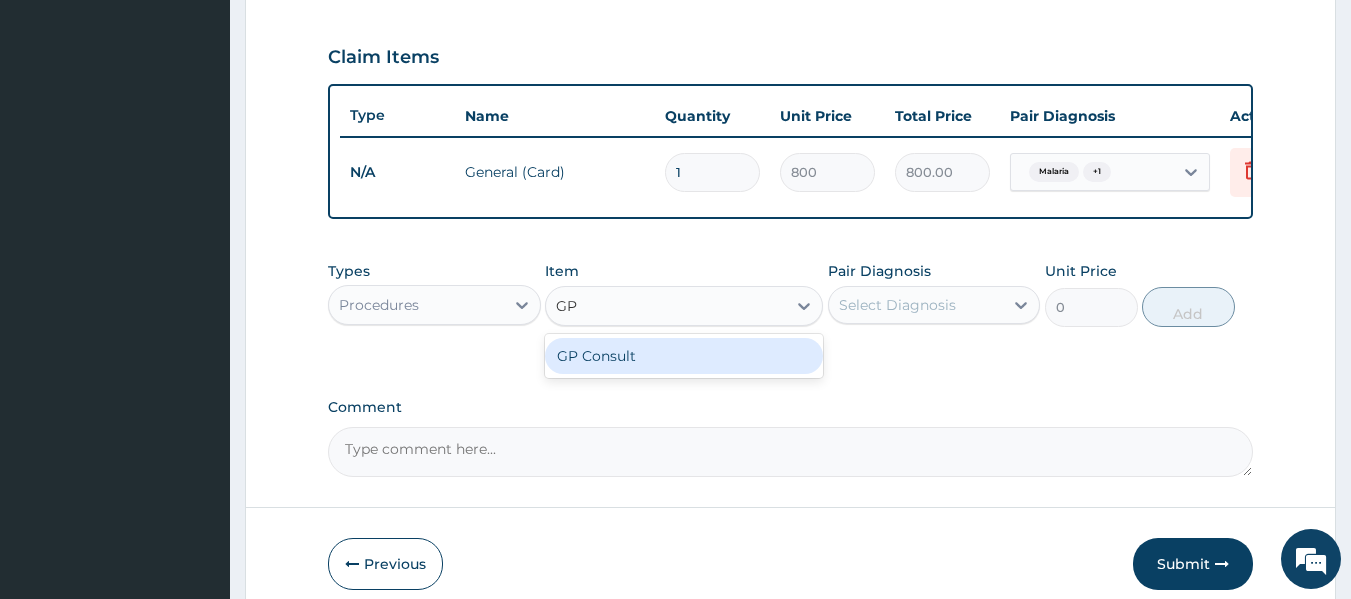 click on "GP Consult" at bounding box center (684, 356) 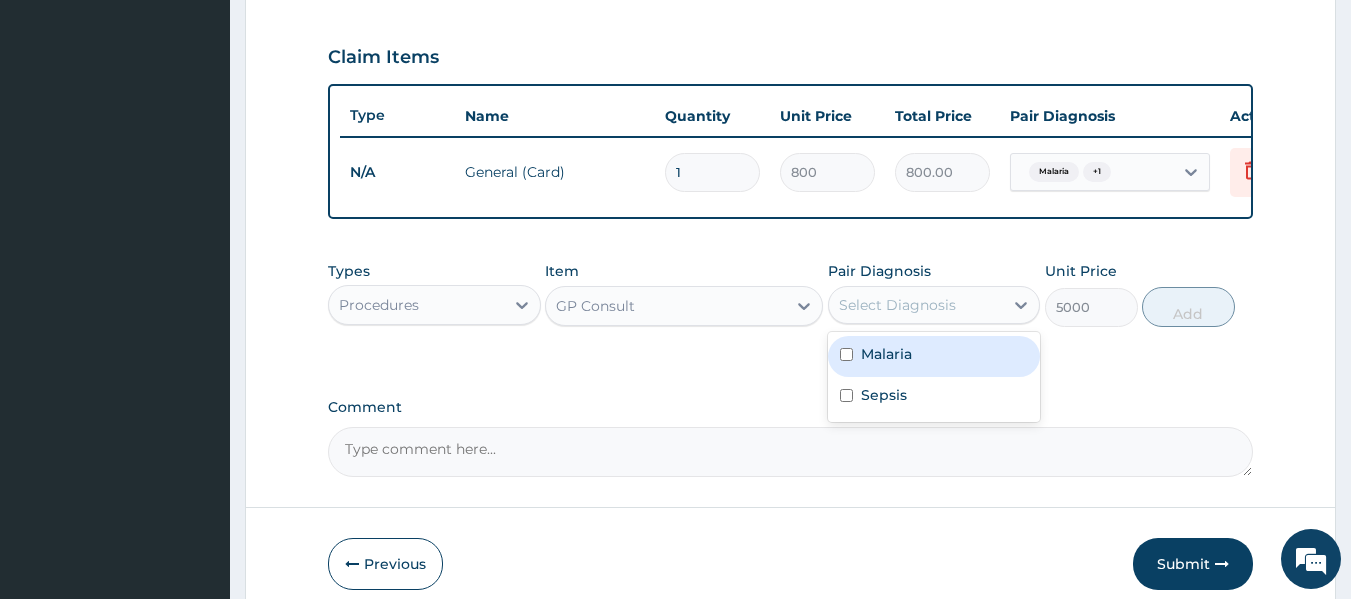 click on "Select Diagnosis" at bounding box center (897, 305) 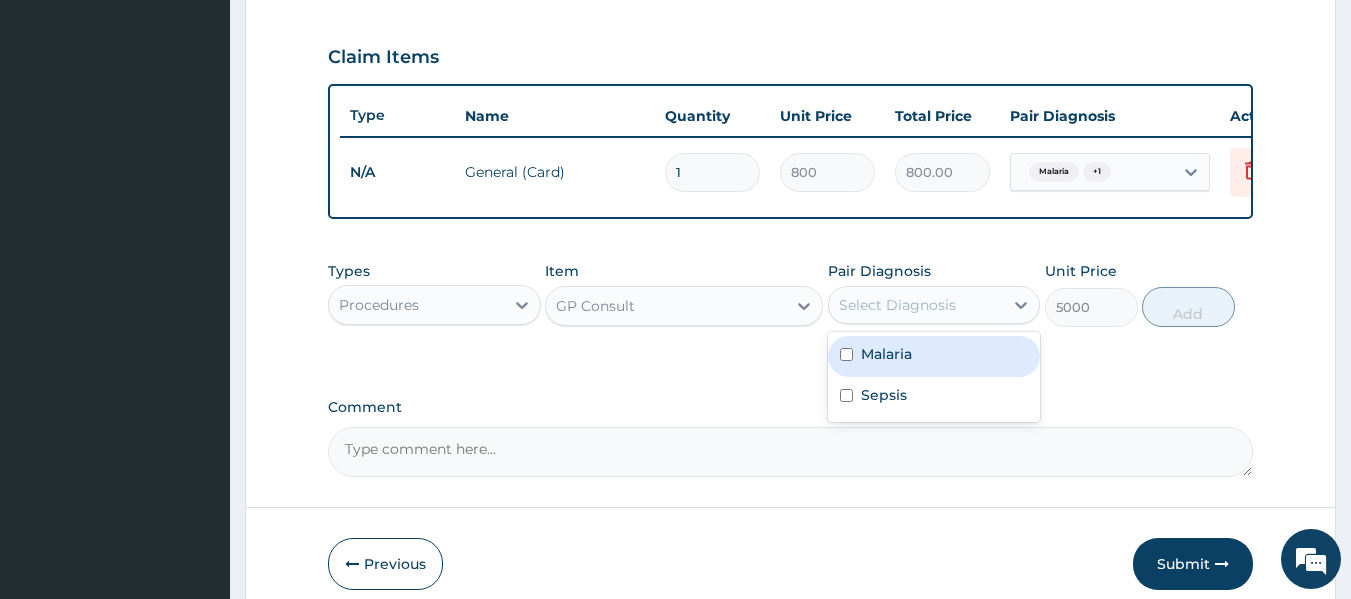 click on "Malaria" at bounding box center [886, 354] 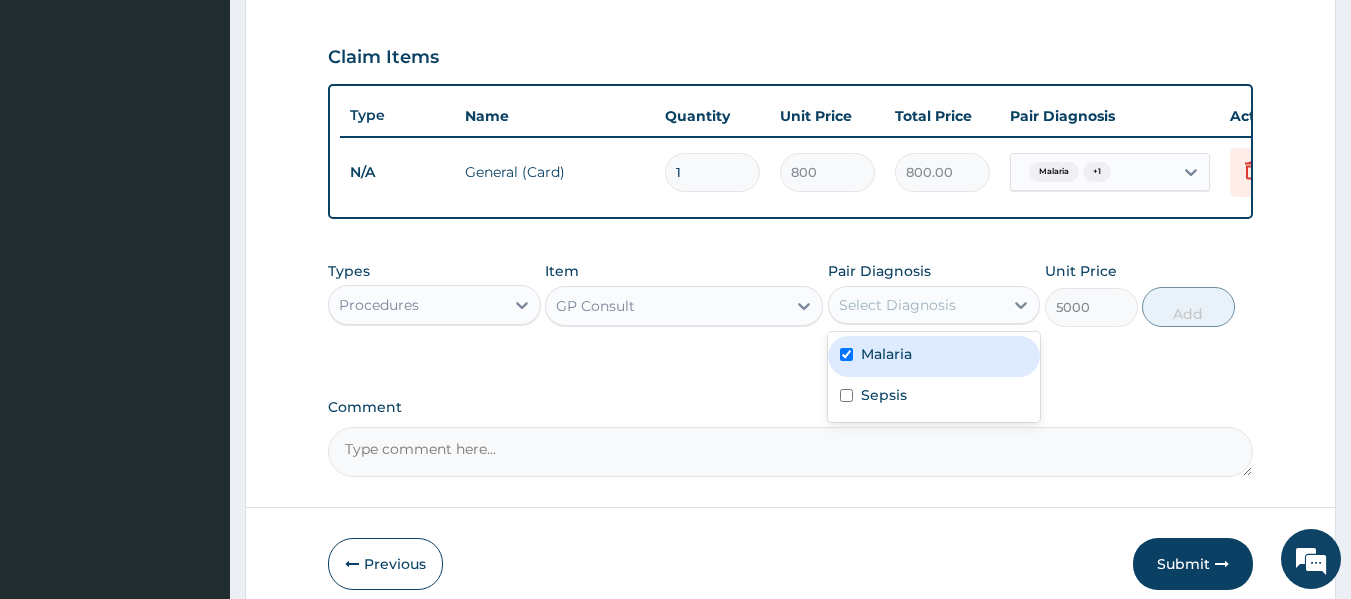checkbox on "true" 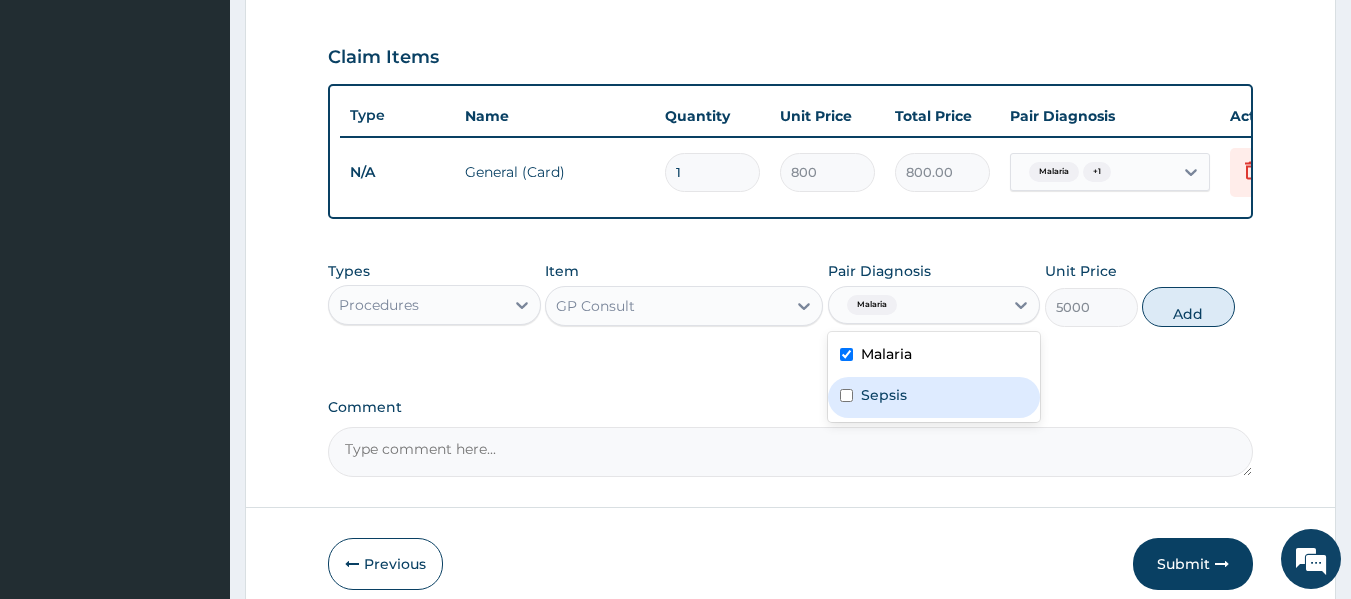 click at bounding box center [846, 395] 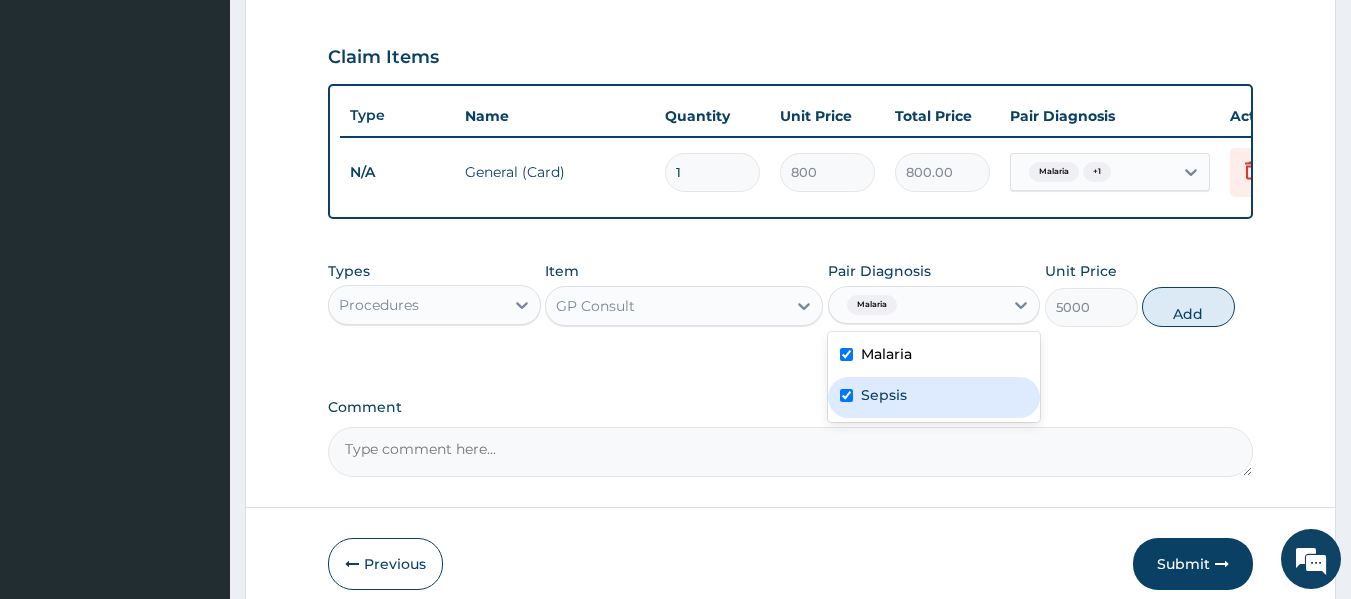 checkbox on "true" 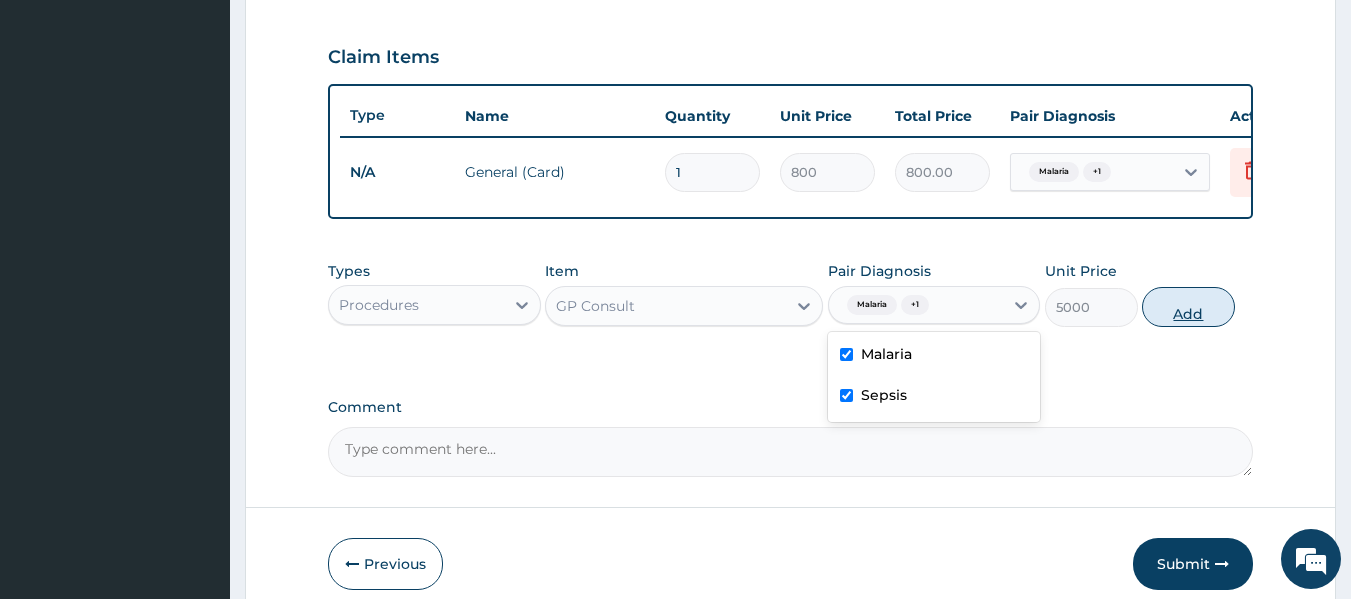 click on "Add" at bounding box center [1188, 307] 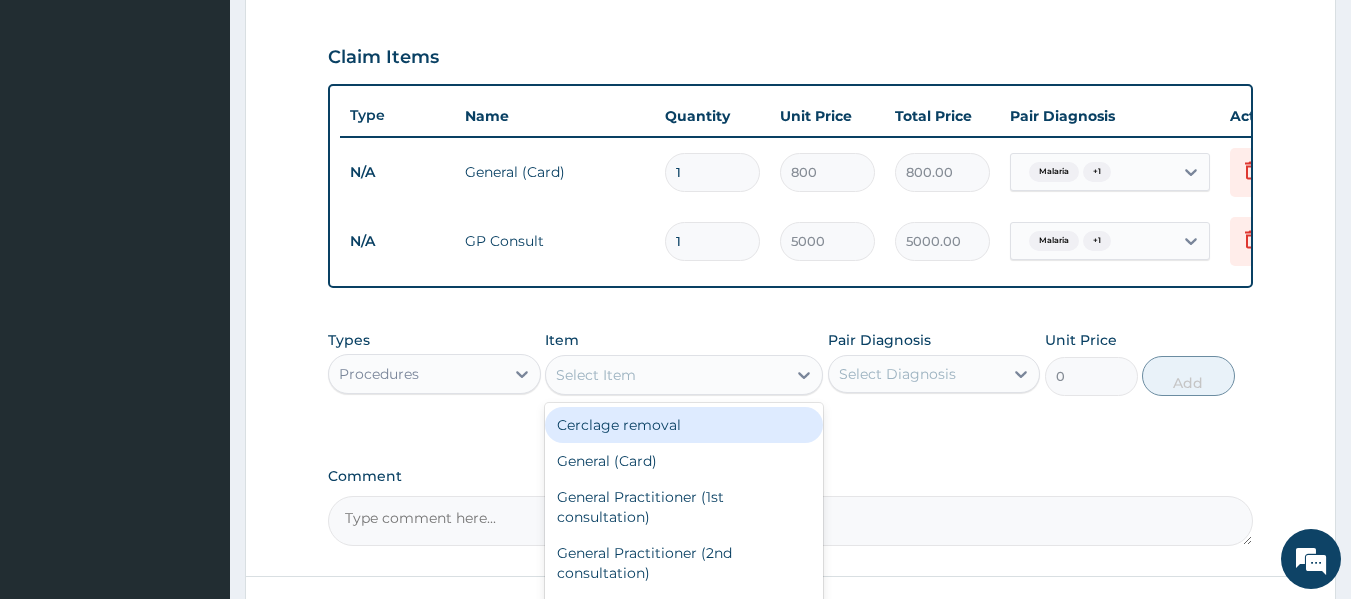 click on "Select Item" at bounding box center [666, 375] 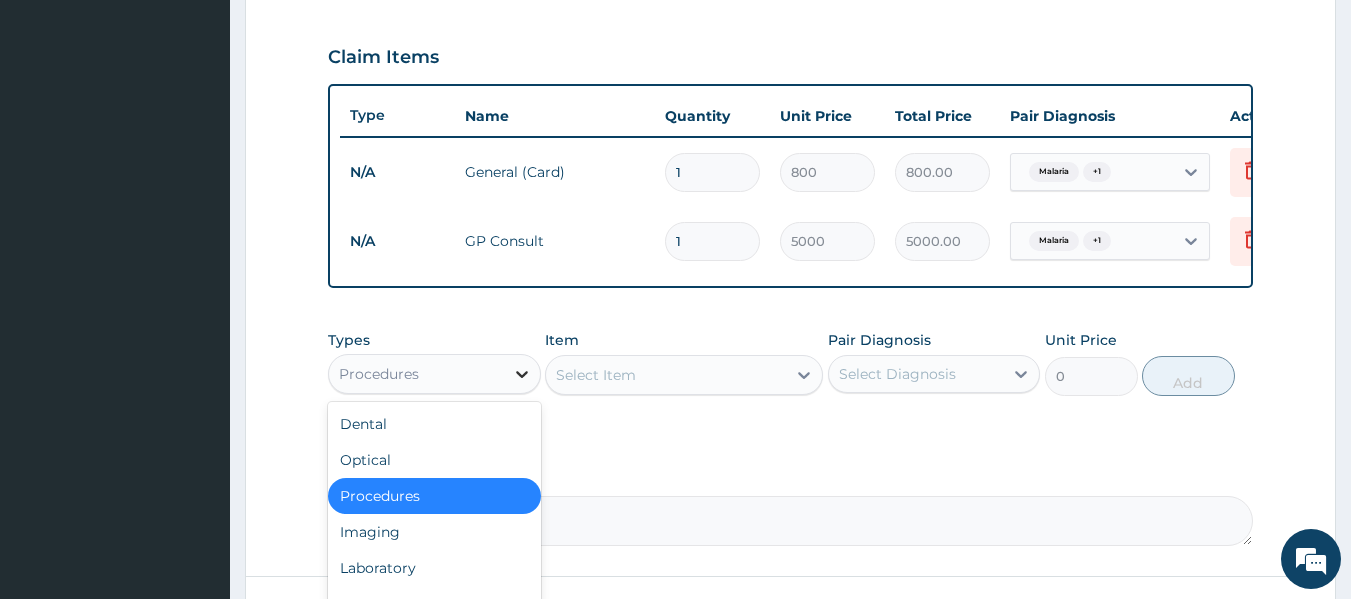 click 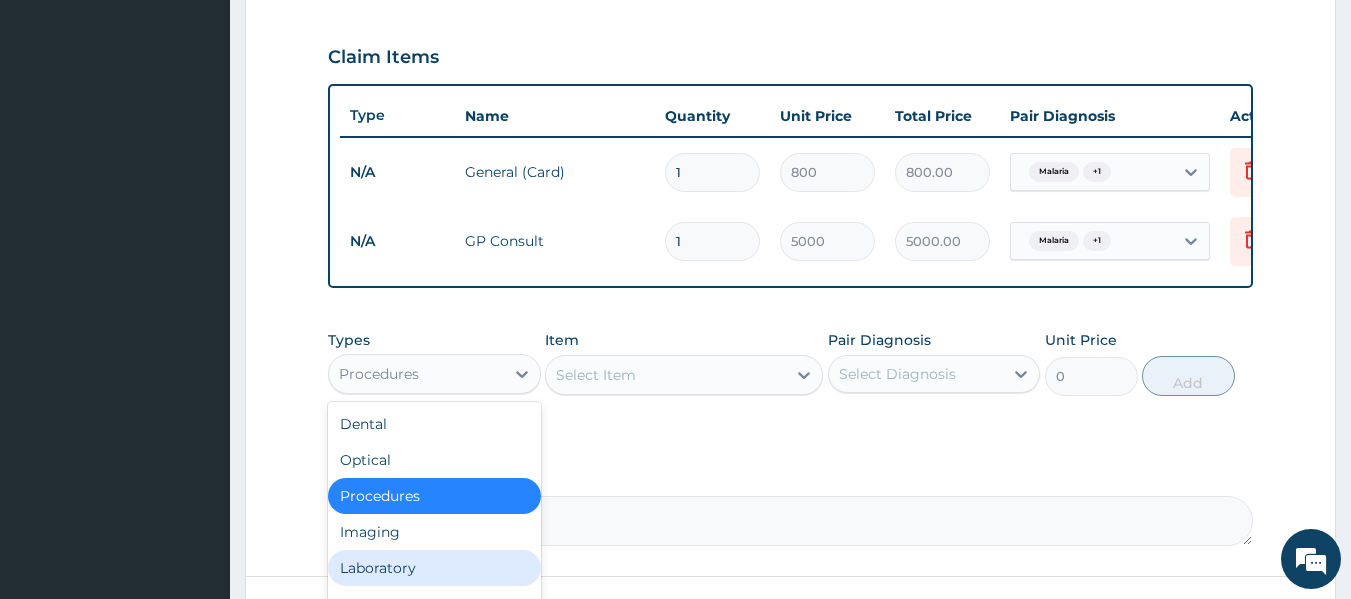 click on "Laboratory" at bounding box center [434, 568] 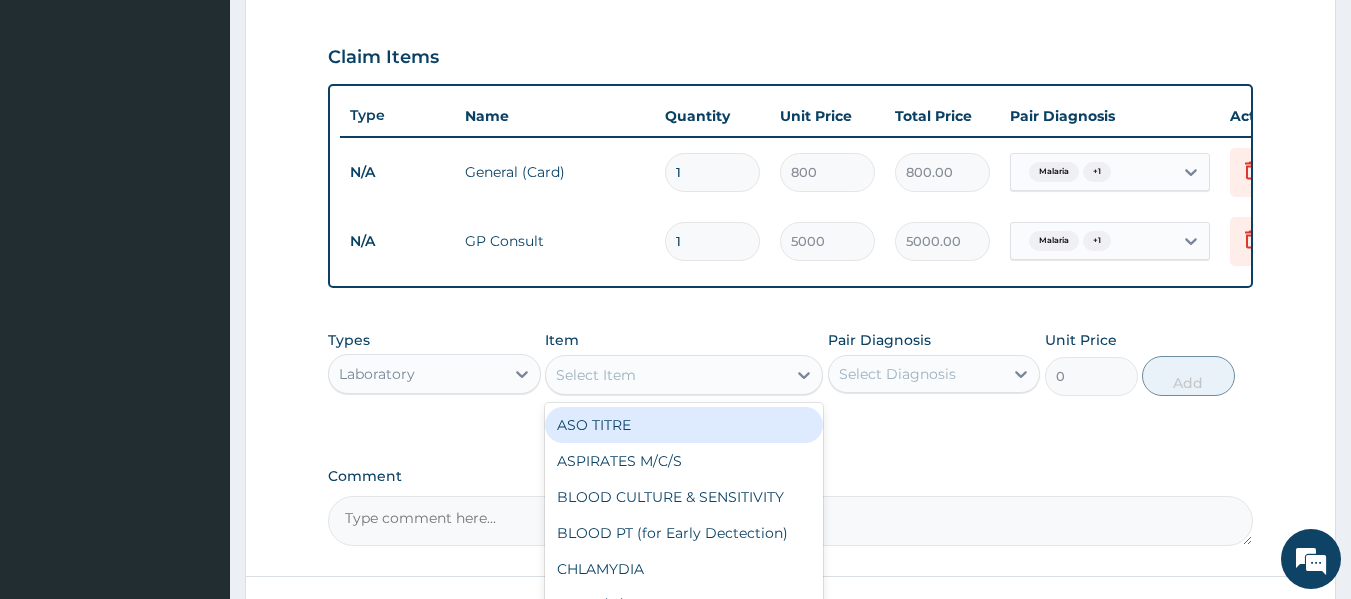 click on "Select Item" at bounding box center (666, 375) 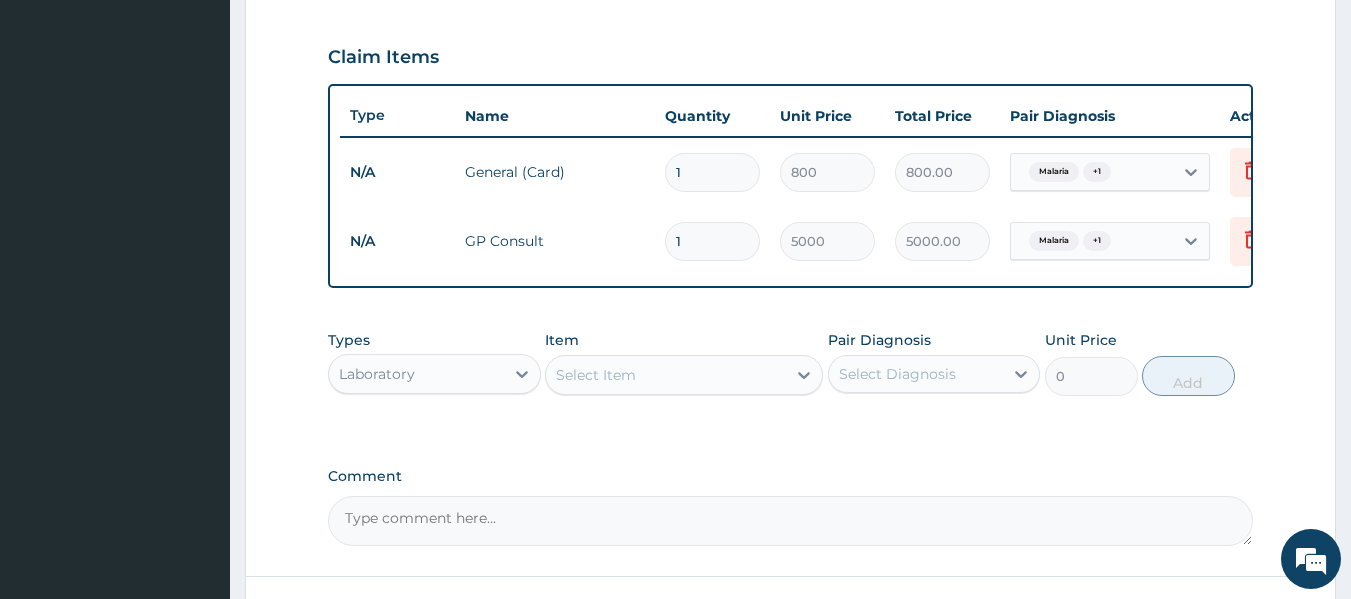 click on "Select Item" at bounding box center [666, 375] 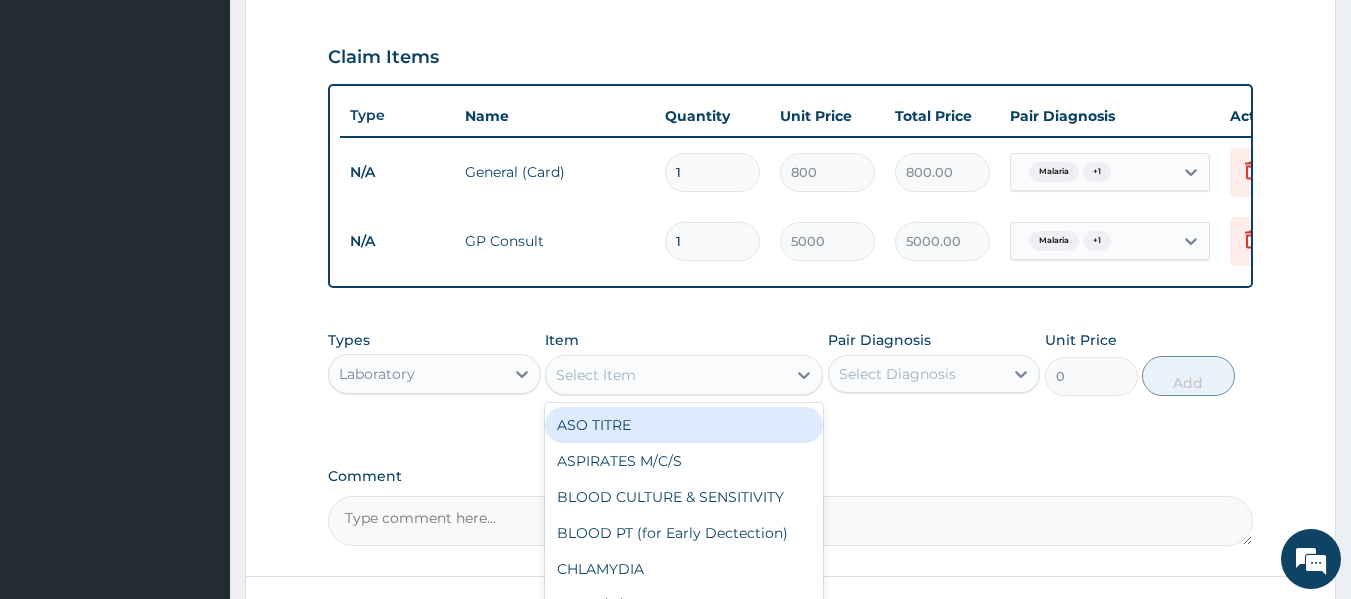 click on "Select Item" at bounding box center (666, 375) 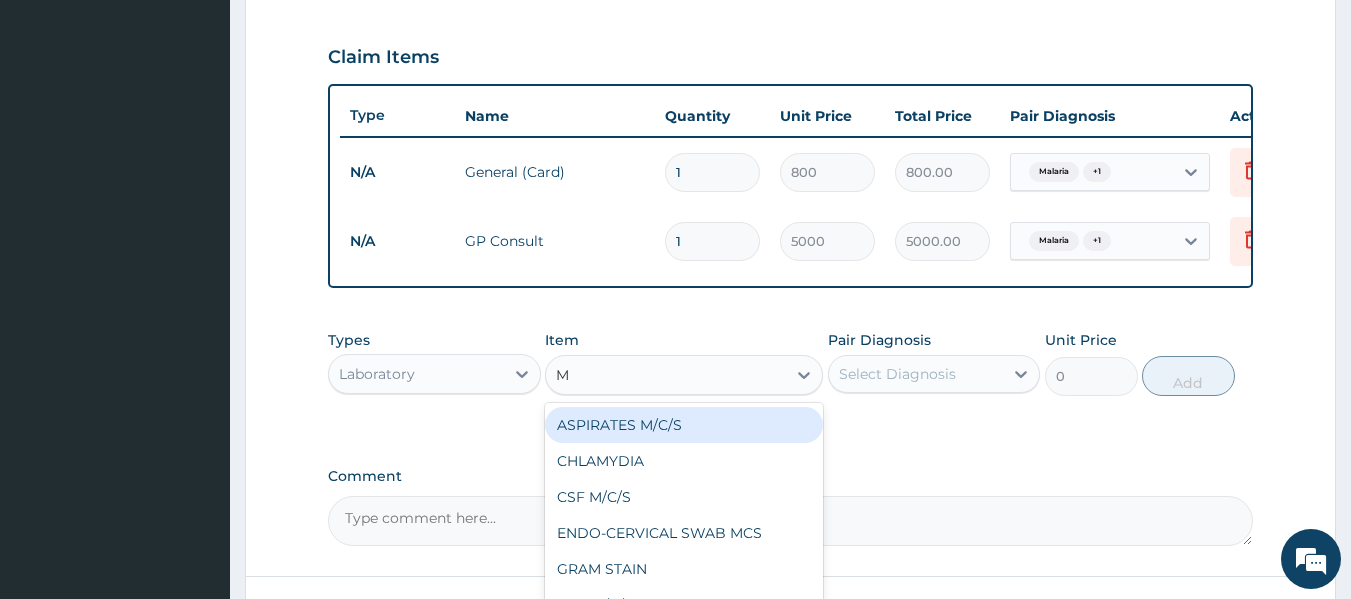 type on "MP" 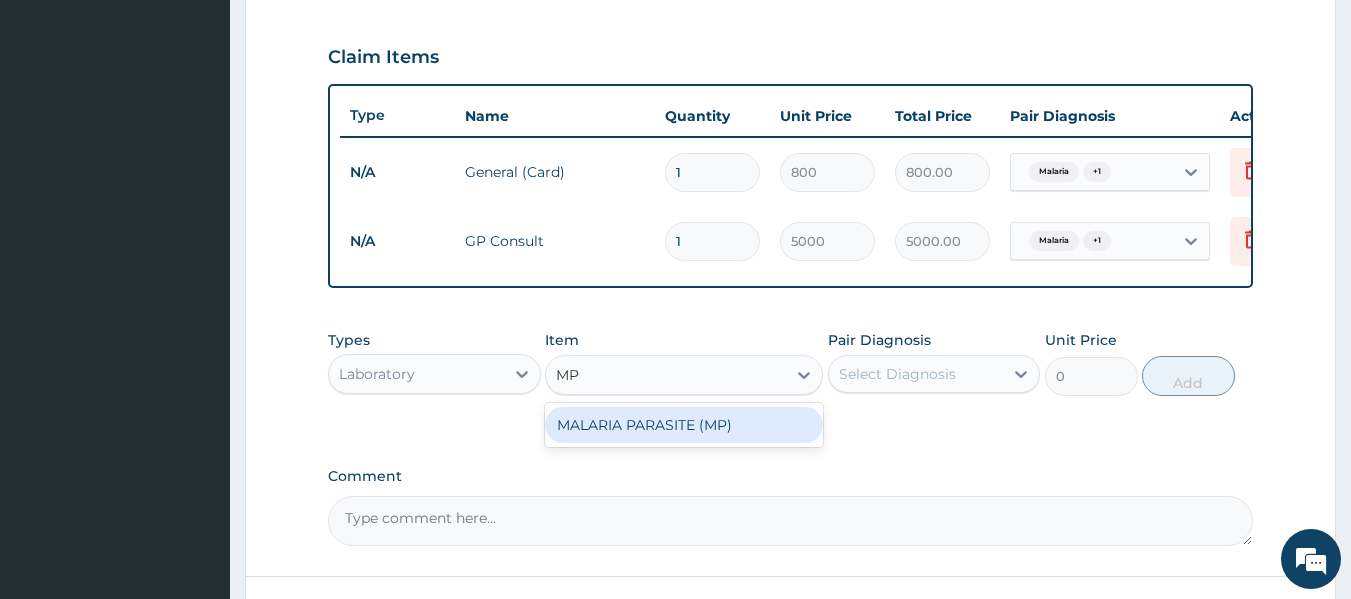 click on "MALARIA PARASITE (MP)" at bounding box center (684, 425) 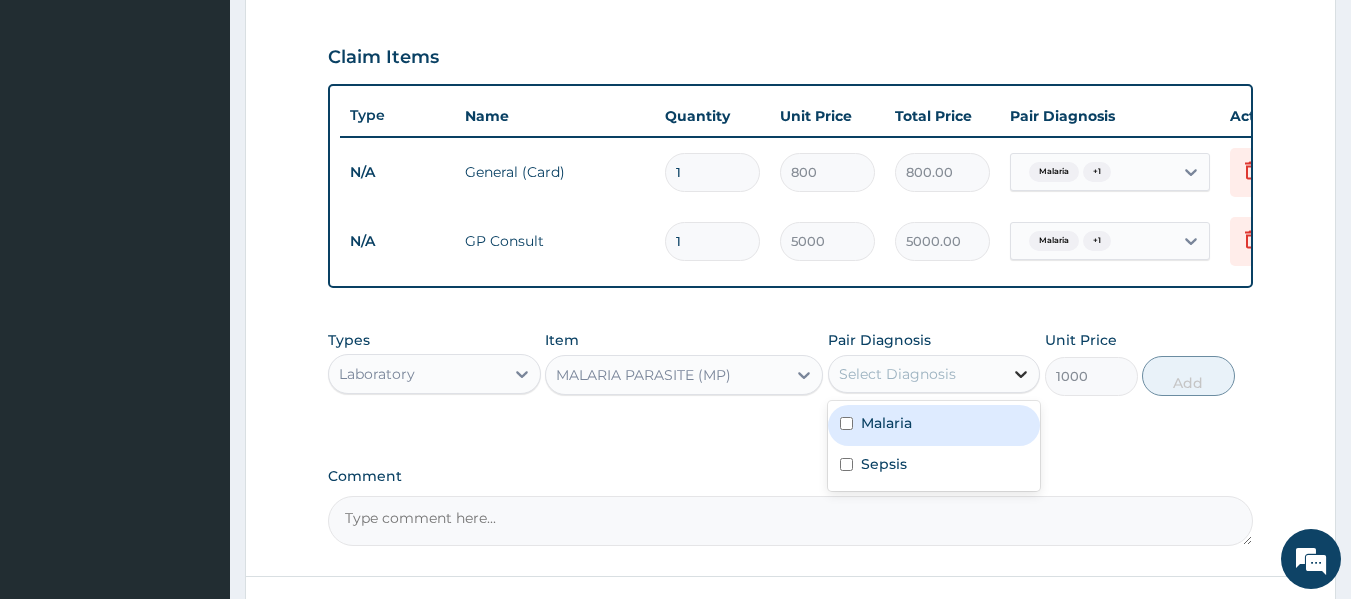 click at bounding box center (1021, 374) 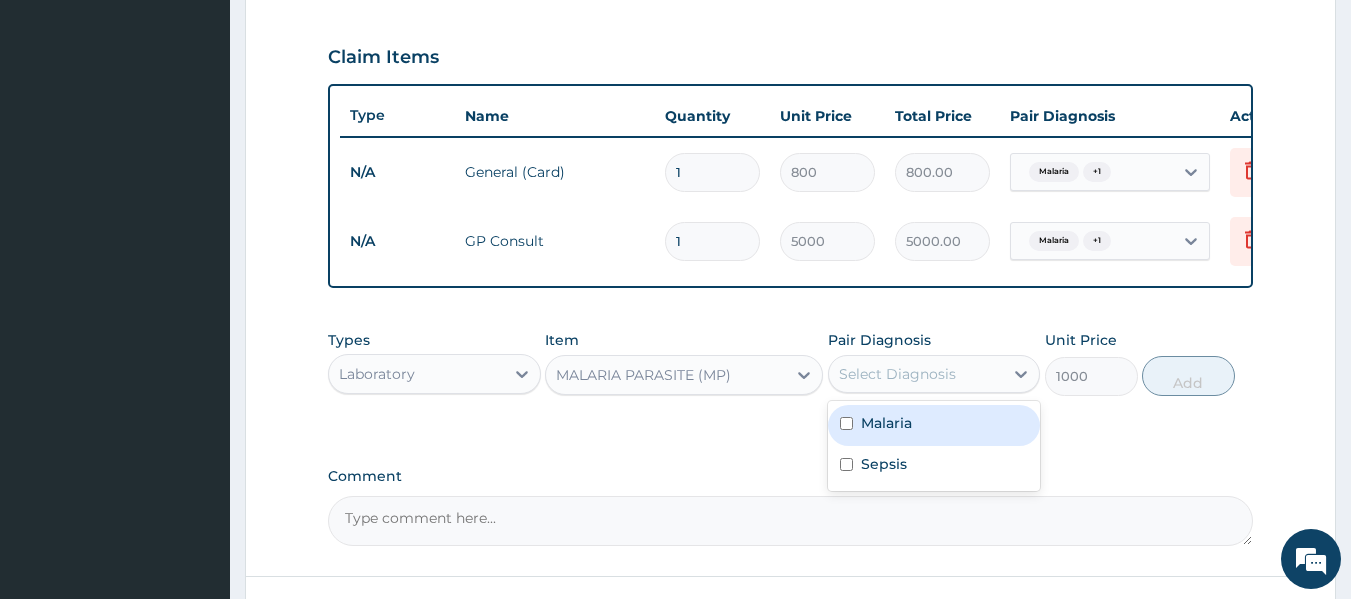 click on "Malaria" at bounding box center (934, 425) 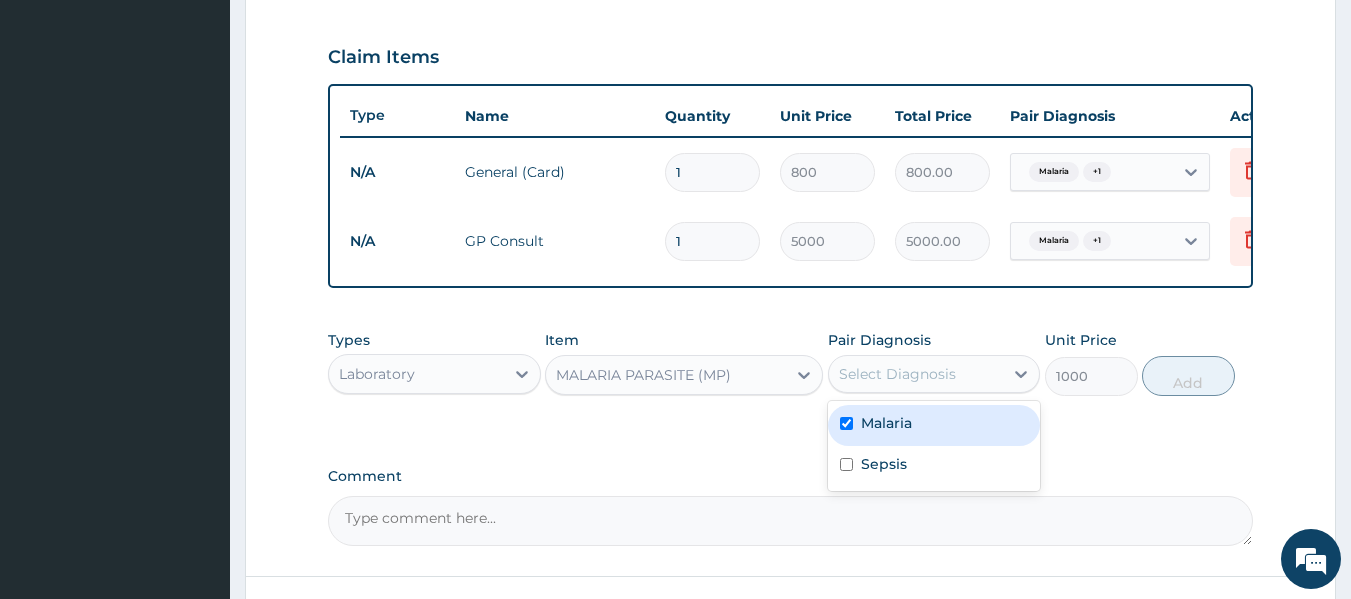 checkbox on "true" 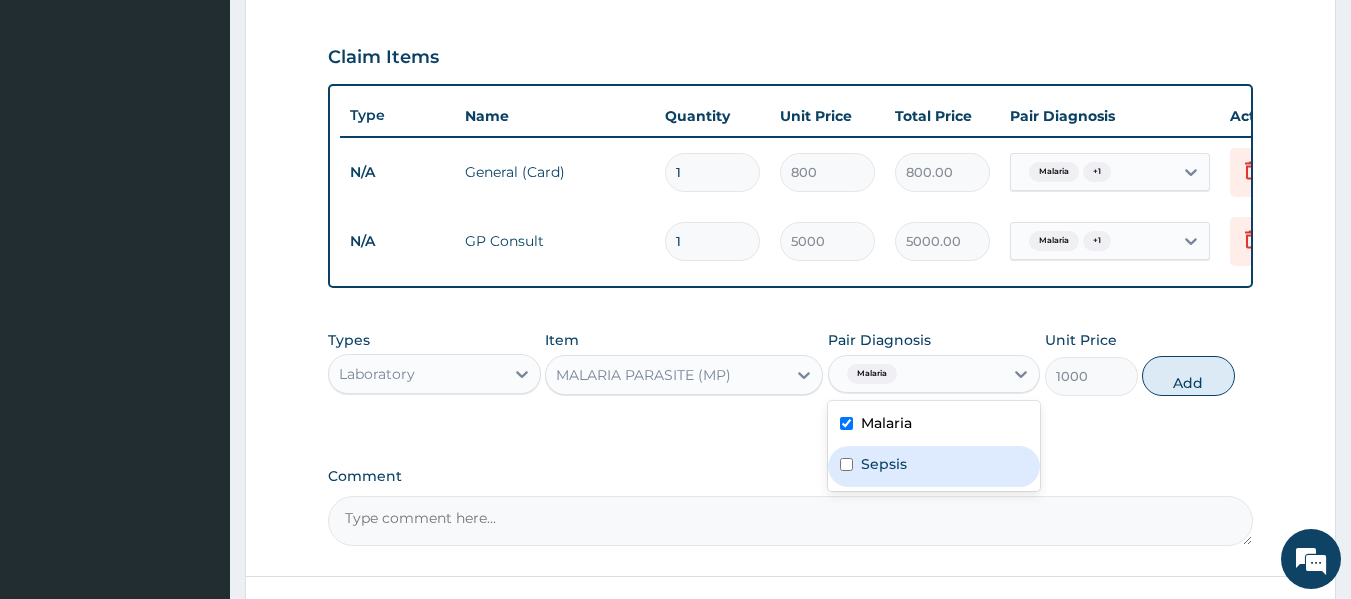 click on "Sepsis" at bounding box center [884, 464] 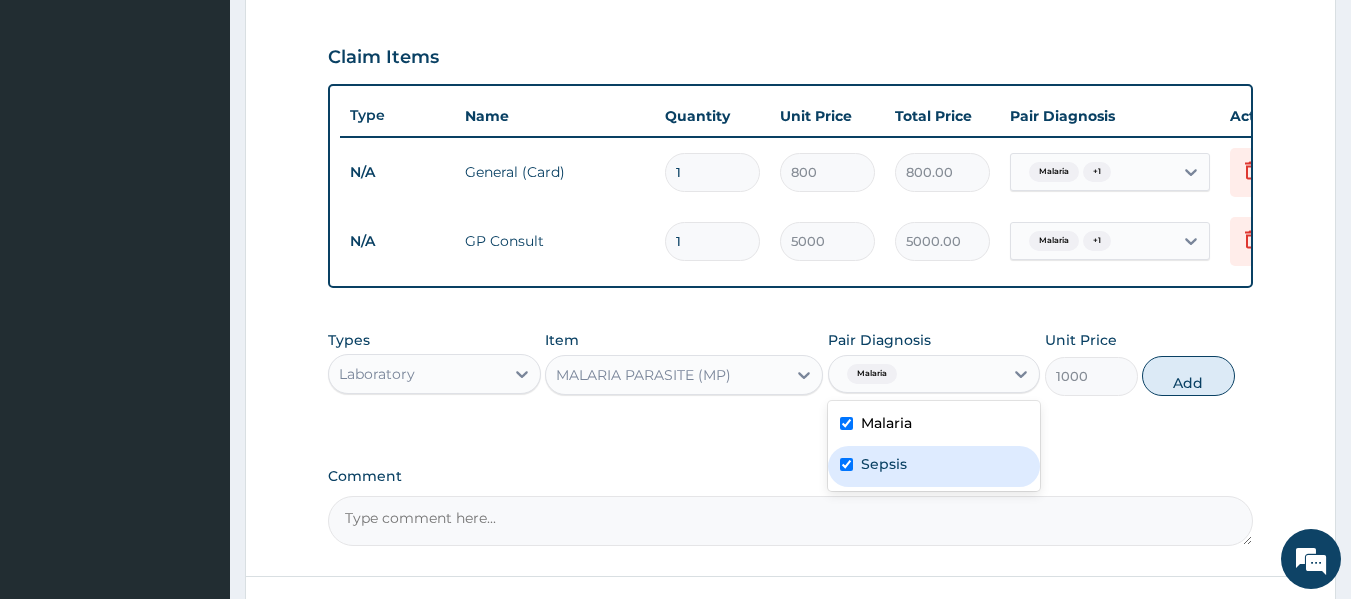 checkbox on "true" 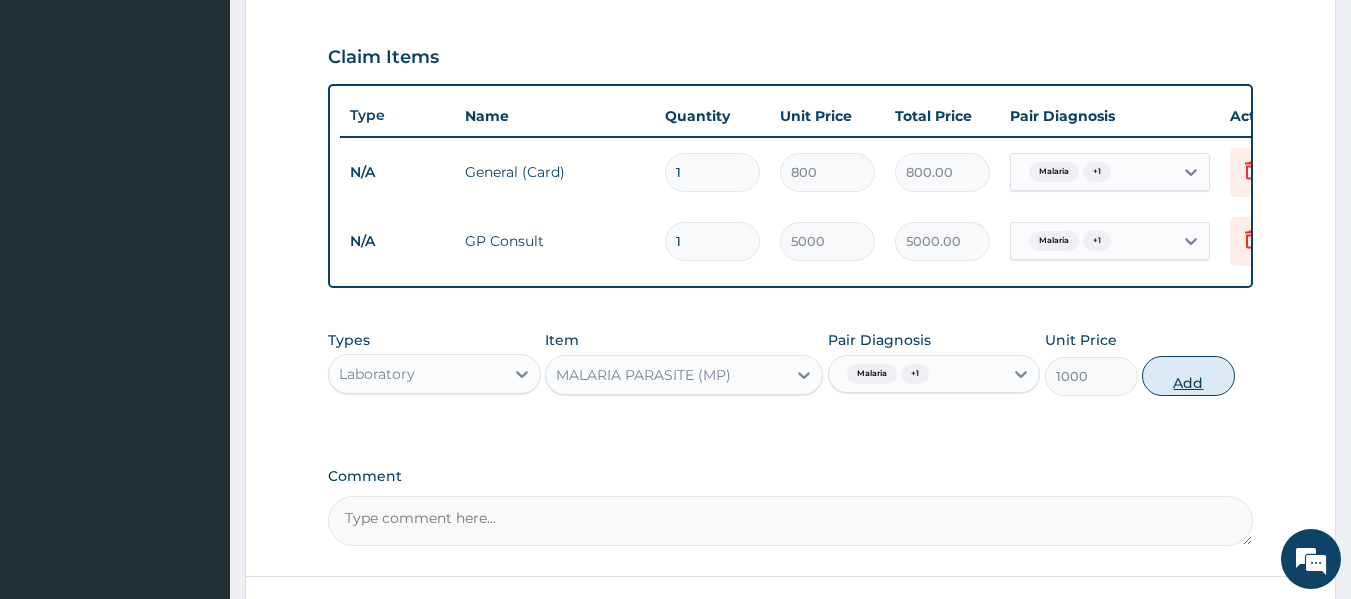click on "Add" at bounding box center [1188, 376] 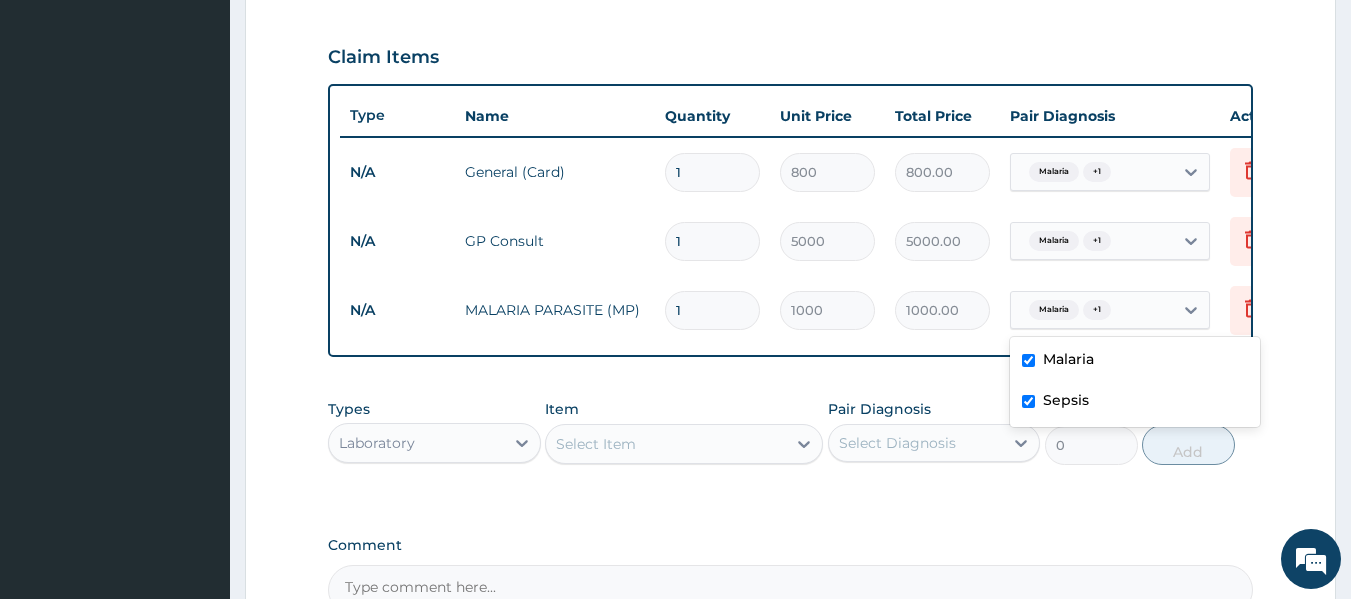 click on "Malaria  + 1" at bounding box center (1092, 310) 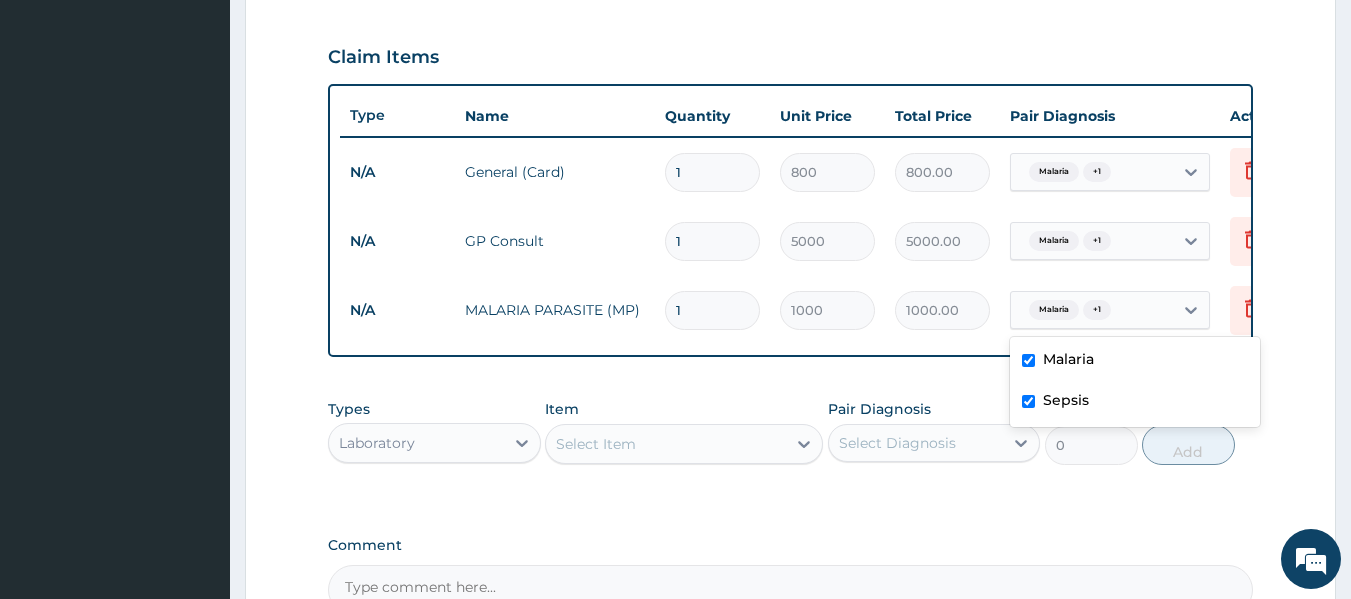 click at bounding box center (1028, 401) 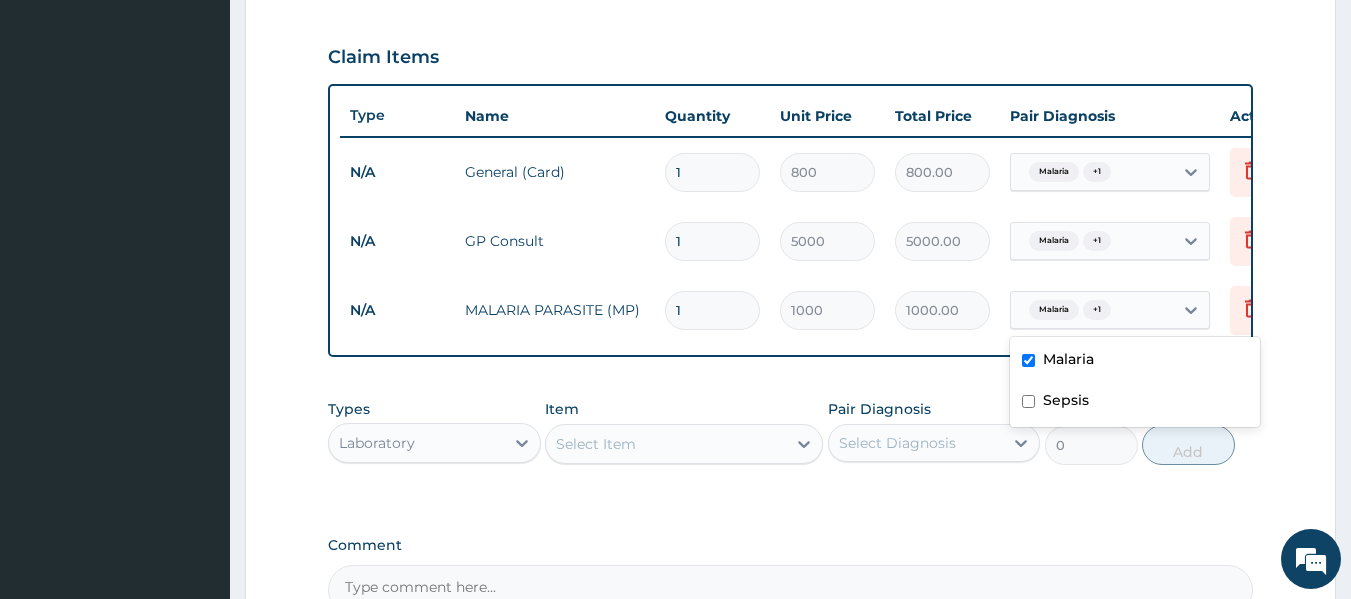 checkbox on "false" 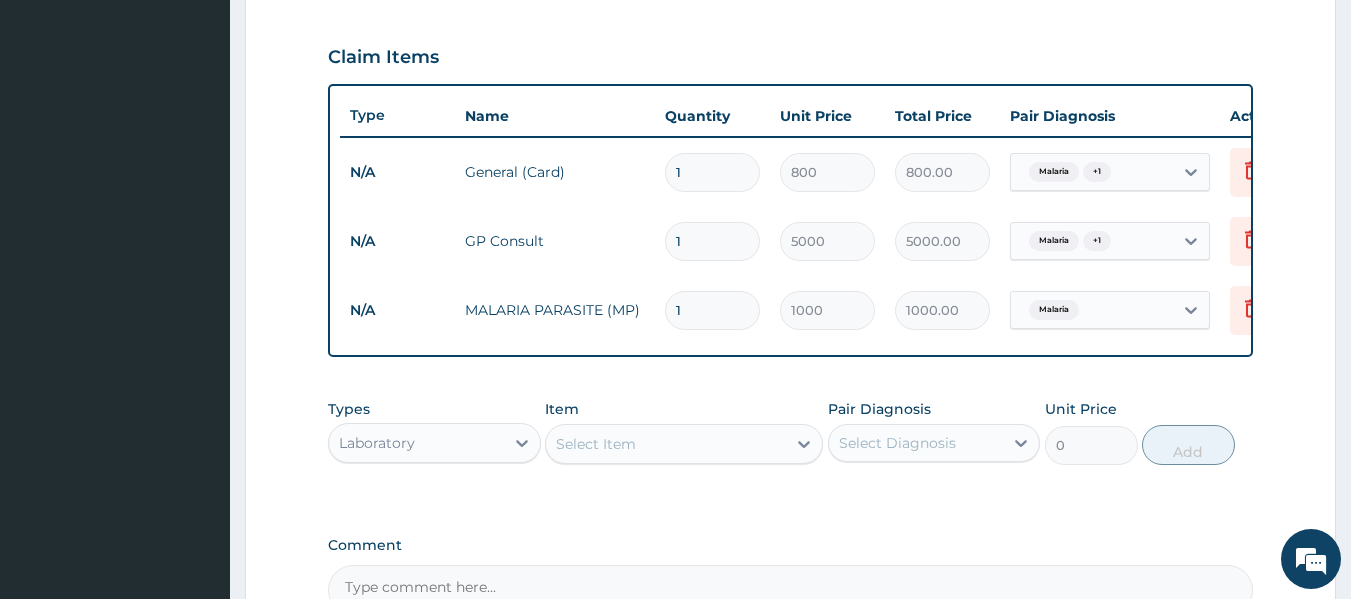 click on "Types Laboratory Item Select Item Pair Diagnosis Select Diagnosis Unit Price 0 Add" at bounding box center (791, 447) 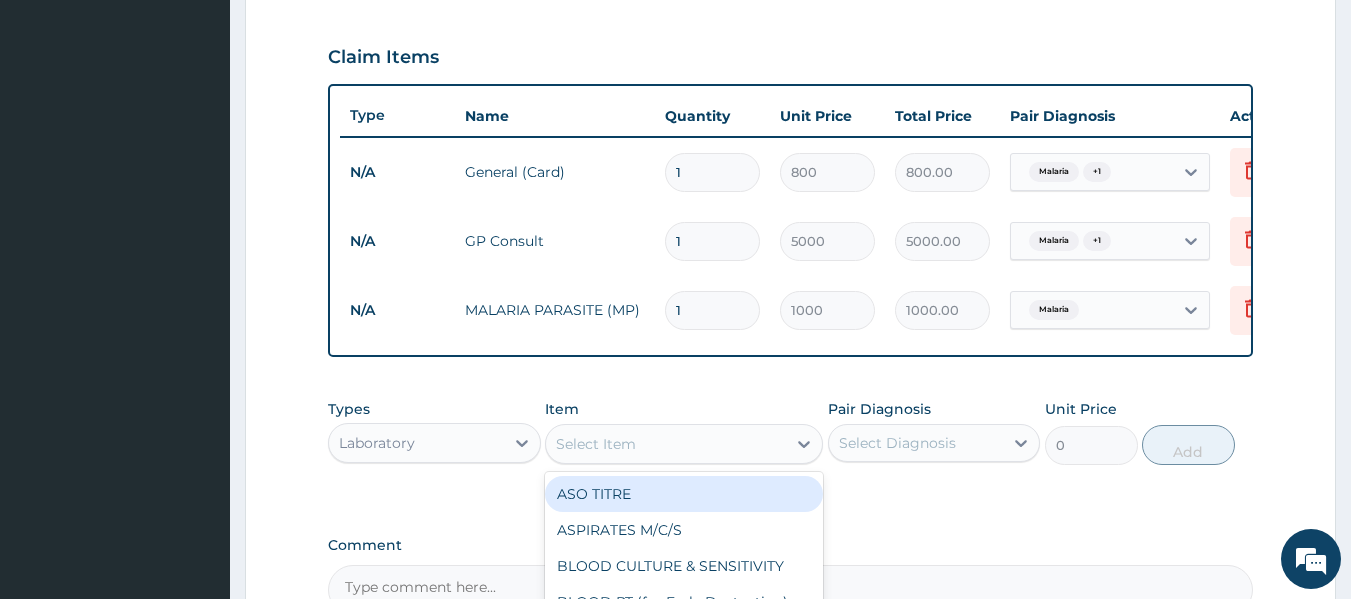 click on "Select Item" at bounding box center (684, 444) 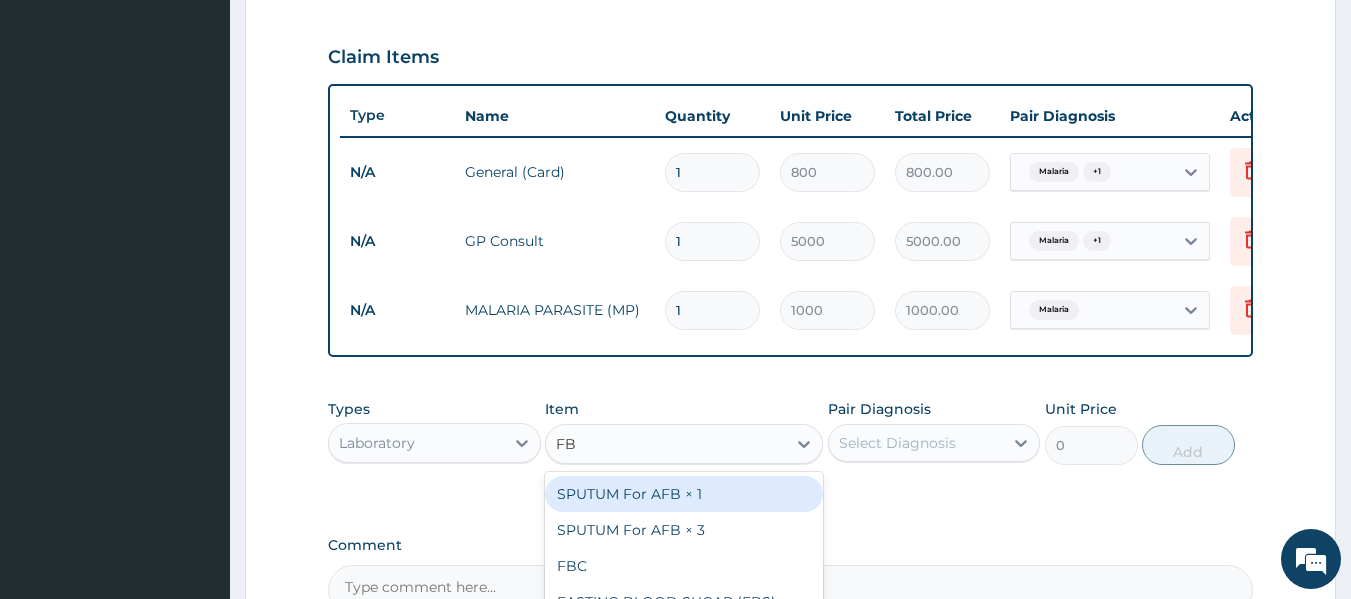 type on "FBC" 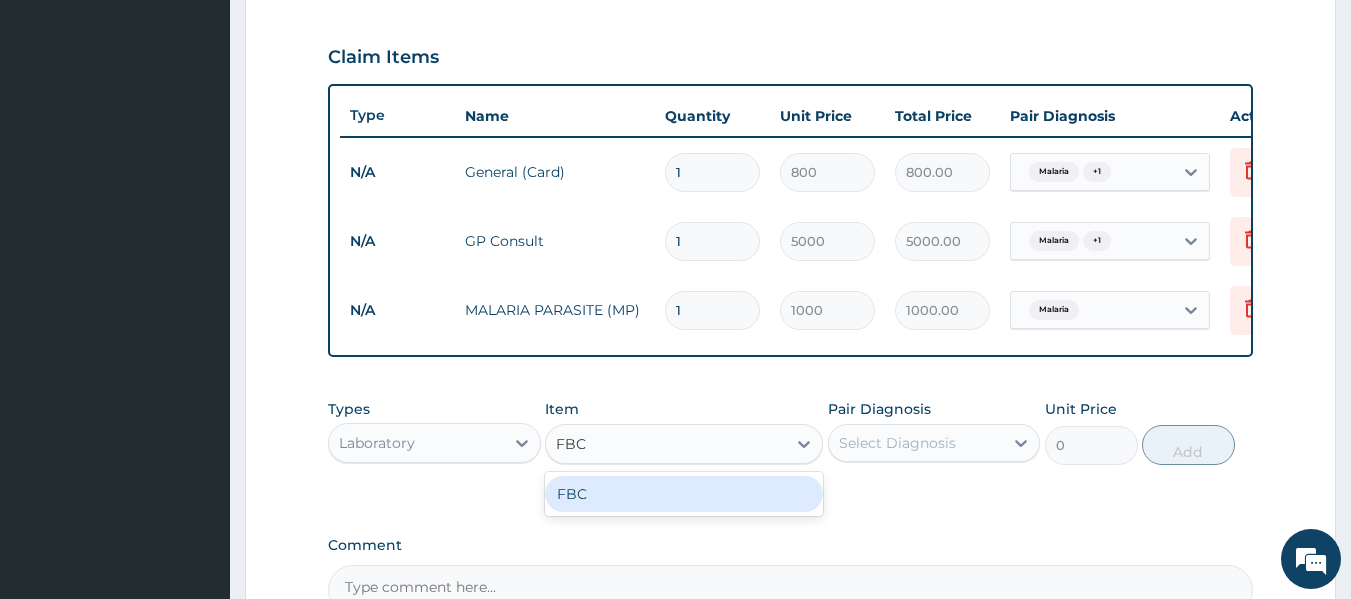 click on "FBC" at bounding box center [684, 494] 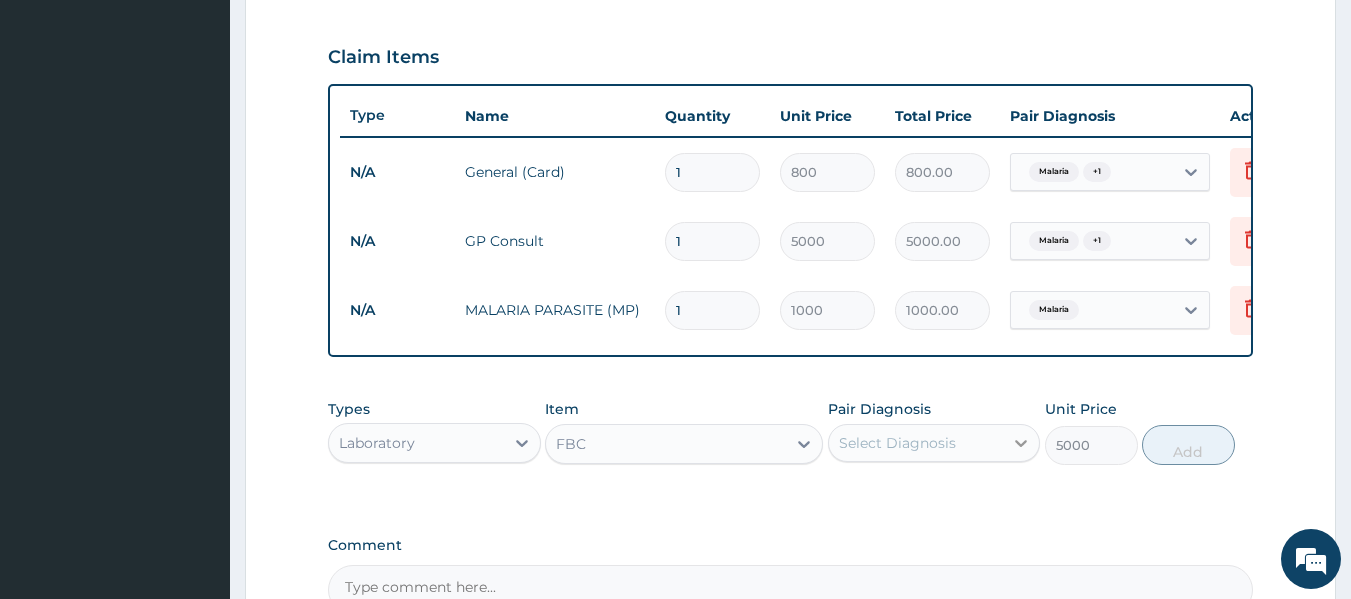 click at bounding box center (1021, 443) 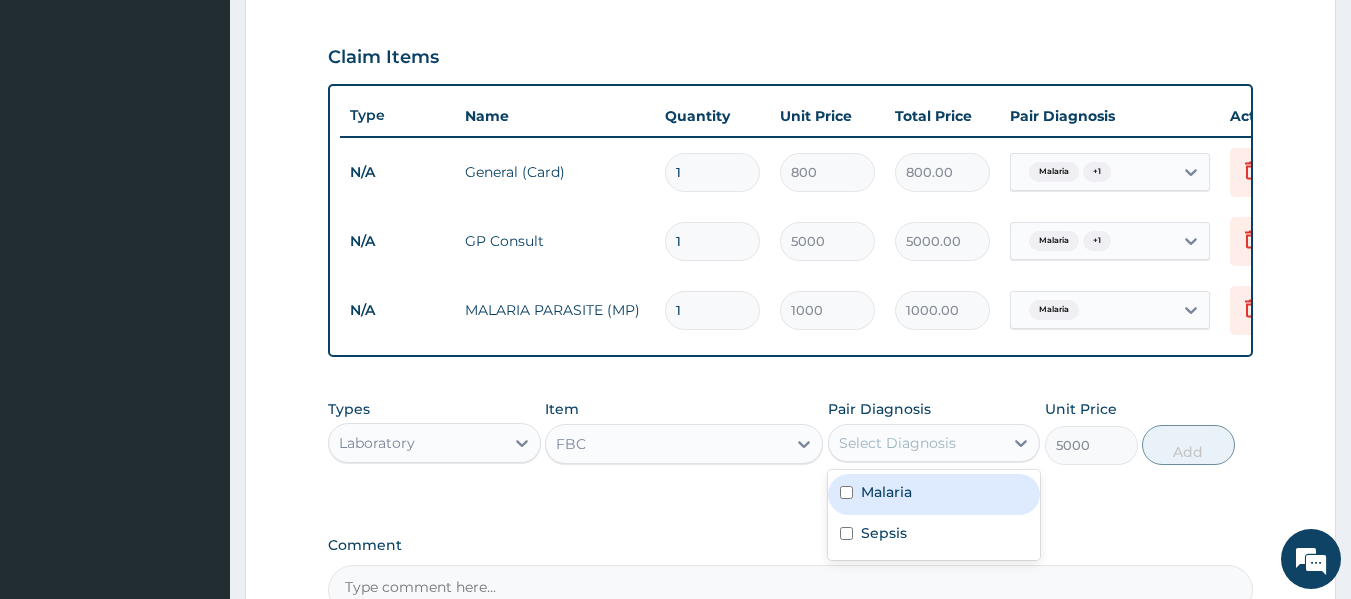 click on "Malaria" at bounding box center [934, 494] 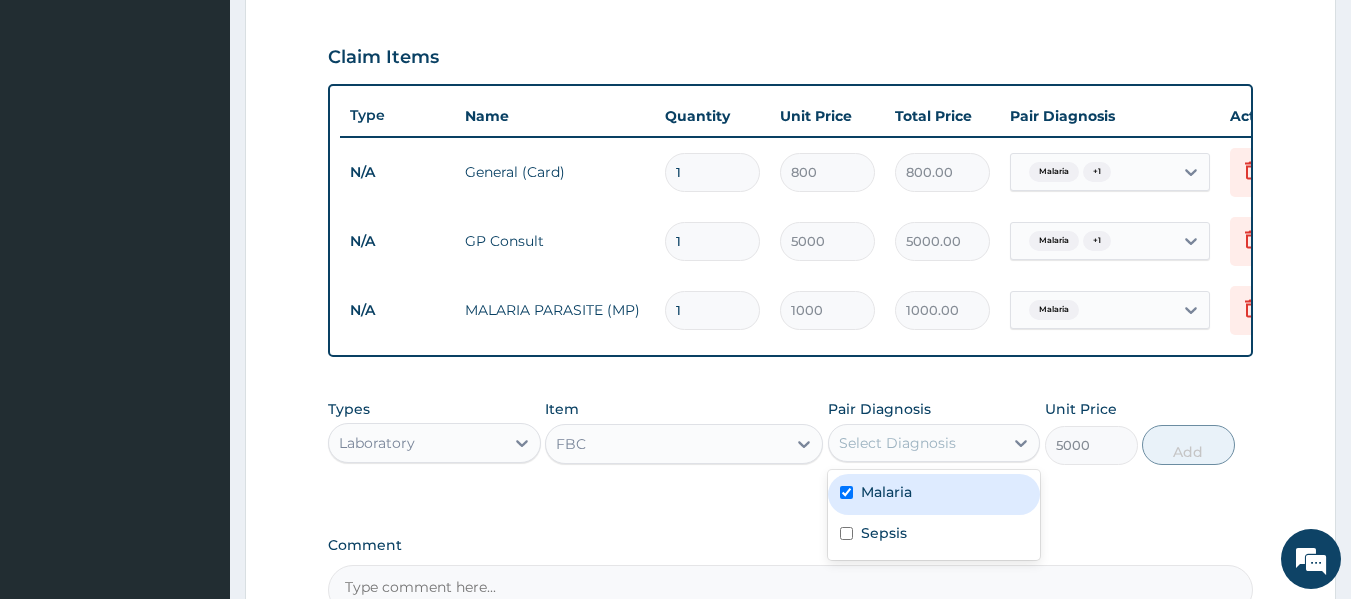 checkbox on "true" 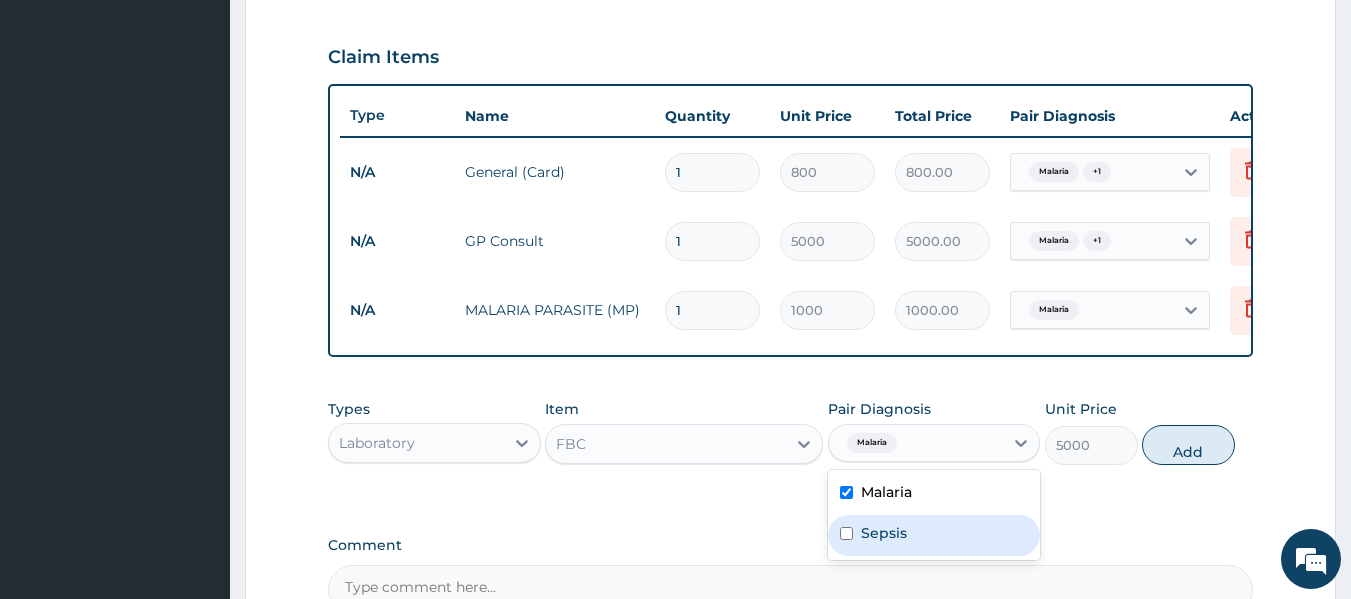 click on "Sepsis" at bounding box center (884, 533) 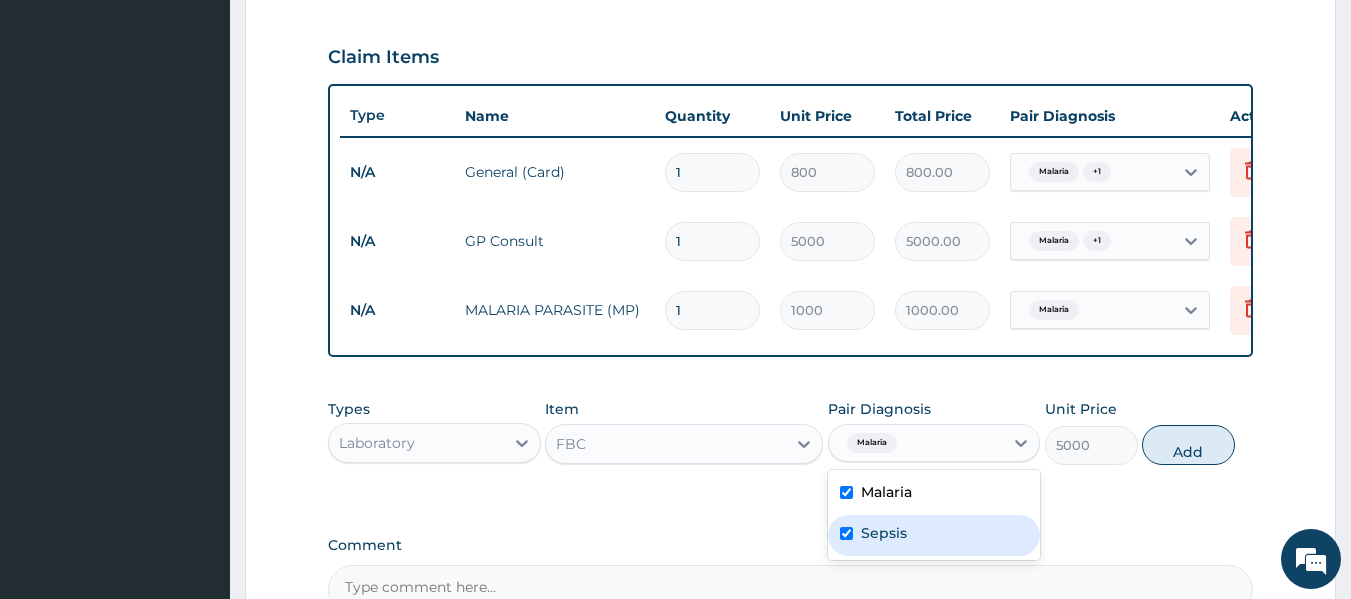 checkbox on "true" 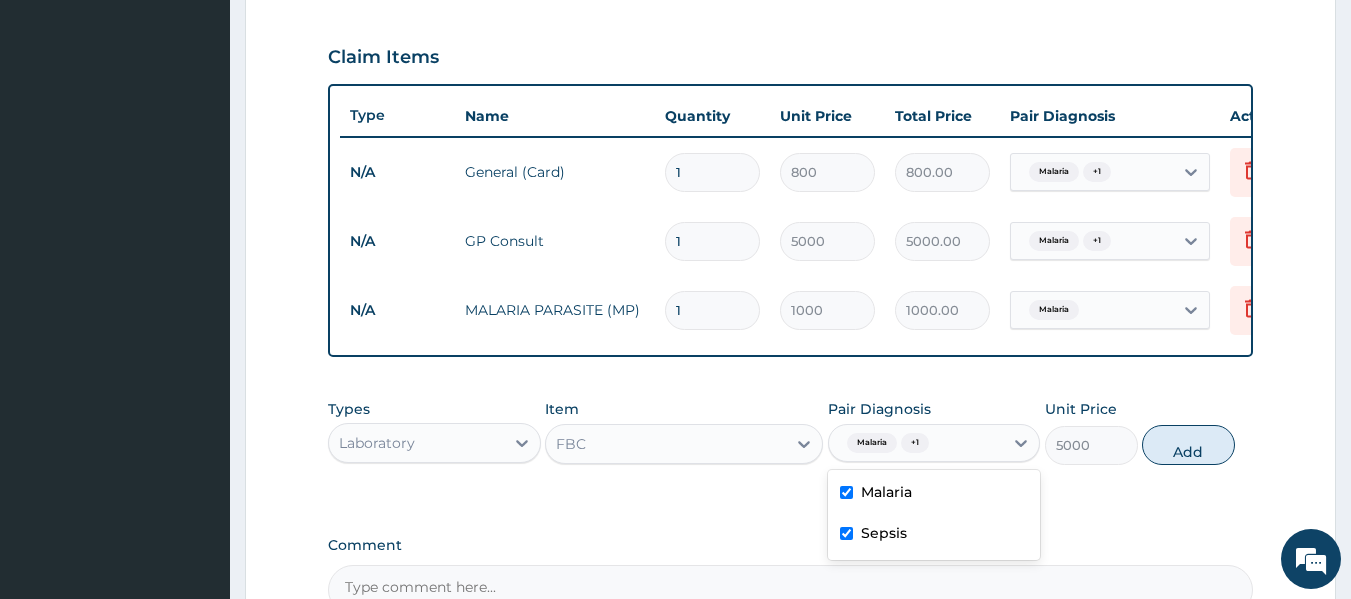 click at bounding box center [846, 492] 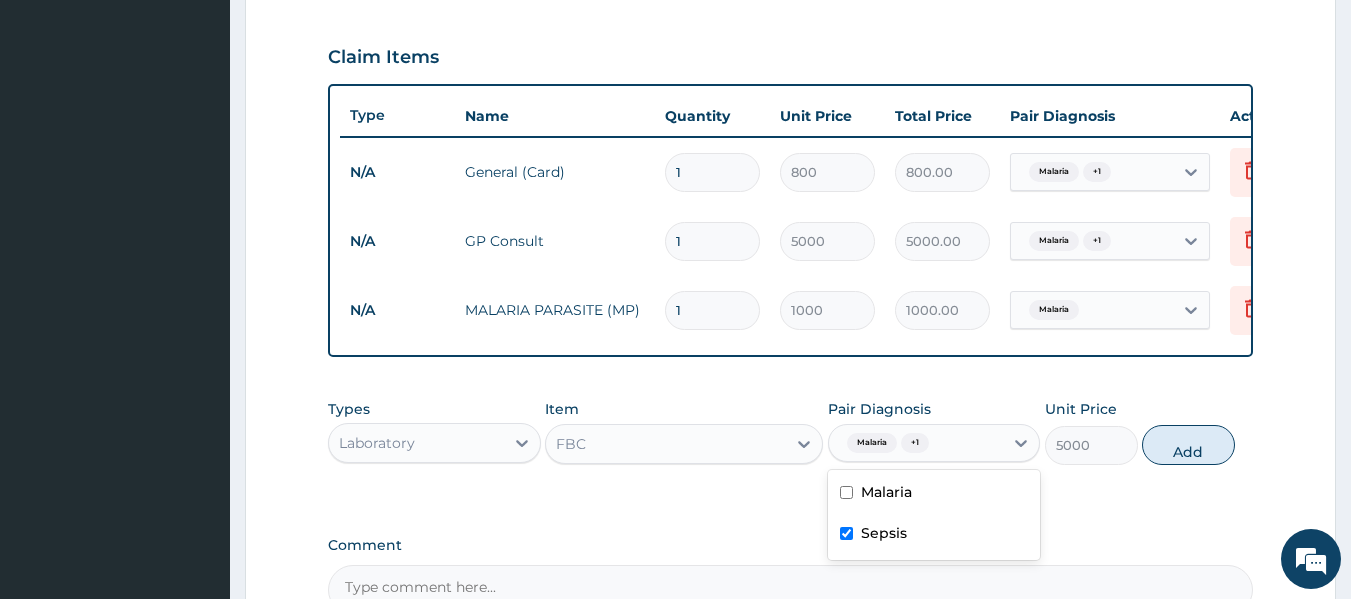checkbox on "false" 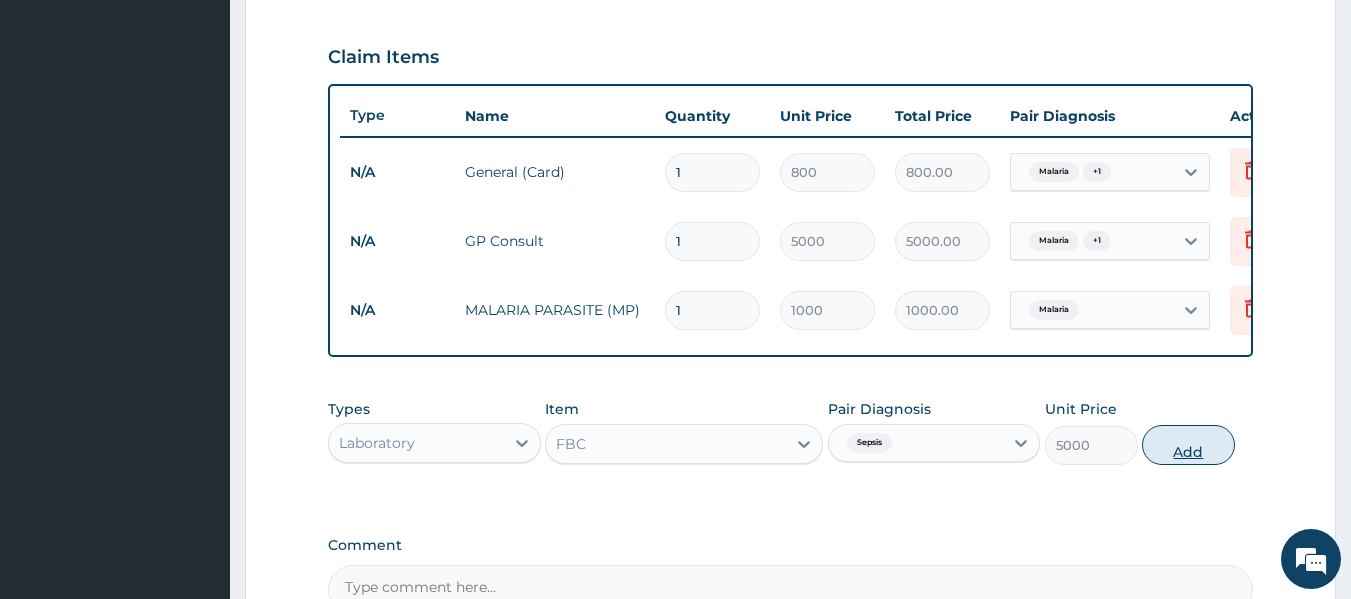 click on "Add" at bounding box center [1188, 445] 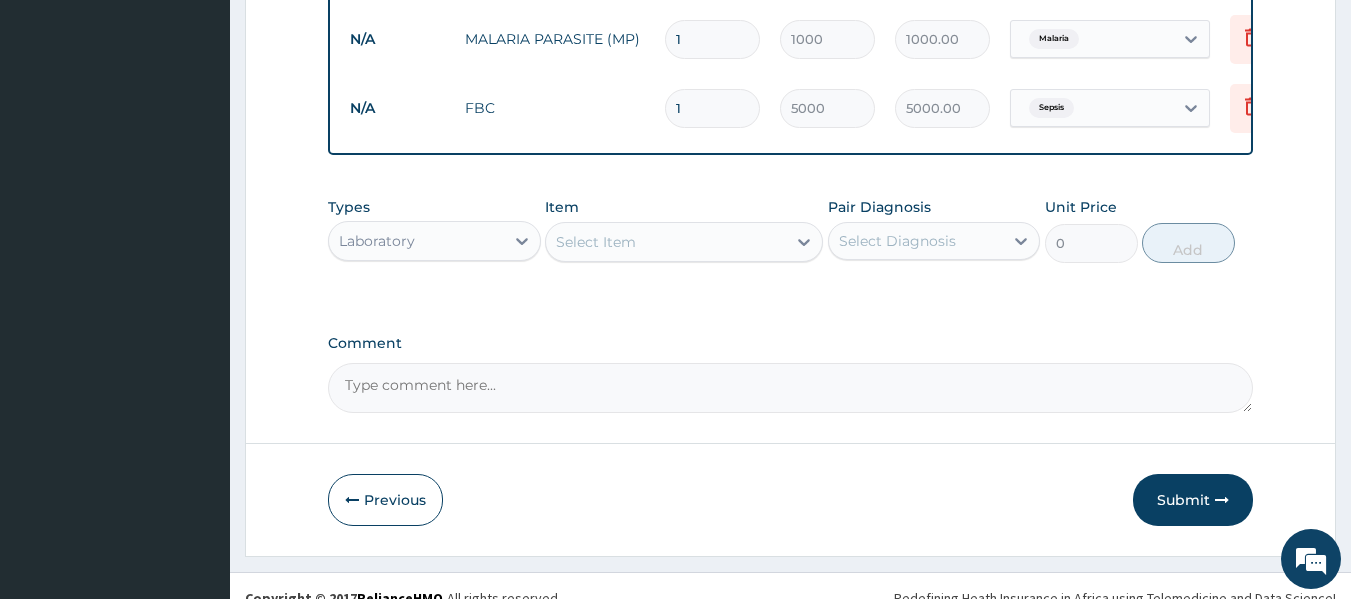 scroll, scrollTop: 942, scrollLeft: 0, axis: vertical 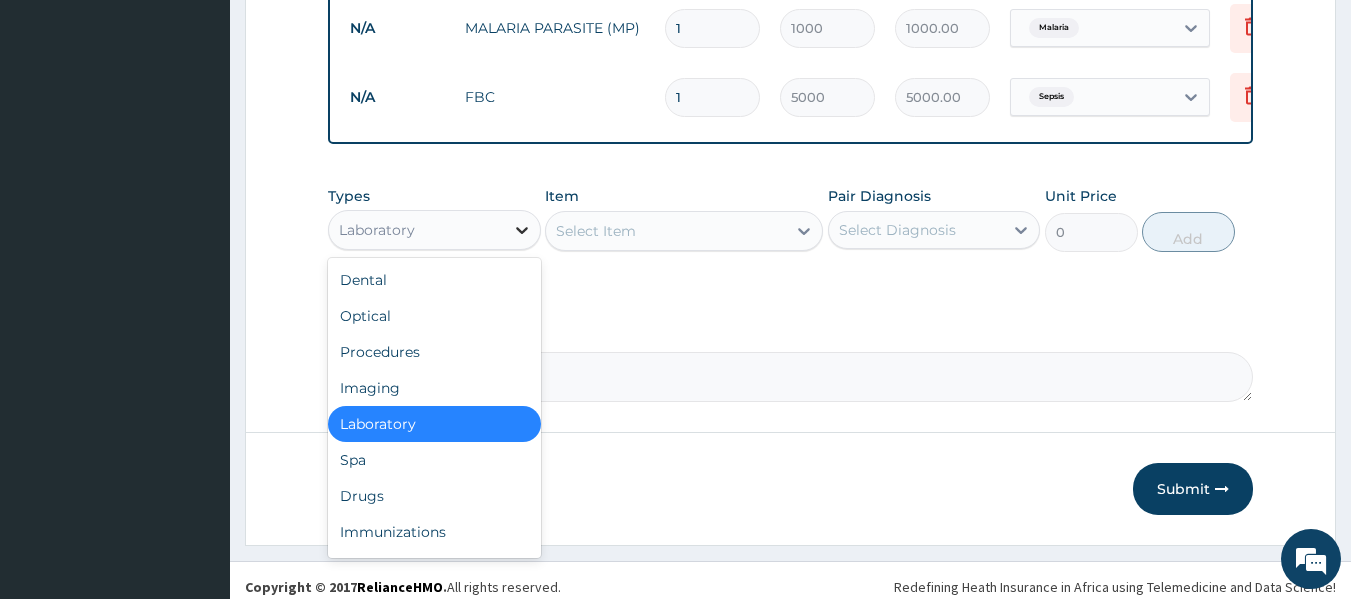 click 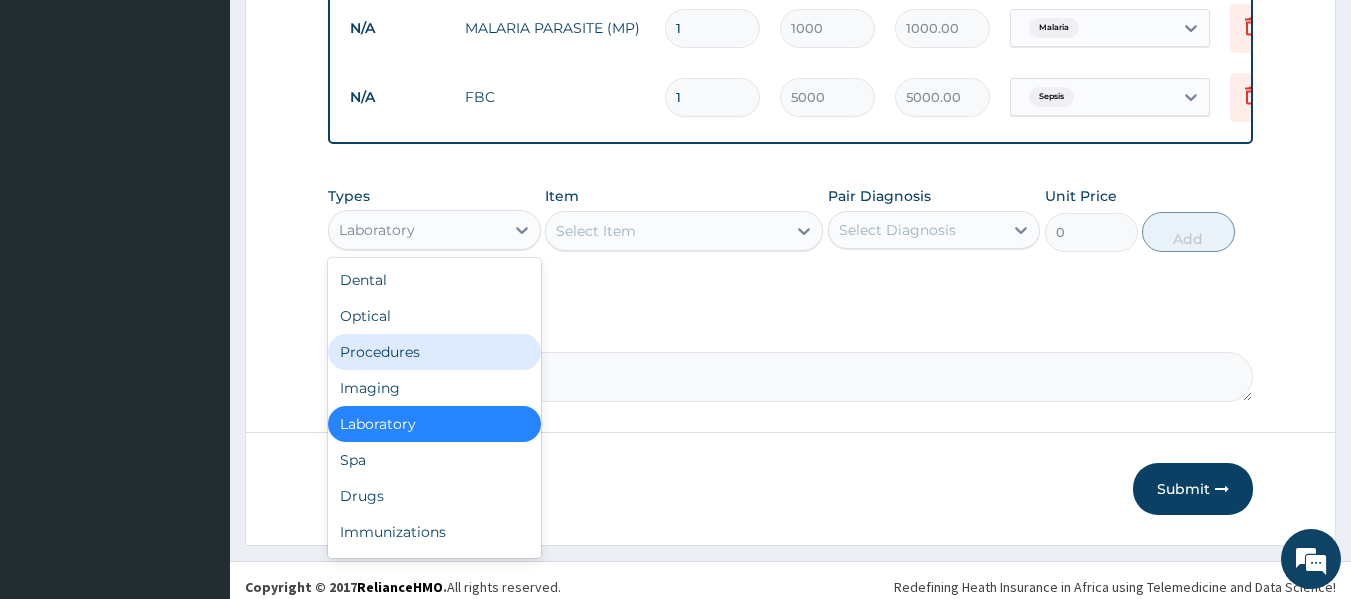 click on "Procedures" at bounding box center (434, 352) 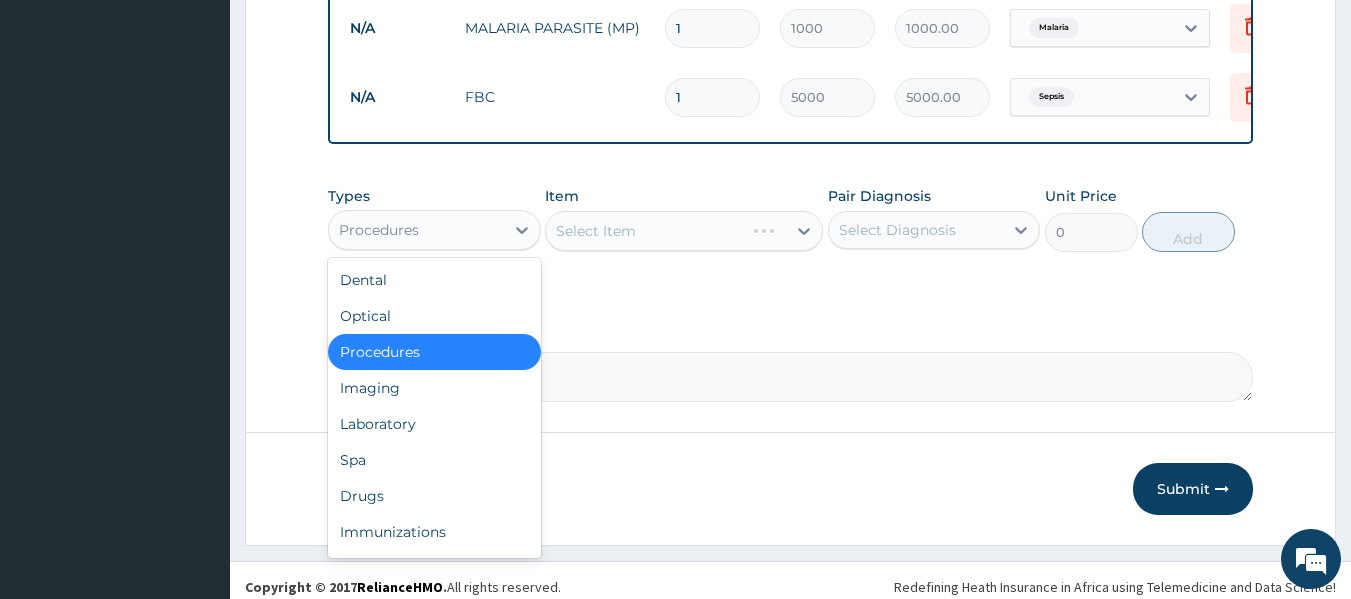 click on "Procedures" at bounding box center (416, 230) 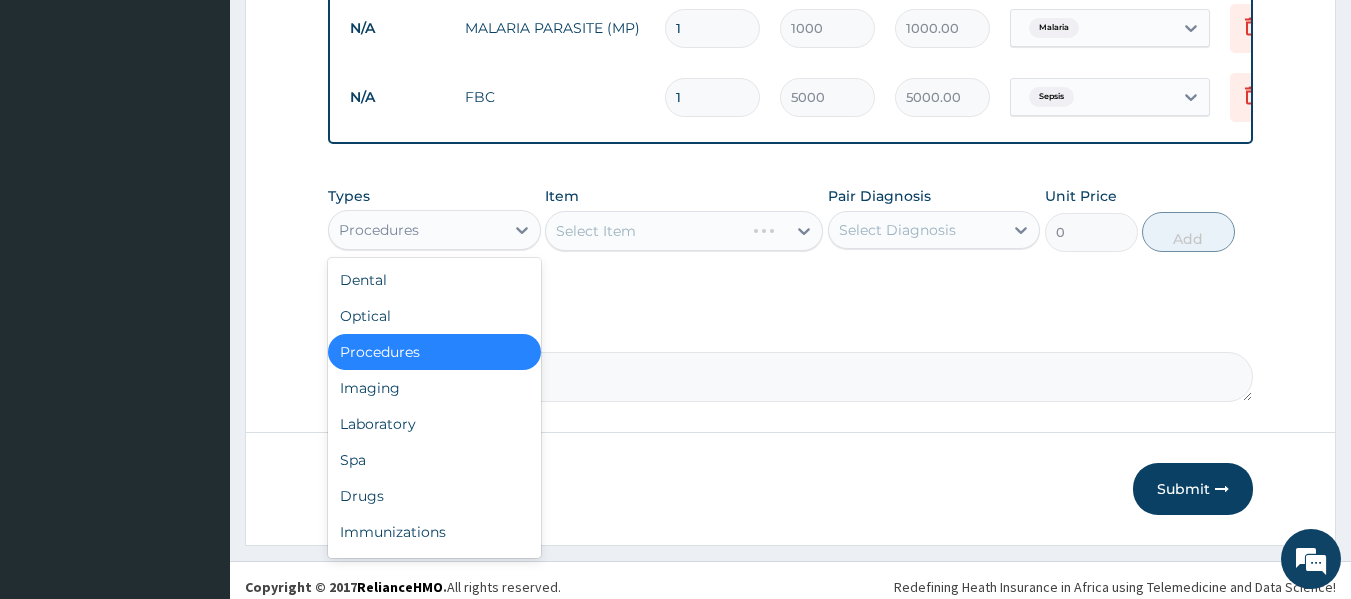 click on "Procedures" at bounding box center (434, 352) 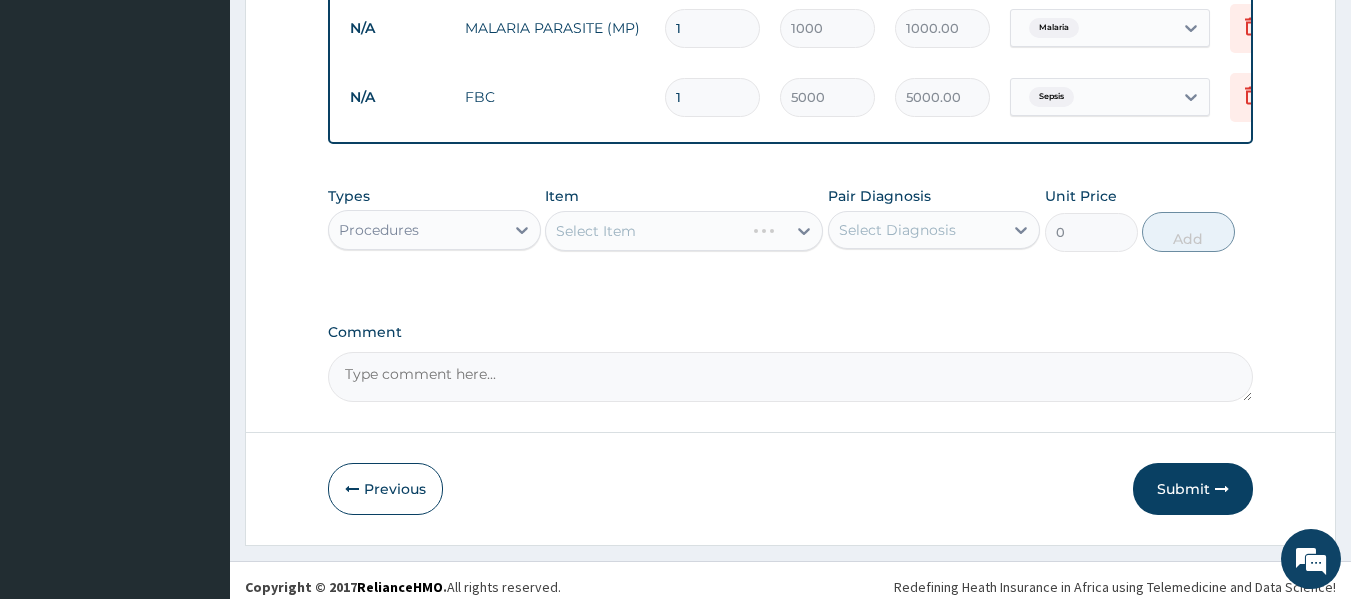 click on "Select Item" at bounding box center [684, 231] 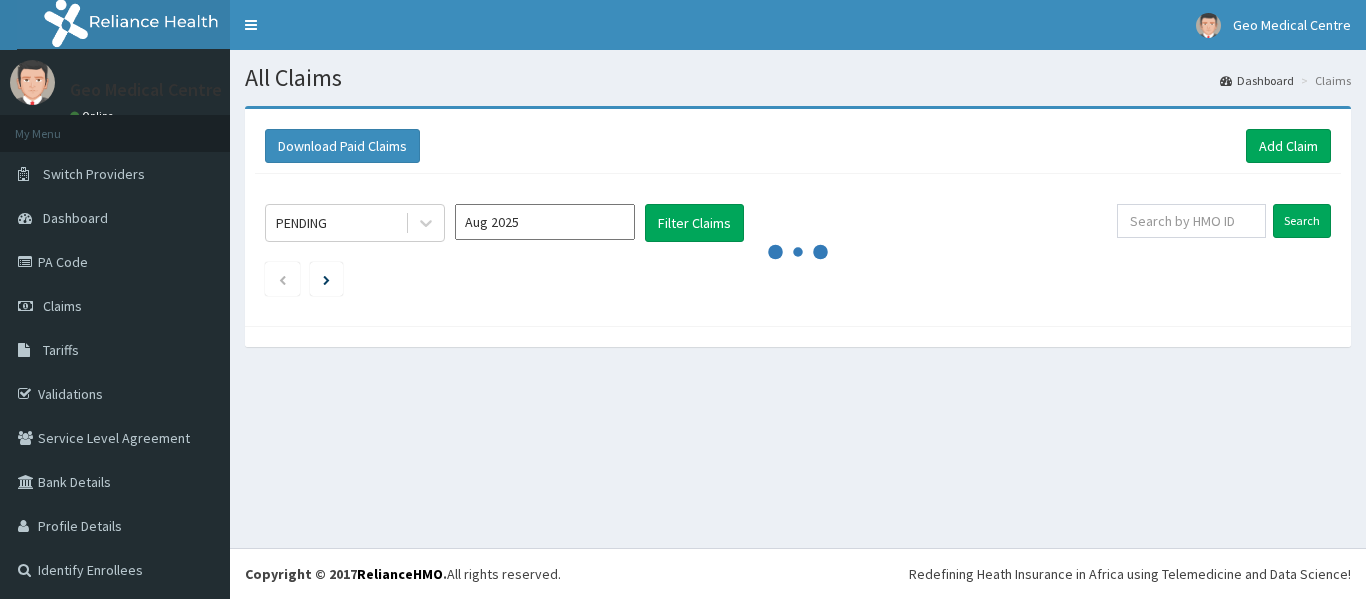 scroll, scrollTop: 0, scrollLeft: 0, axis: both 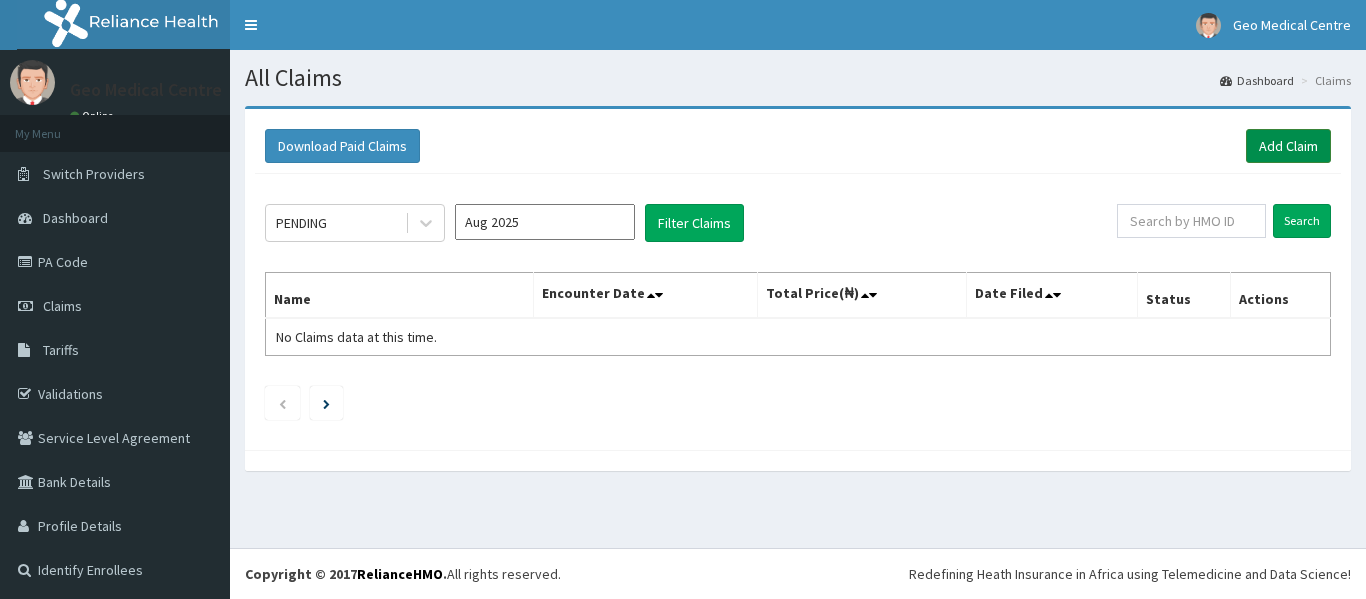 click on "Add Claim" at bounding box center (1288, 146) 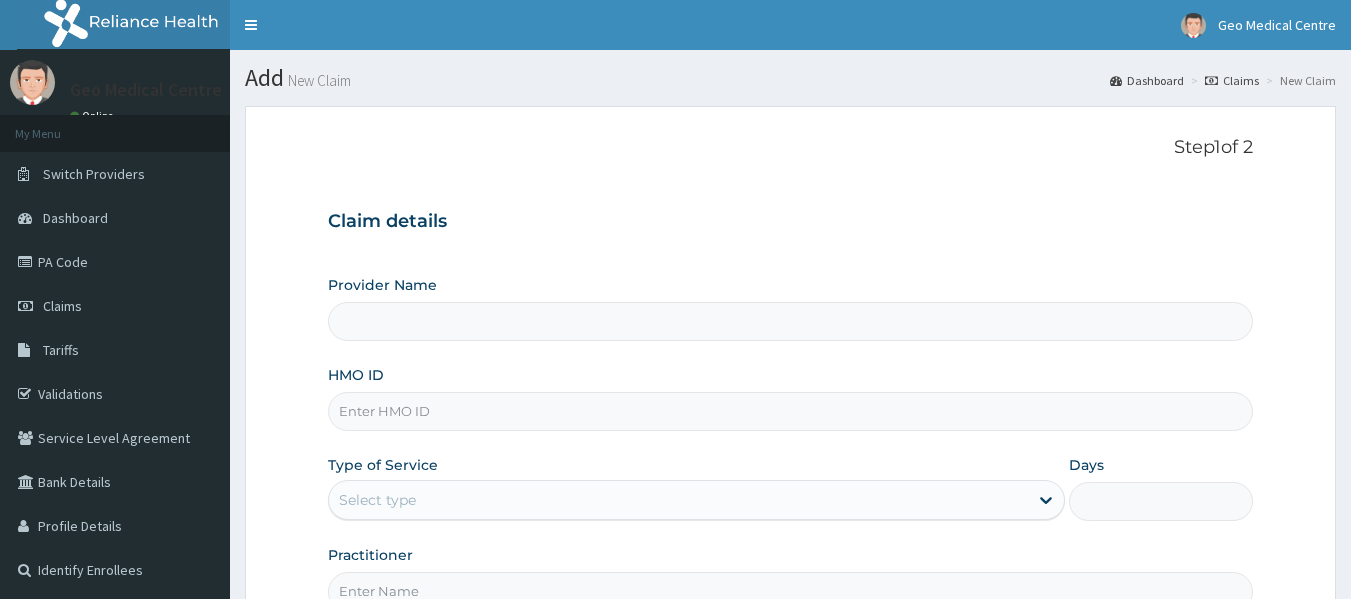scroll, scrollTop: 0, scrollLeft: 0, axis: both 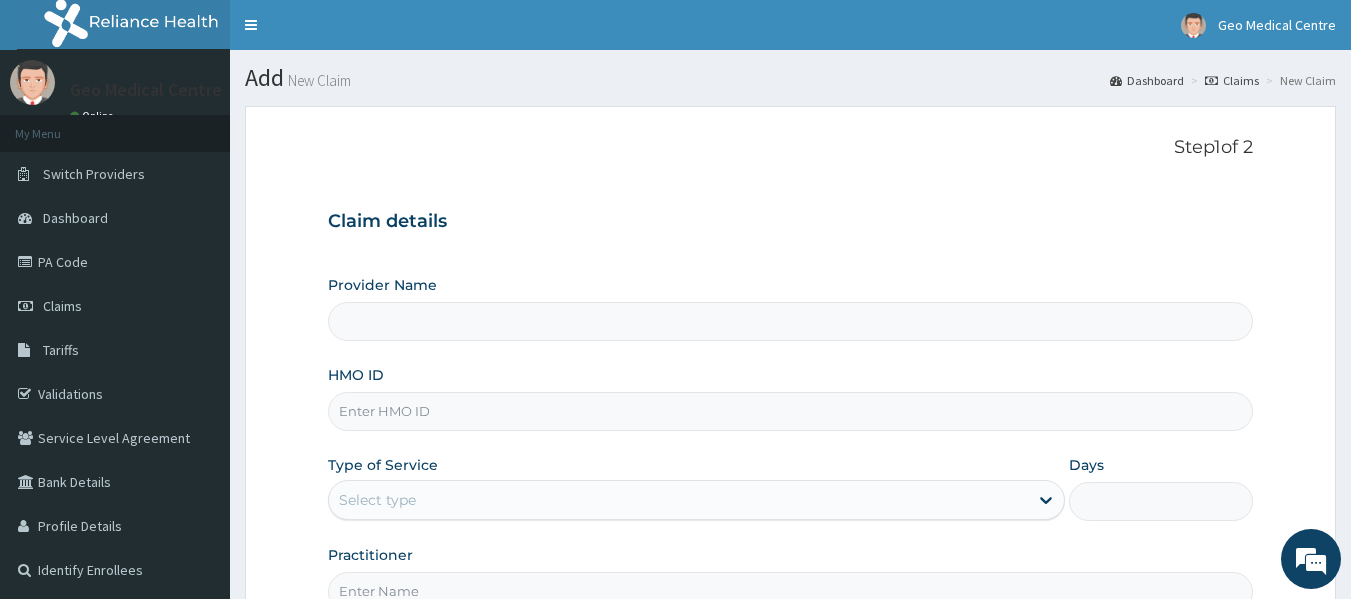type on "Geo Medical Centre" 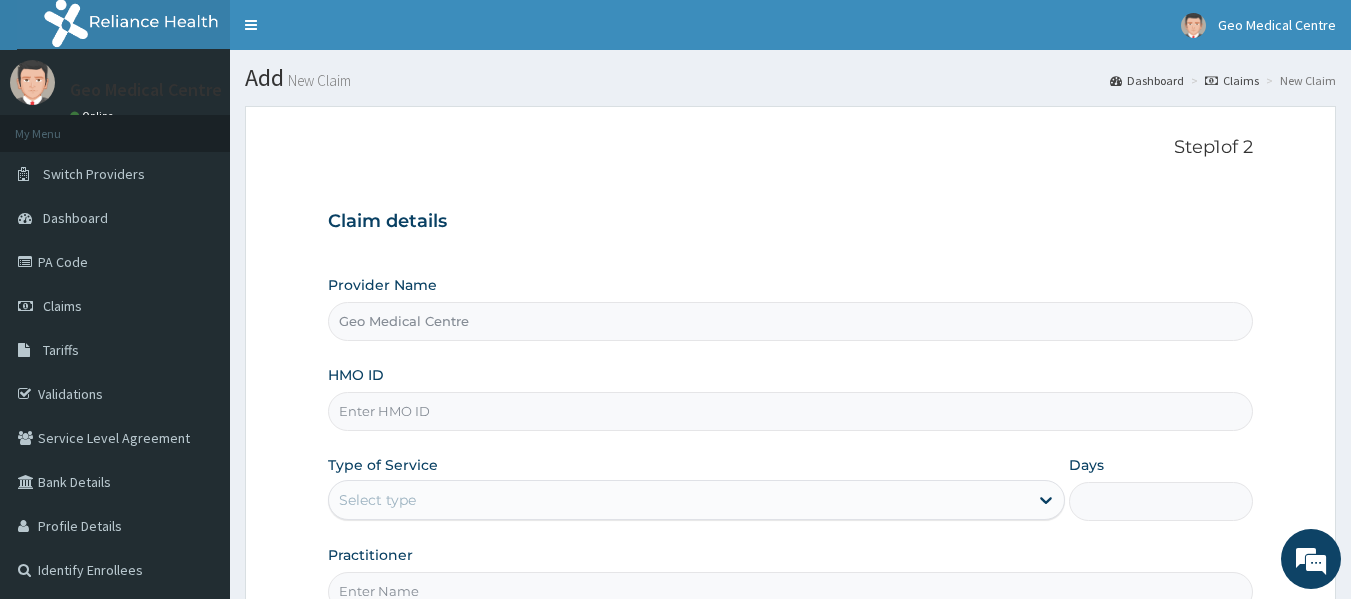 click on "HMO ID" at bounding box center (791, 411) 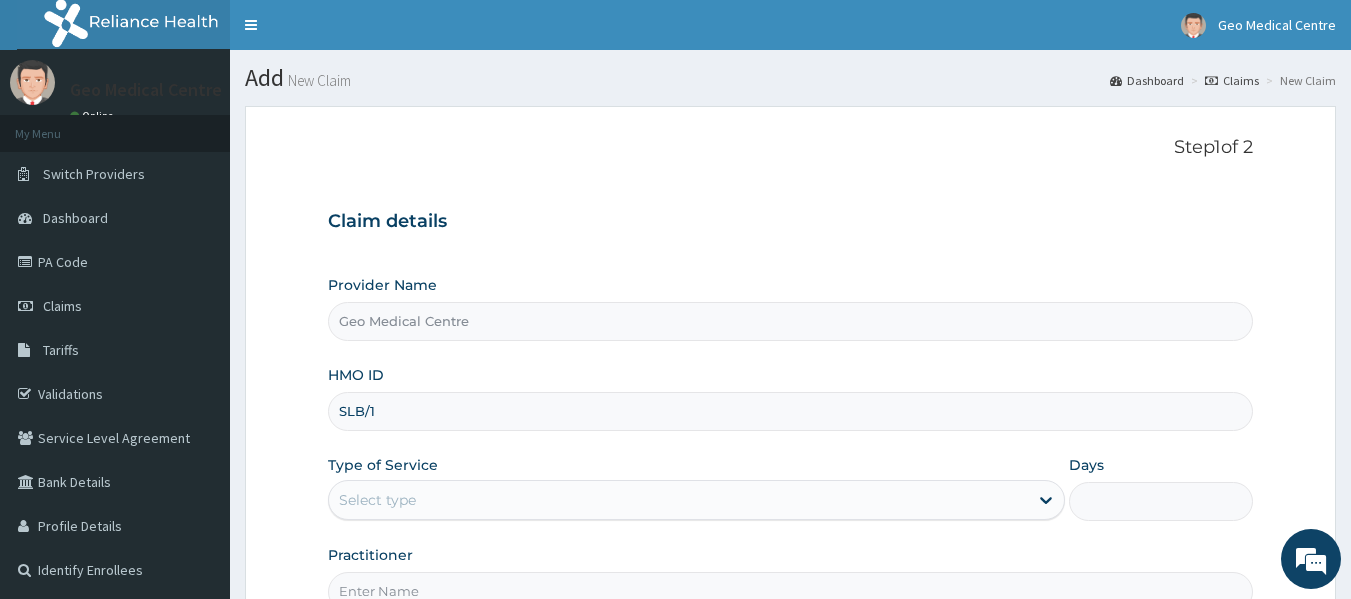 scroll, scrollTop: 0, scrollLeft: 0, axis: both 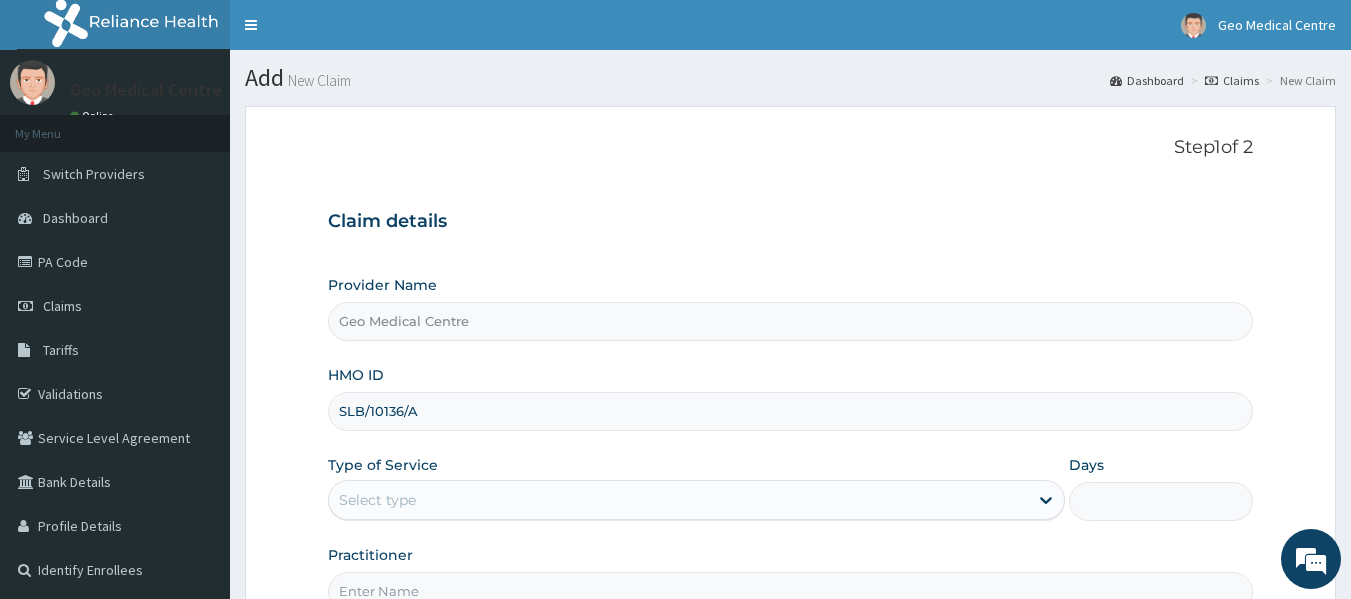 type on "SLB/10136/A" 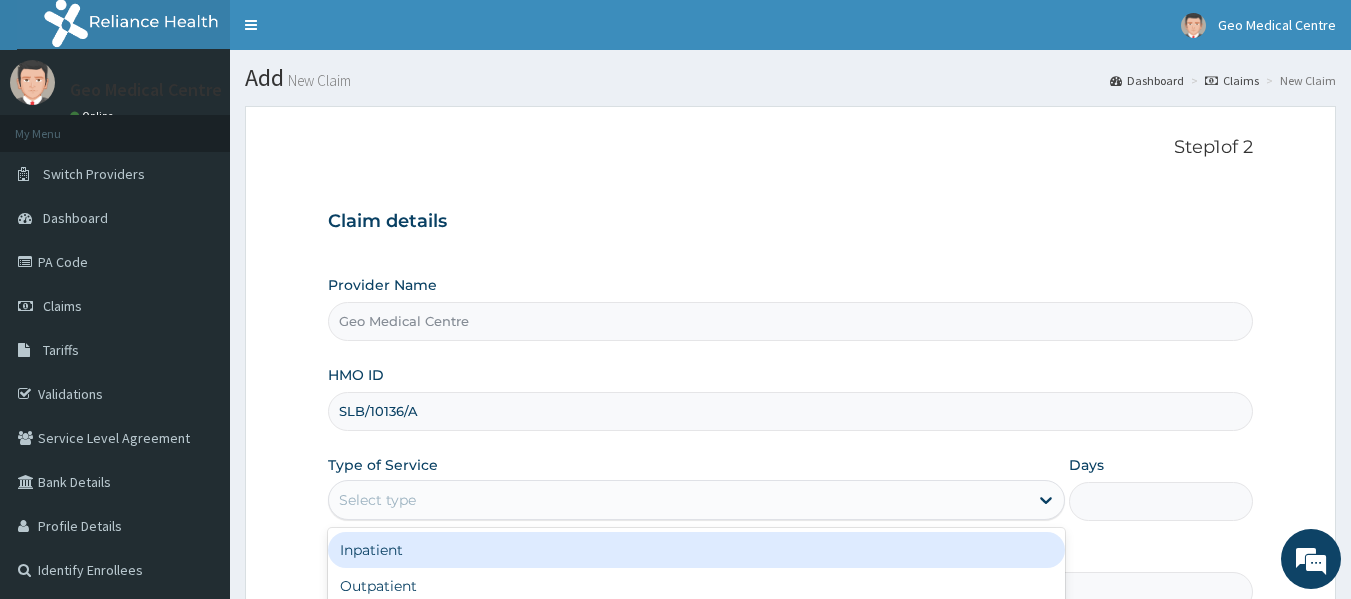 click on "Select type" at bounding box center (377, 500) 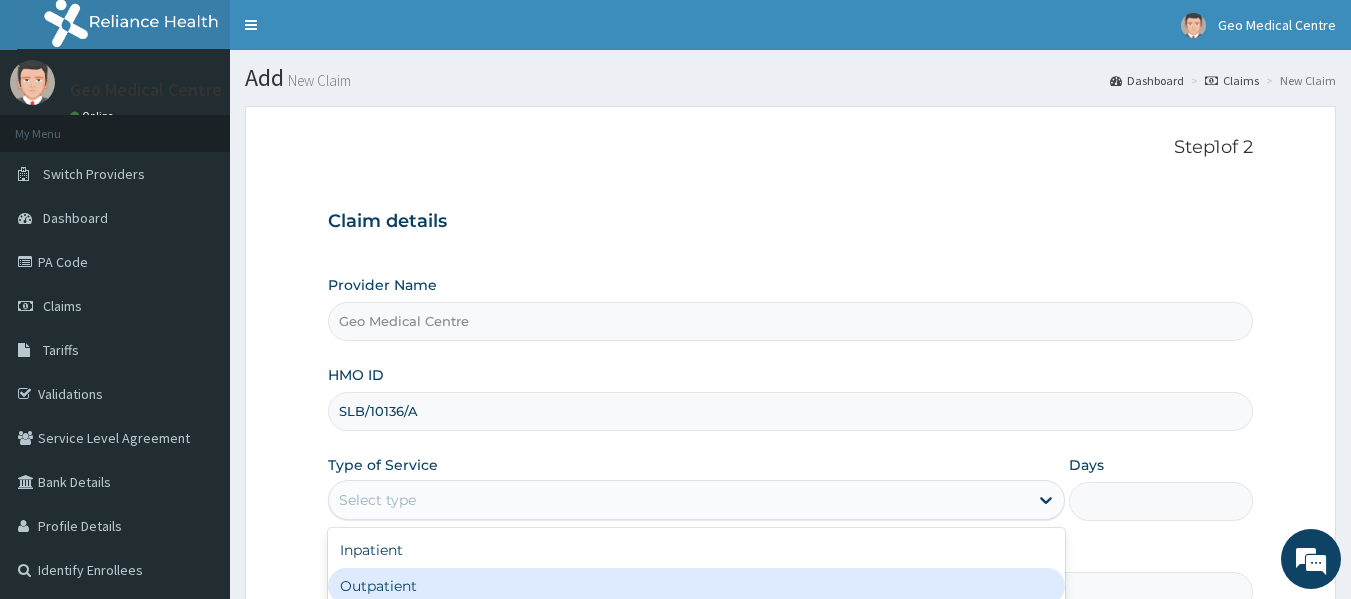 click on "Outpatient" at bounding box center [696, 586] 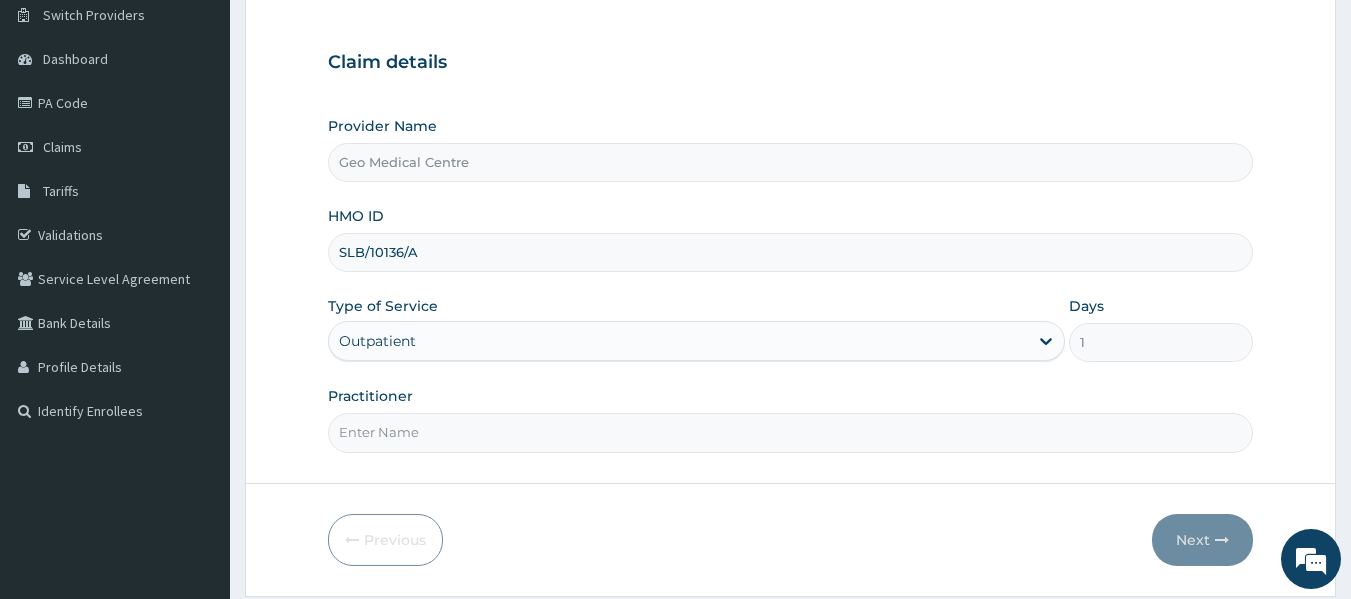 scroll, scrollTop: 223, scrollLeft: 0, axis: vertical 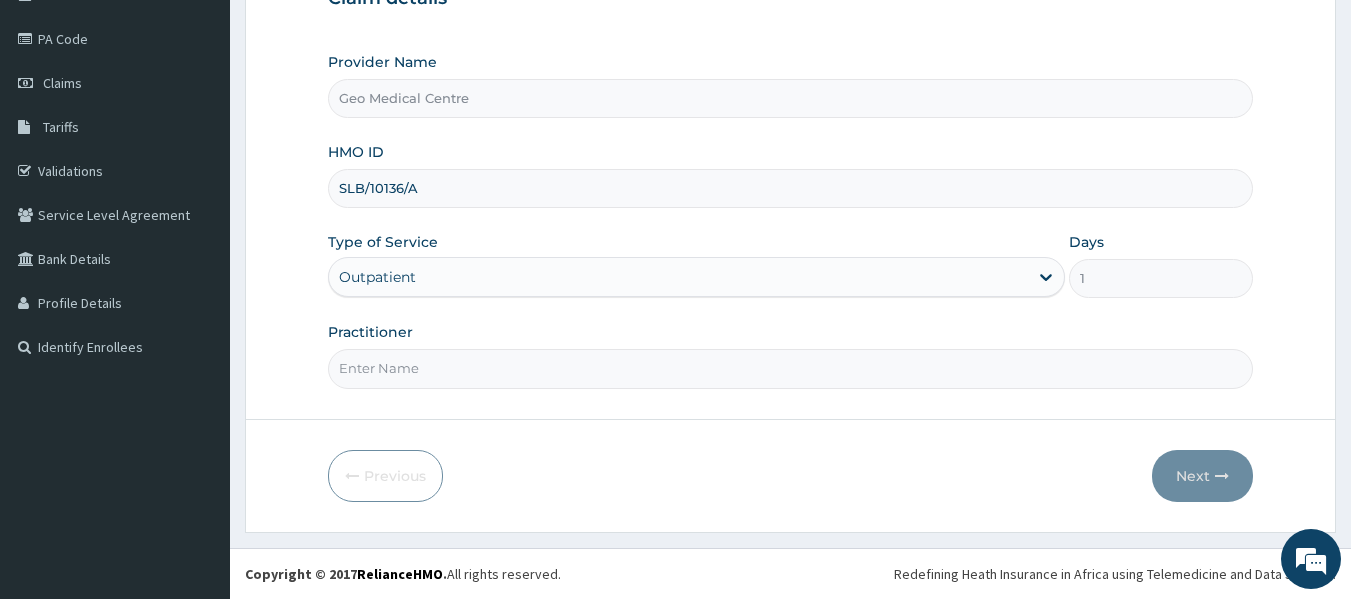 click on "Practitioner" at bounding box center [791, 368] 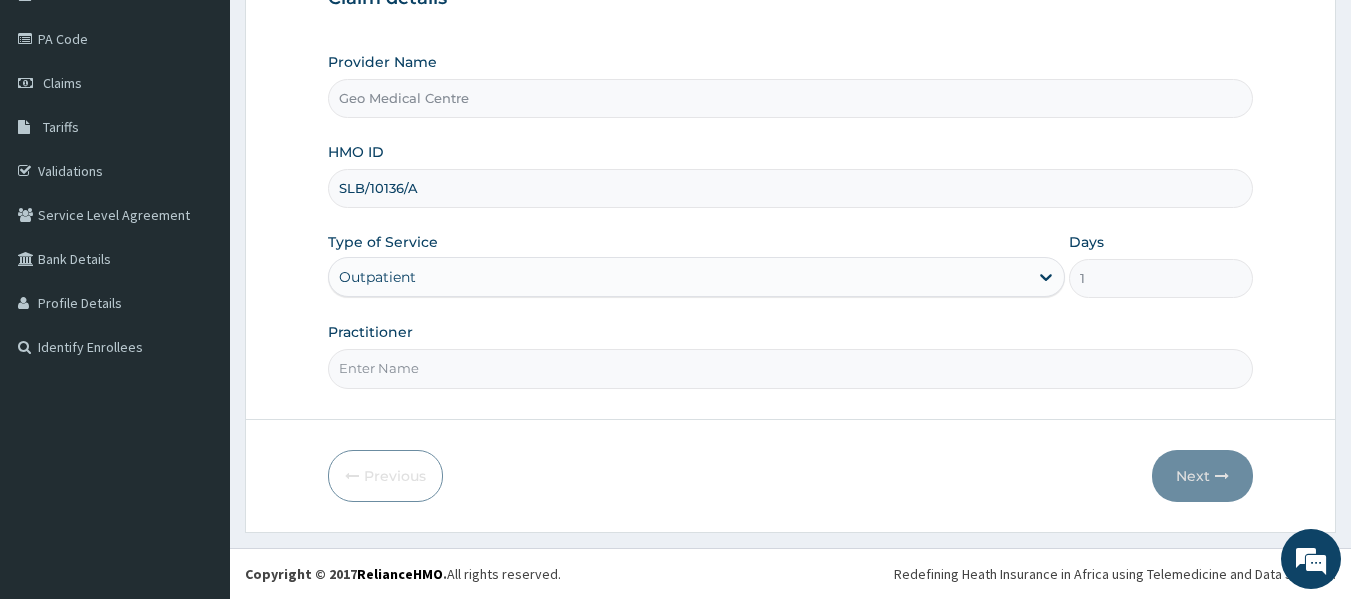 type on "DR [LAST]" 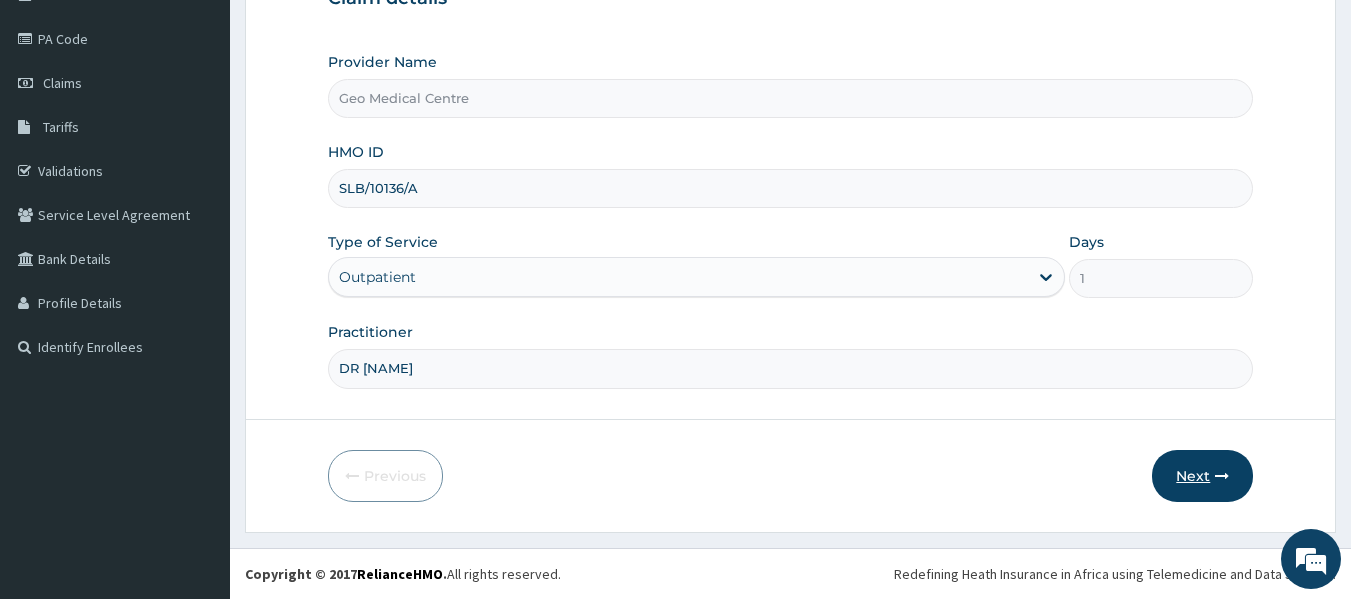 click on "Next" at bounding box center [1202, 476] 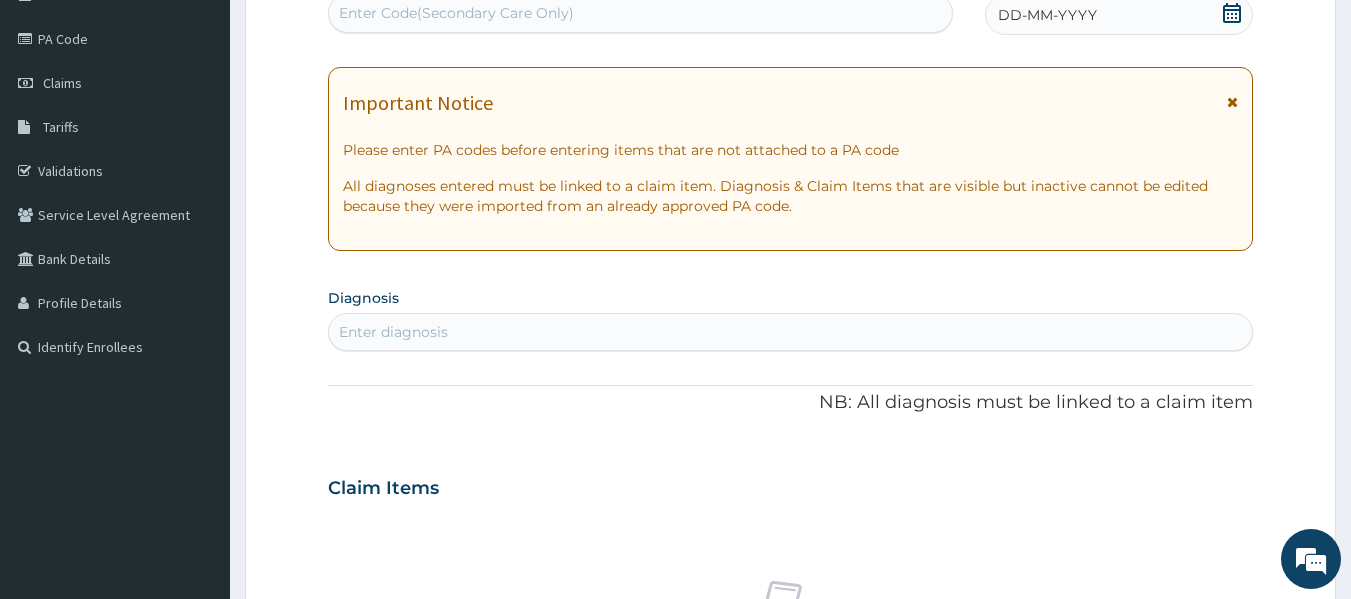 click on "DD-MM-YYYY" at bounding box center (1047, 15) 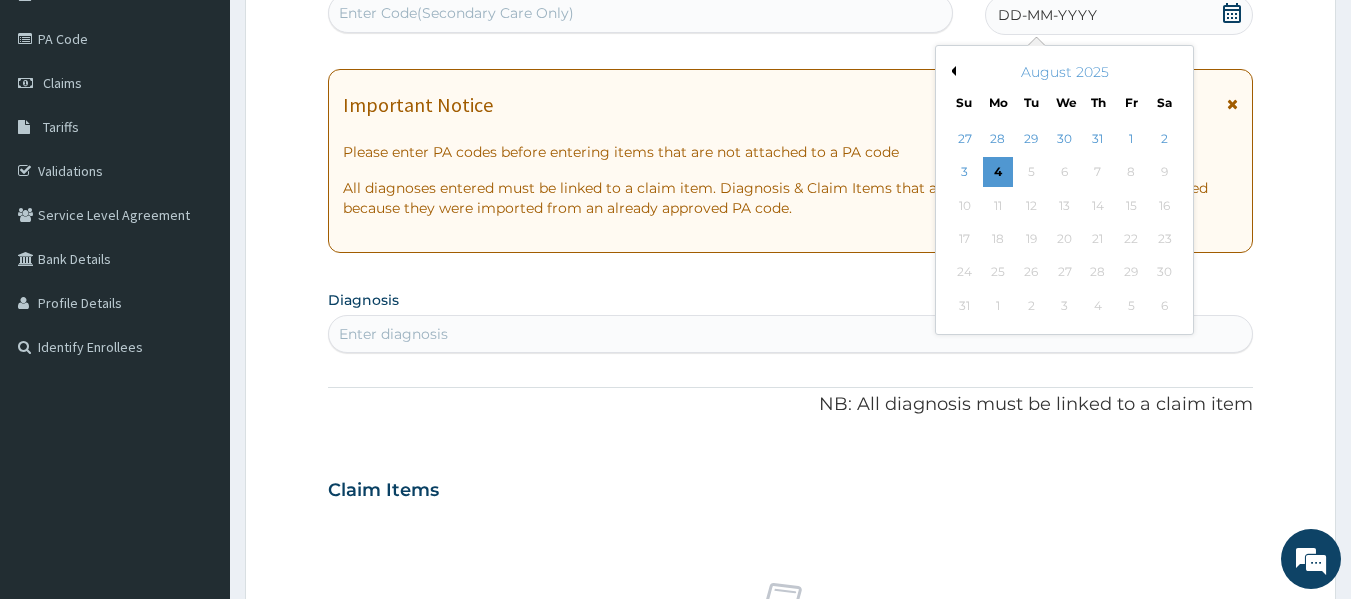 click on "Previous Month" at bounding box center (951, 71) 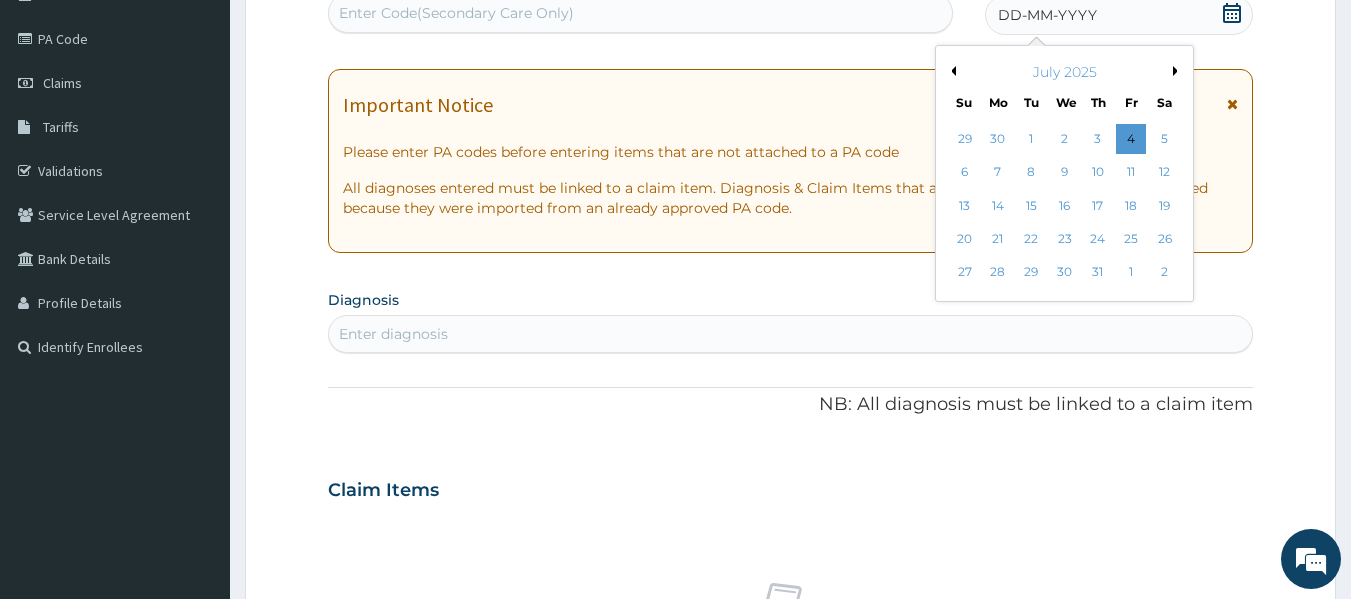 click on "Previous Month" at bounding box center (951, 71) 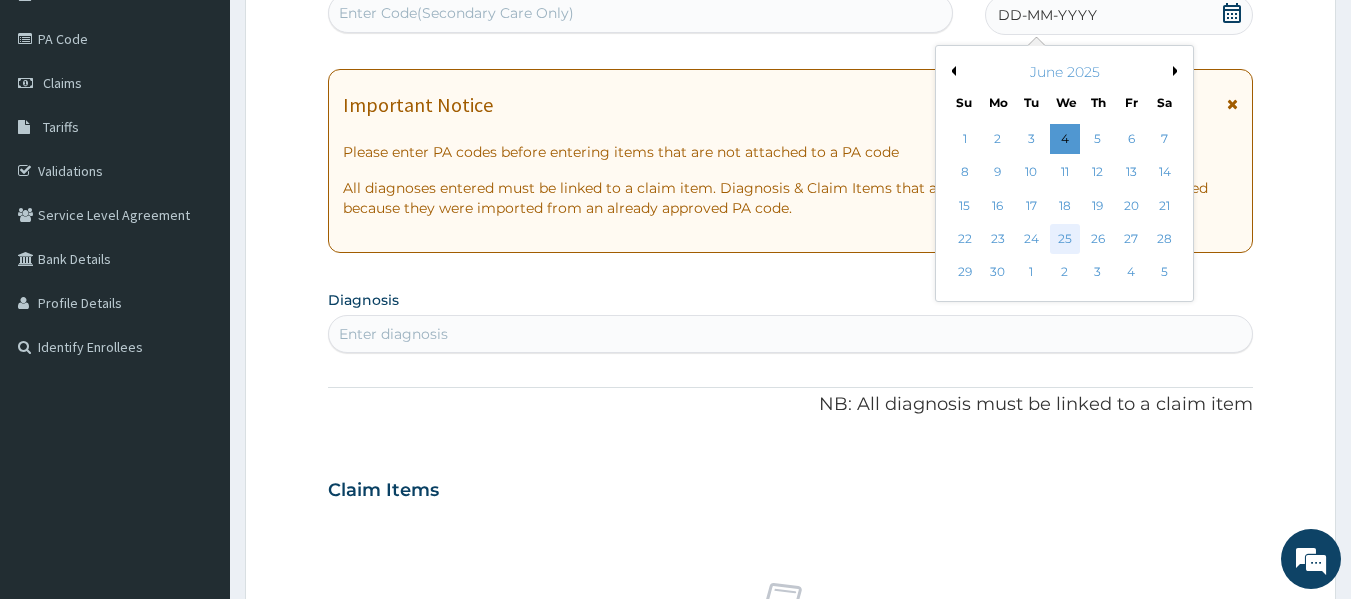 click on "25" at bounding box center (1065, 239) 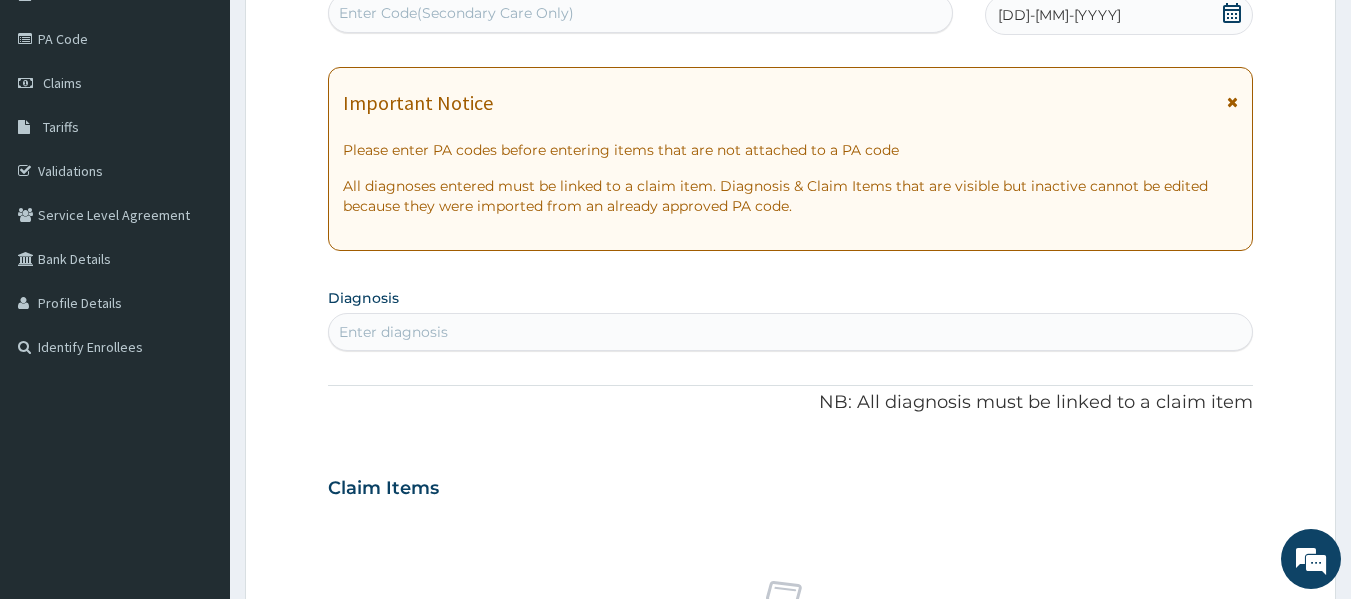 click on "Enter diagnosis" at bounding box center (393, 332) 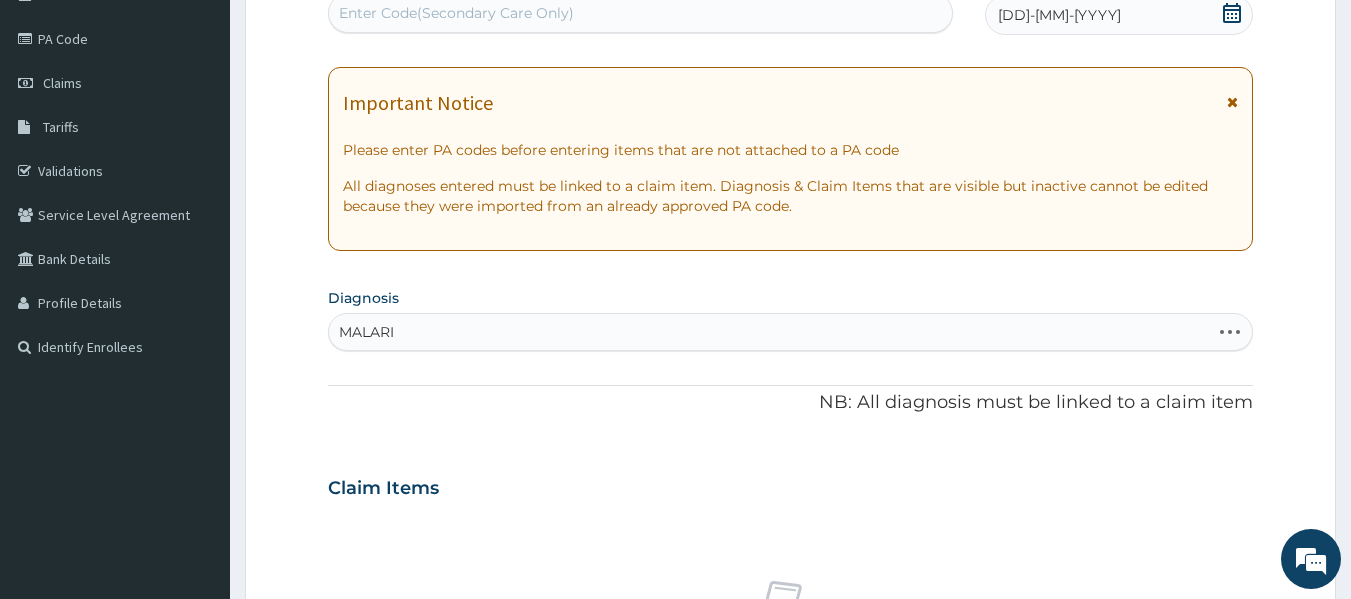 type on "MALARIA" 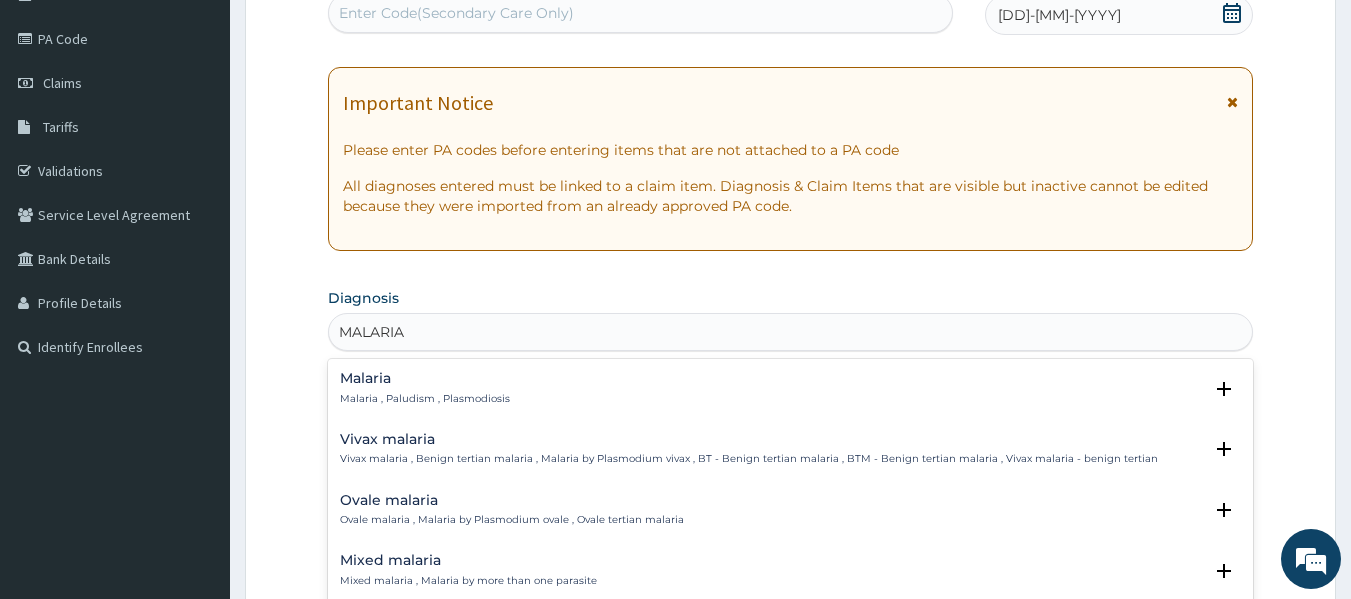 click on "Malaria" at bounding box center [425, 378] 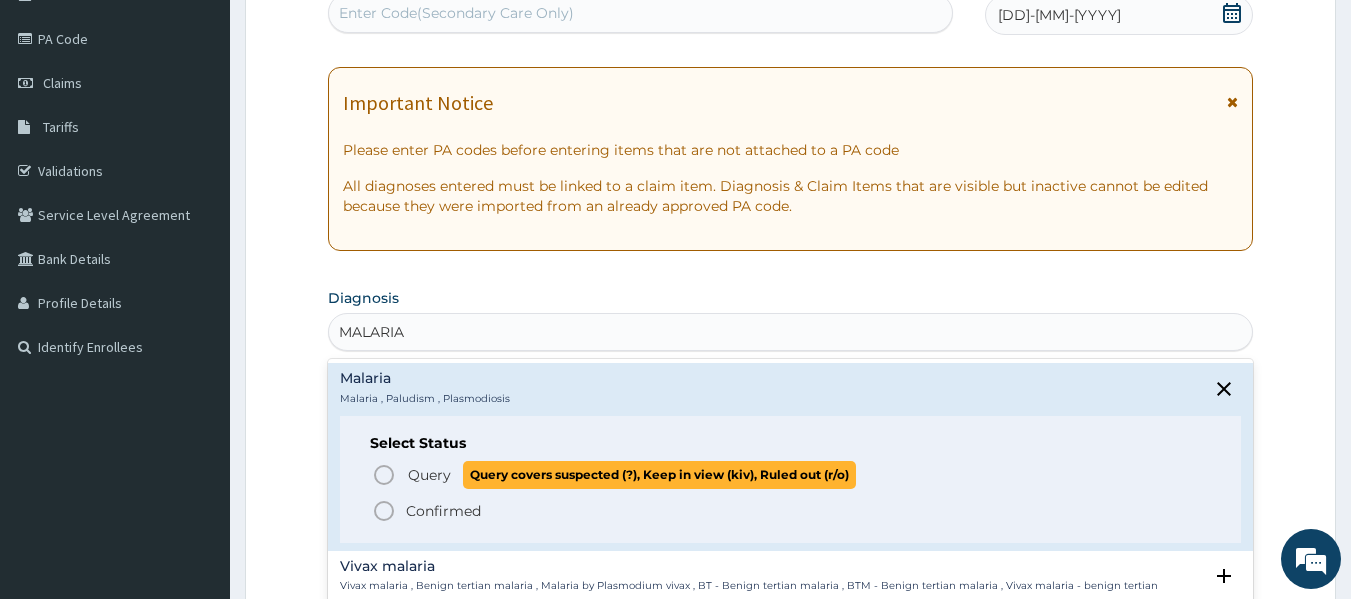 click 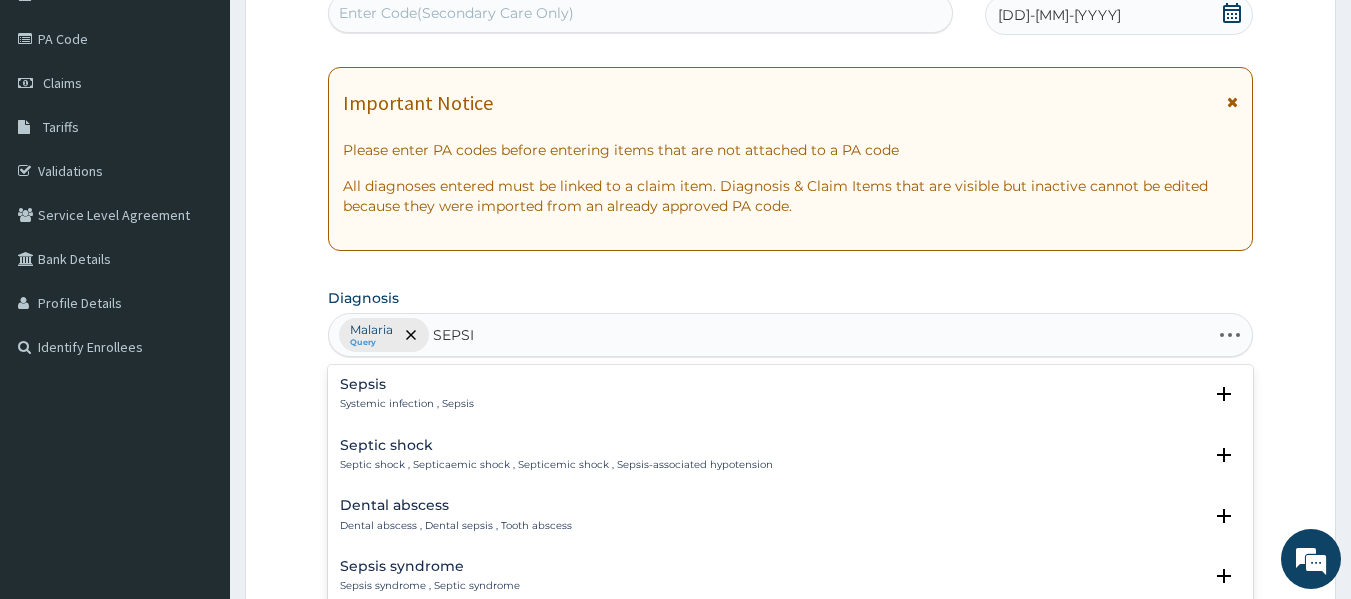 type on "SEPSIS" 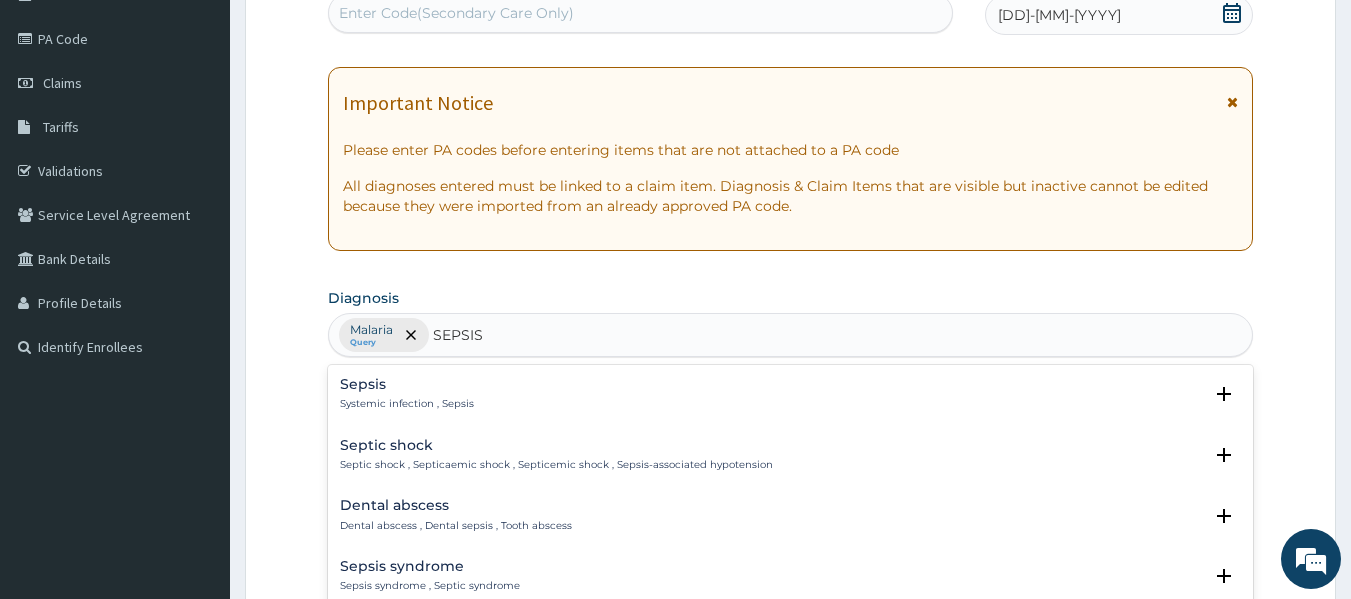 click on "Systemic infection , Sepsis" at bounding box center (407, 404) 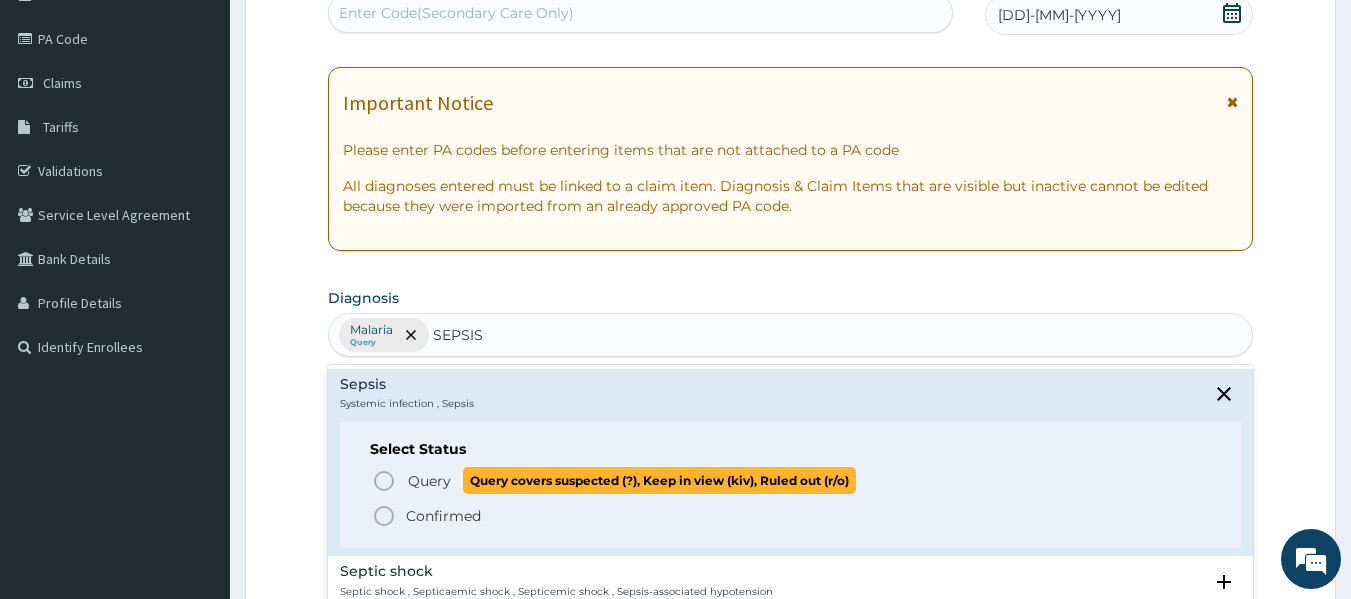 click 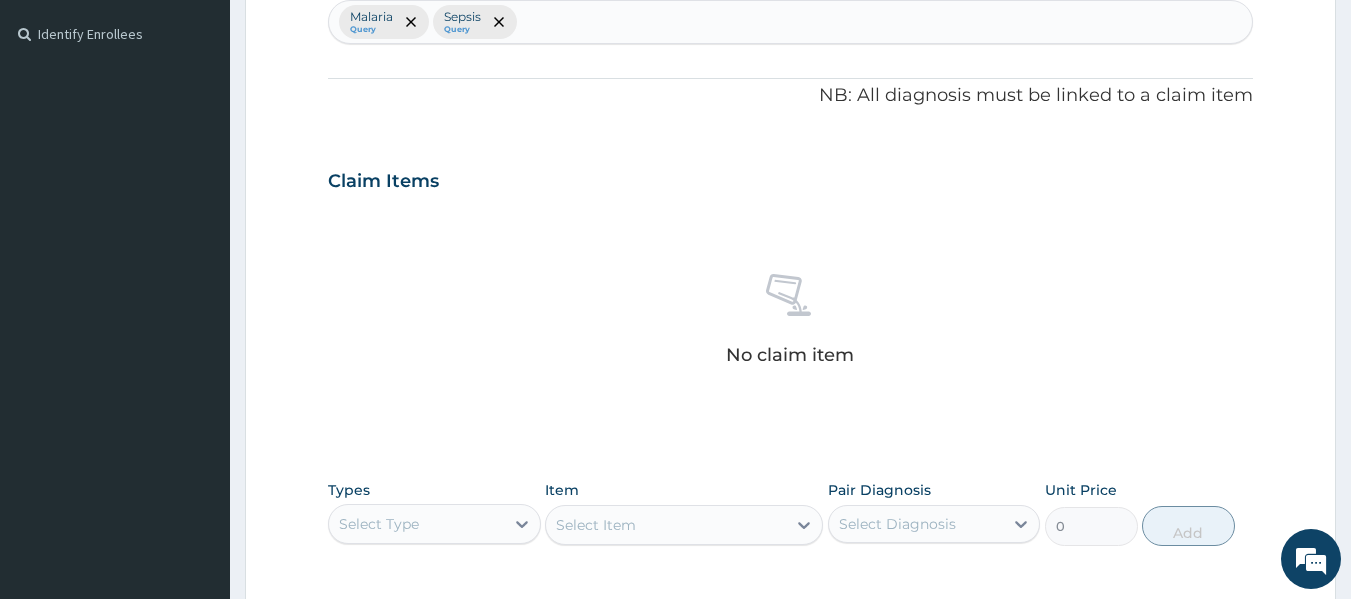 scroll, scrollTop: 725, scrollLeft: 0, axis: vertical 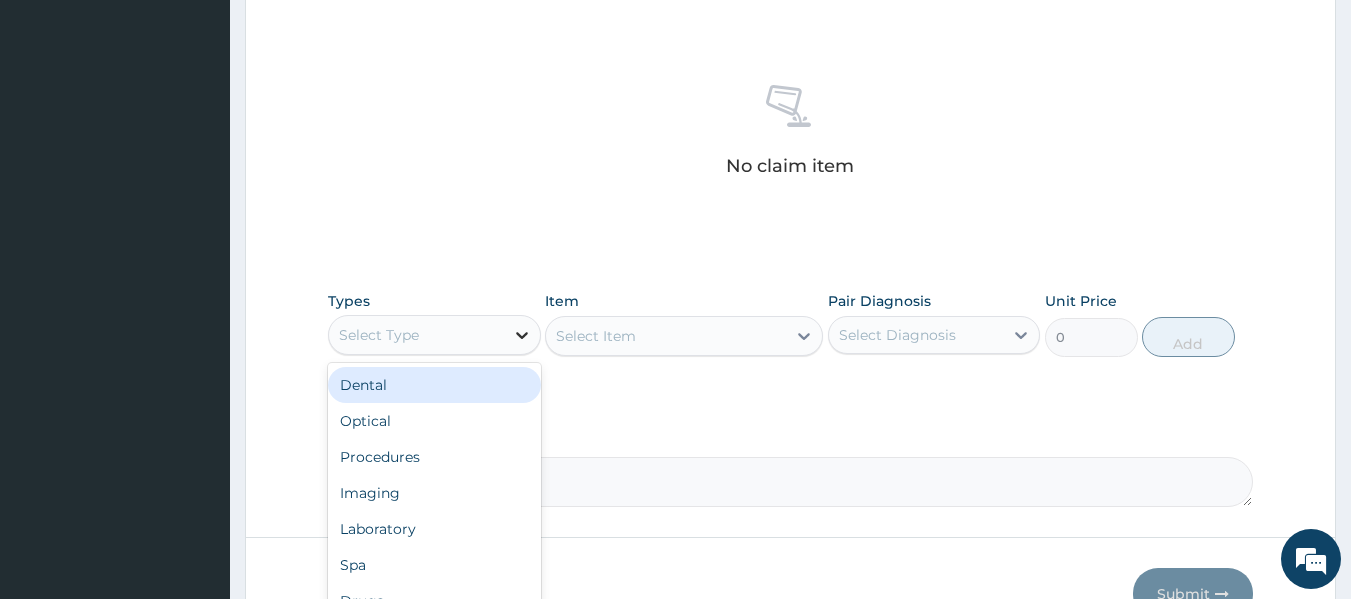 click 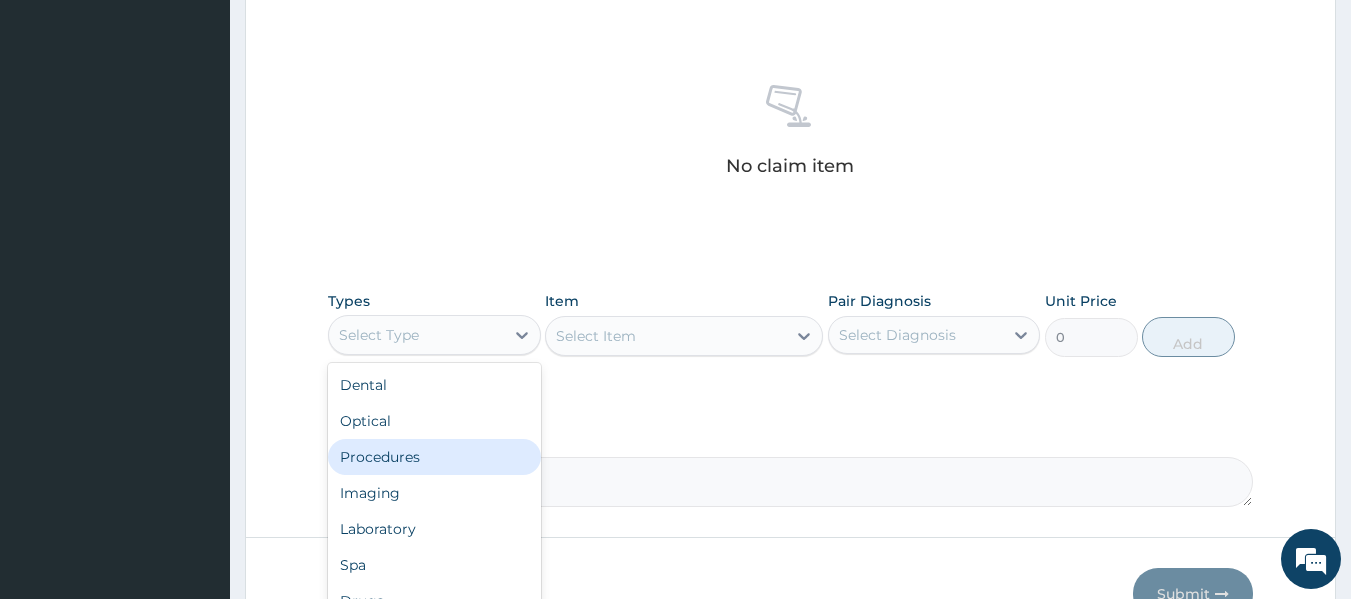 click on "Procedures" at bounding box center [434, 457] 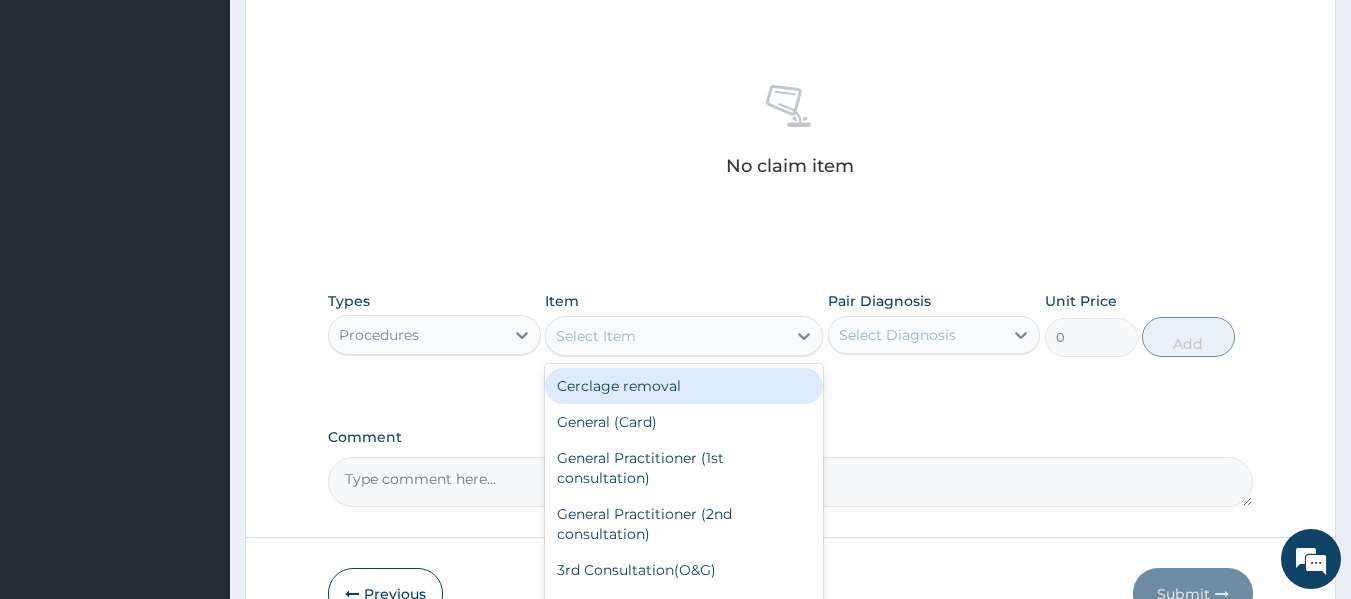 click on "Select Item" at bounding box center [666, 336] 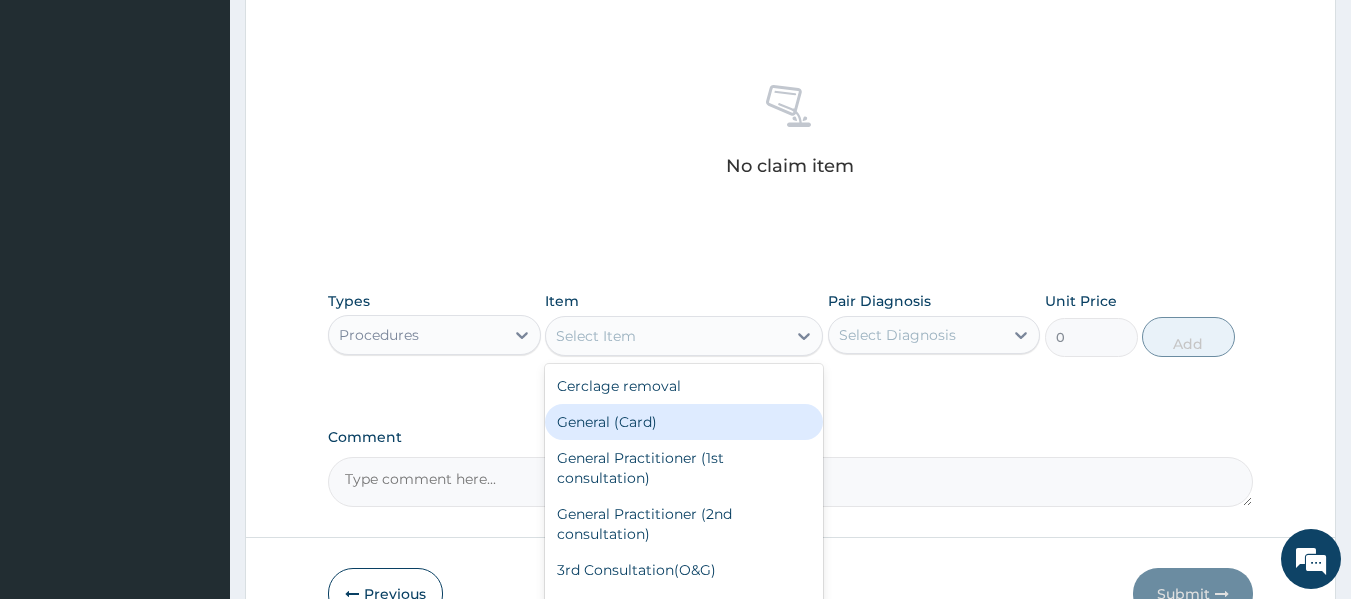 click on "General (Card)" at bounding box center [684, 422] 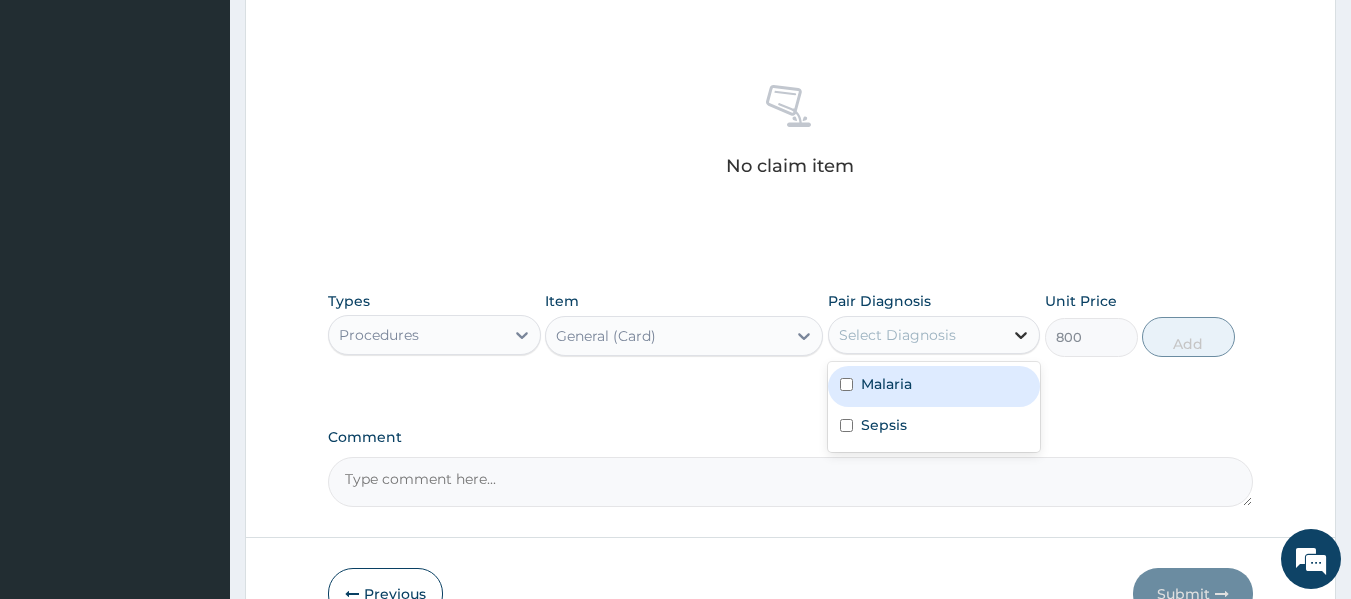 click 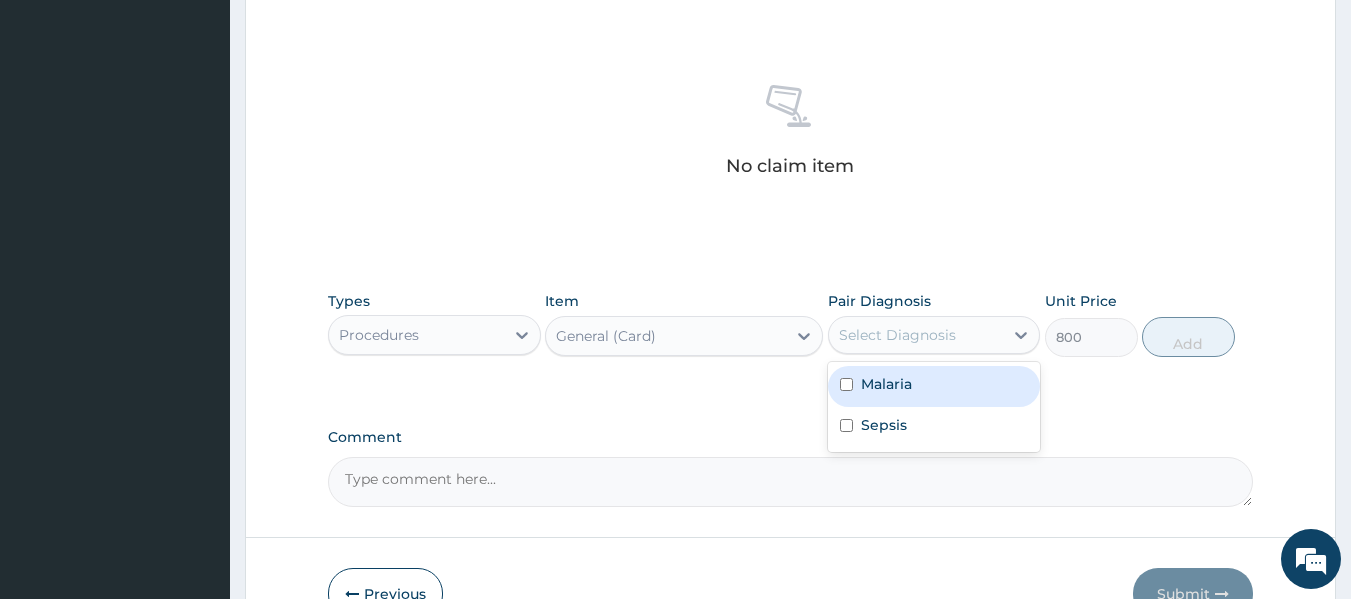 click on "Malaria" at bounding box center [934, 386] 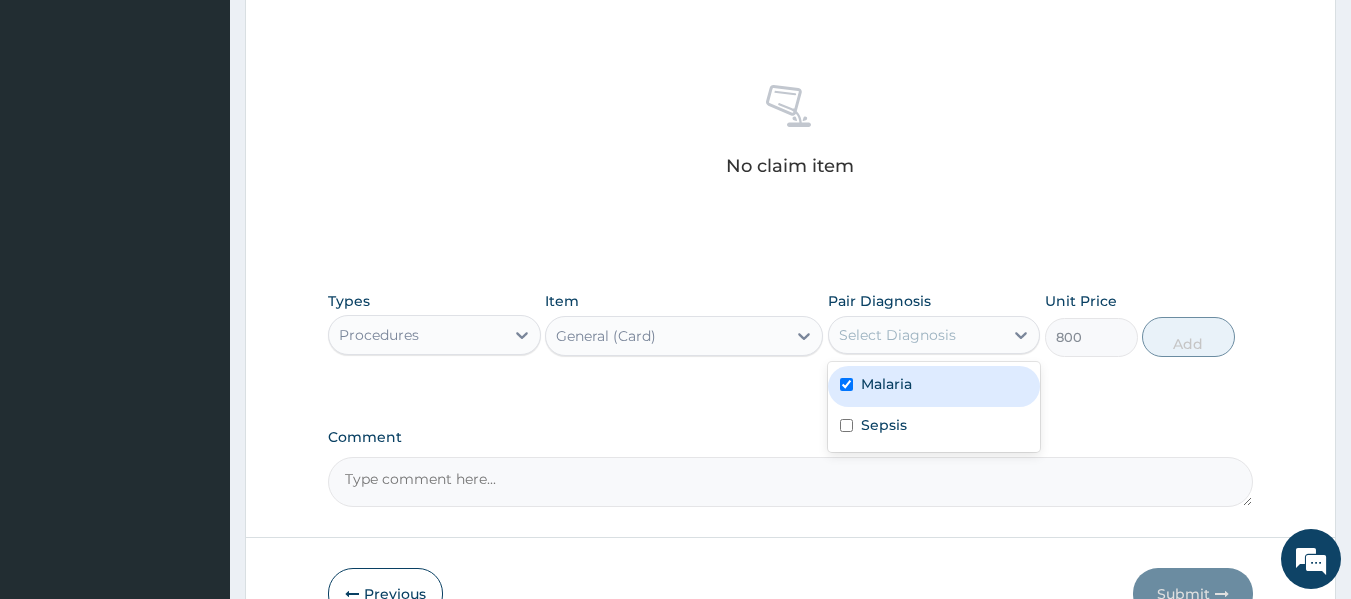 checkbox on "true" 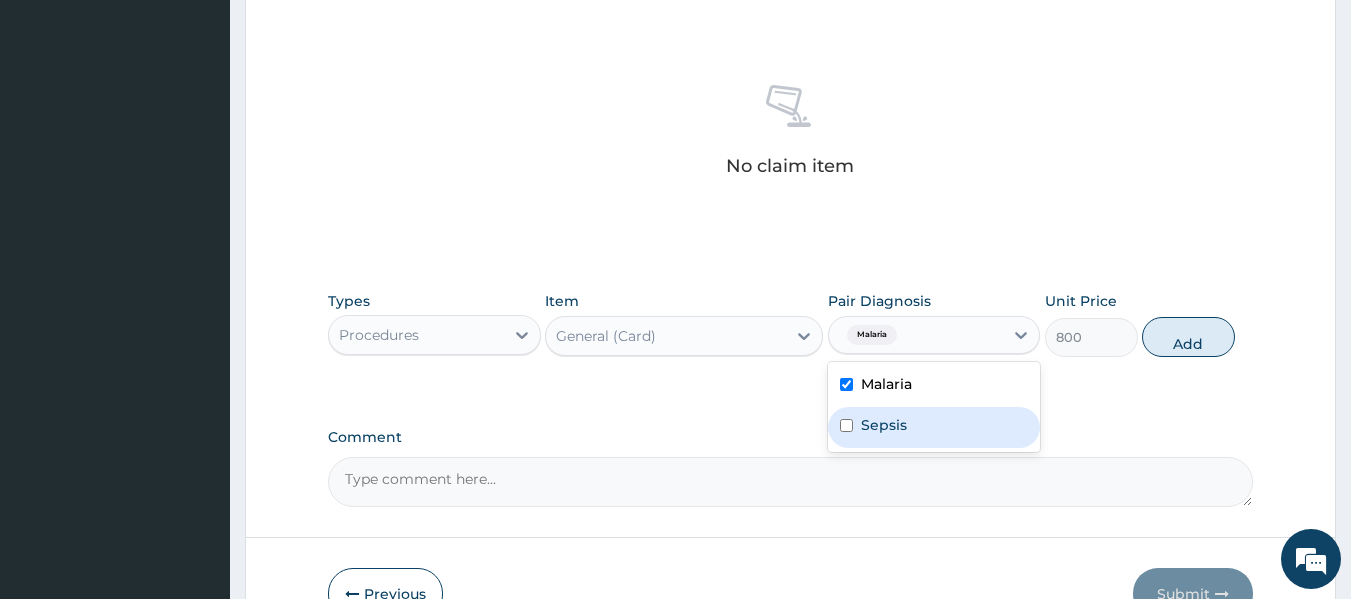 click on "Sepsis" at bounding box center [884, 425] 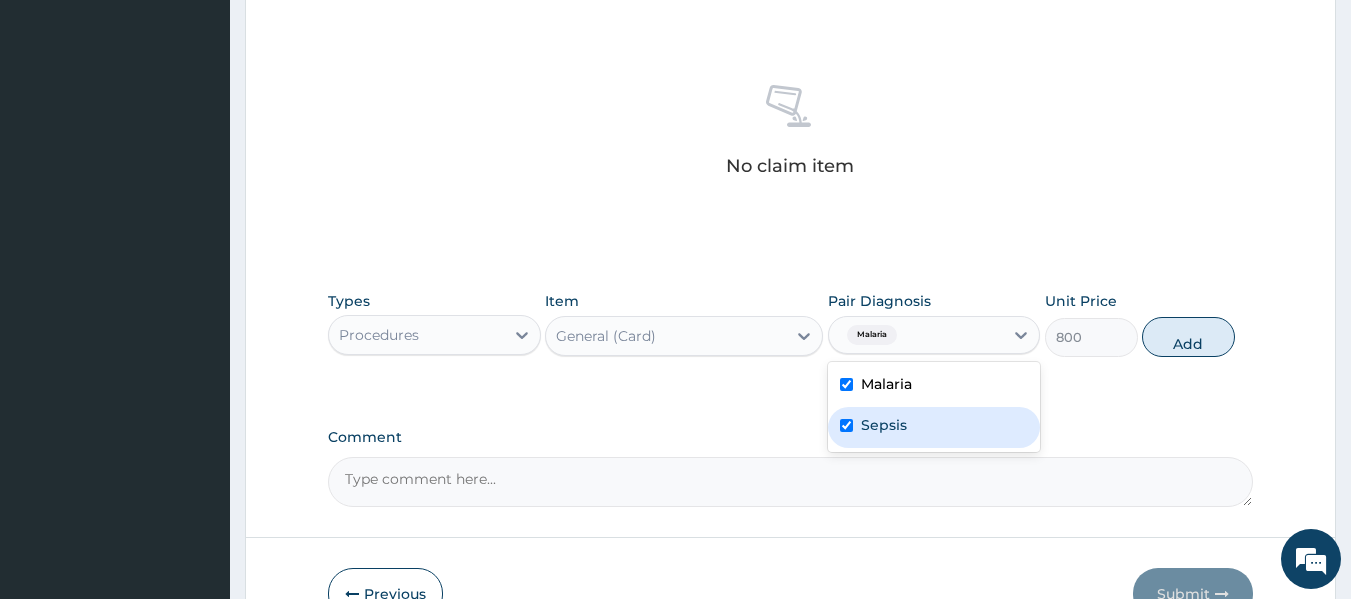 checkbox on "true" 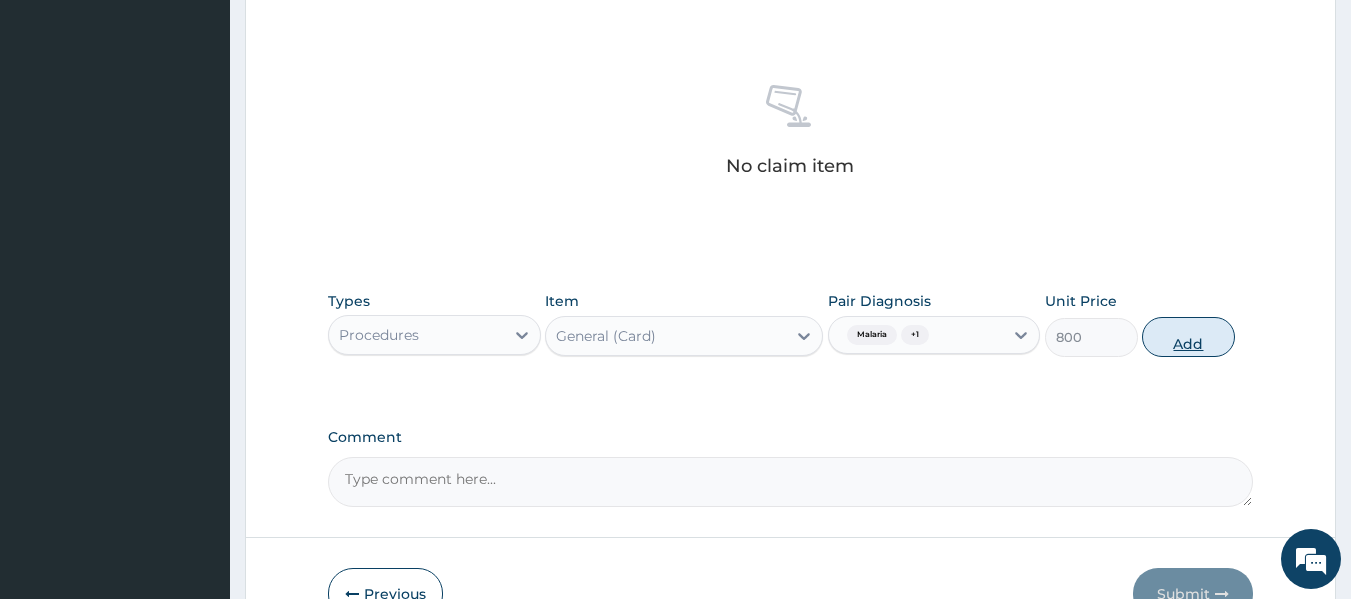 click on "Add" at bounding box center (1188, 337) 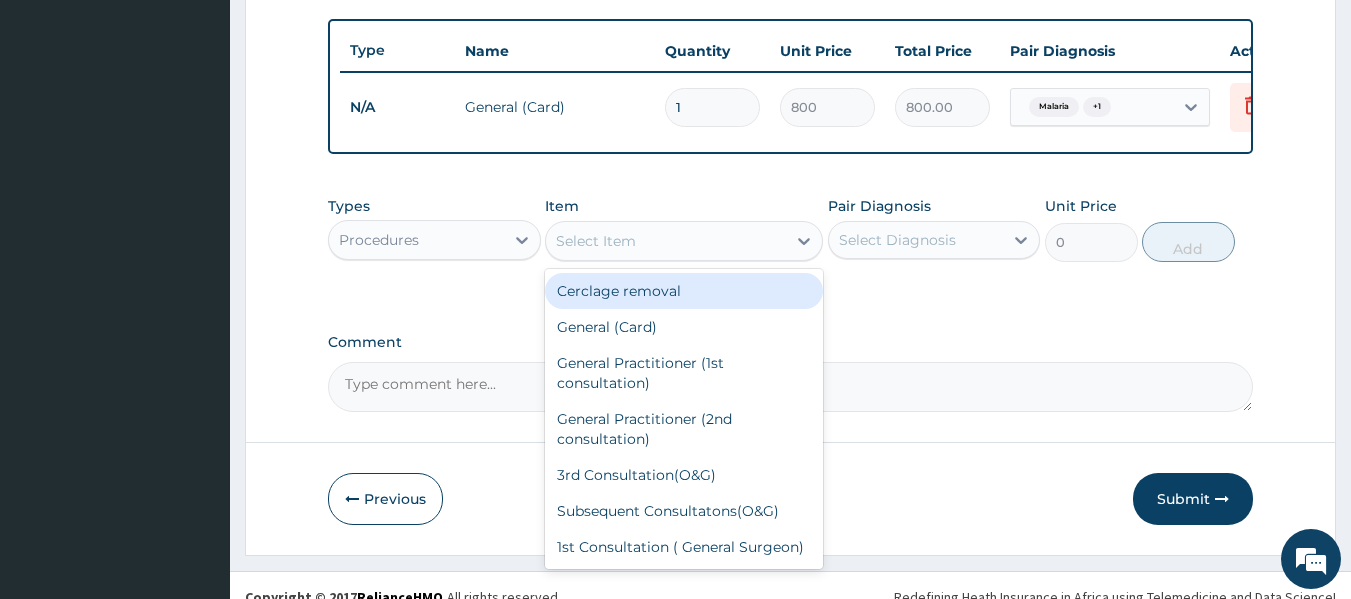 click on "Select Item" at bounding box center [666, 241] 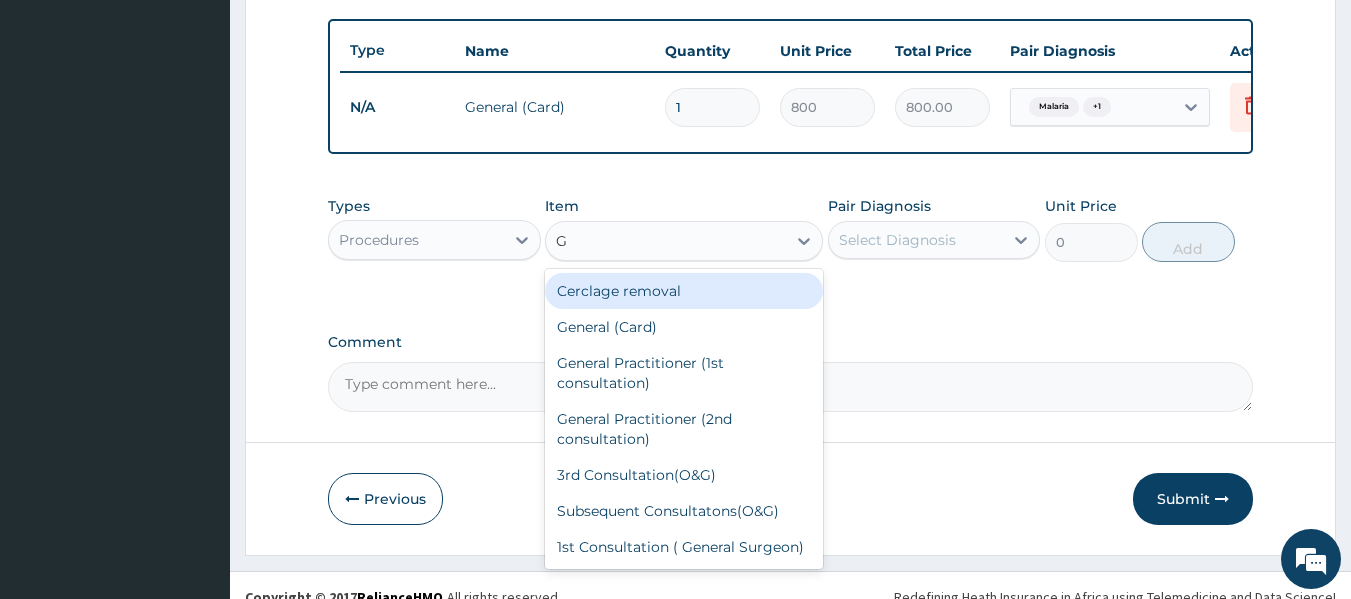type on "GP" 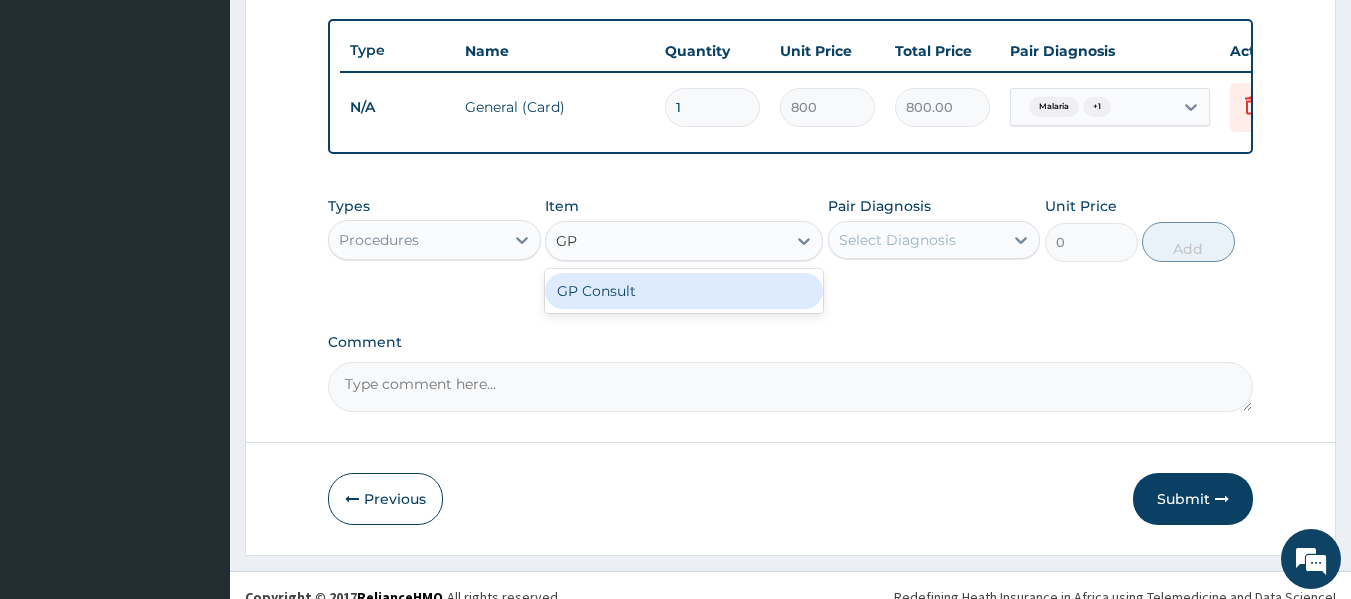 click on "GP Consult" at bounding box center (684, 291) 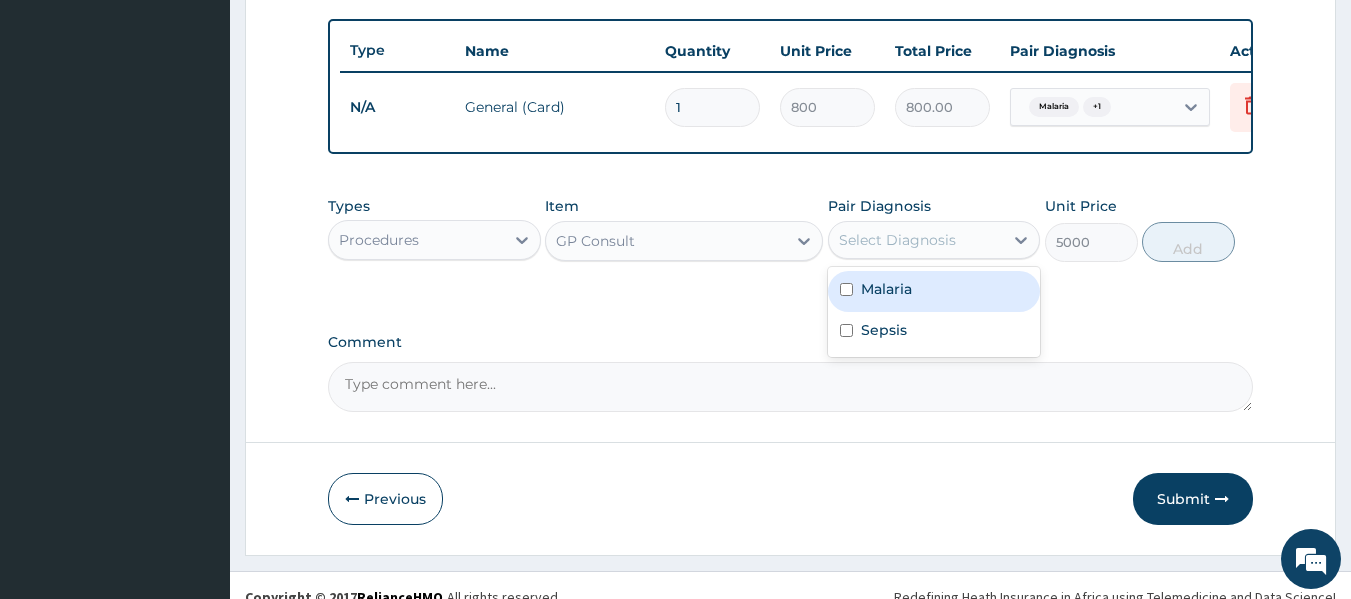 click on "Select Diagnosis" at bounding box center [916, 240] 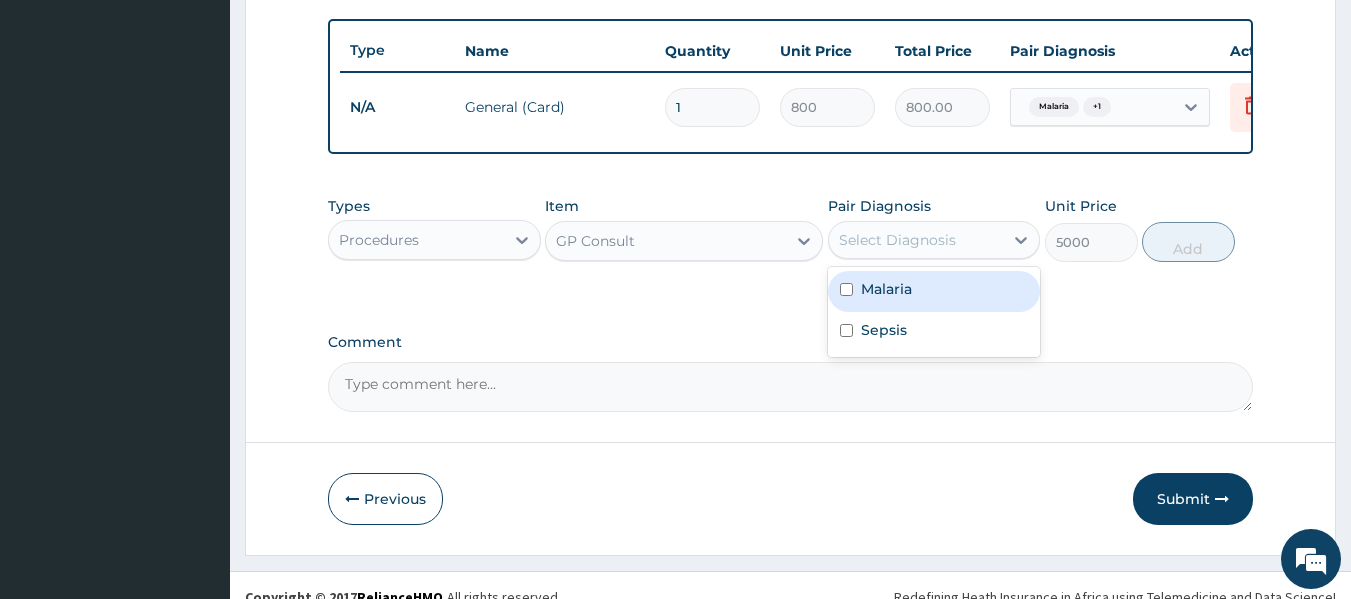 click on "Malaria" at bounding box center [934, 291] 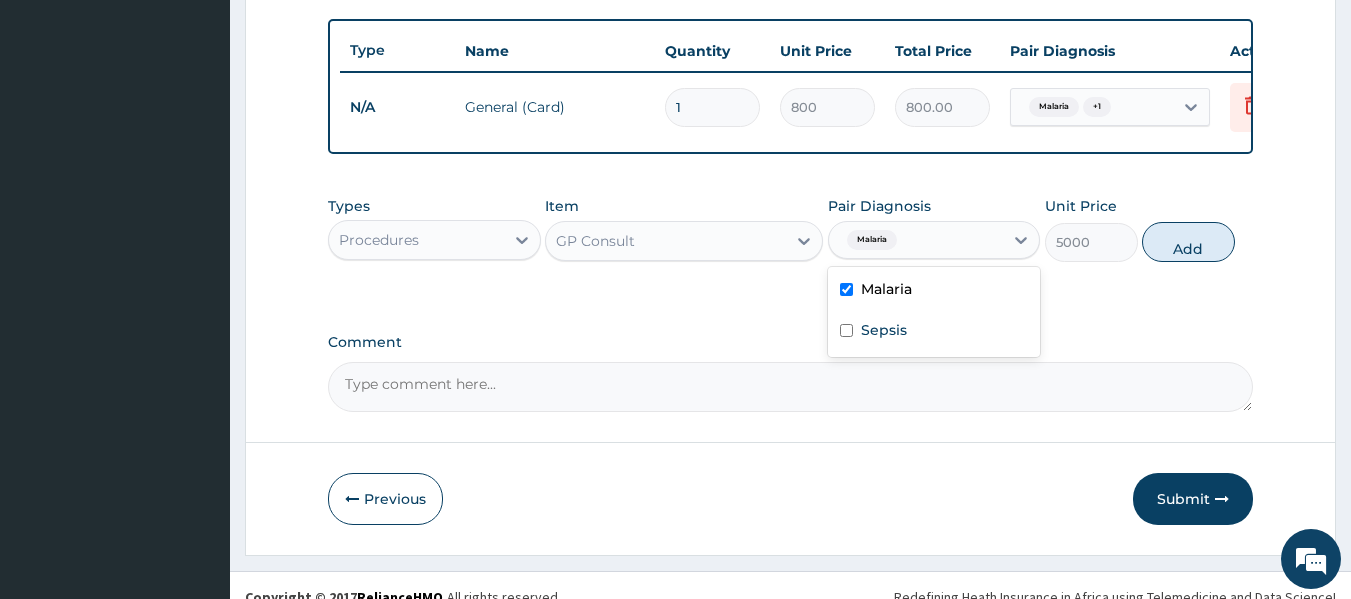 click on "Malaria" at bounding box center [934, 291] 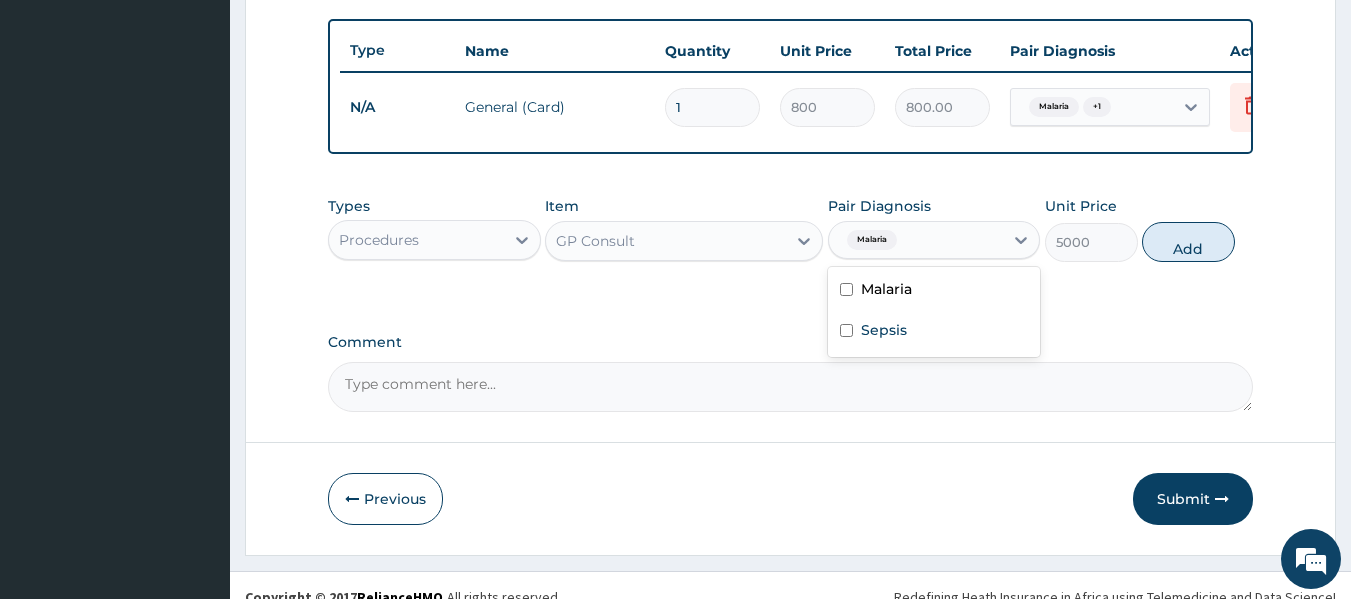checkbox on "false" 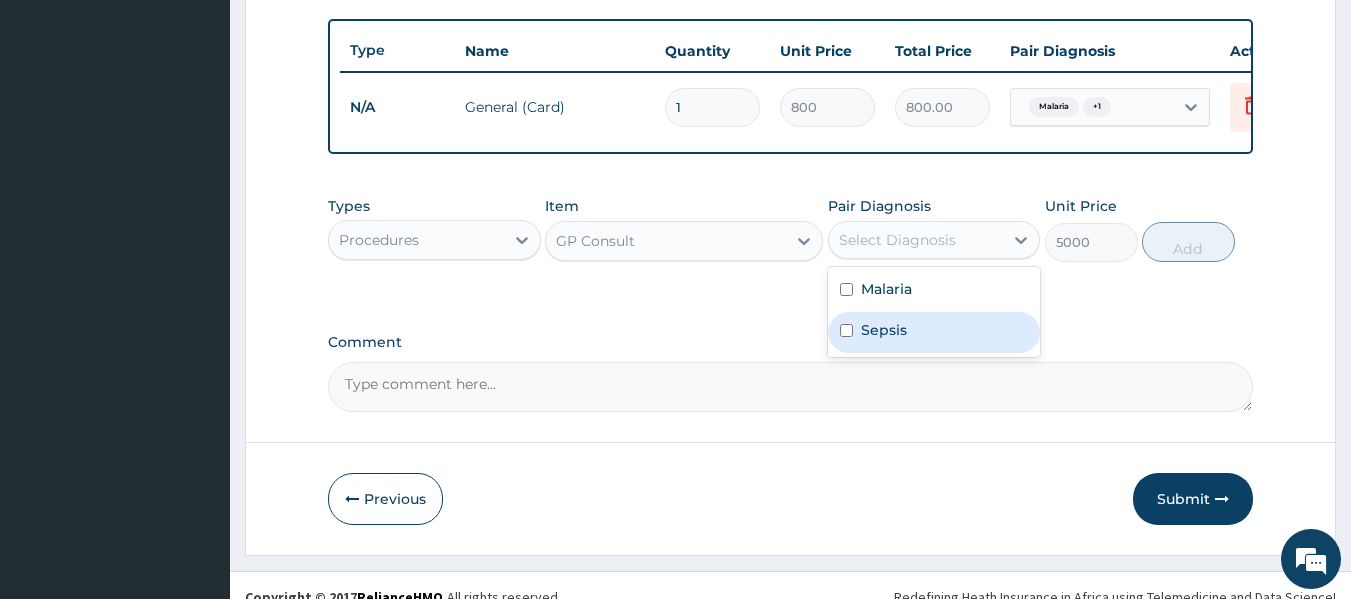 click on "Sepsis" at bounding box center [884, 330] 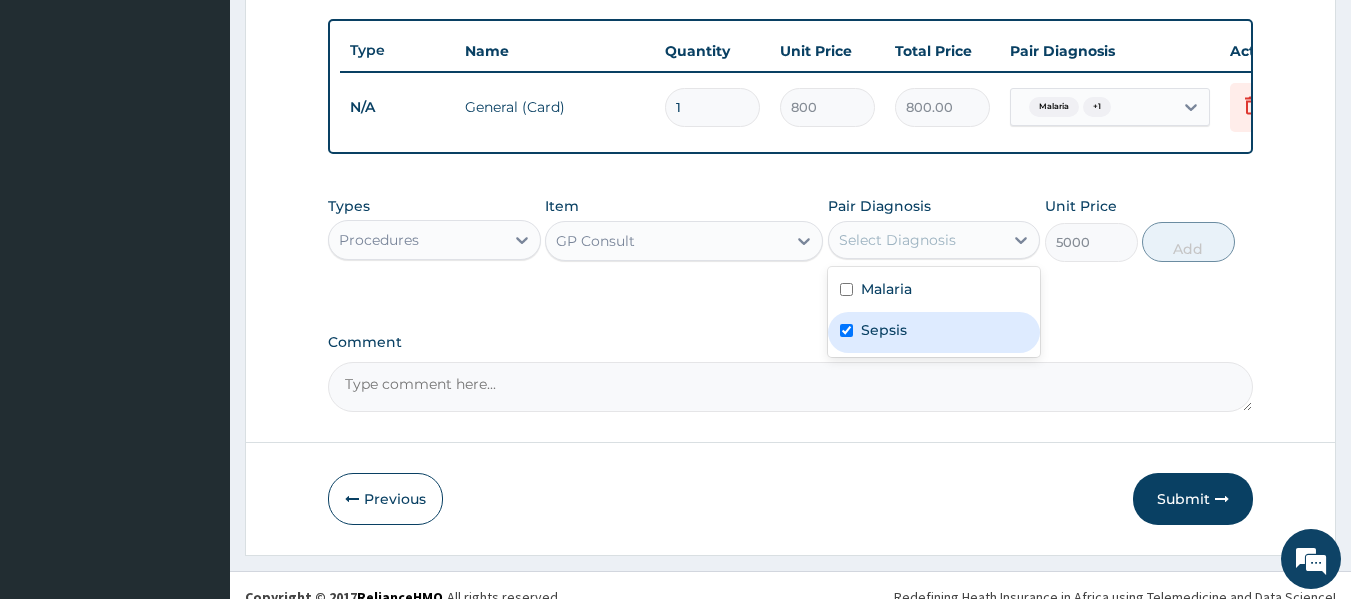 checkbox on "true" 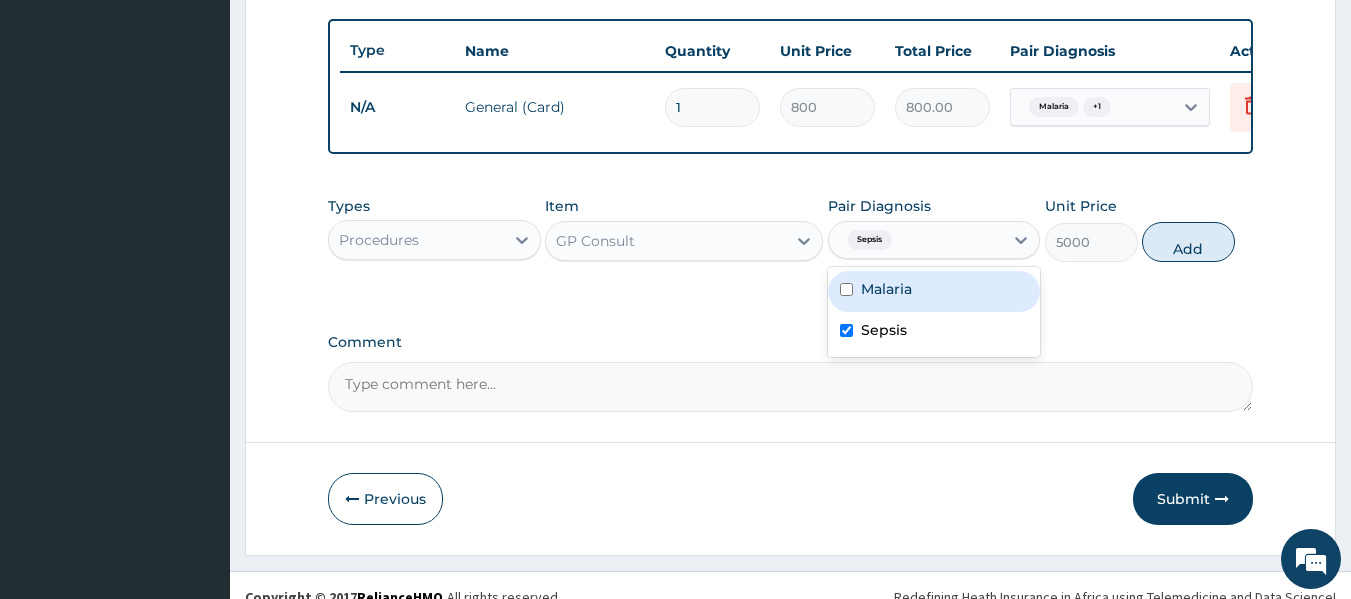 click at bounding box center (846, 289) 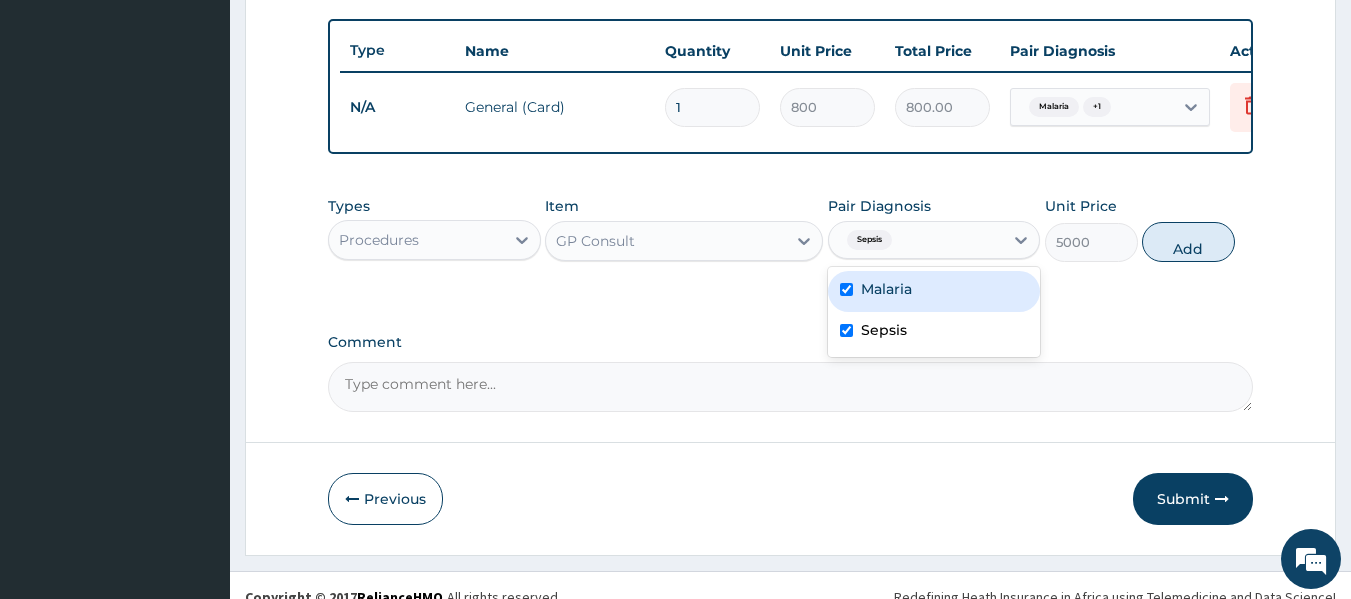 checkbox on "true" 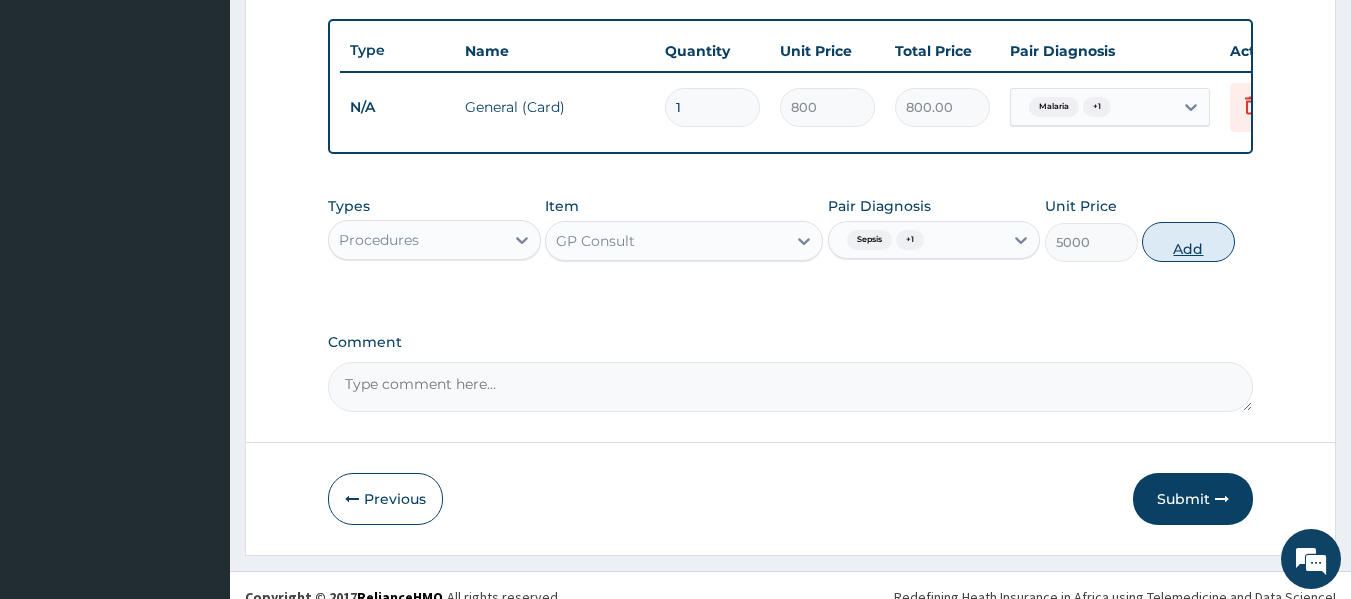 click on "Add" at bounding box center [1188, 242] 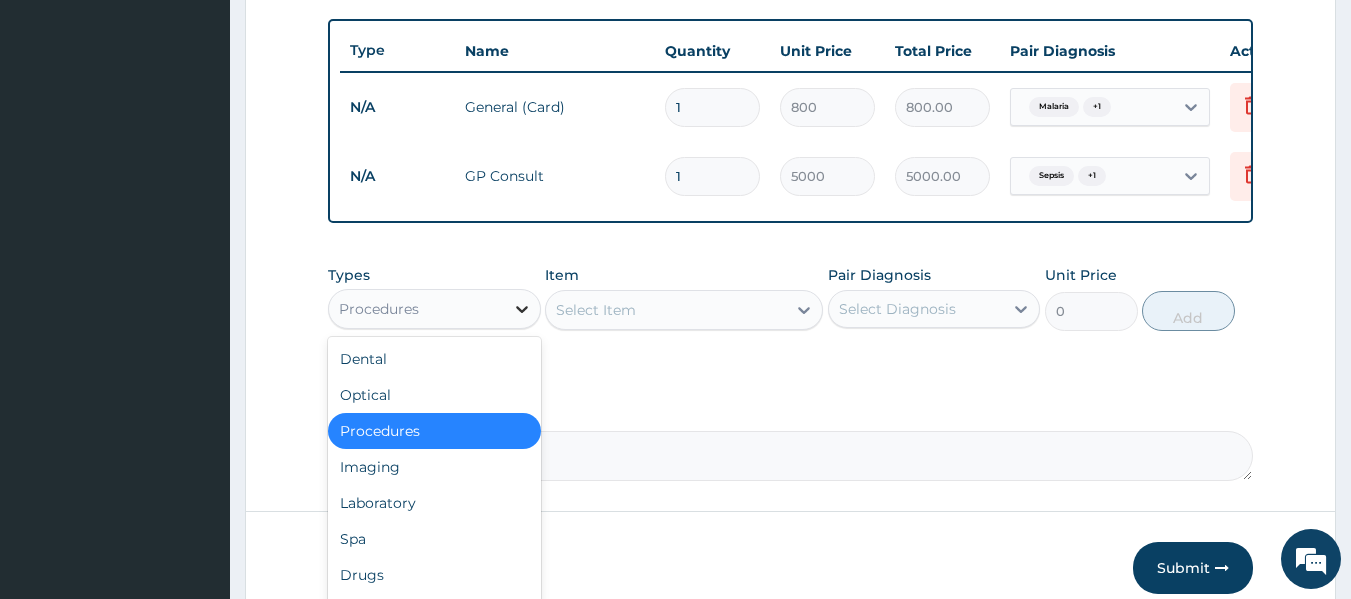 click 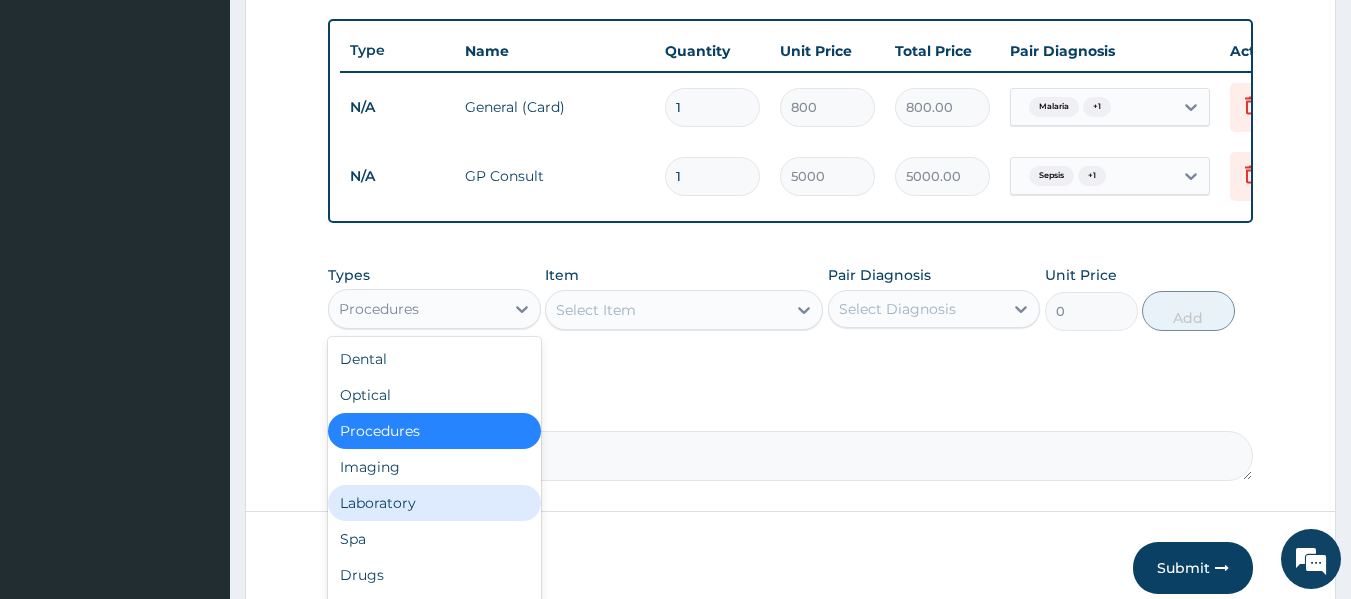 click on "Laboratory" at bounding box center (434, 503) 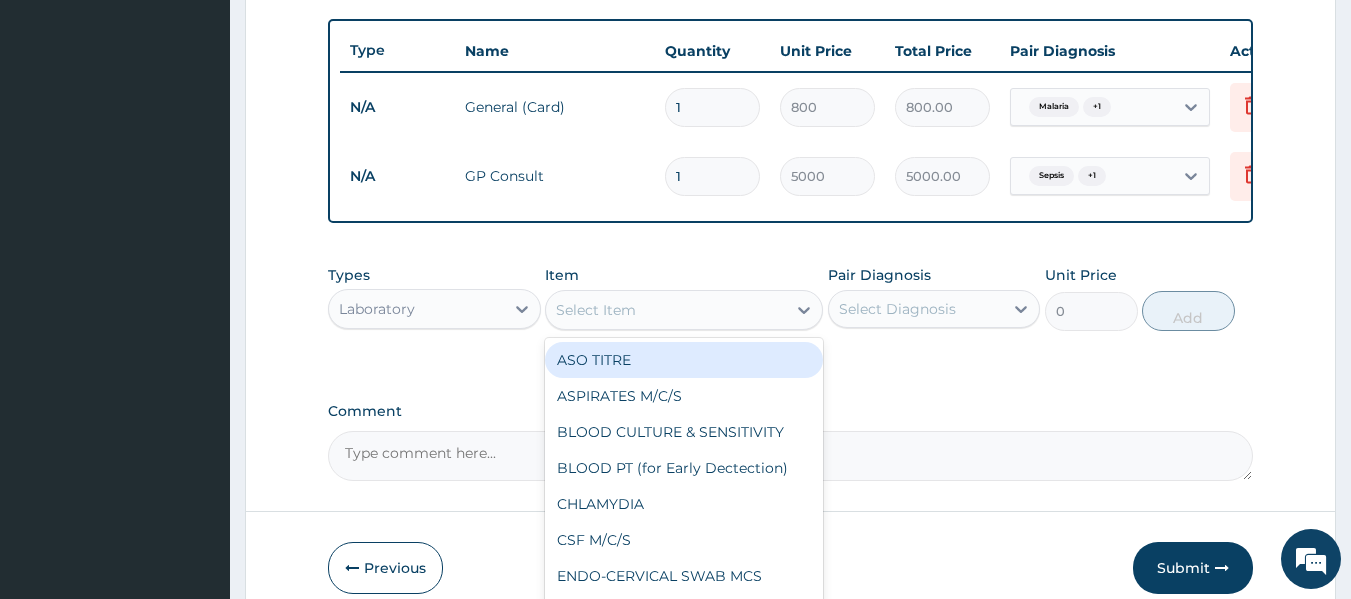 click on "Select Item" at bounding box center (666, 310) 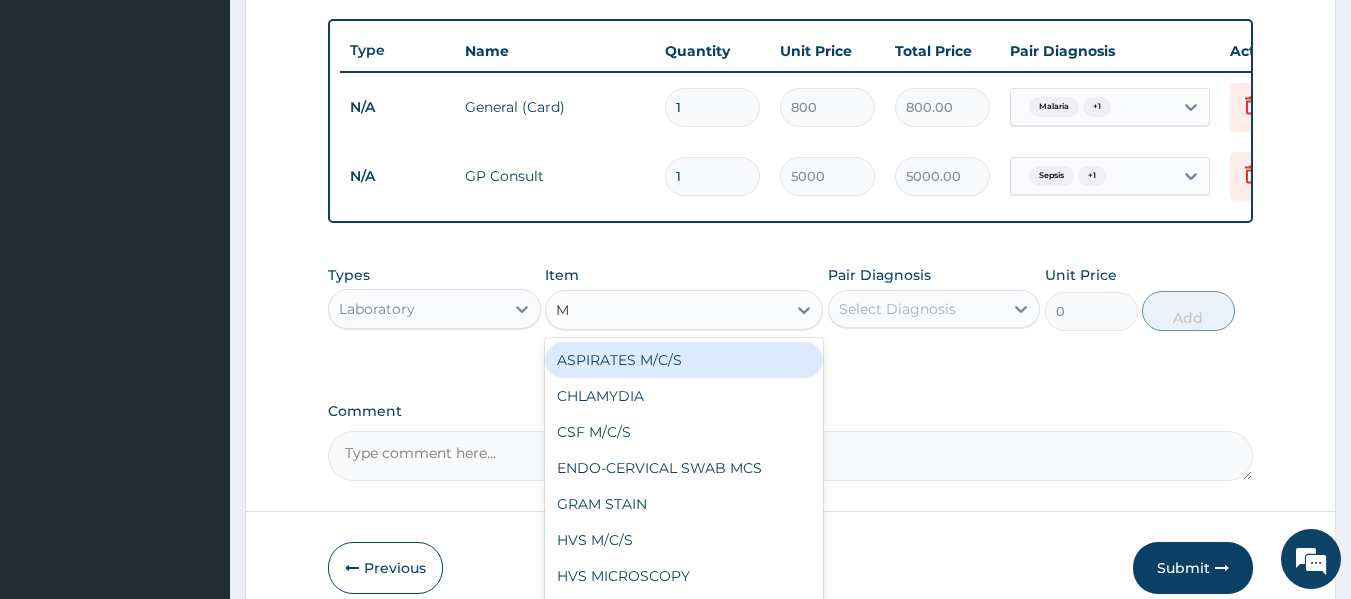 type on "MP" 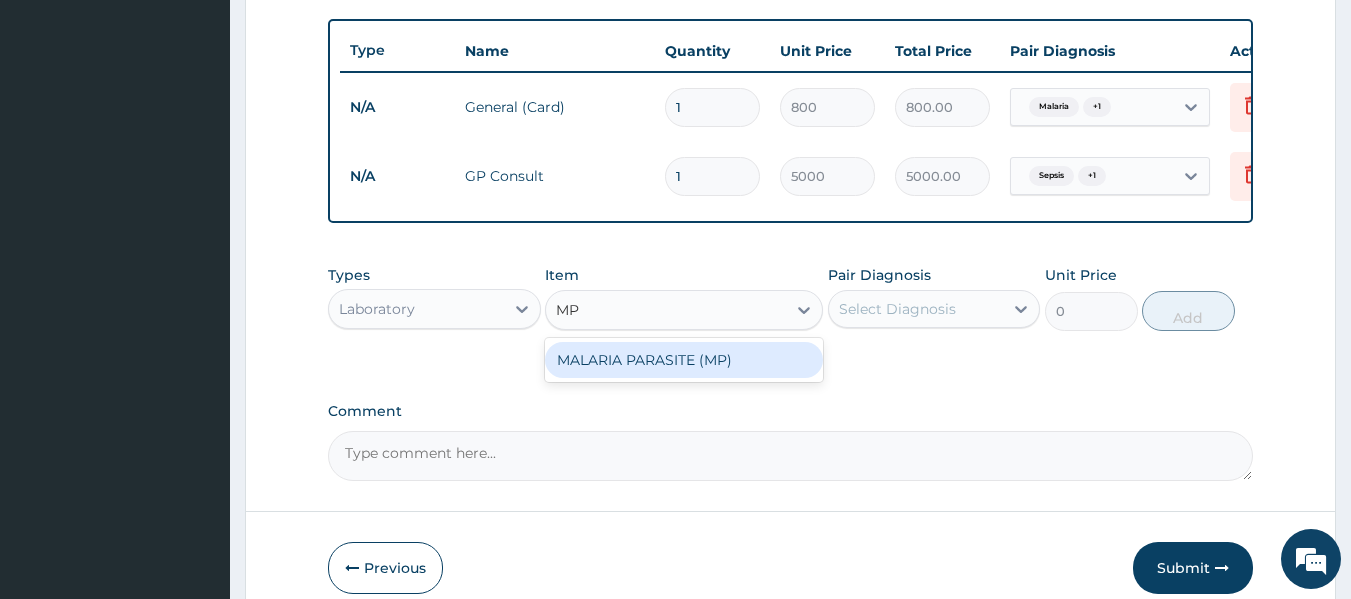 click on "MALARIA PARASITE (MP)" at bounding box center [684, 360] 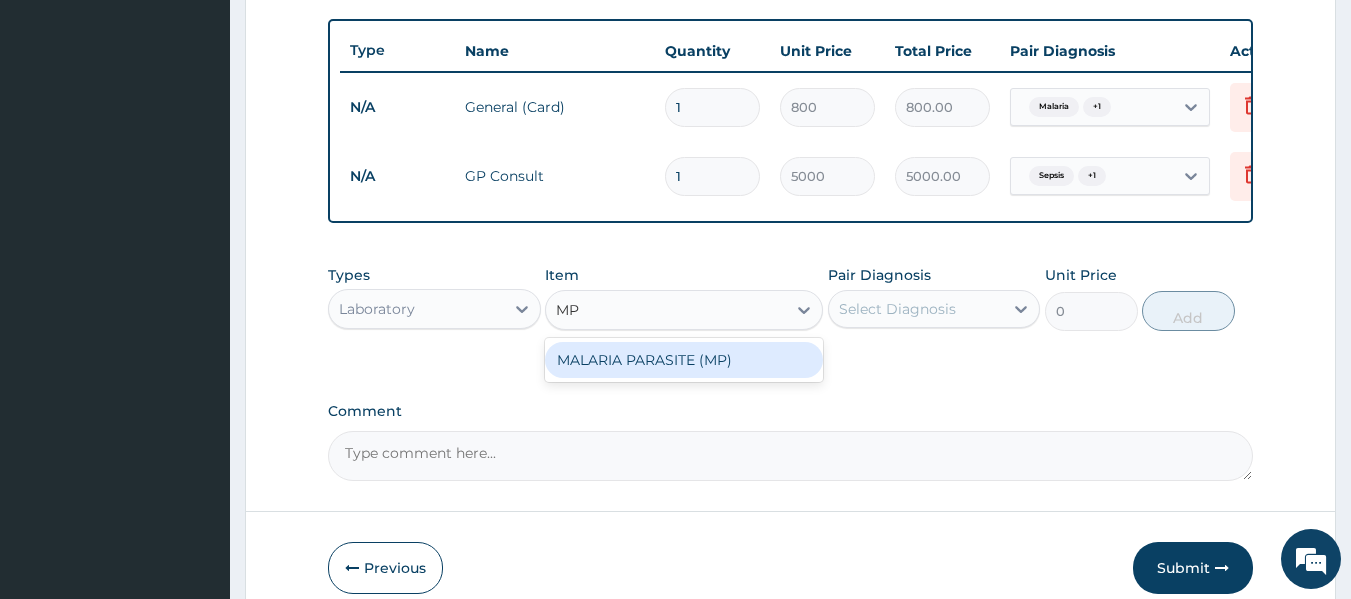 type 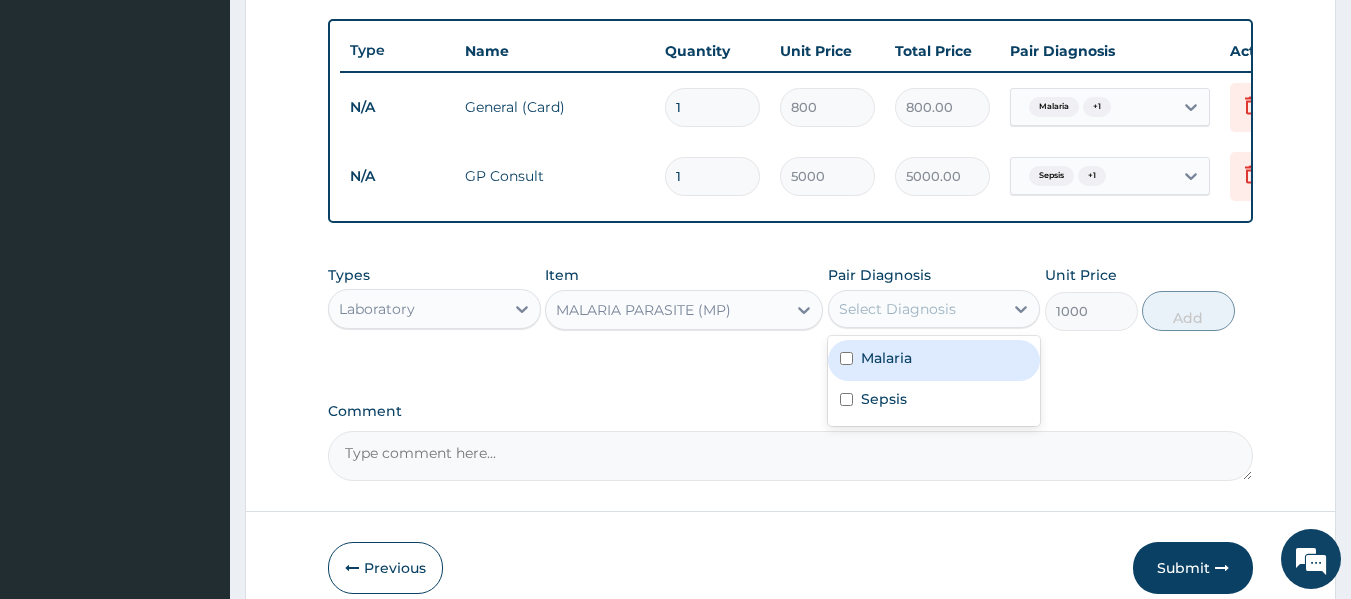 click on "Select Diagnosis" at bounding box center (916, 309) 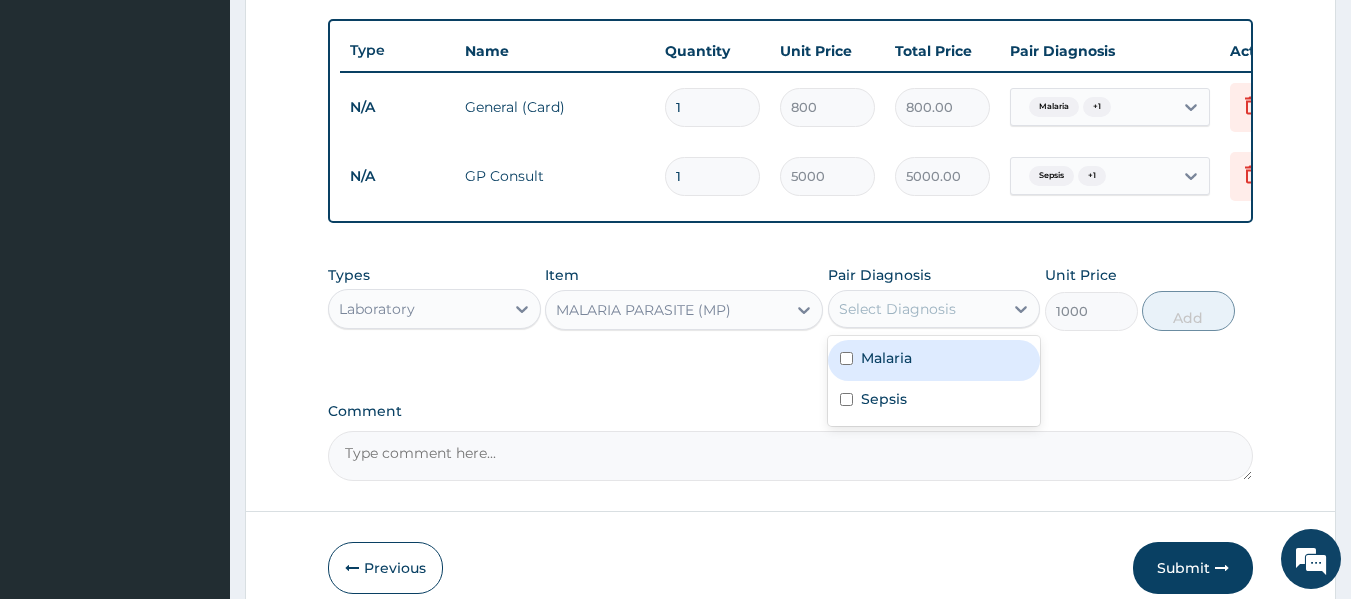 click on "Malaria" at bounding box center [886, 358] 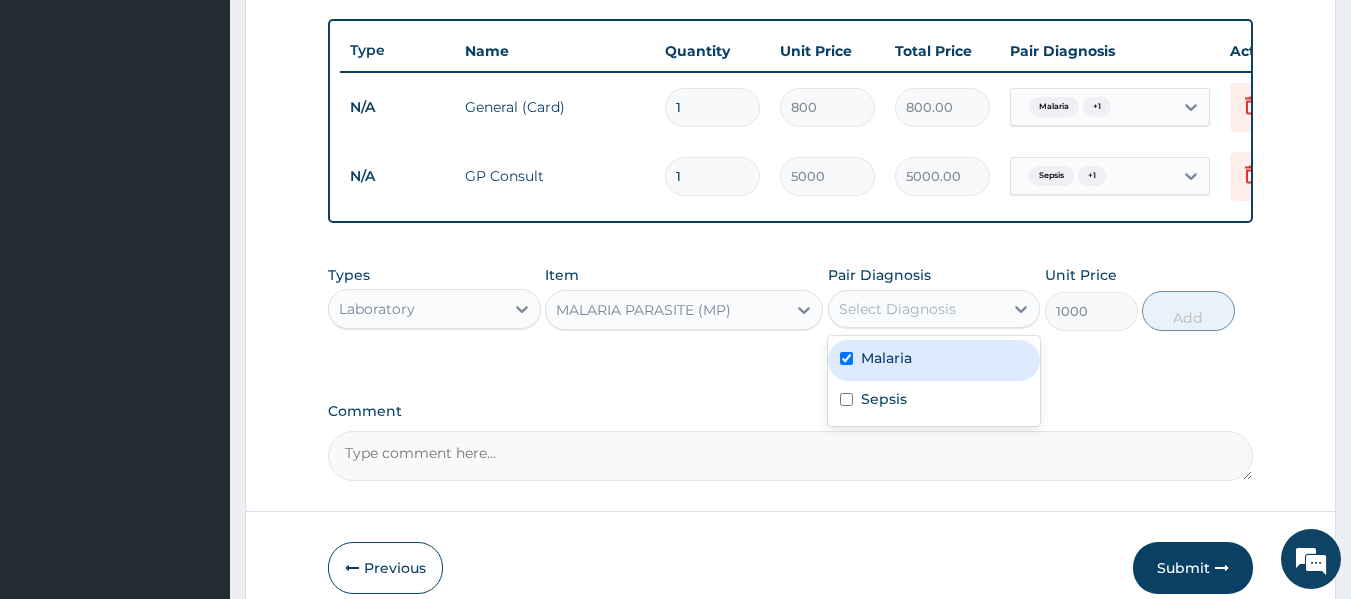 checkbox on "true" 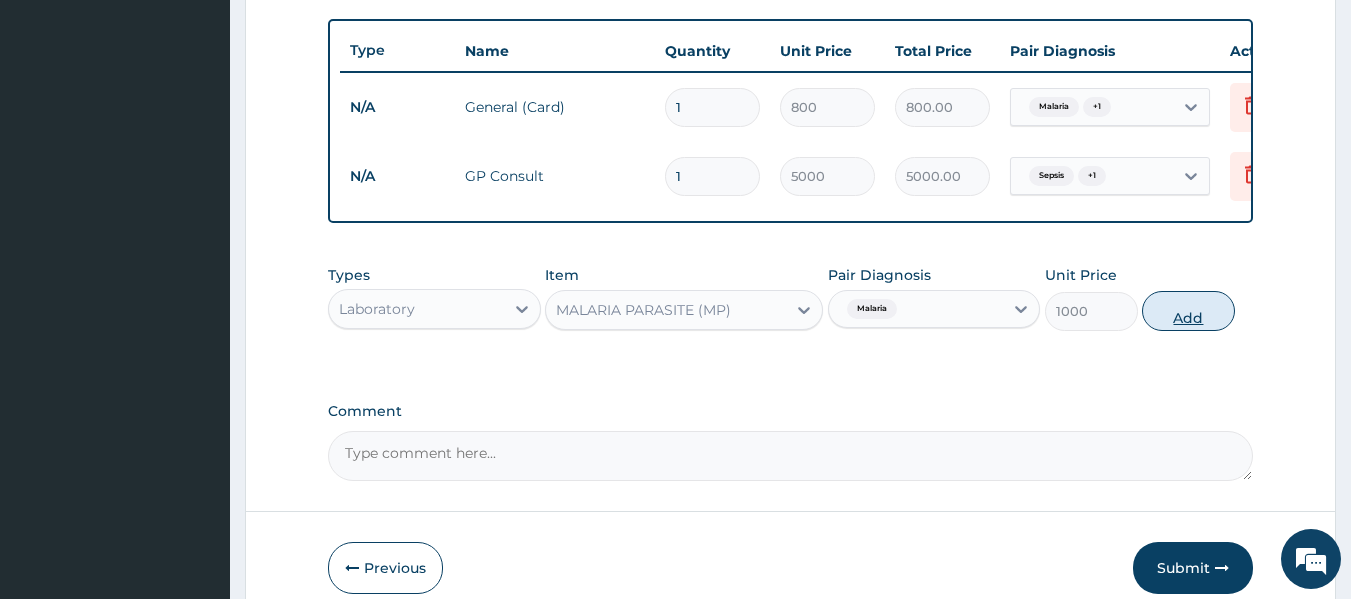 click on "Add" at bounding box center [1188, 311] 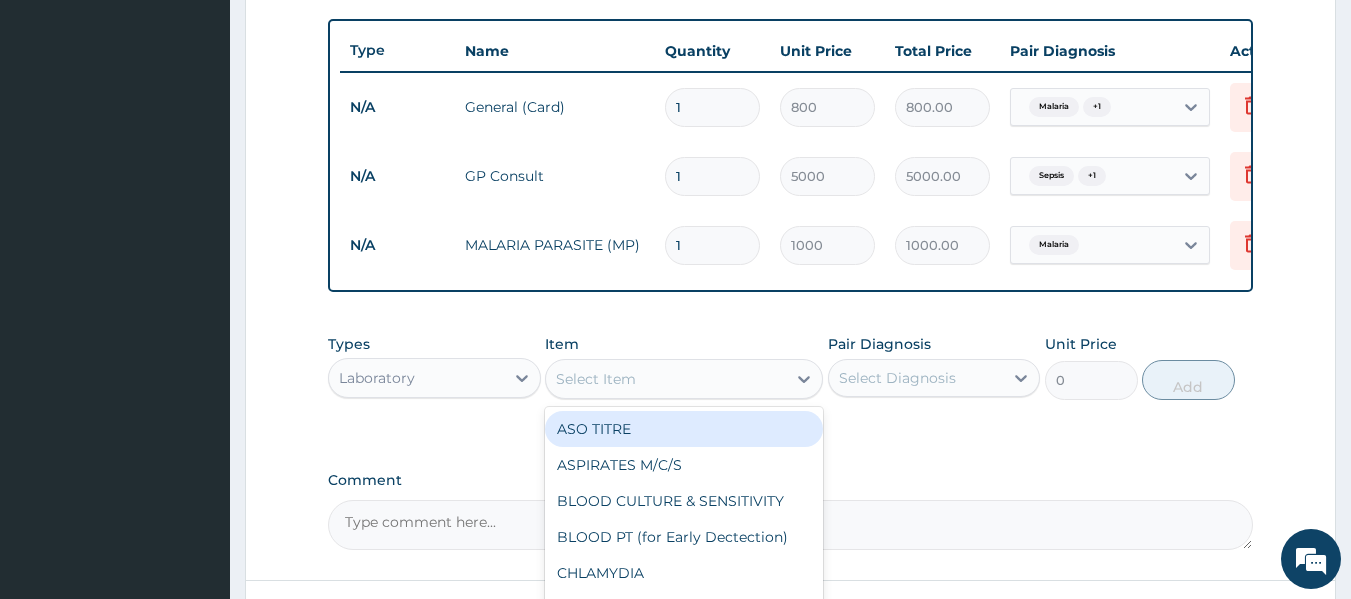 click on "Select Item" at bounding box center (666, 379) 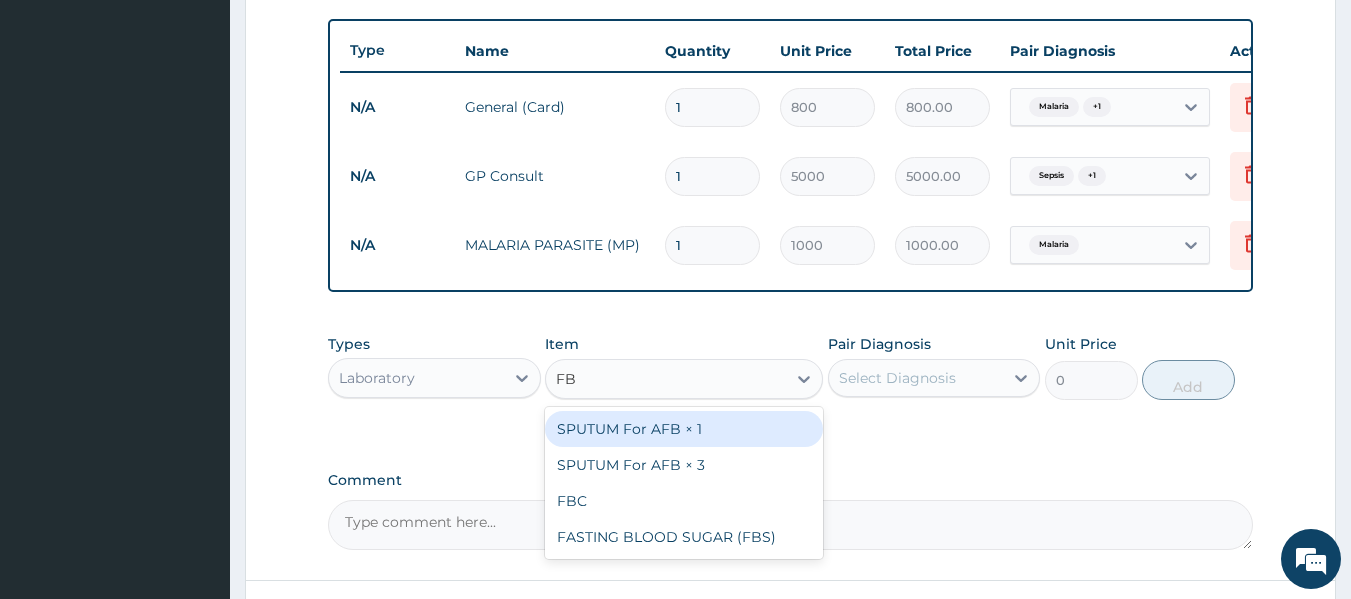 type on "FBC" 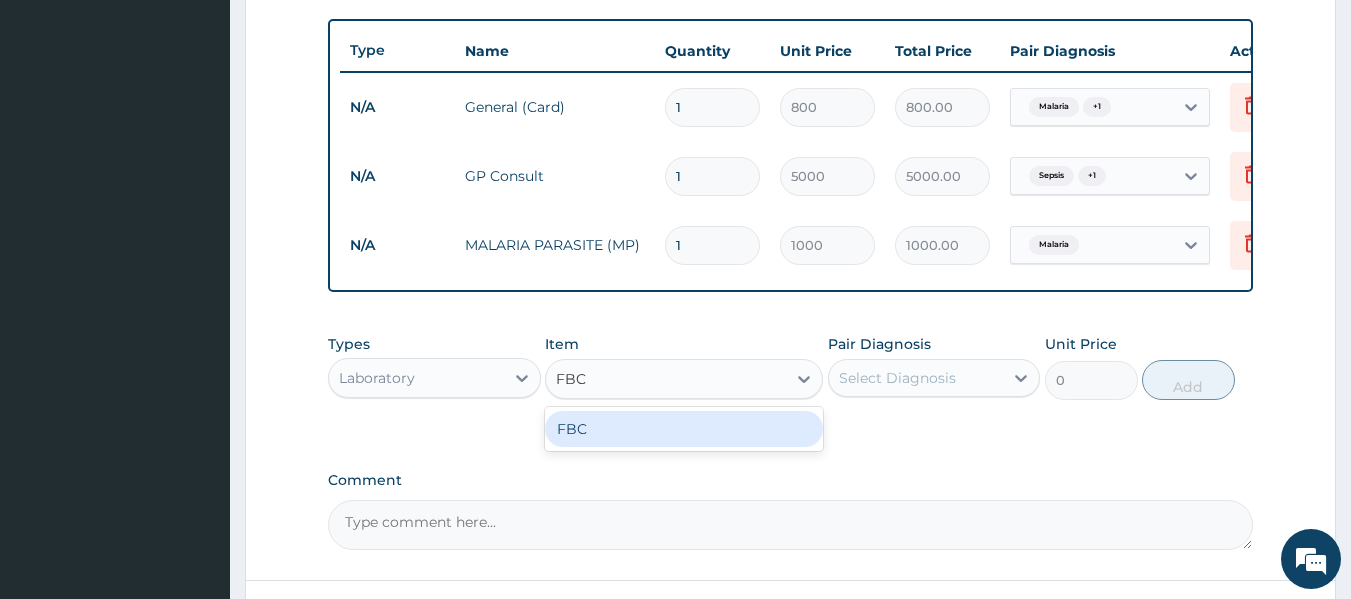 click on "FBC" at bounding box center (684, 429) 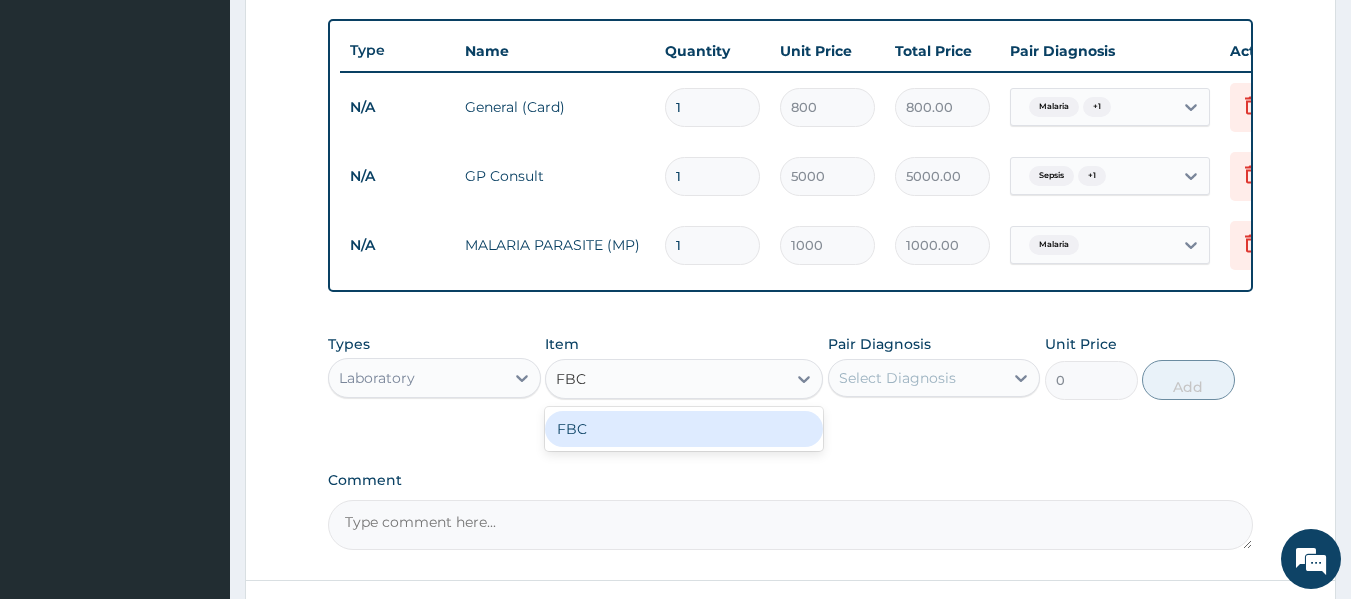 type 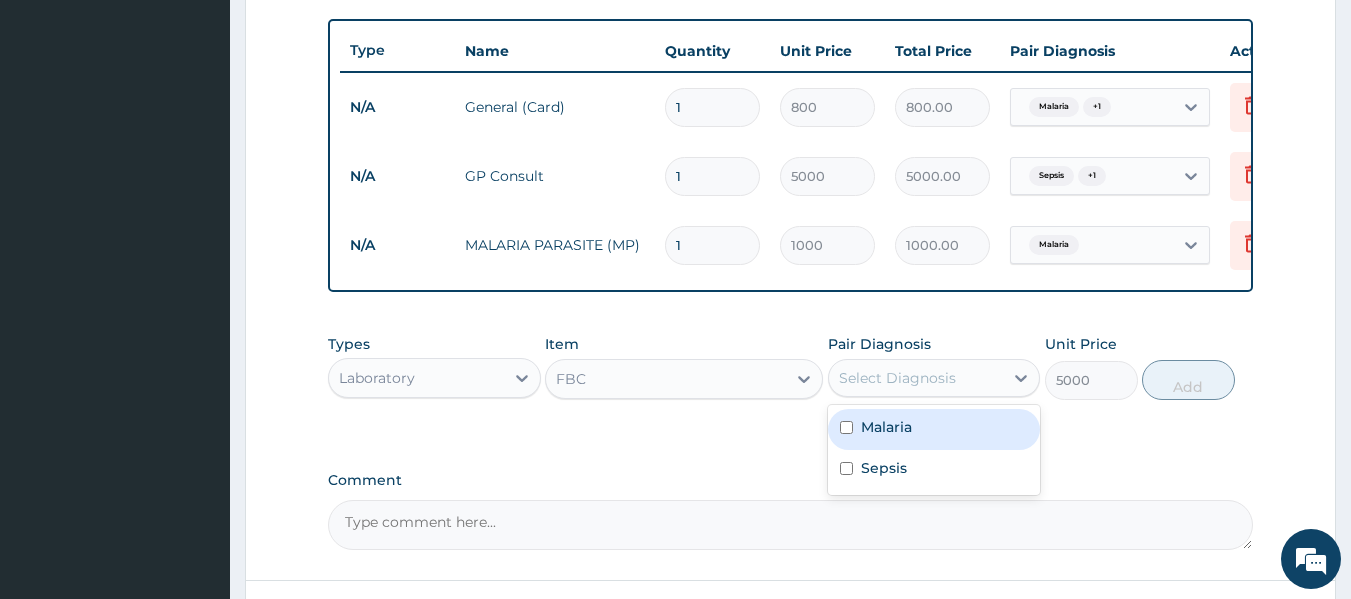 click on "Select Diagnosis" at bounding box center (916, 378) 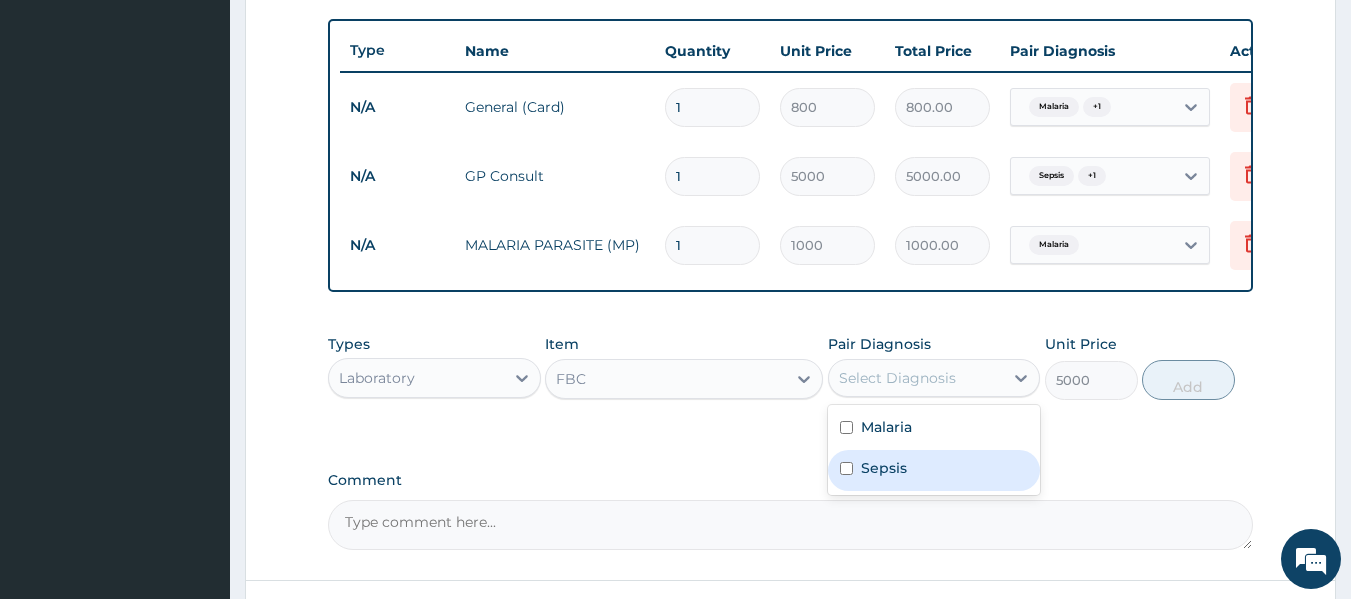 click on "Sepsis" at bounding box center (884, 468) 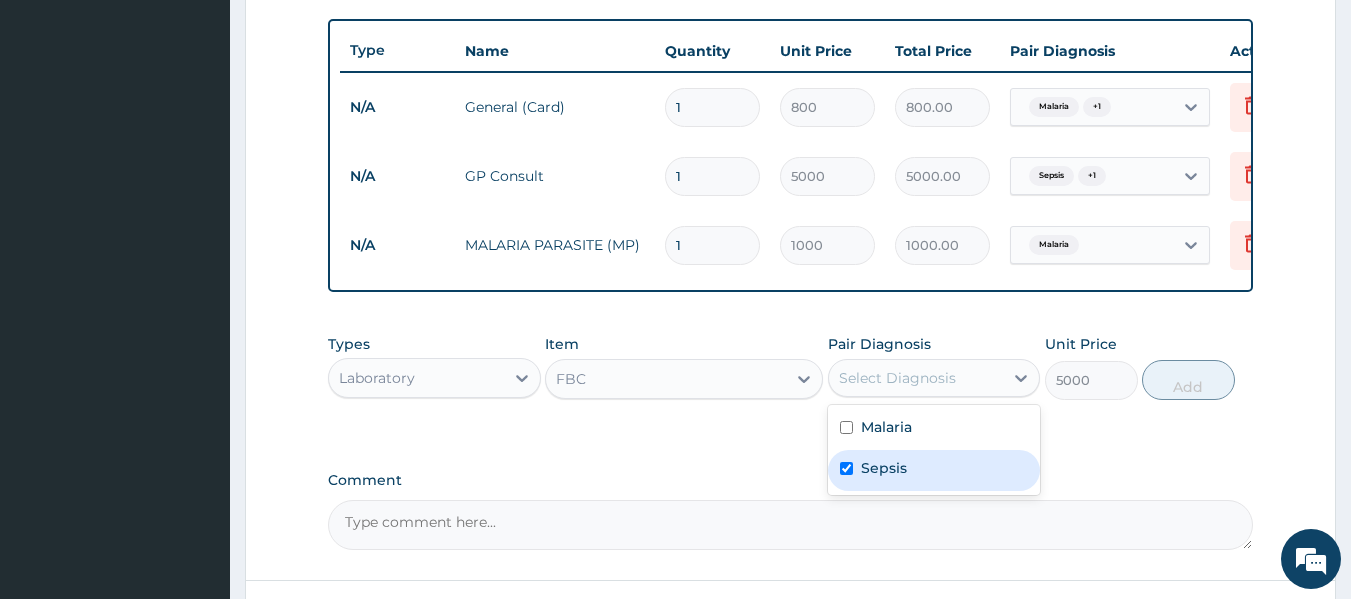 checkbox on "true" 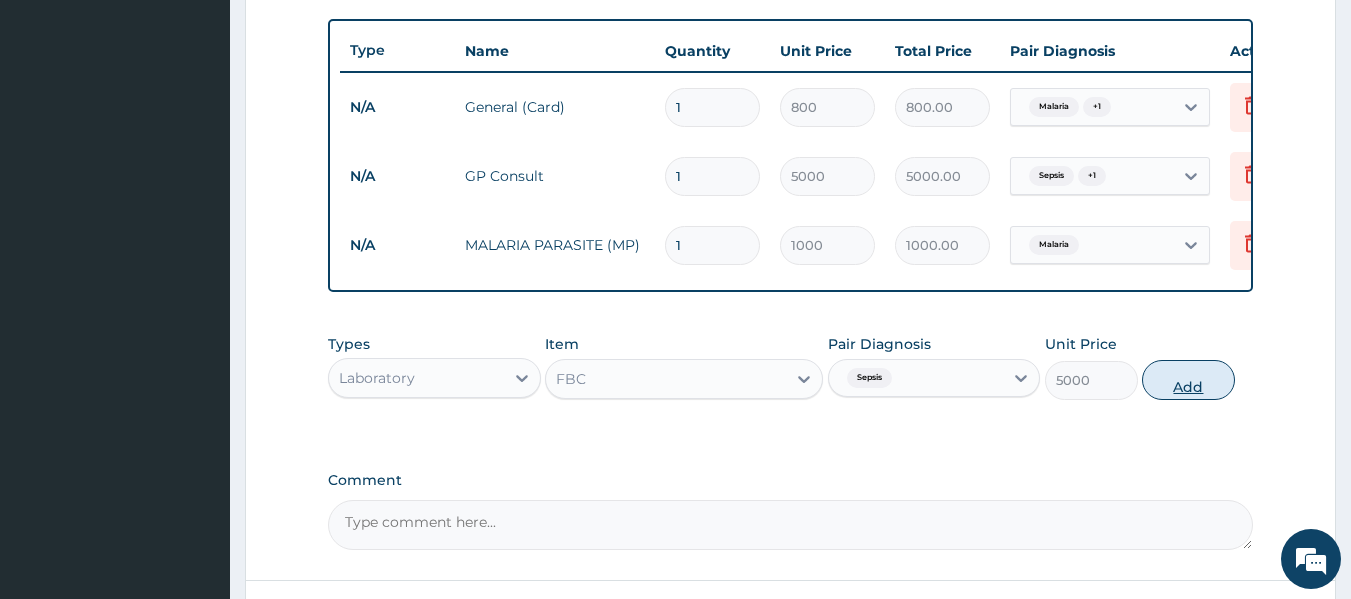 click on "Add" at bounding box center (1188, 380) 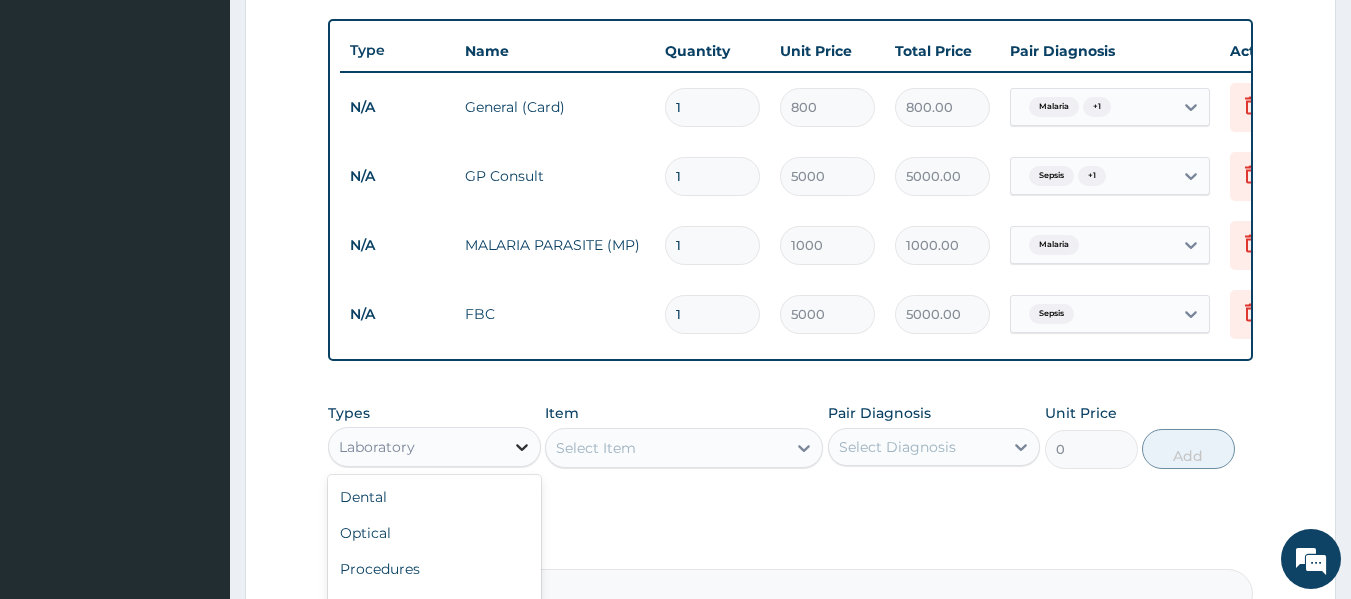 click 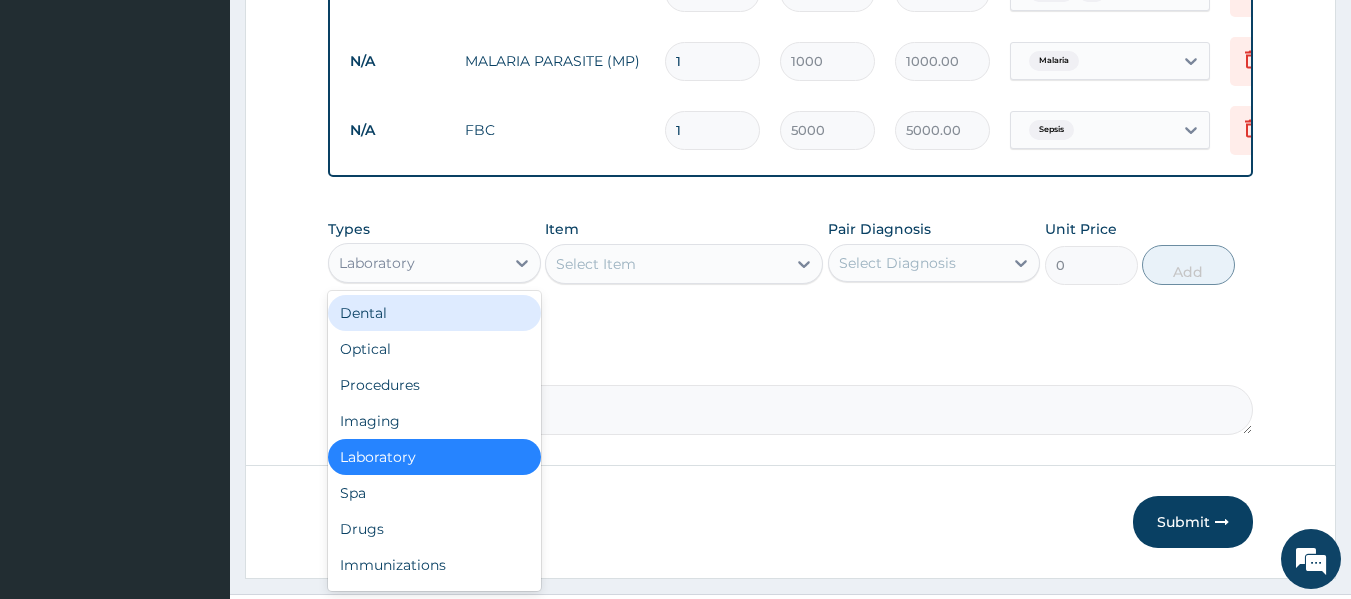 scroll, scrollTop: 912, scrollLeft: 0, axis: vertical 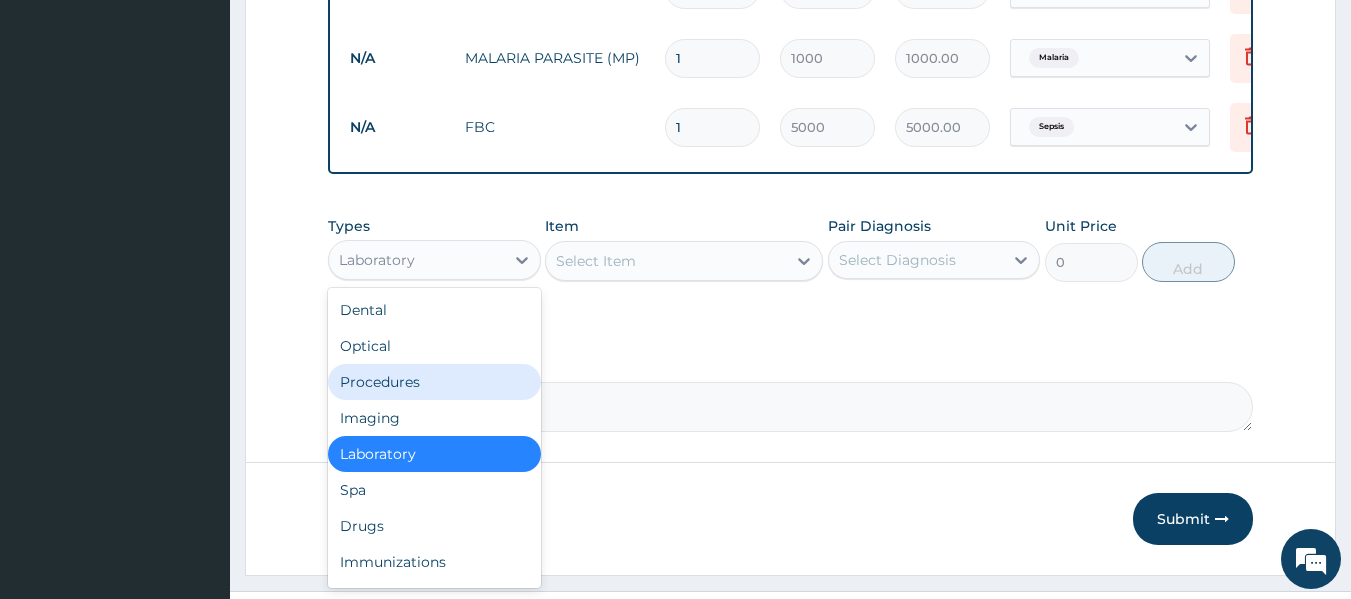 click on "Procedures" at bounding box center (434, 382) 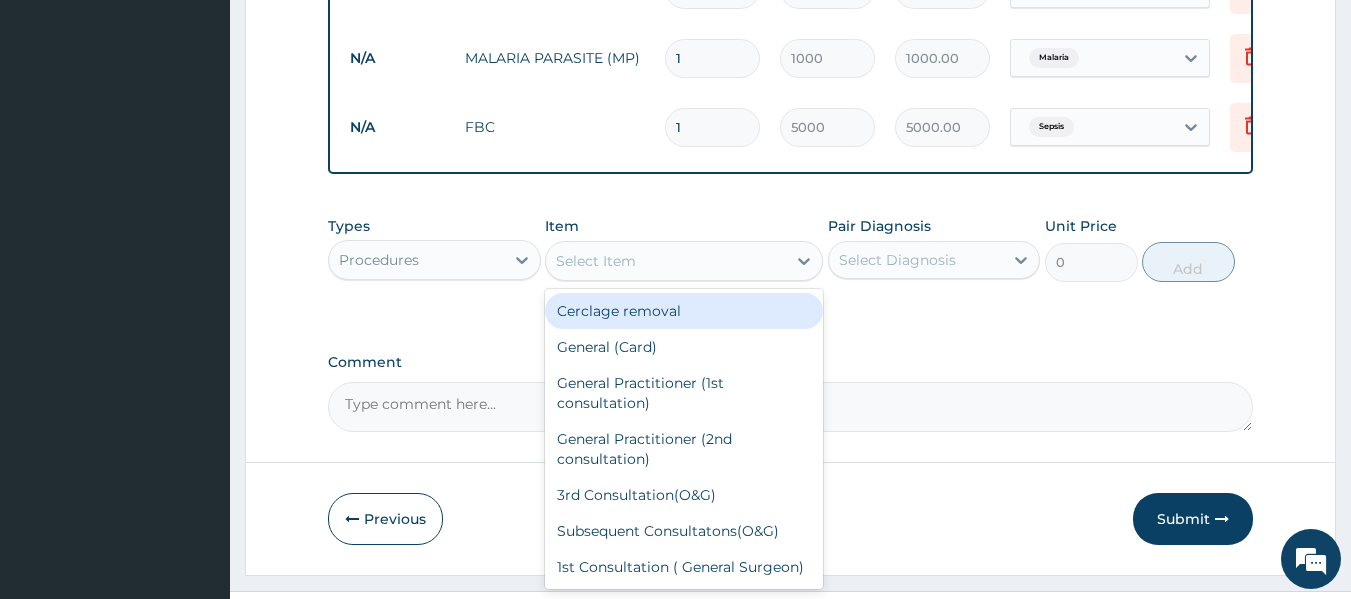 click on "Select Item" at bounding box center (666, 261) 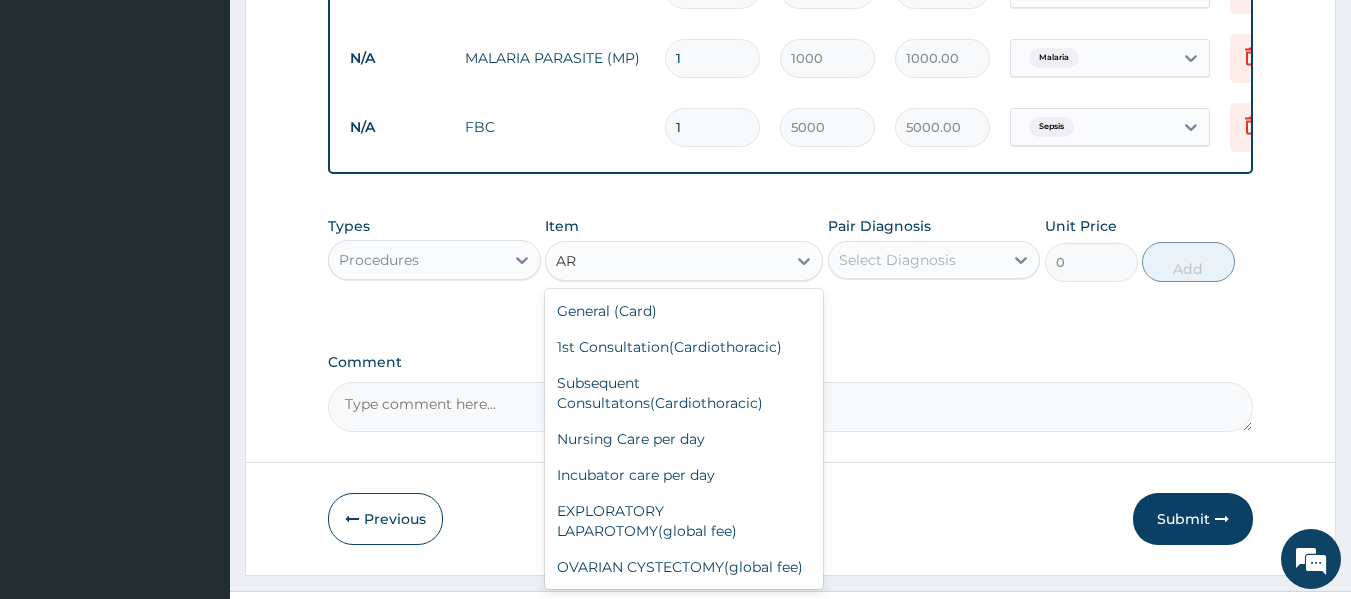 type on "A" 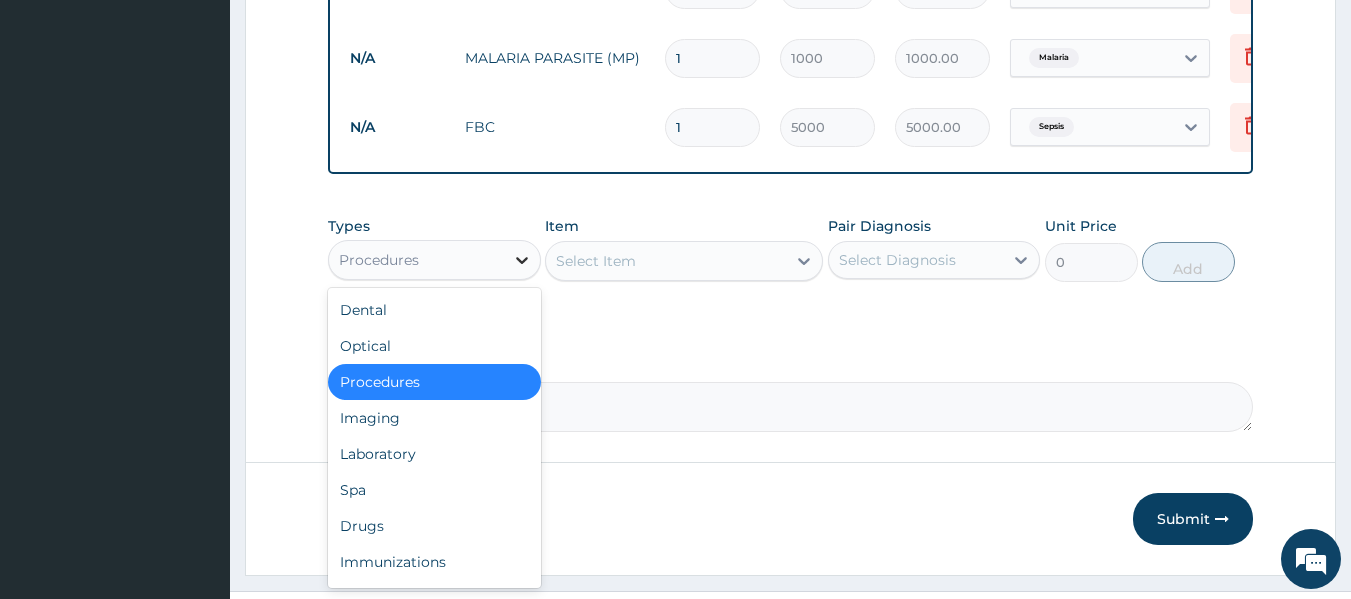 click at bounding box center (522, 260) 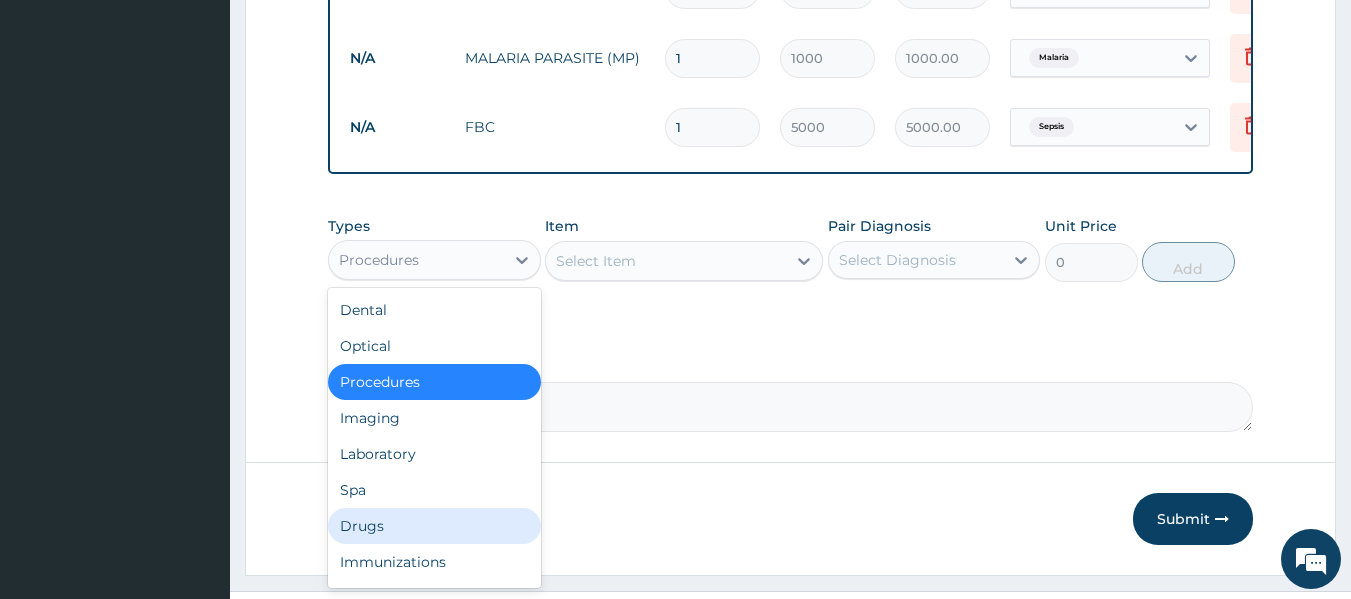 click on "Drugs" at bounding box center [434, 526] 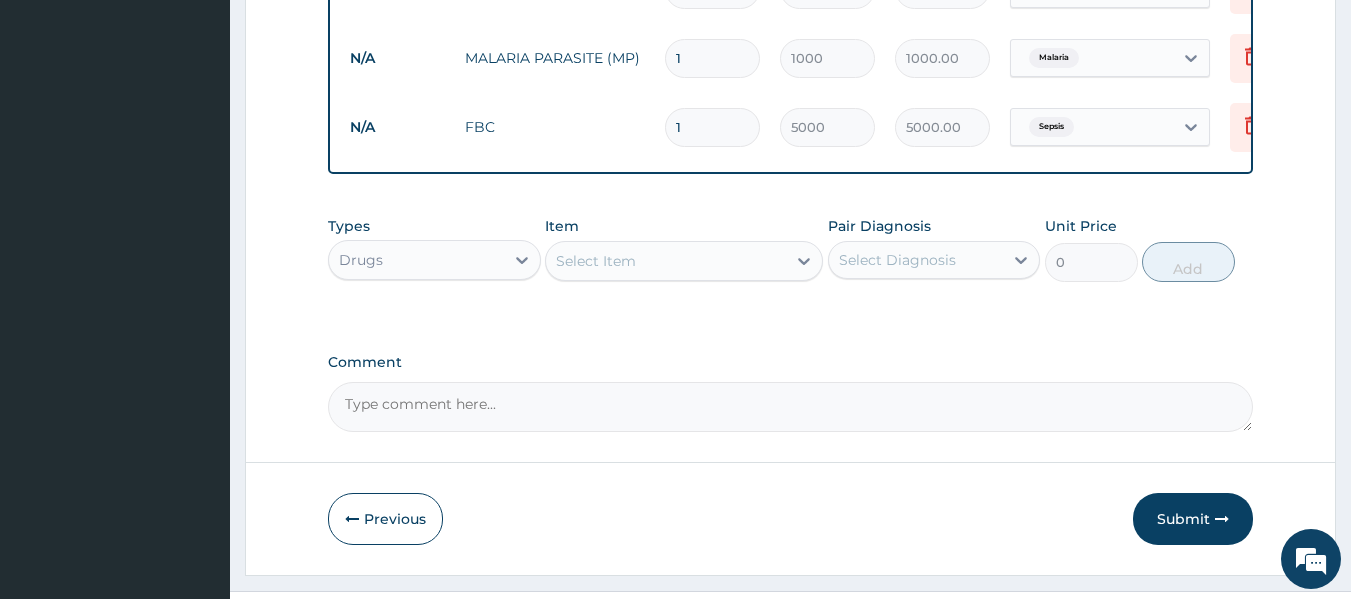 click on "Select Item" at bounding box center [666, 261] 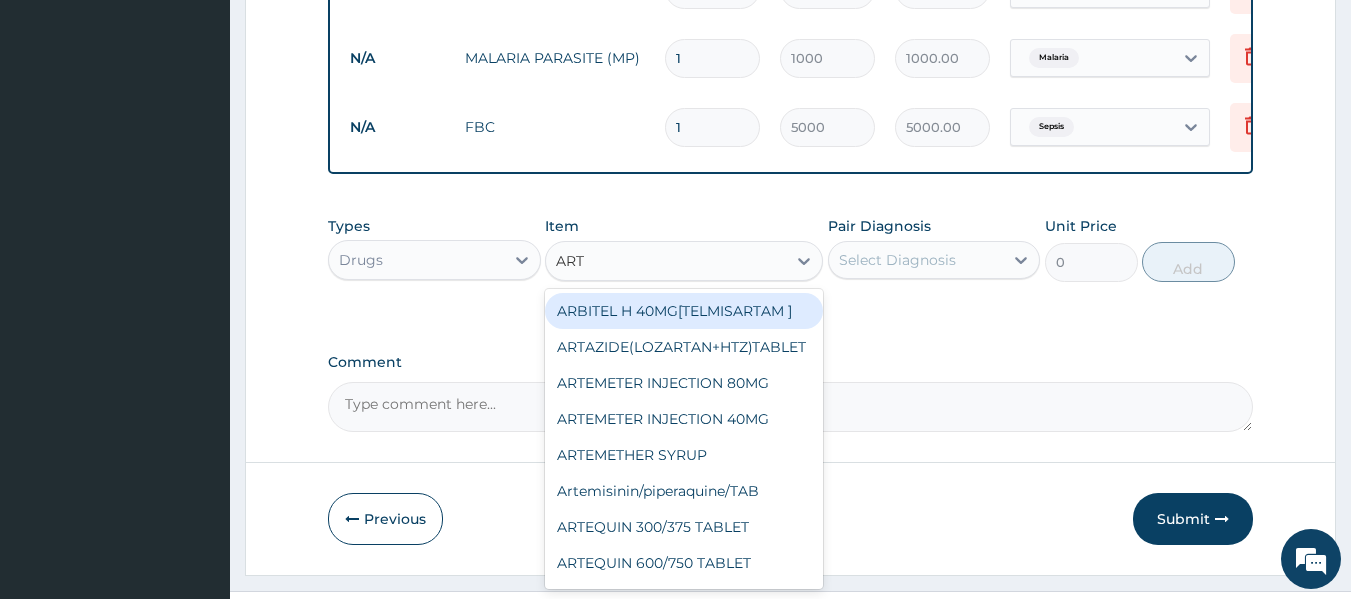 type on "ARTE" 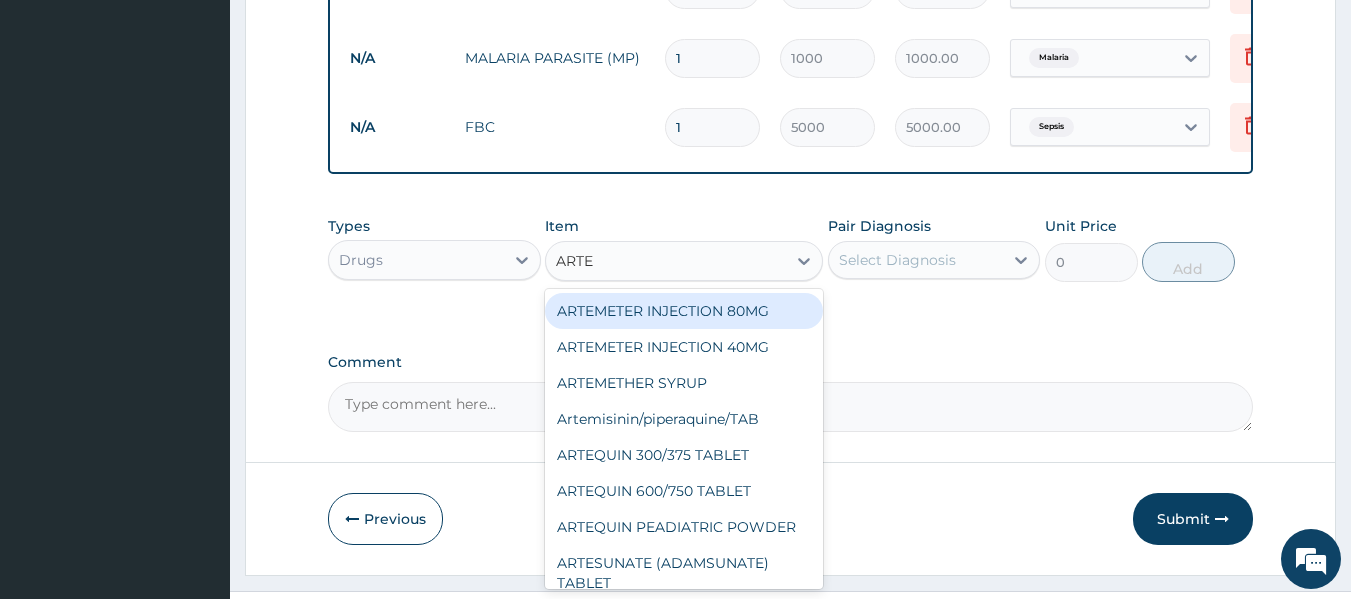 click on "ARTEMETER INJECTION  80MG" at bounding box center (684, 311) 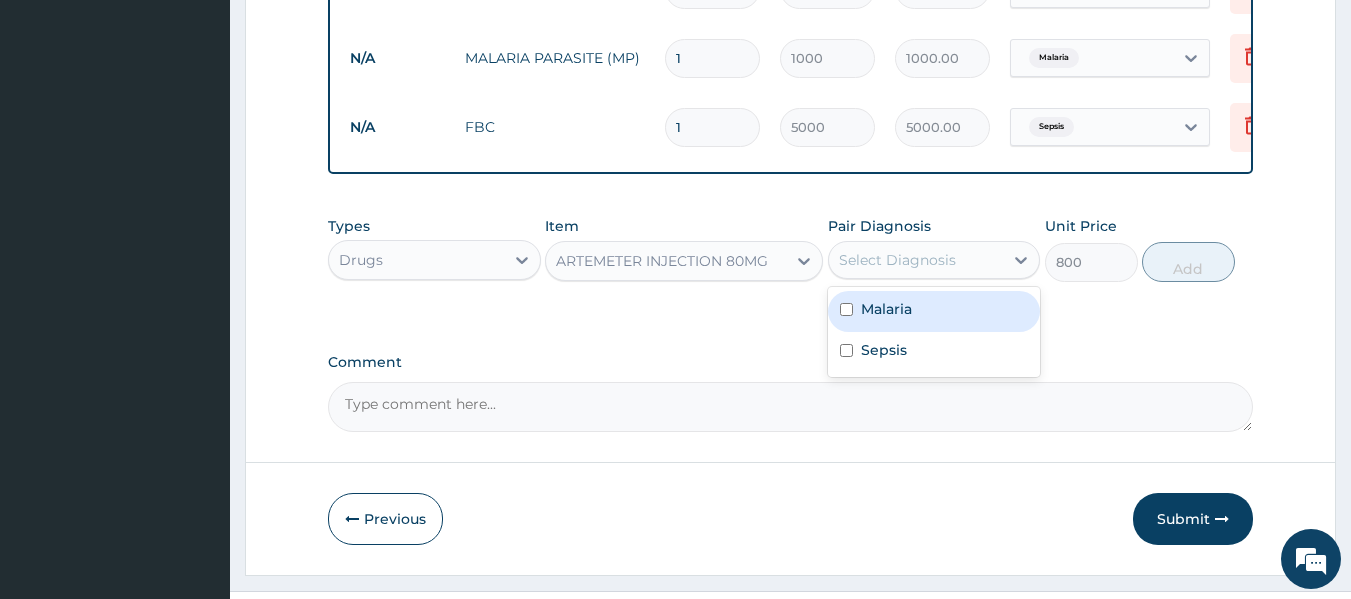 click on "Select Diagnosis" at bounding box center [916, 260] 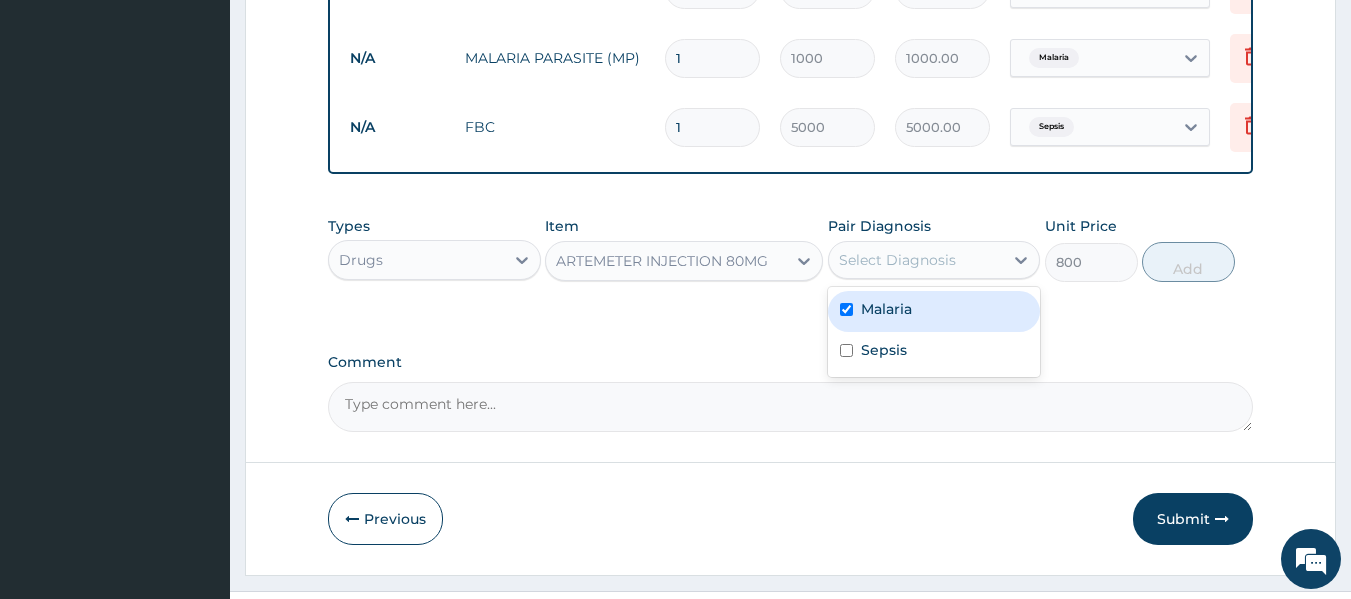 checkbox on "true" 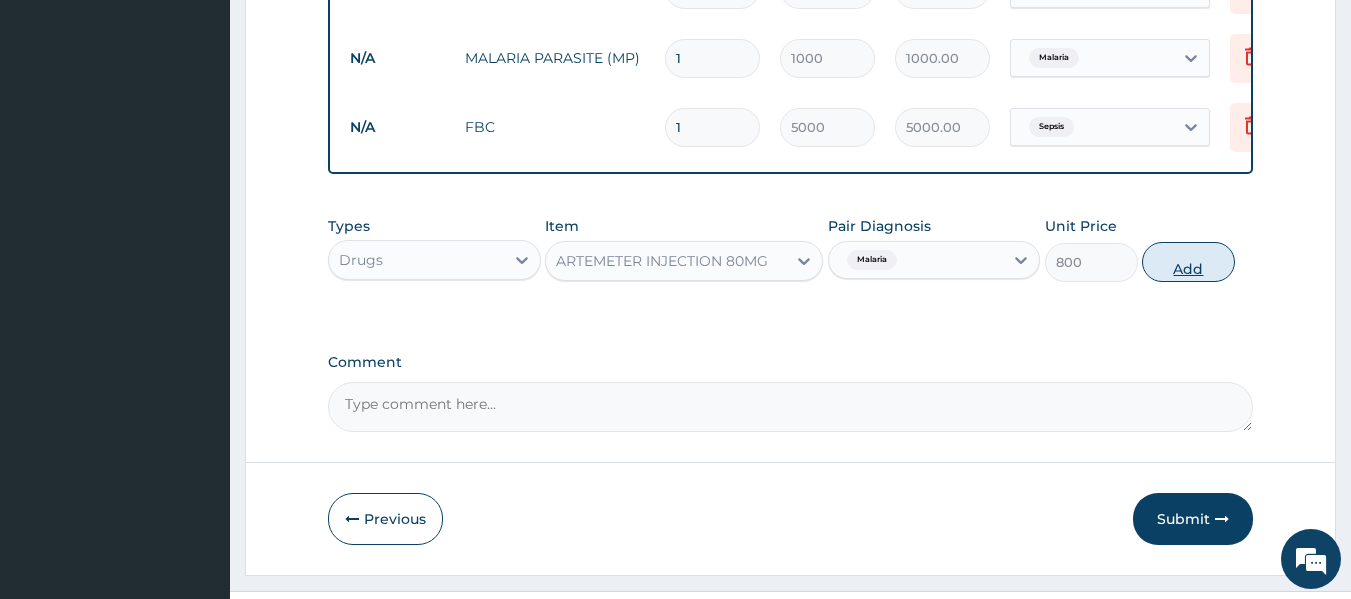 click on "Add" at bounding box center (1188, 262) 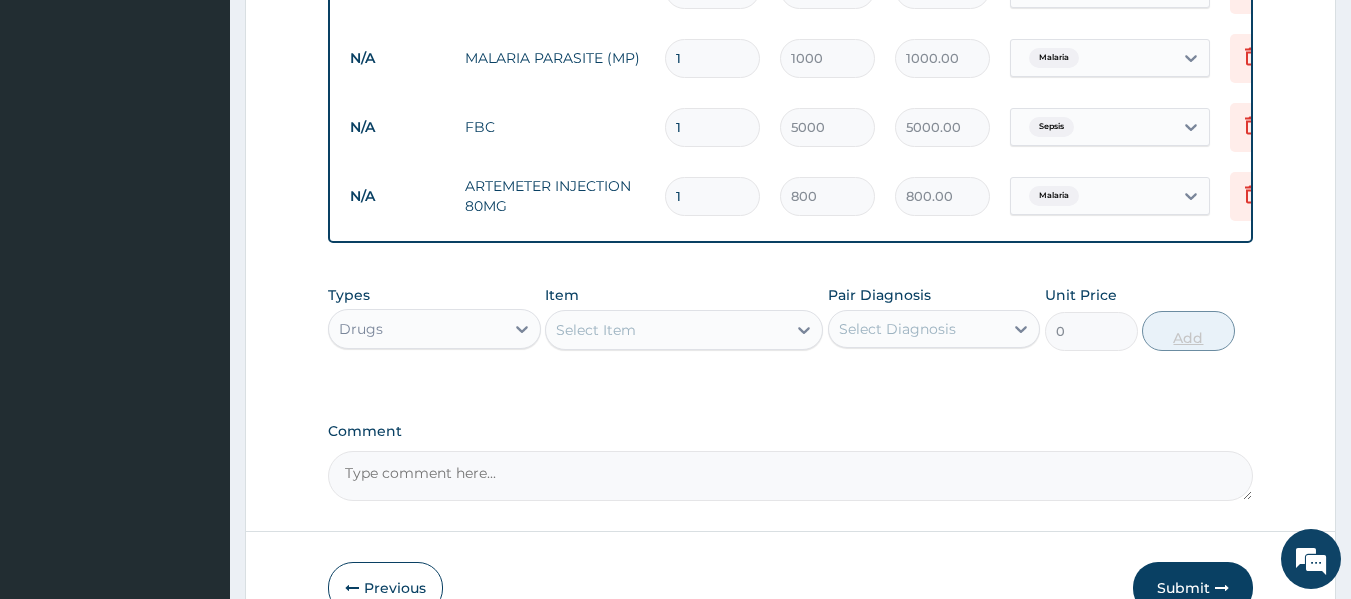 type 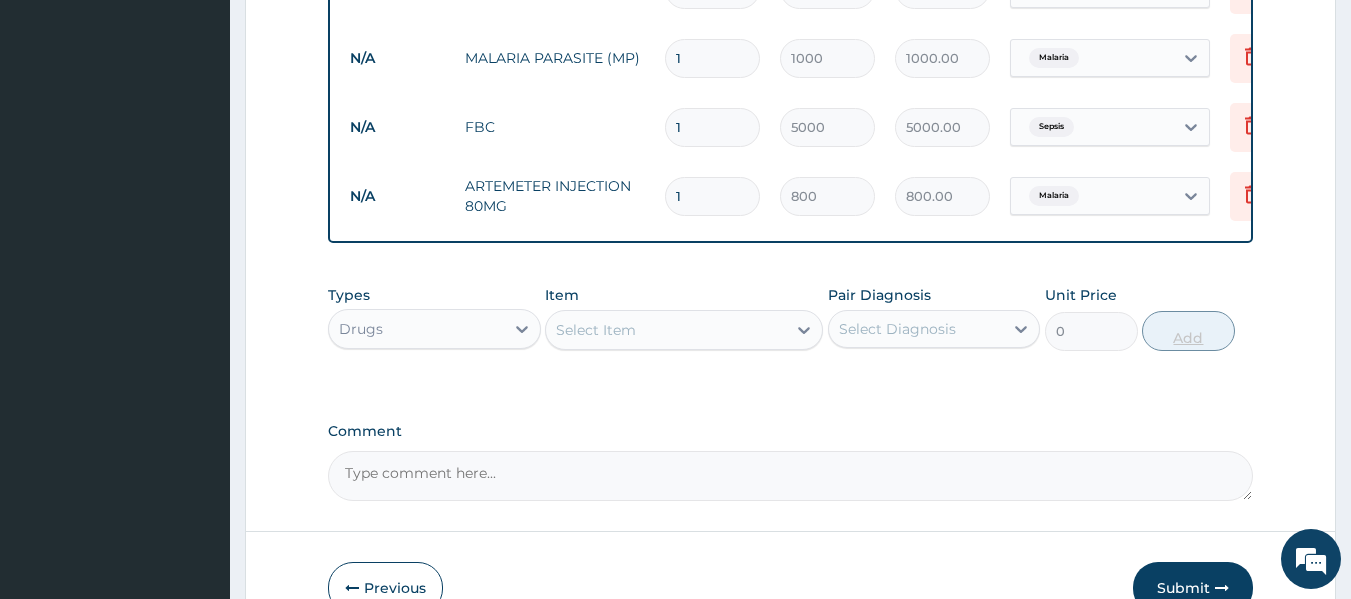 type on "0.00" 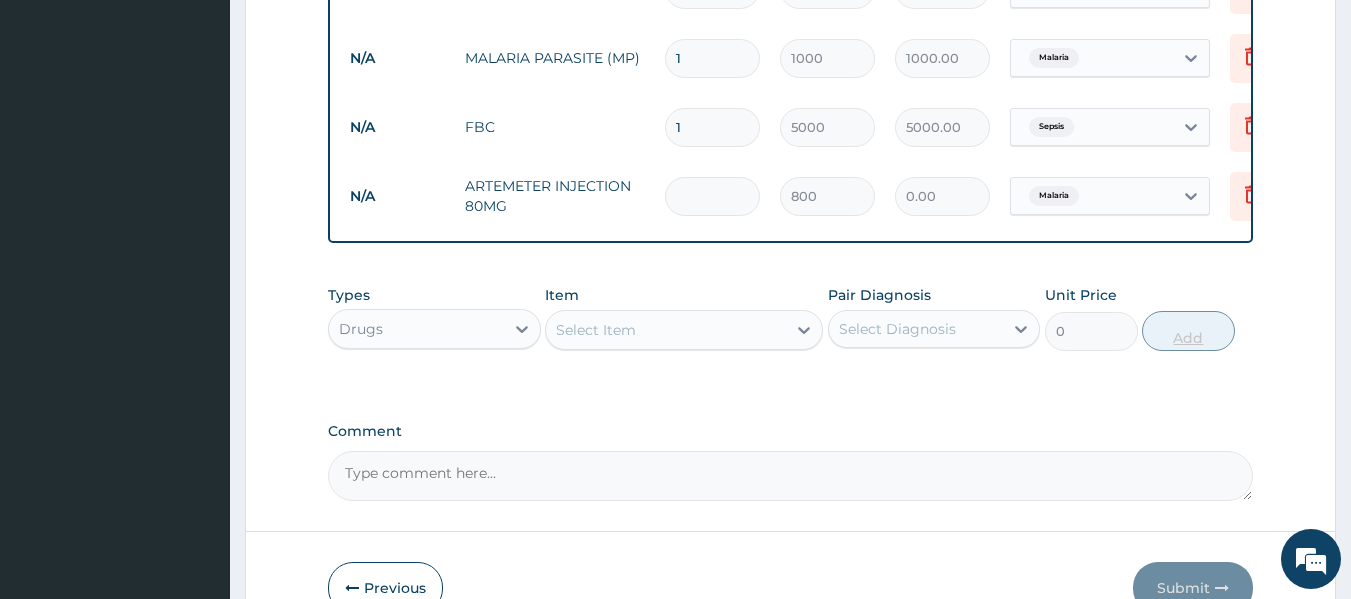 type on "2" 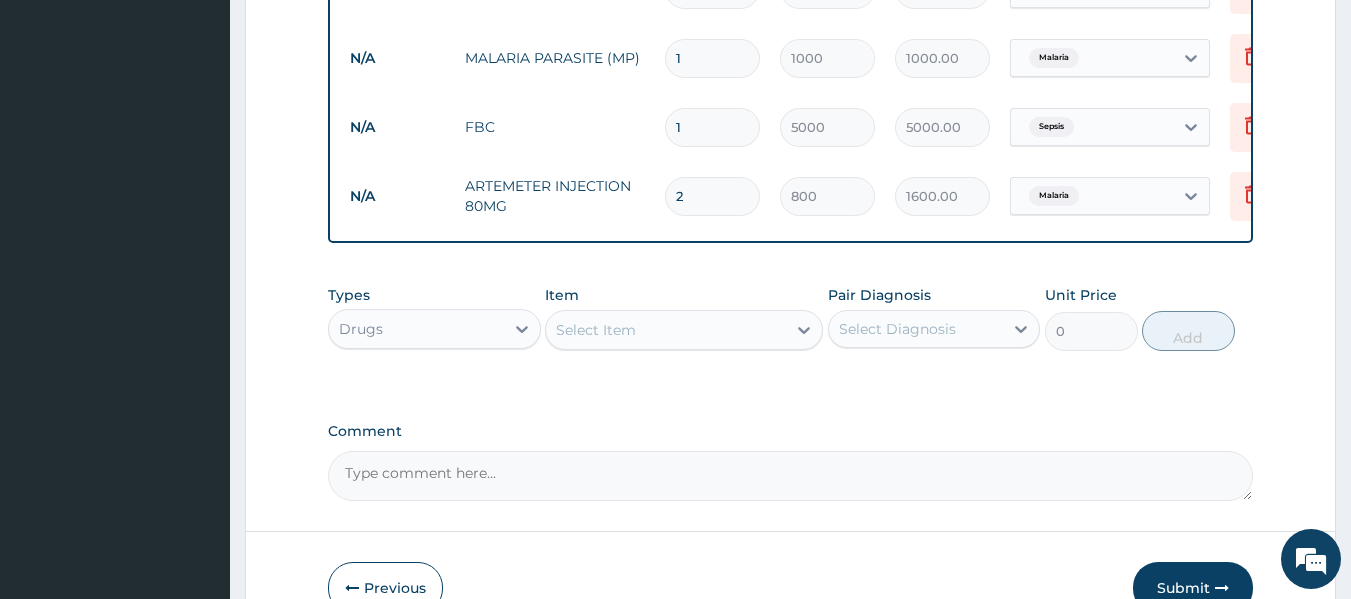 type on "2" 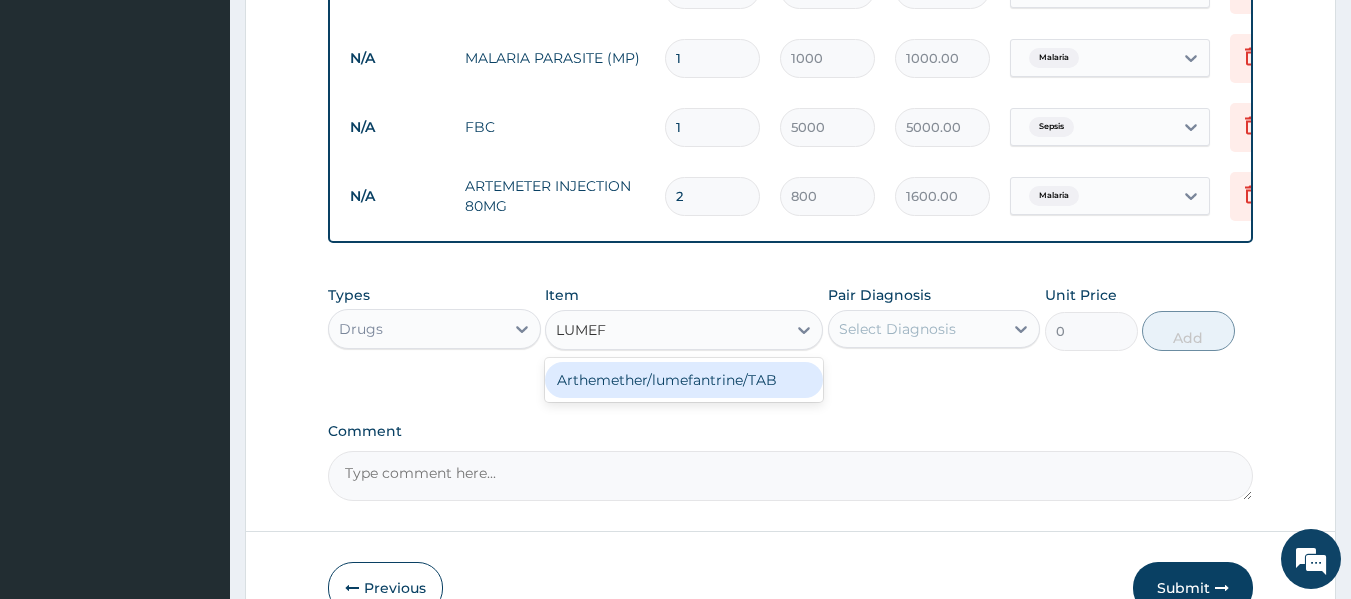 type on "LUMEFA" 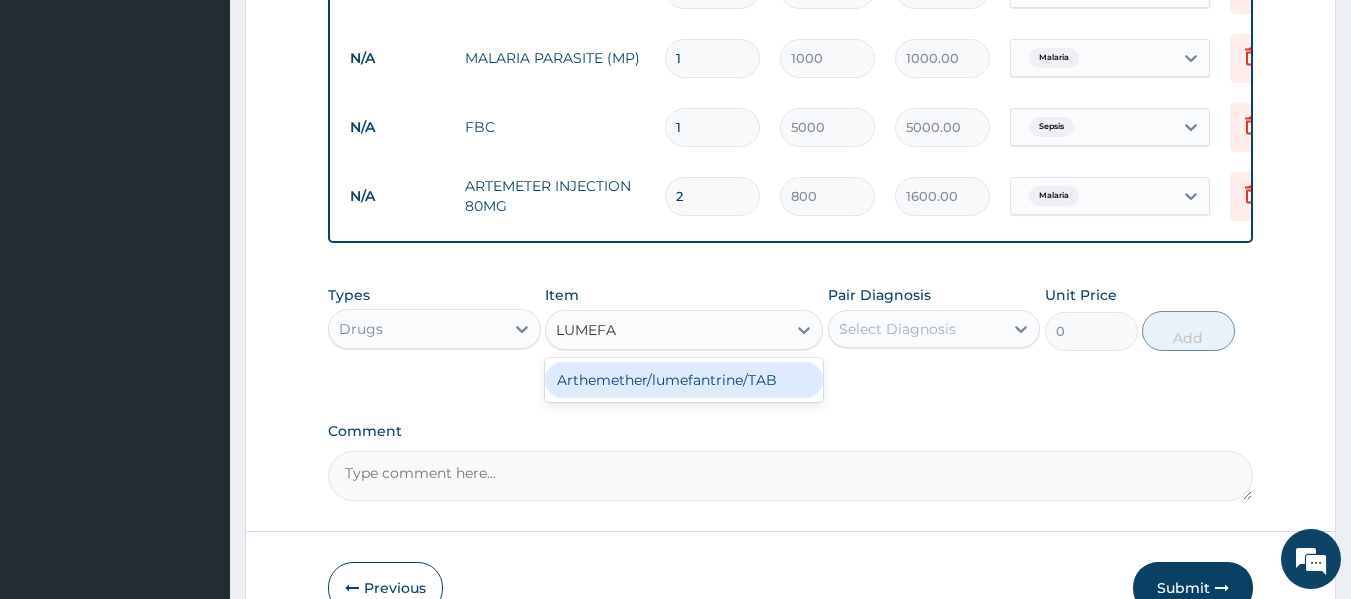 click on "Arthemether/lumefantrine/TAB" at bounding box center [684, 380] 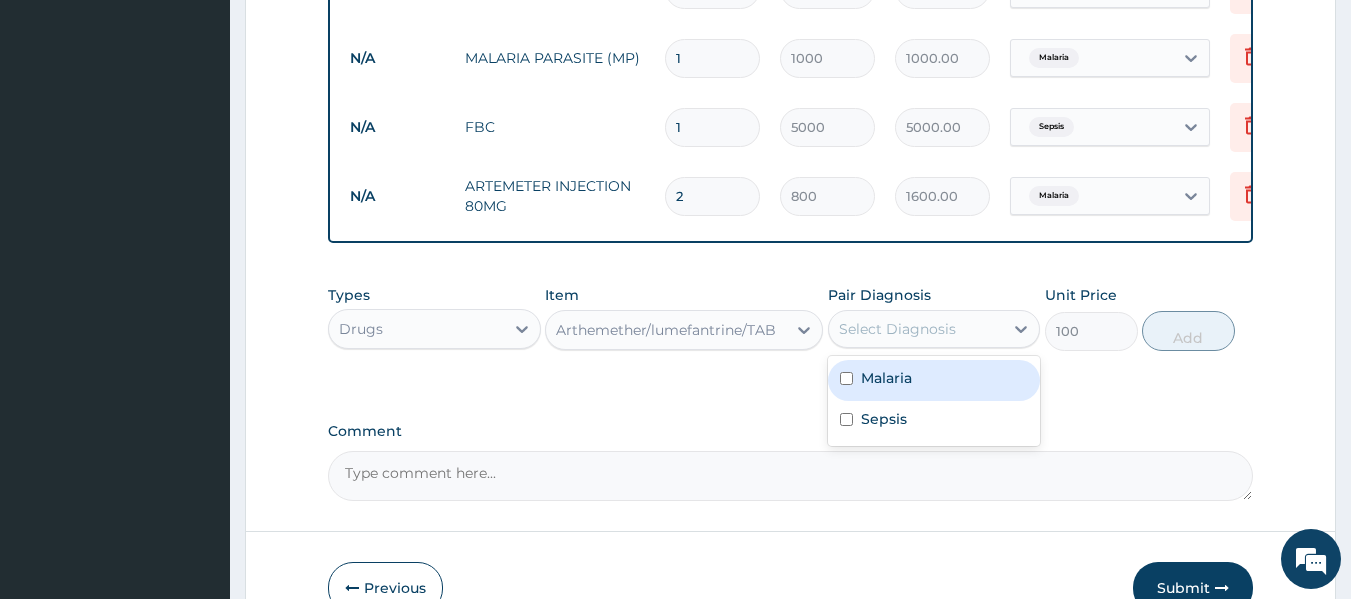 click on "Select Diagnosis" at bounding box center (916, 329) 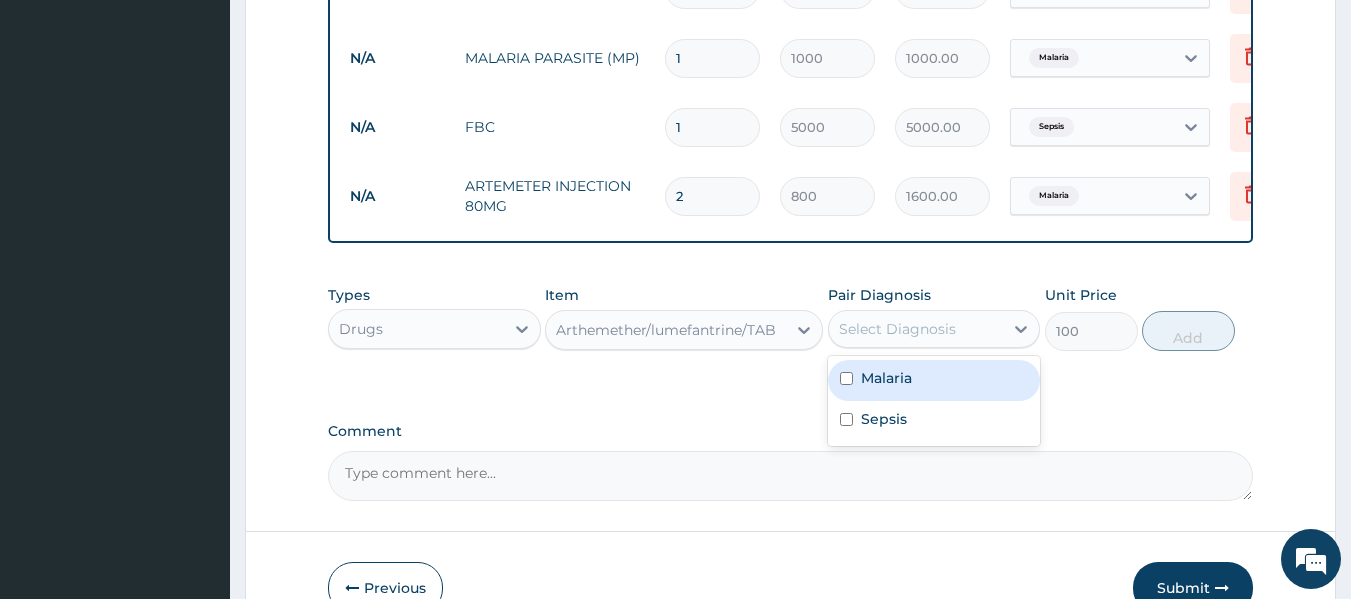 click on "Malaria" at bounding box center [934, 380] 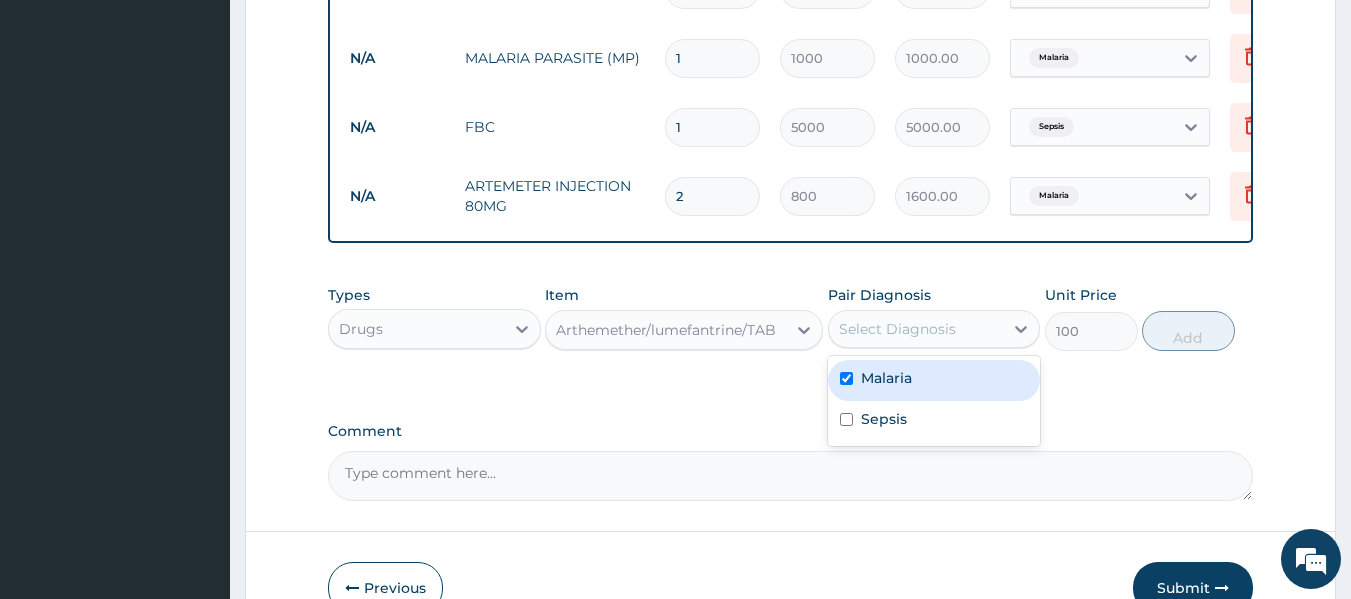 checkbox on "true" 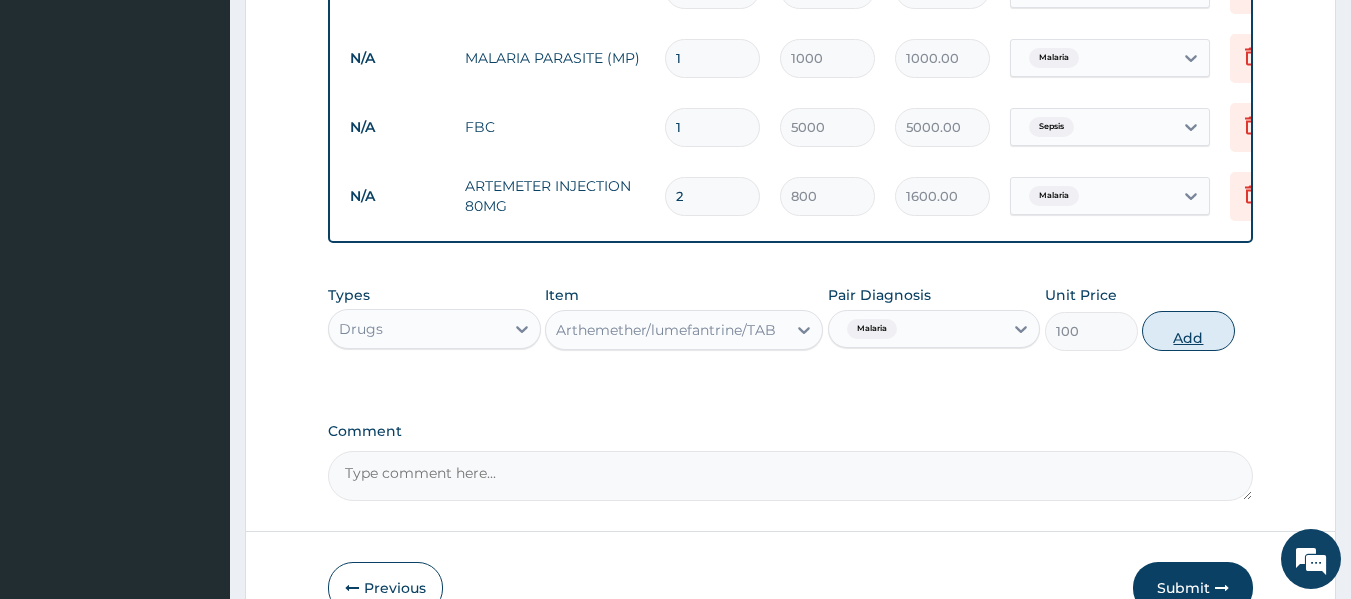click on "Add" at bounding box center (1188, 331) 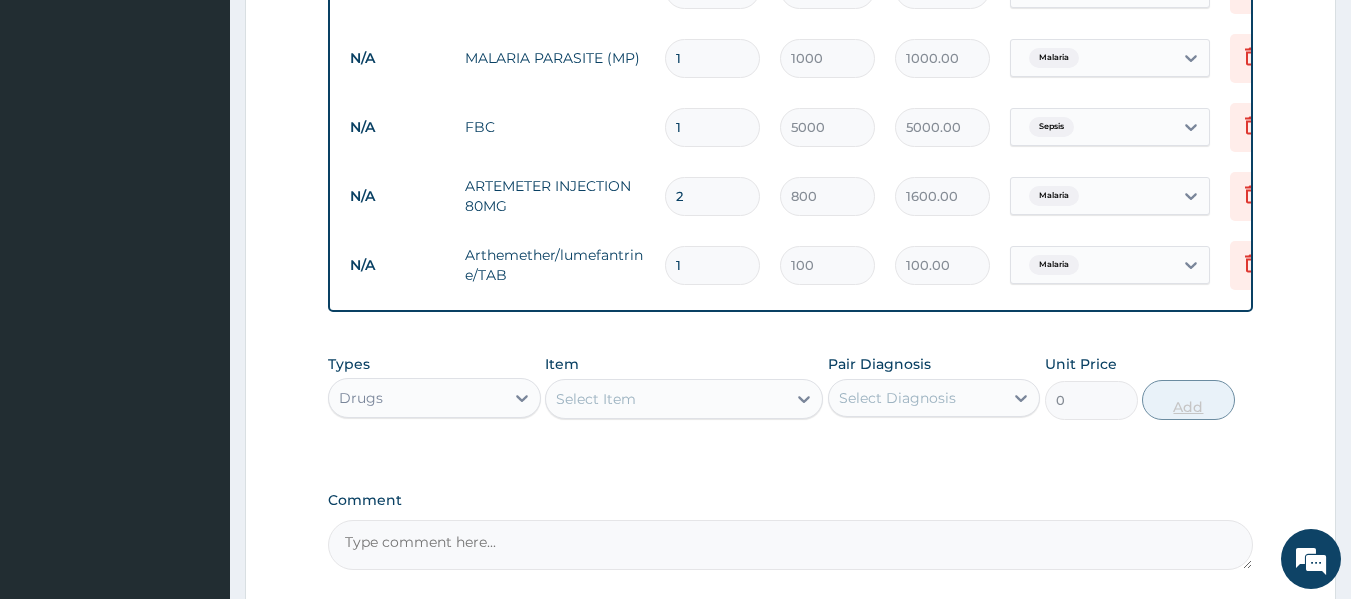 type 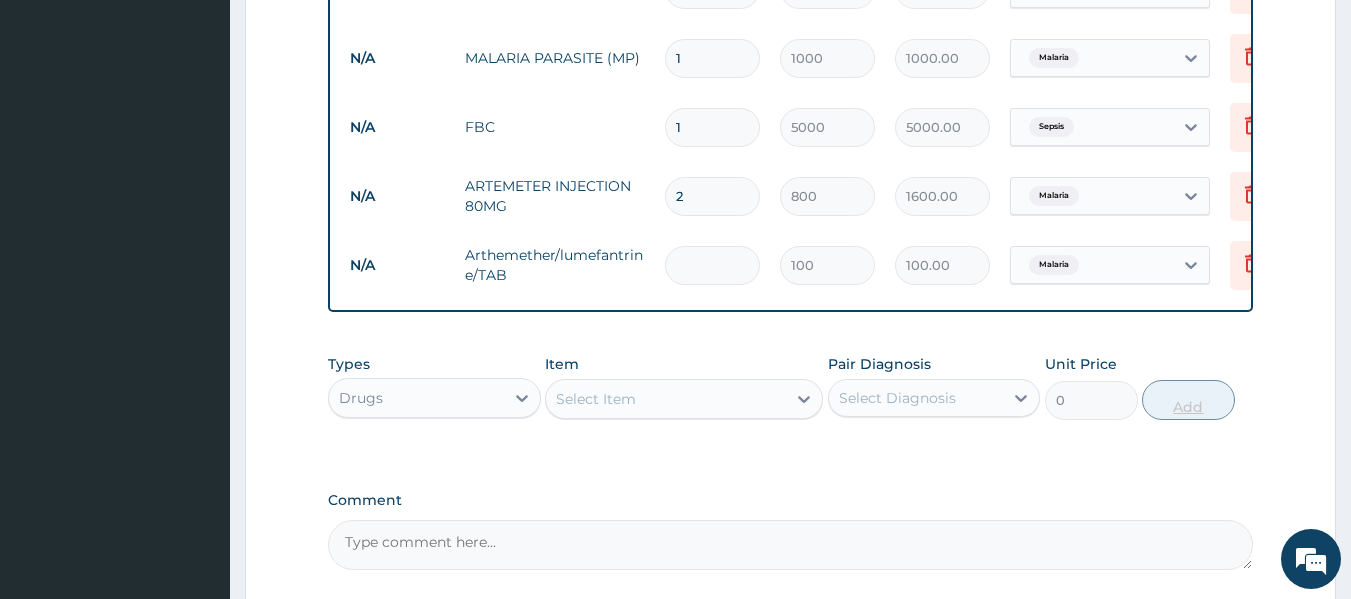 type on "0.00" 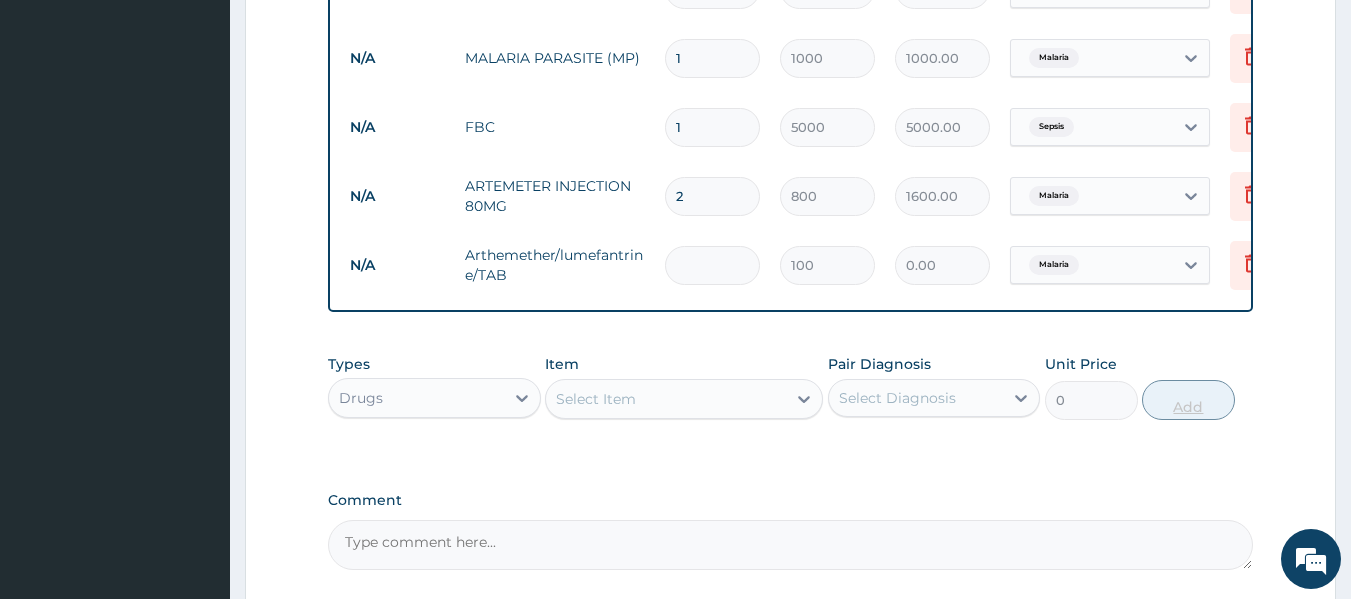 type on "2" 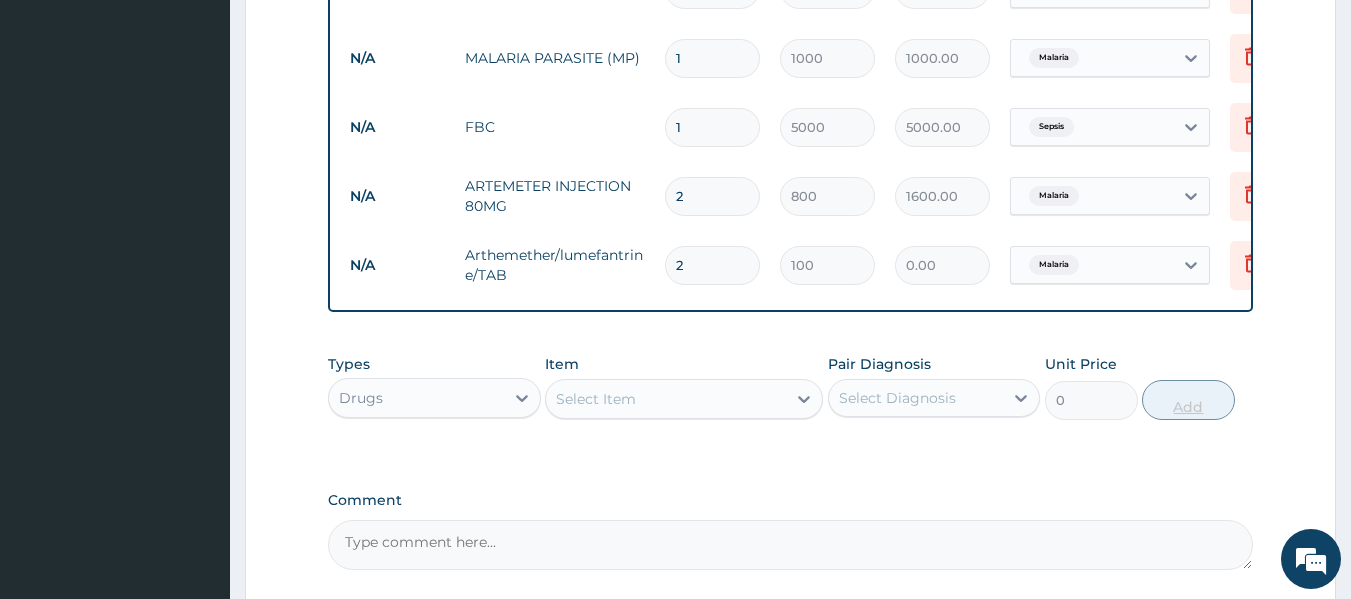 type on "200.00" 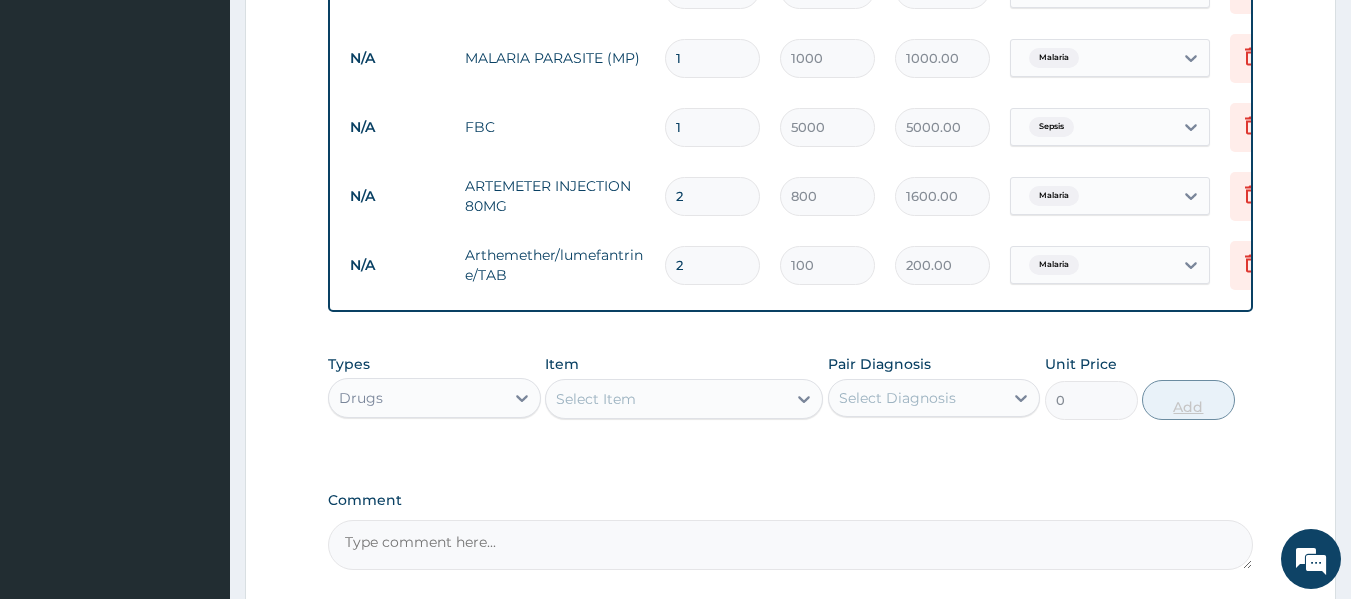 type on "24" 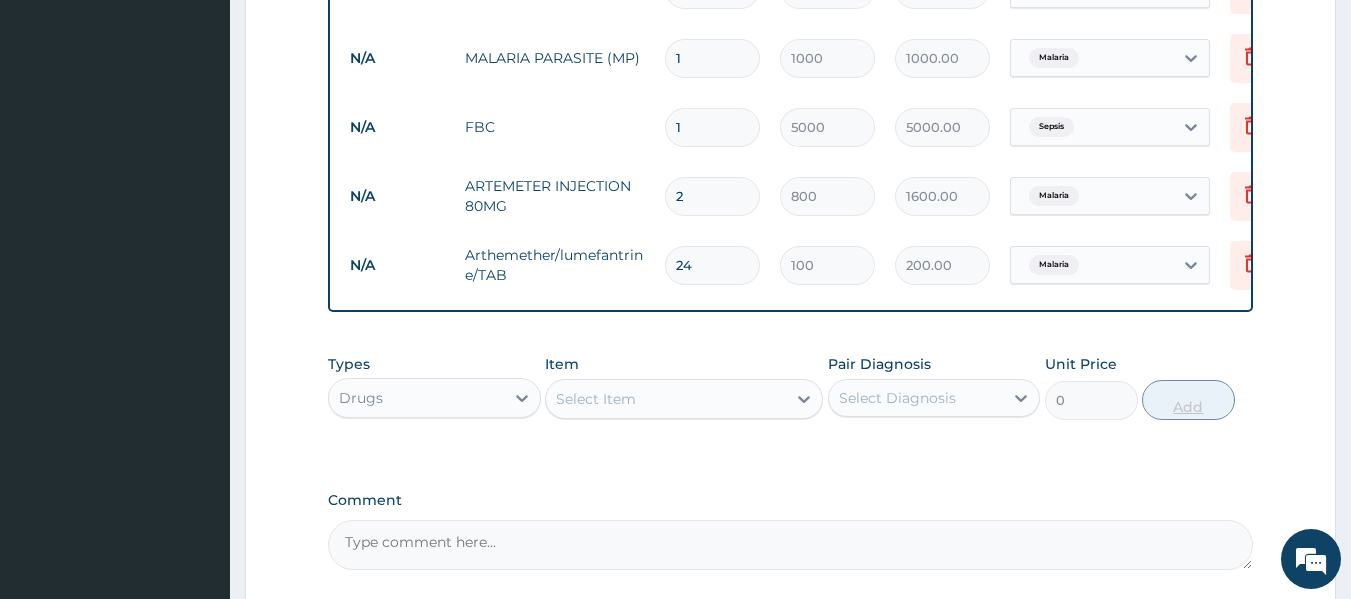 type on "2400.00" 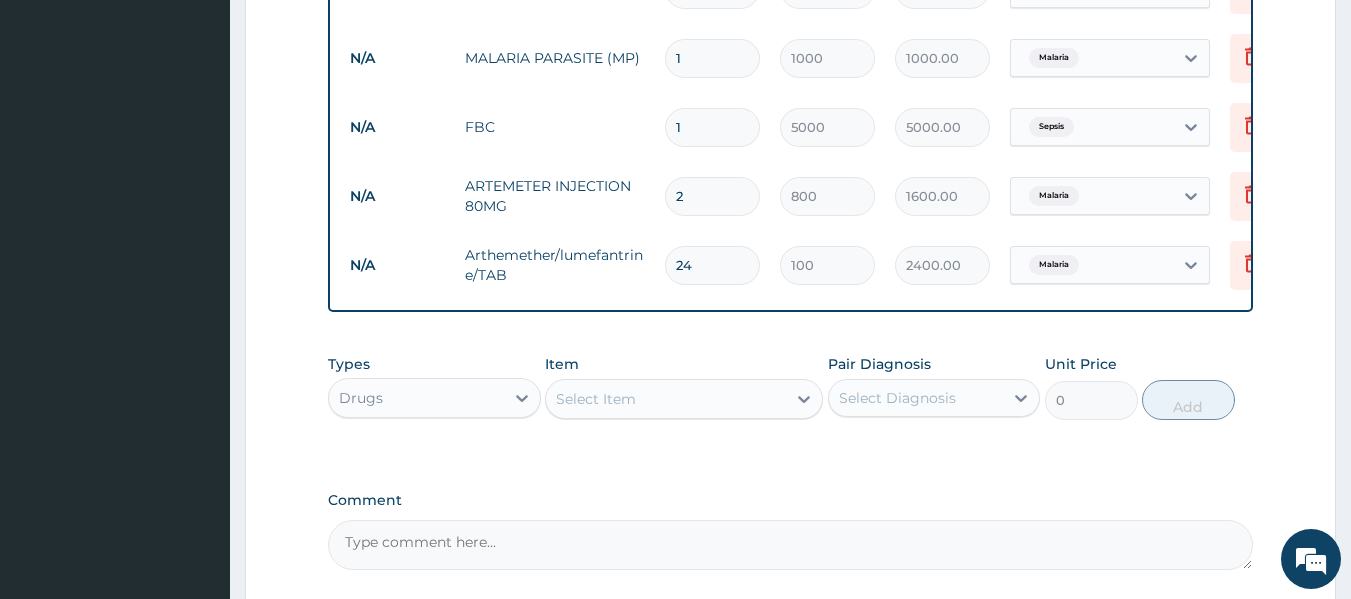 type on "24" 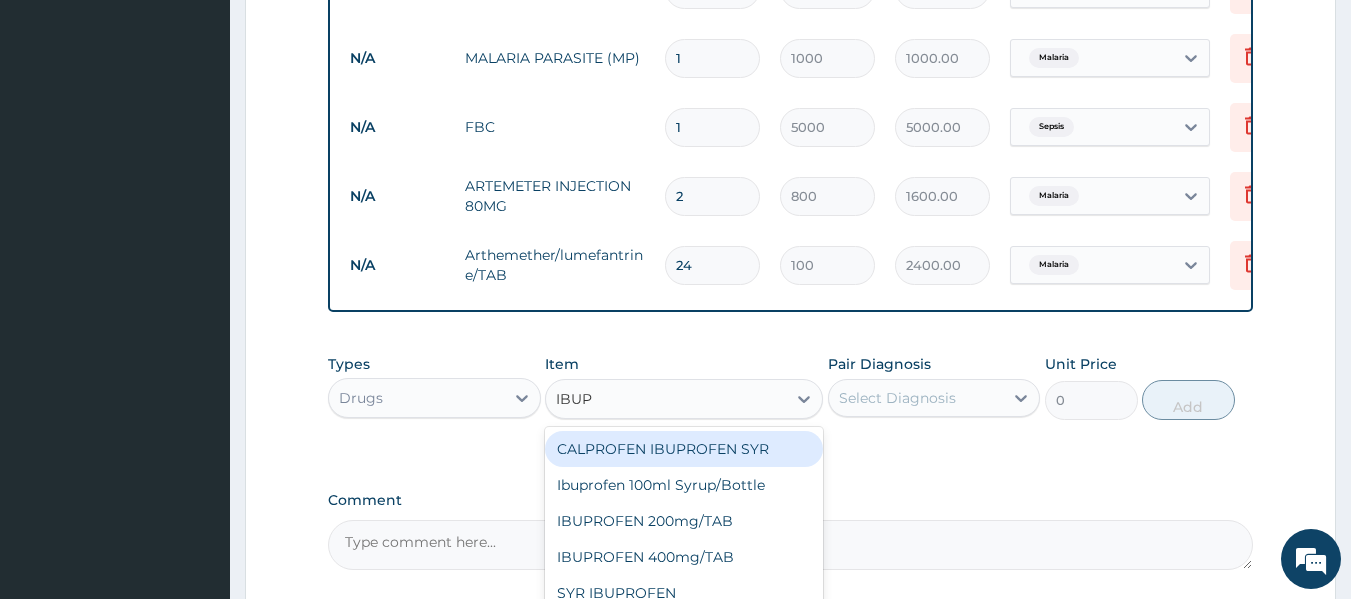 type on "IBUPR" 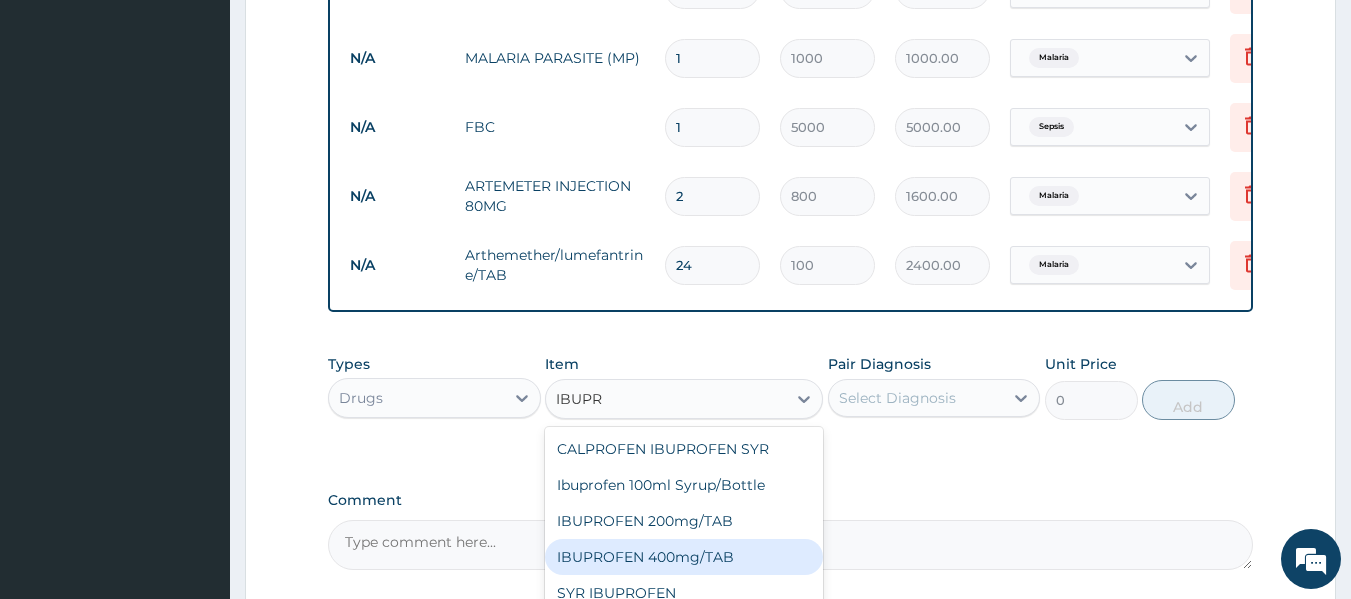 click on "IBUPROFEN 400mg/TAB" at bounding box center (684, 557) 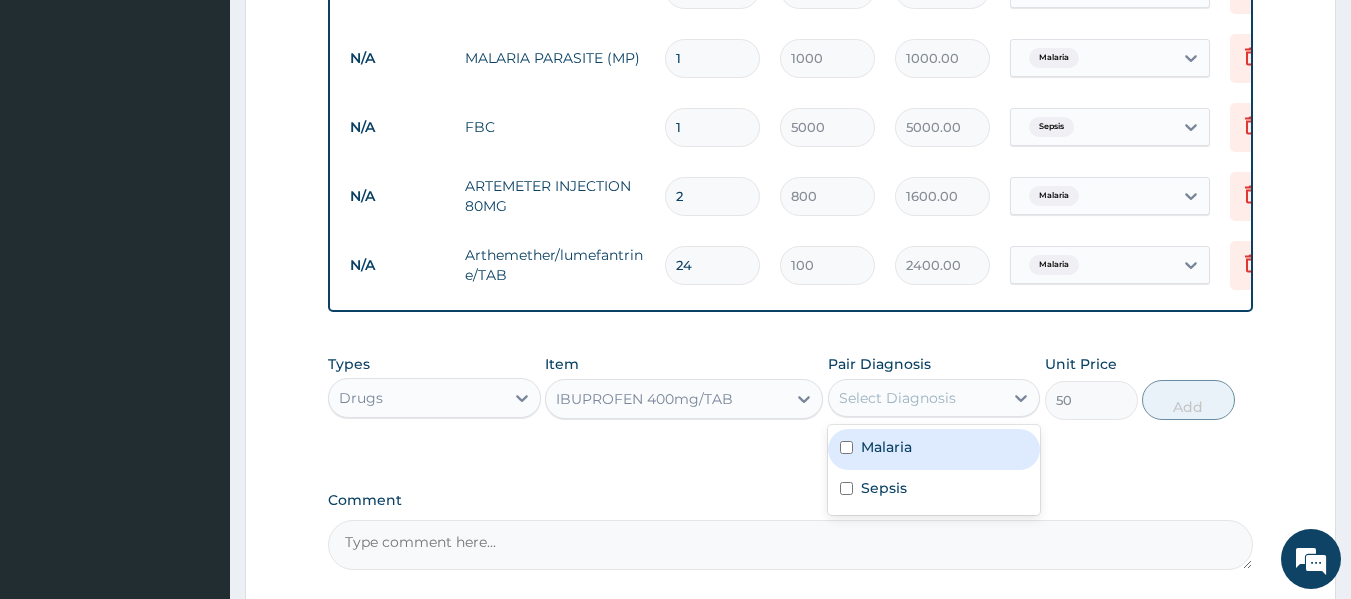 click on "Select Diagnosis" at bounding box center (916, 398) 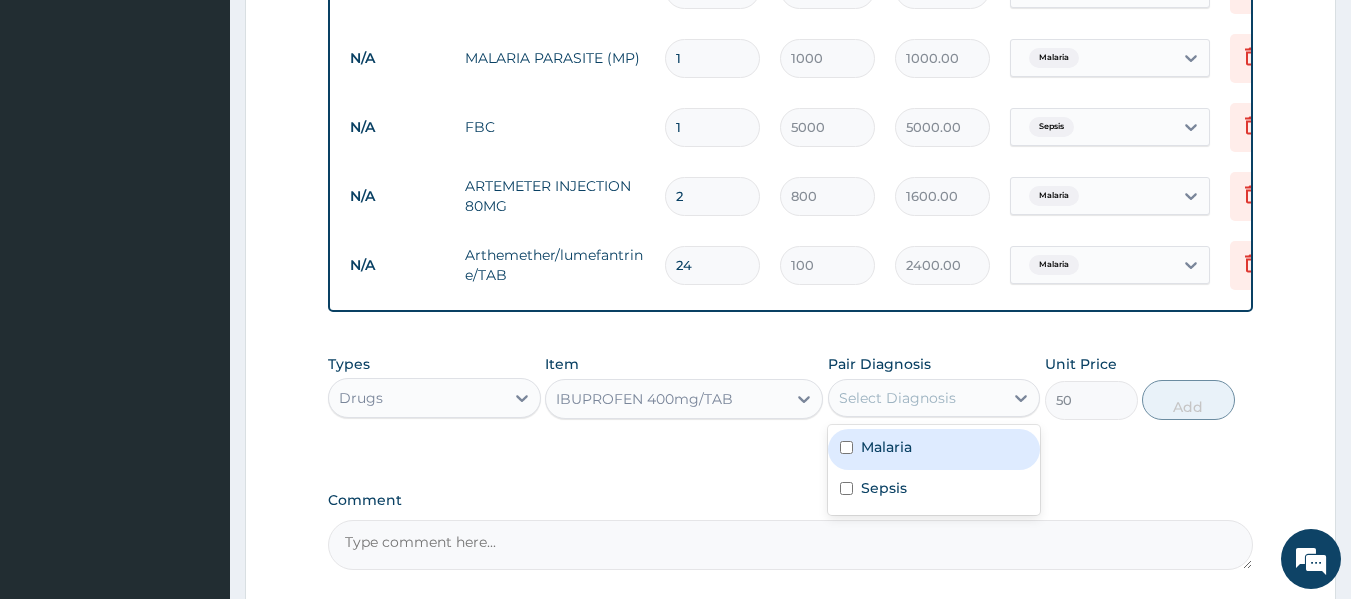 click on "Malaria" at bounding box center [934, 449] 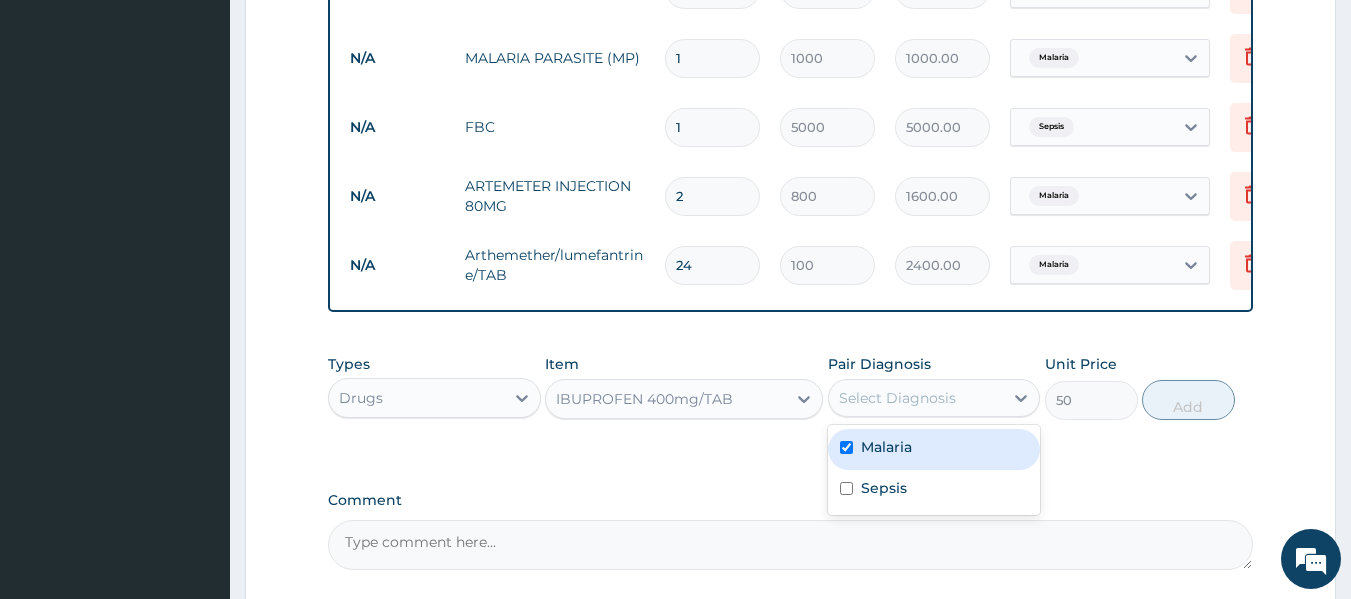checkbox on "true" 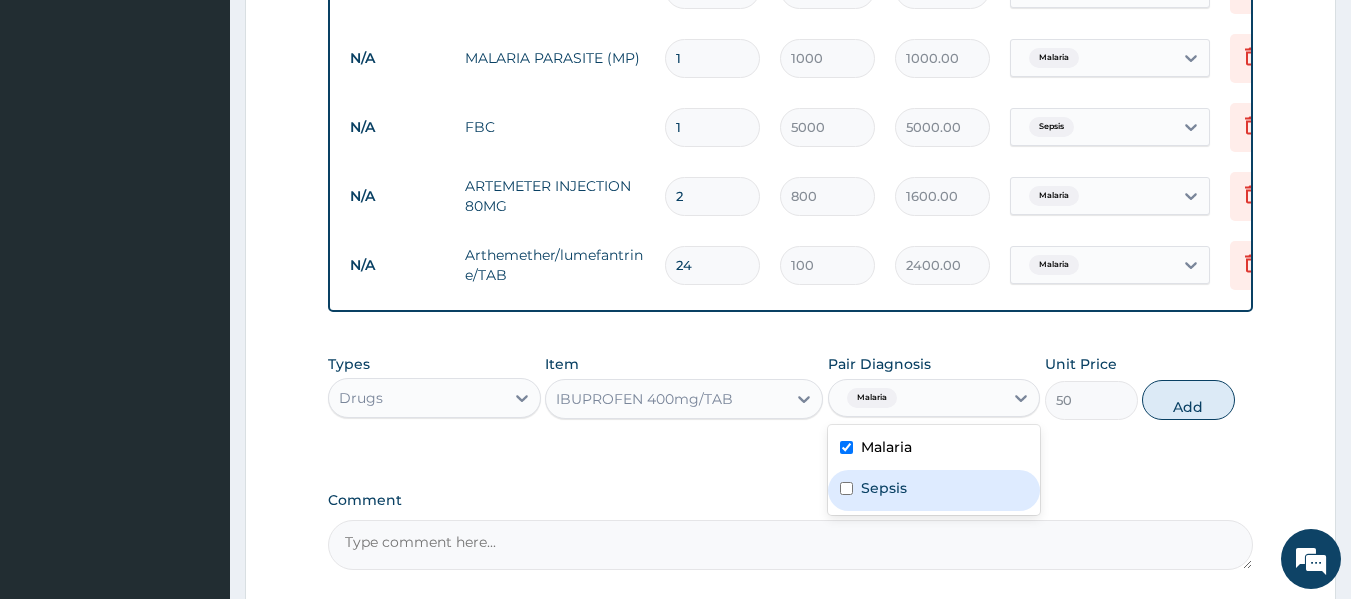 click on "Sepsis" at bounding box center [934, 490] 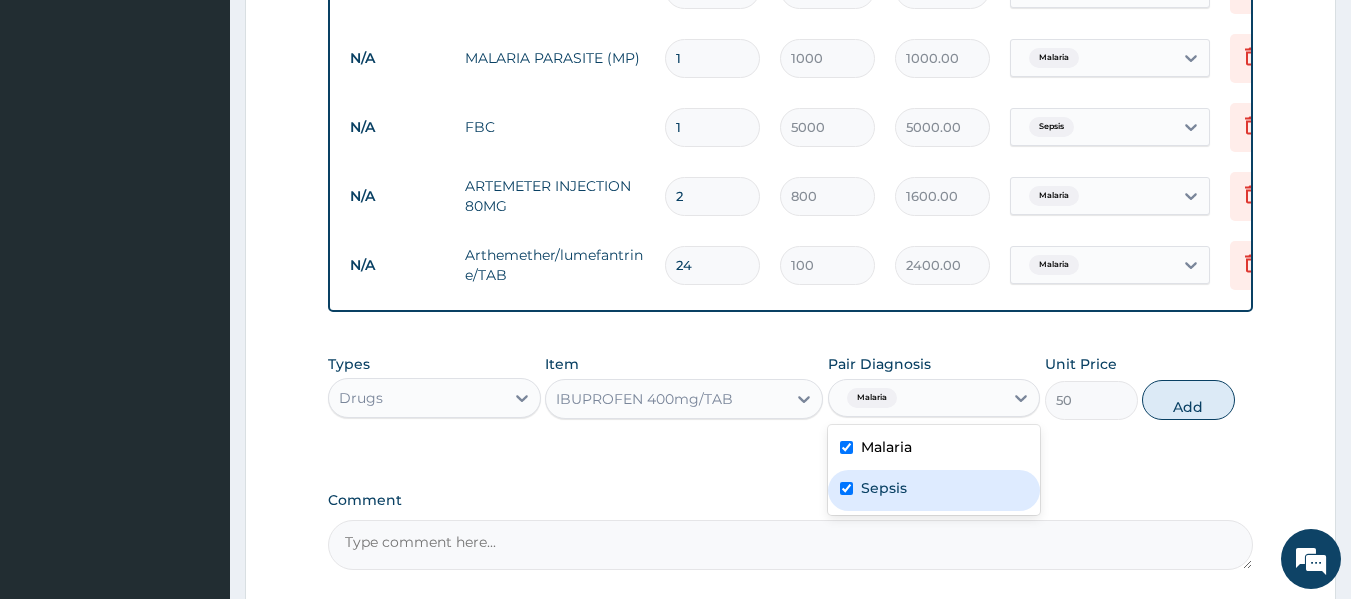 checkbox on "true" 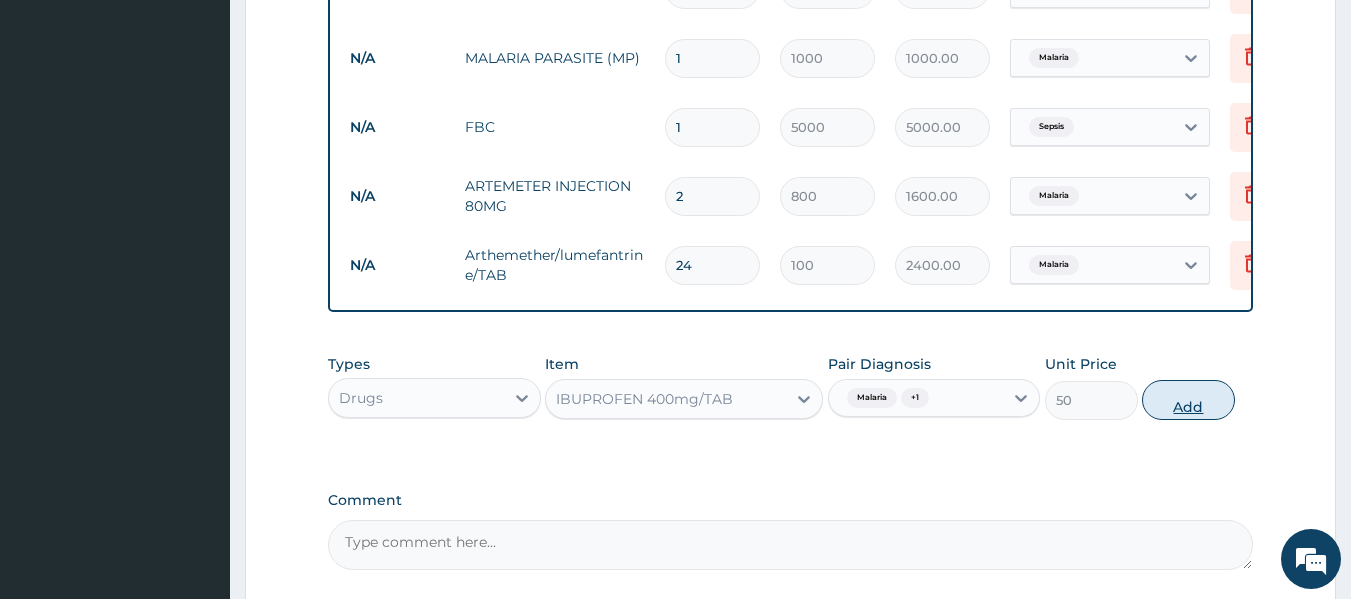 click on "Add" at bounding box center (1188, 400) 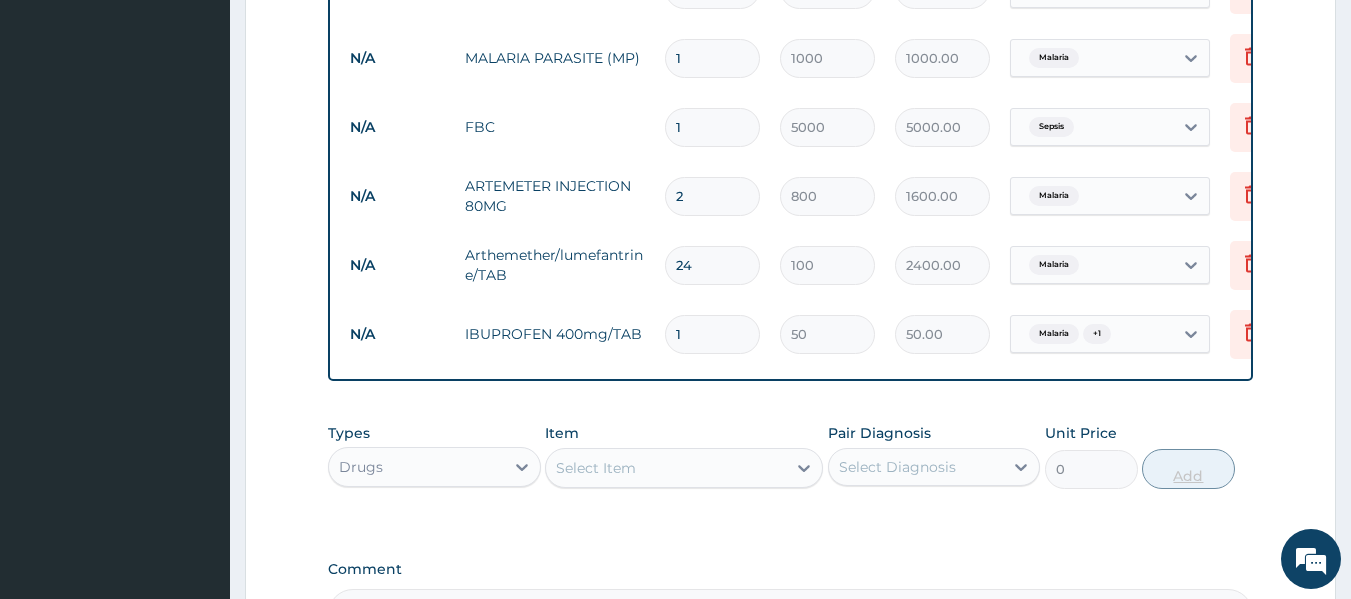 type 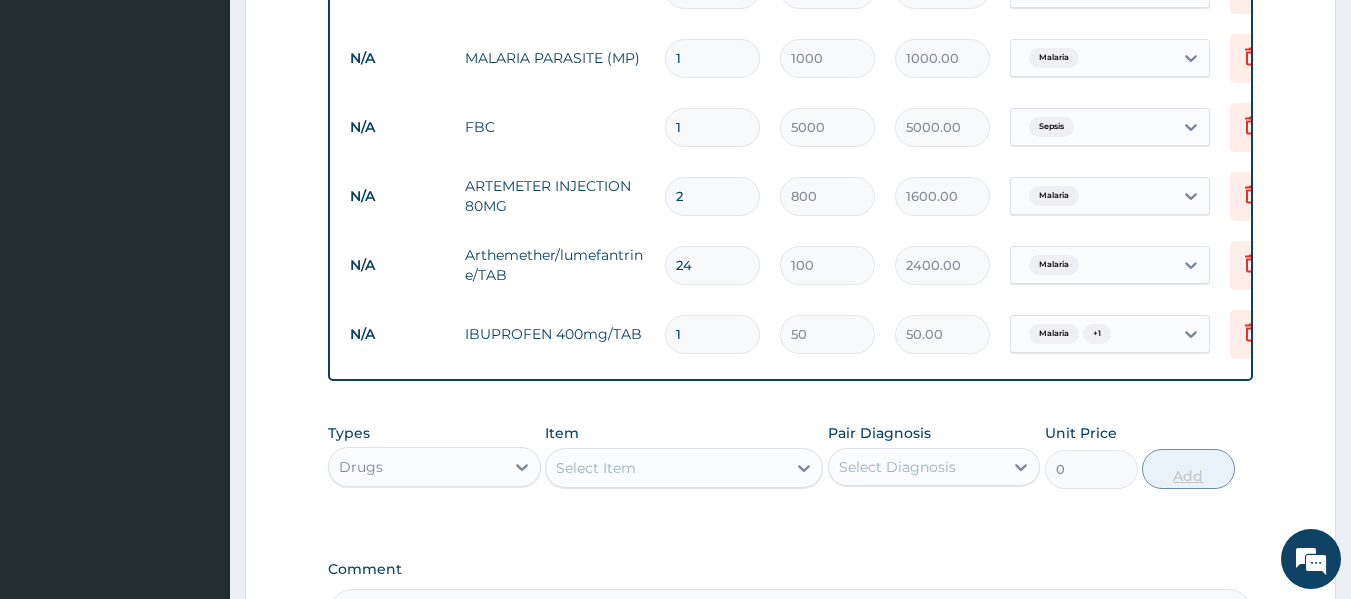type on "0.00" 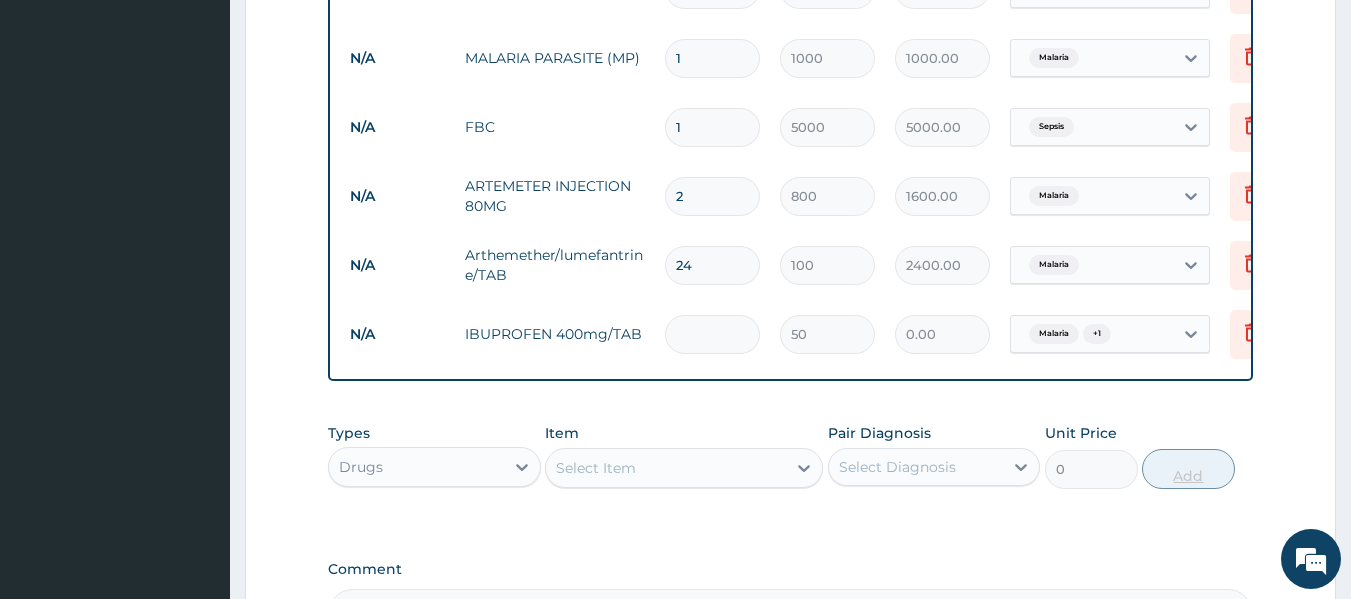 type on "9" 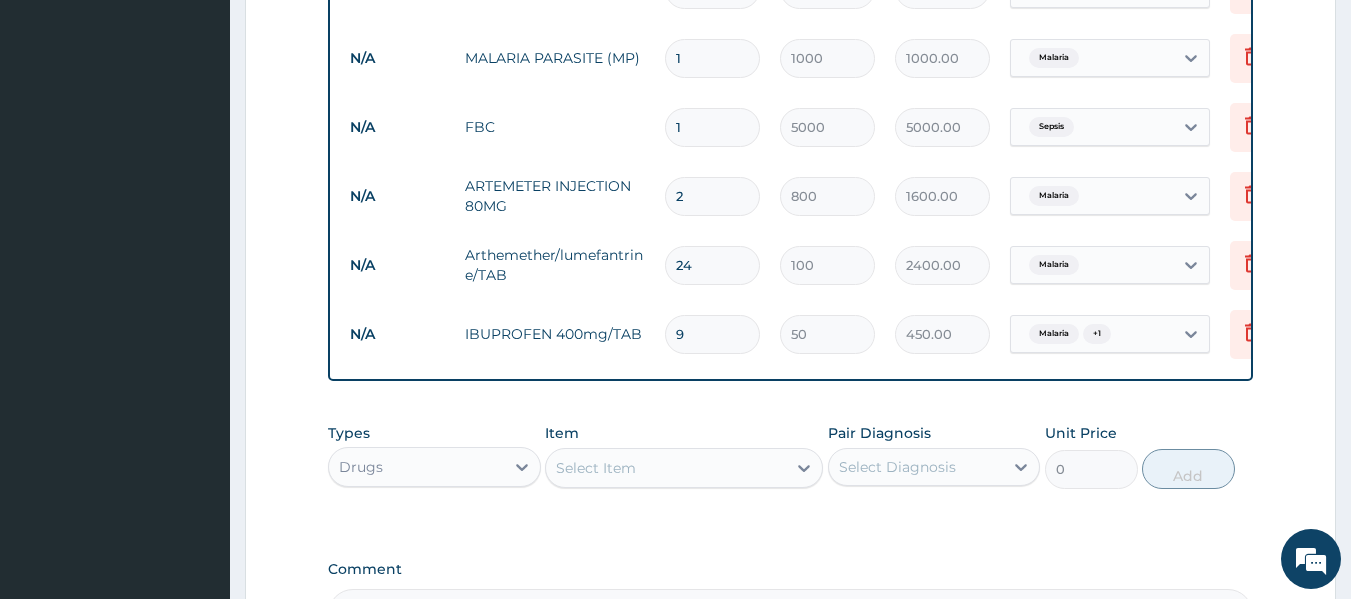 type on "9" 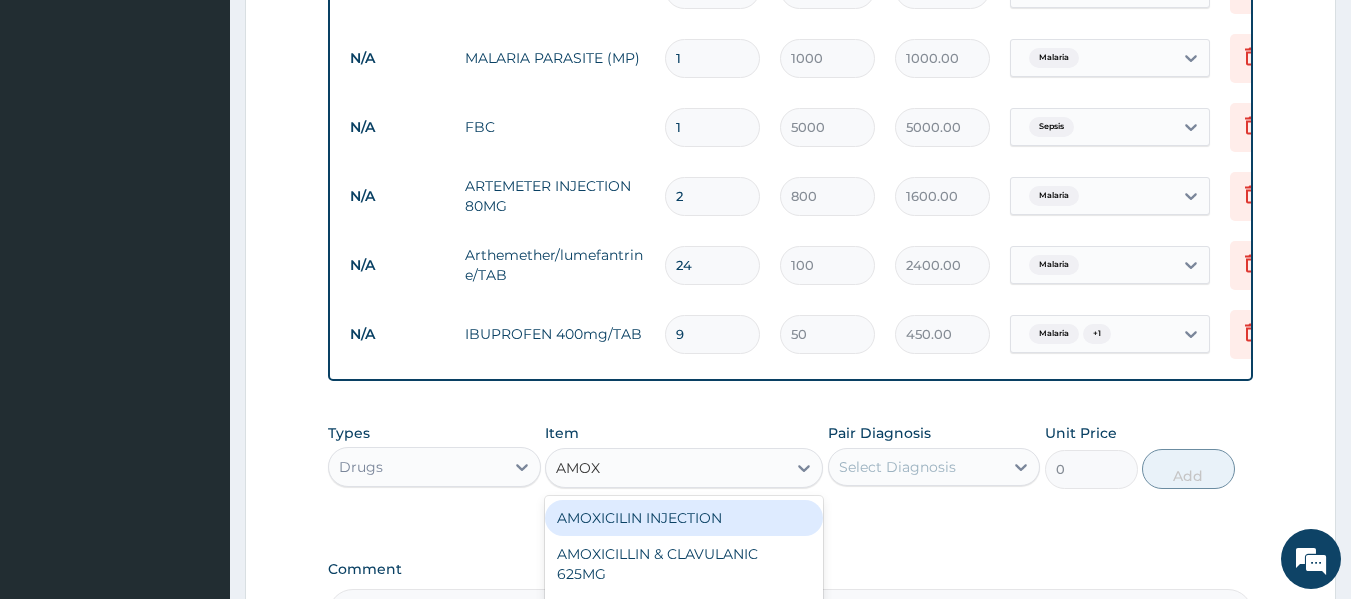 type on "AMOXI" 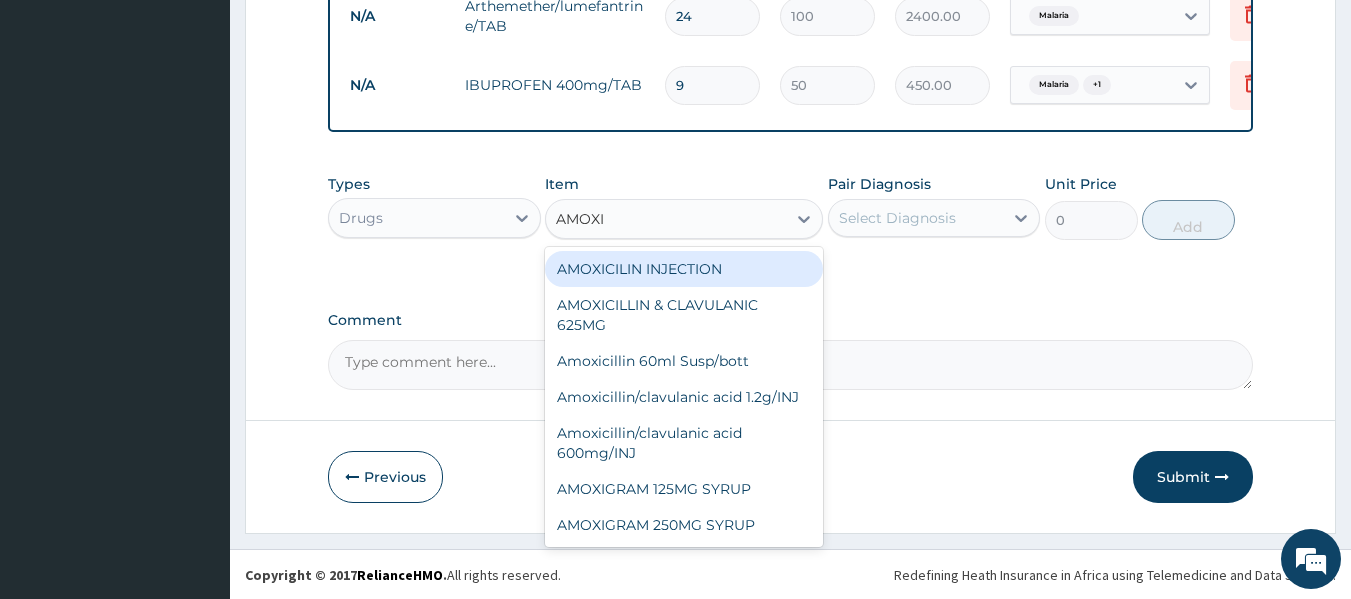 scroll, scrollTop: 1177, scrollLeft: 0, axis: vertical 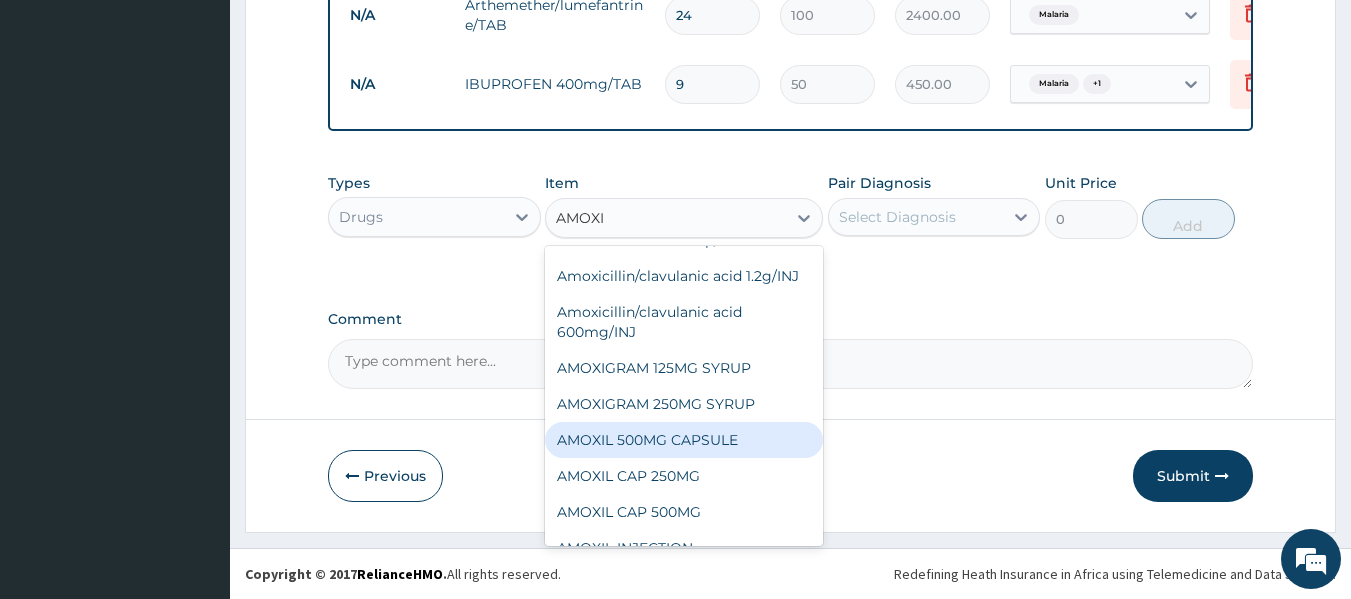 click on "AMOXIL 500MG CAPSULE" at bounding box center (684, 440) 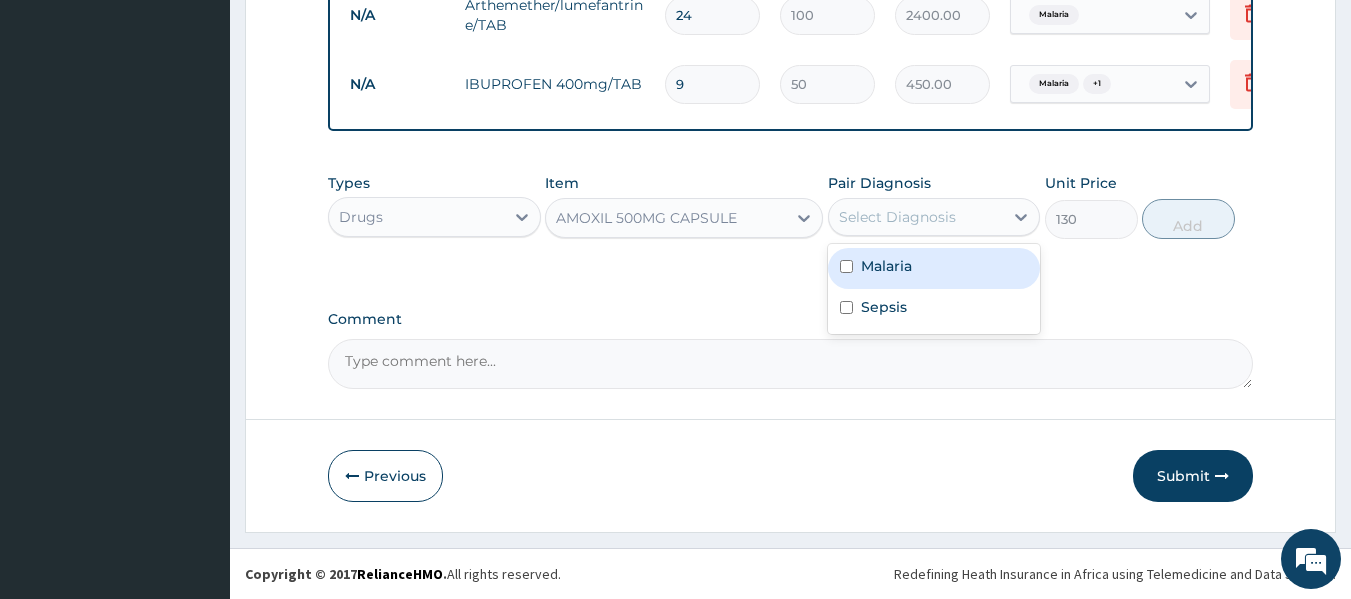 click on "Select Diagnosis" at bounding box center [916, 217] 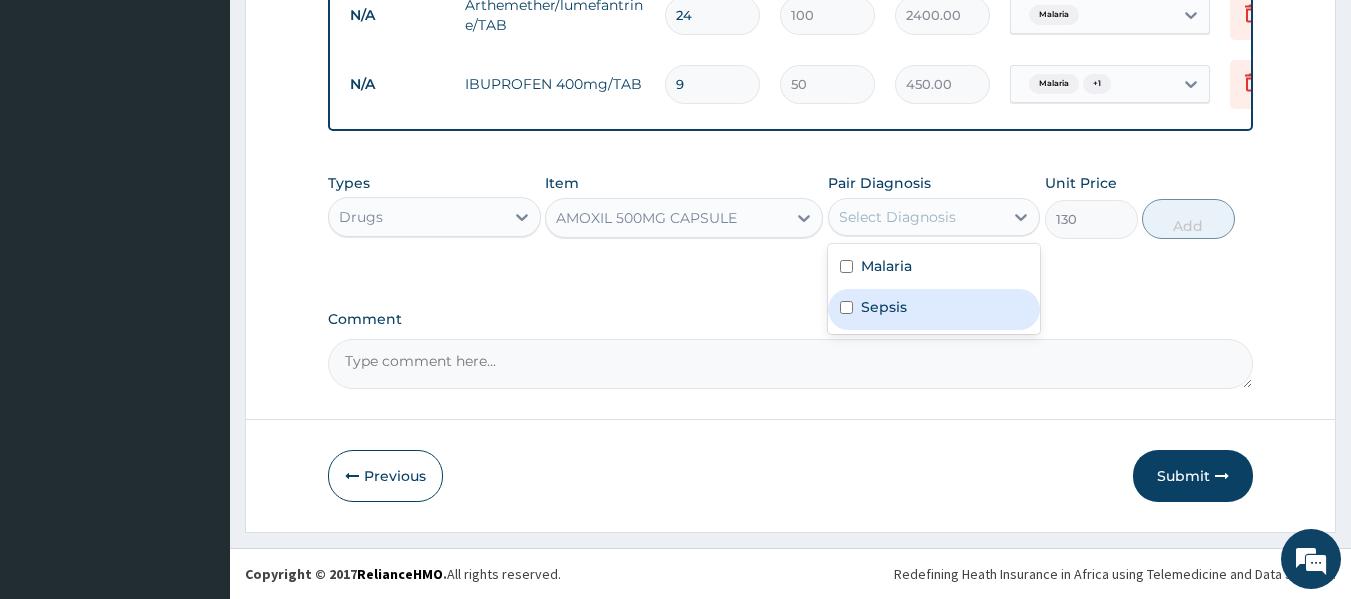 click on "Sepsis" at bounding box center (934, 309) 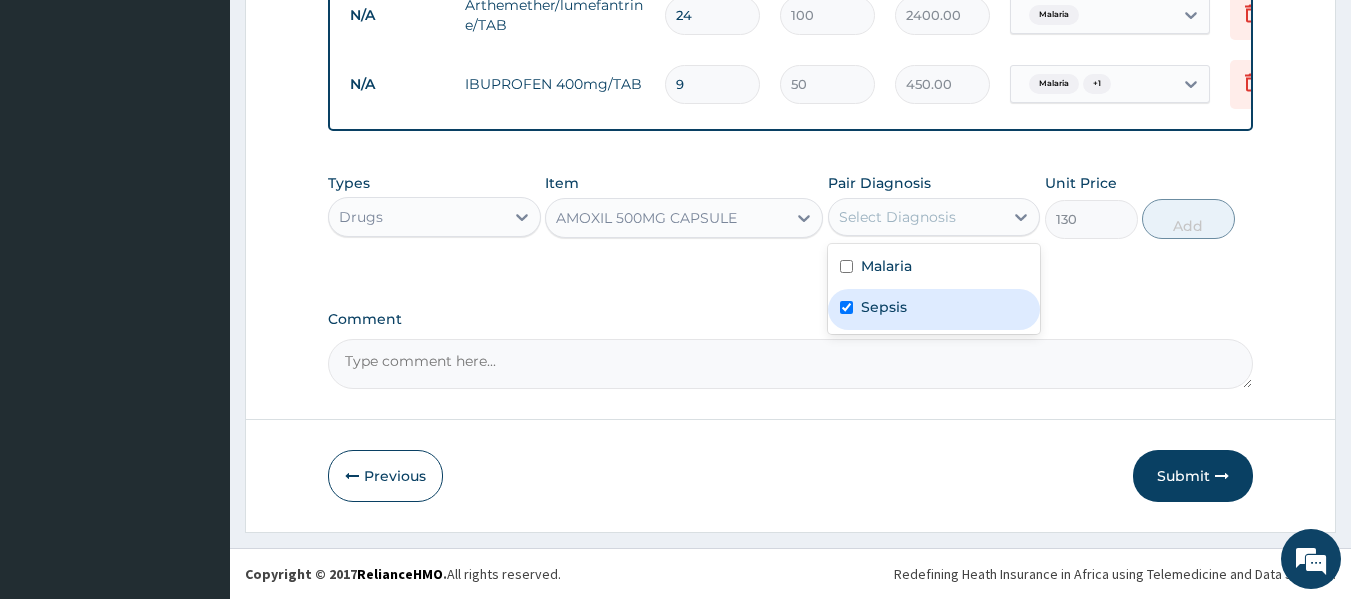 checkbox on "true" 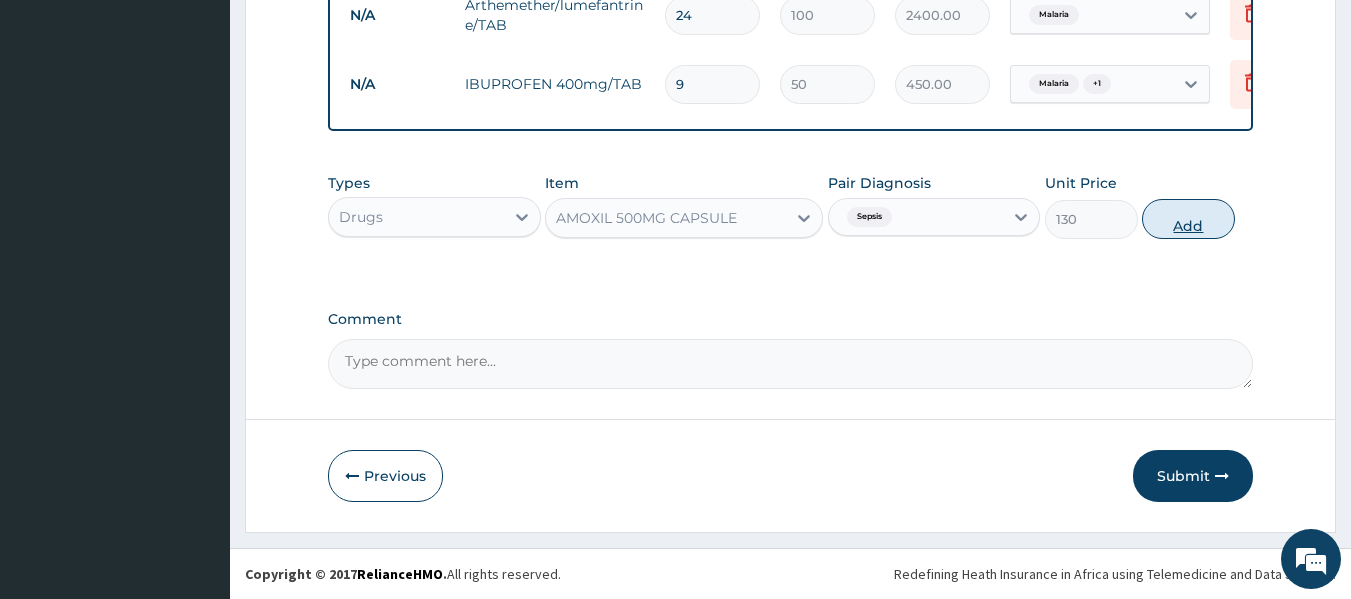 click on "Add" at bounding box center (1188, 219) 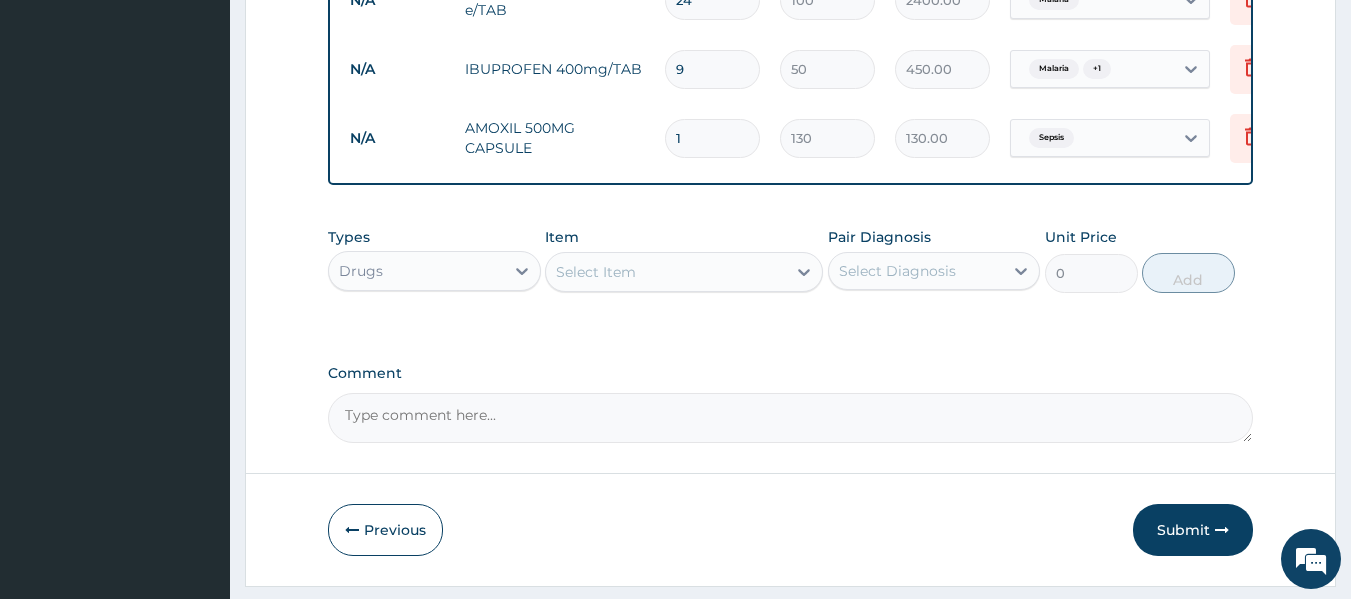 type on "15" 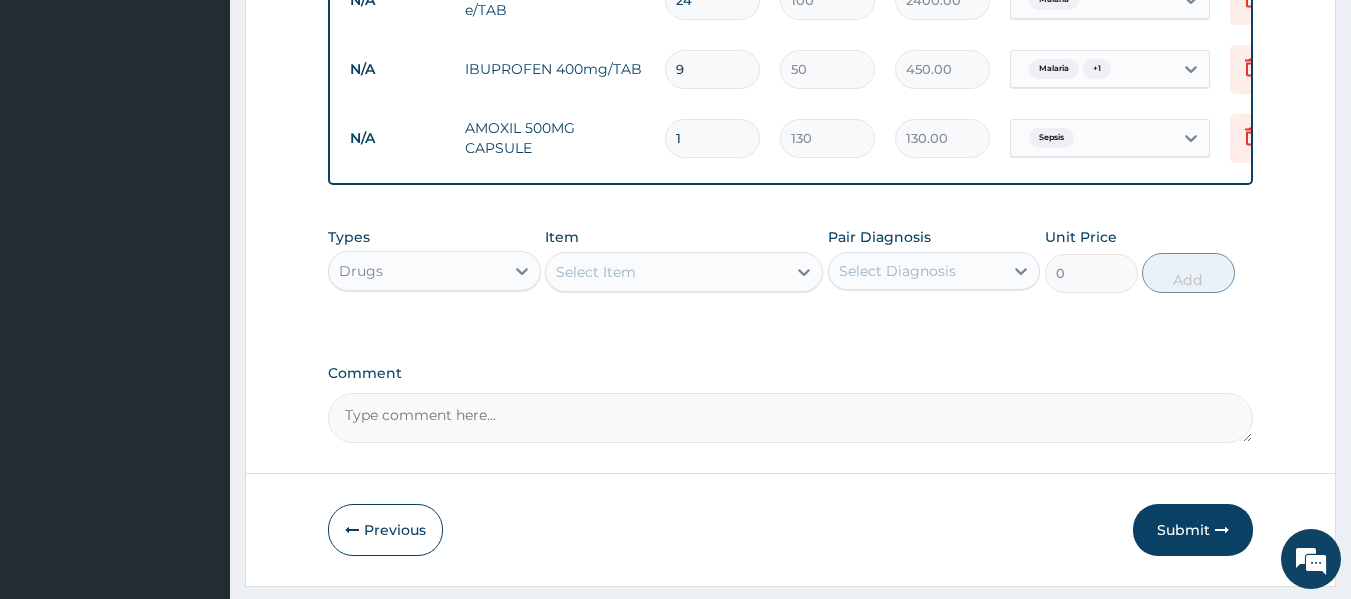 type on "1950.00" 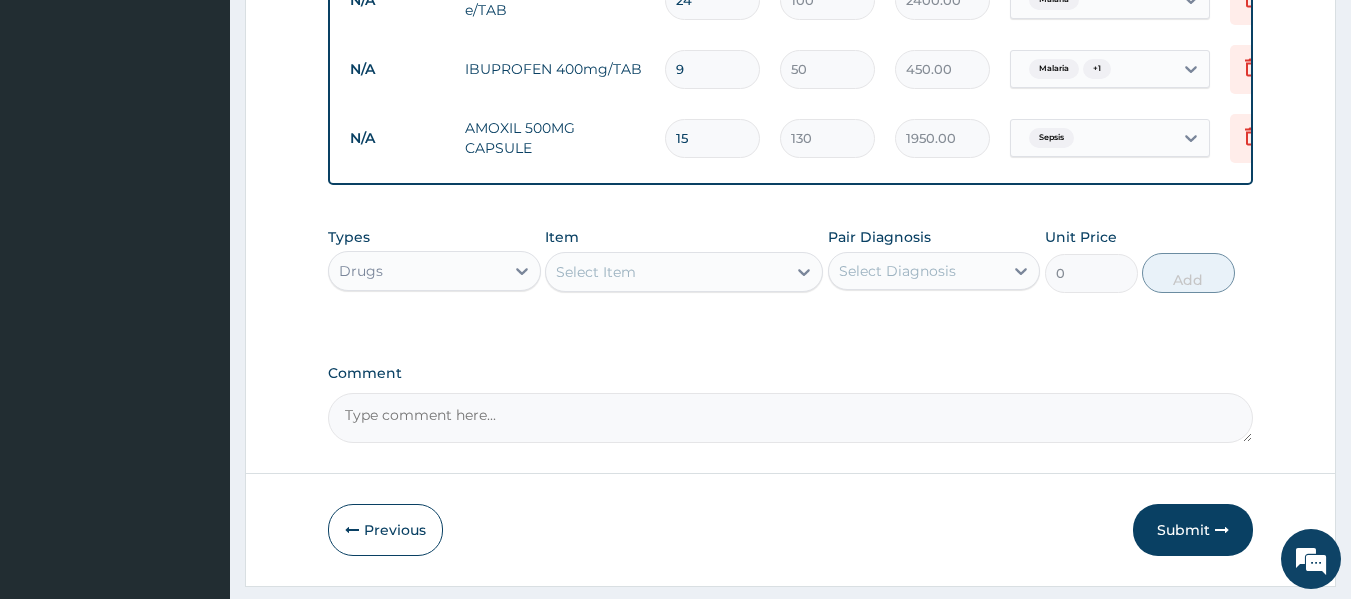 type on "15" 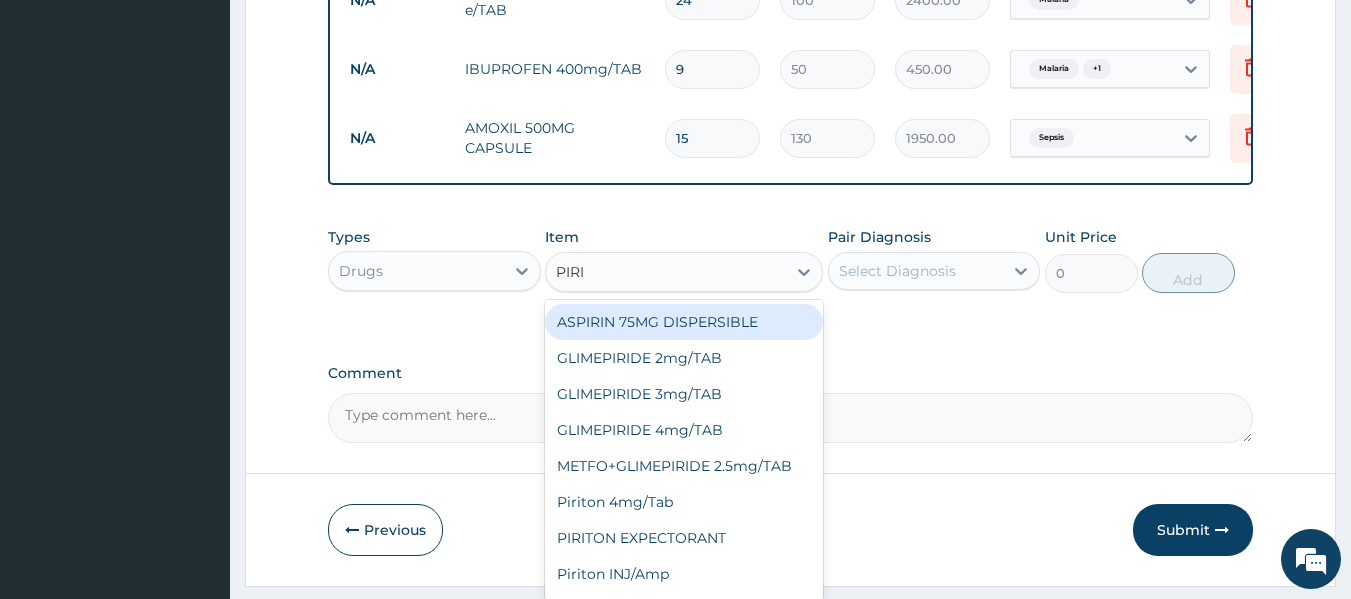 type on "PIRIT" 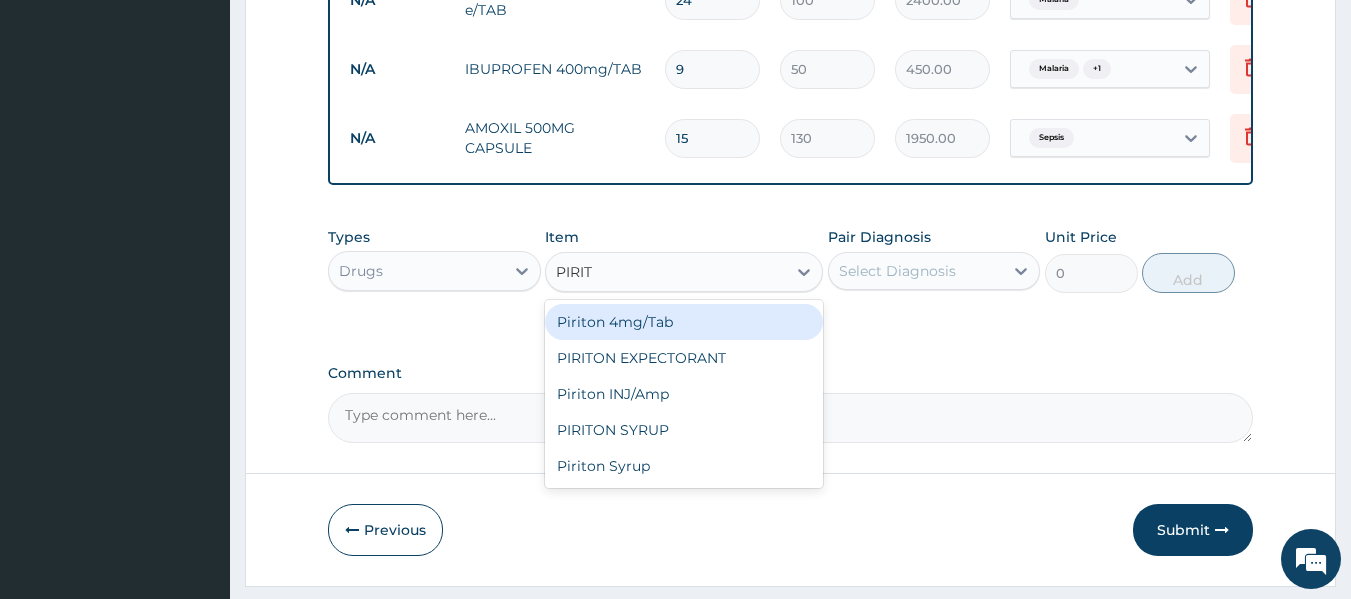 click on "Piriton 4mg/Tab" at bounding box center (684, 322) 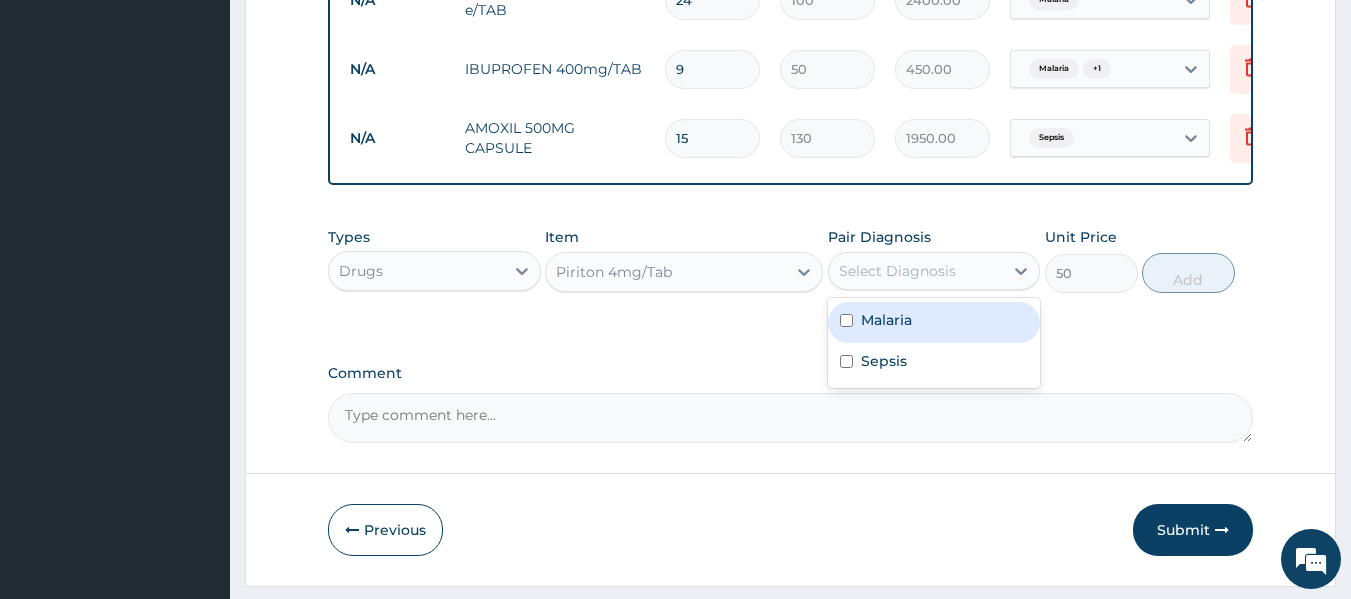 click on "Select Diagnosis" at bounding box center (916, 271) 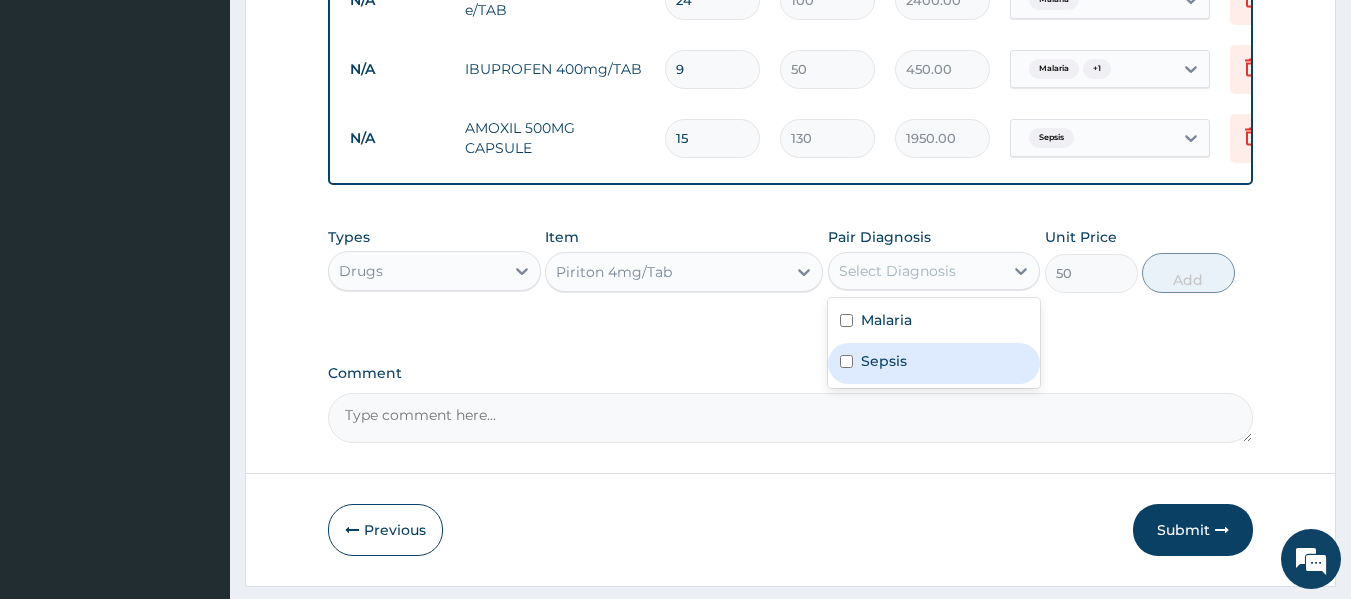 click on "Sepsis" at bounding box center [934, 363] 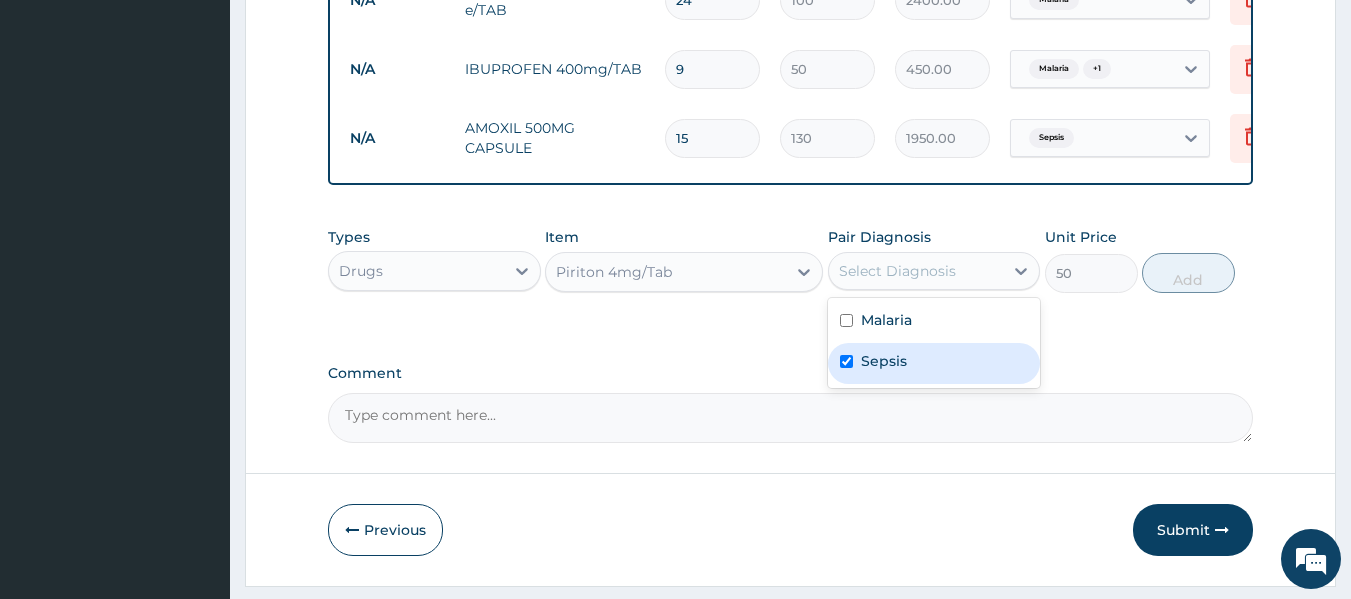 checkbox on "true" 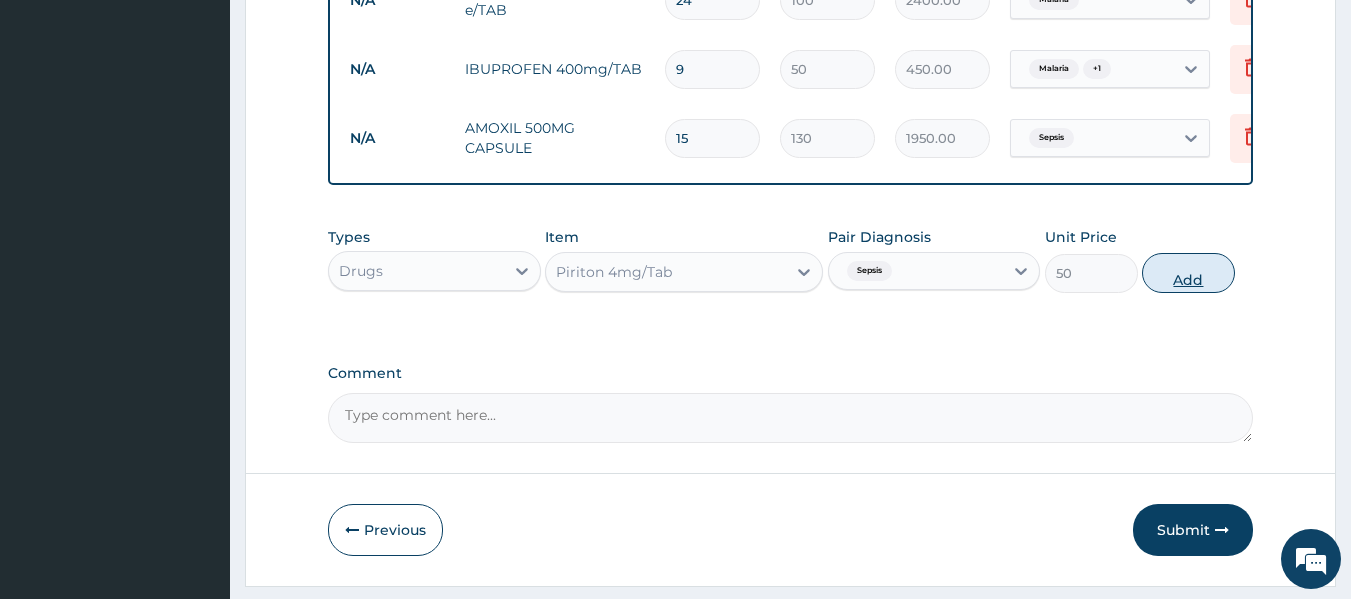 click on "Add" at bounding box center (1188, 273) 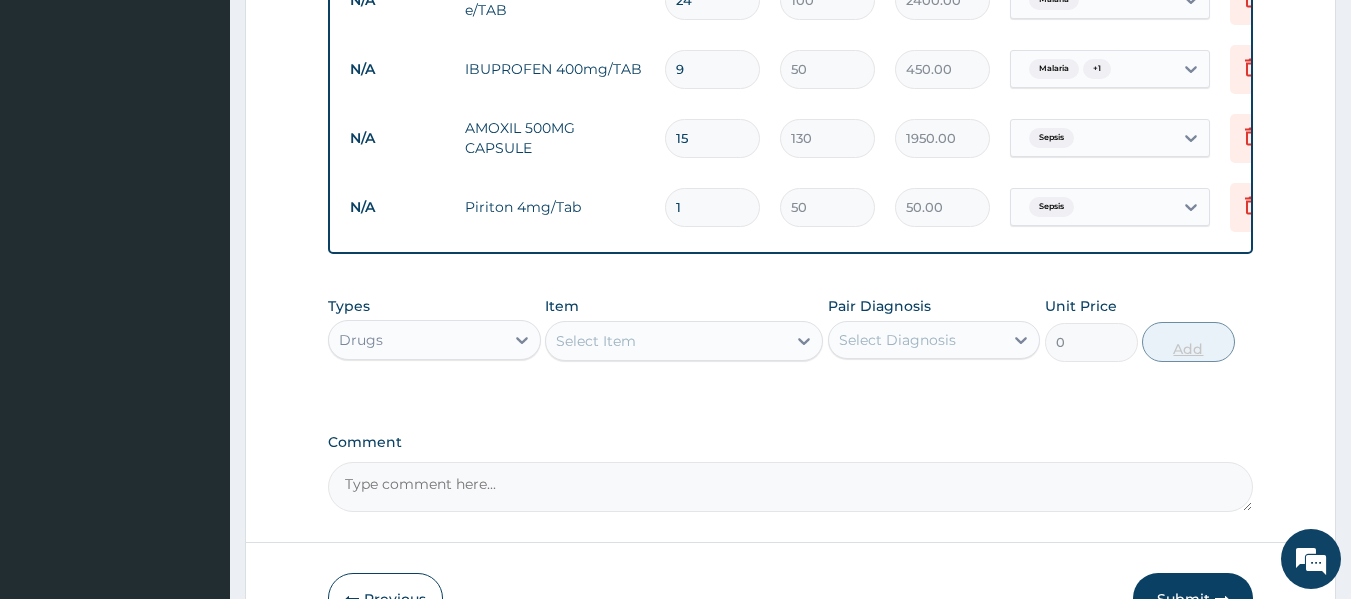 type on "10" 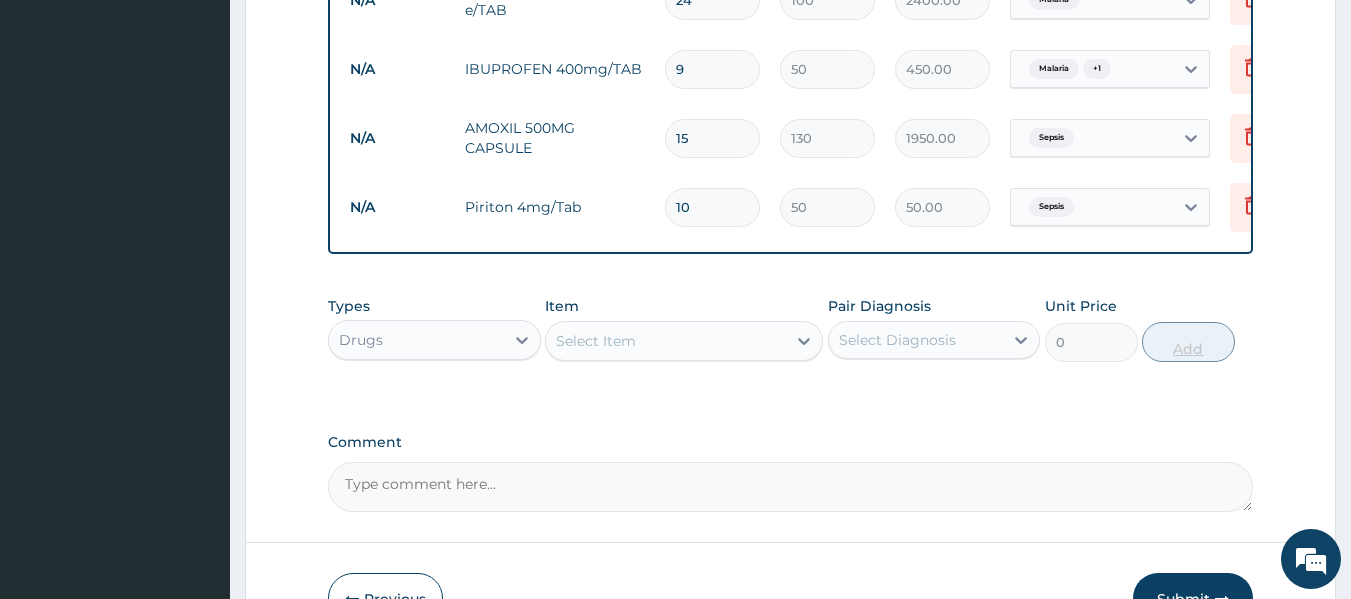 type on "500.00" 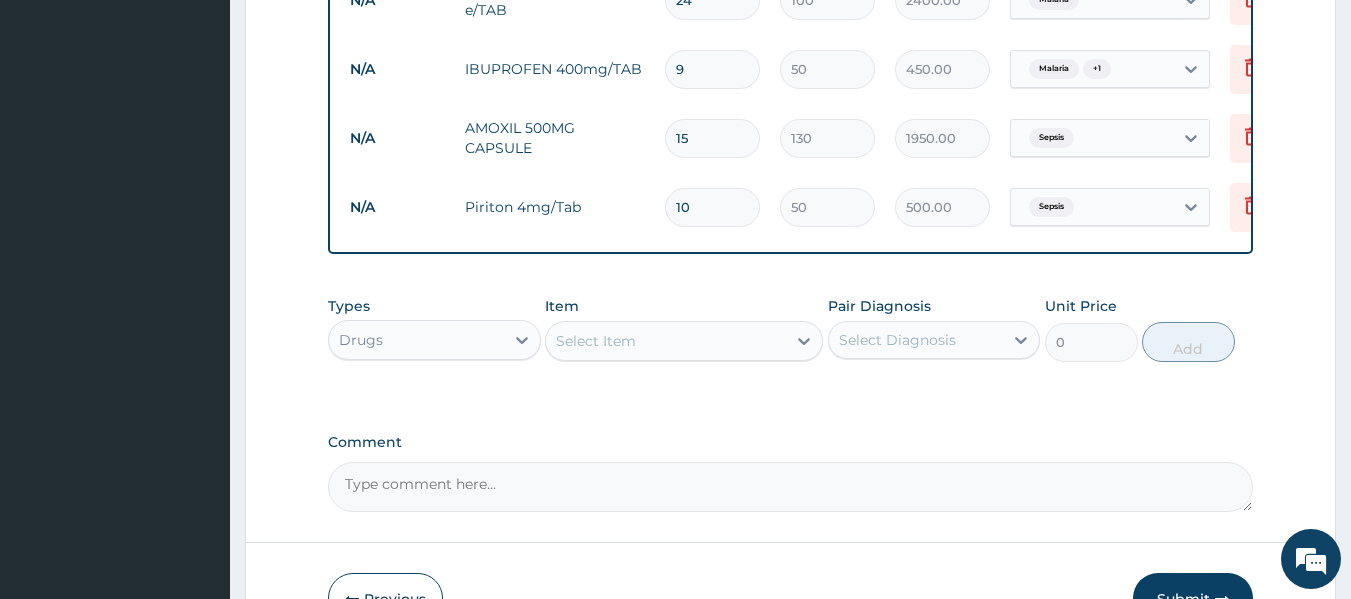 scroll, scrollTop: 1315, scrollLeft: 0, axis: vertical 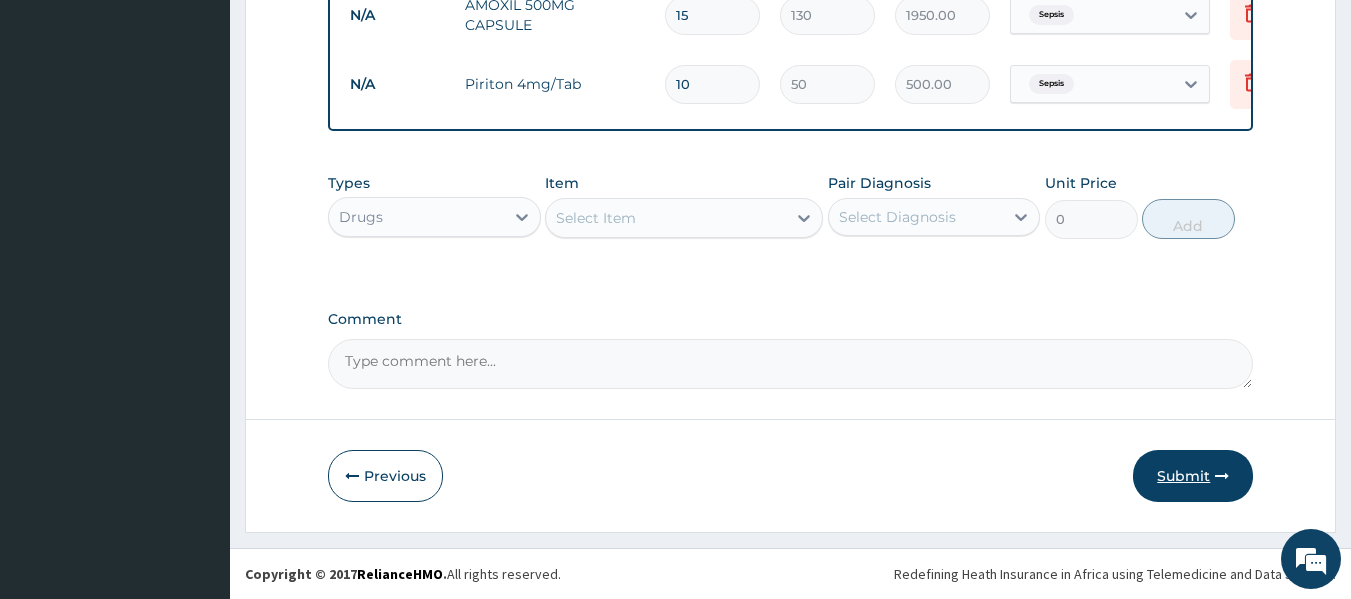 type on "10" 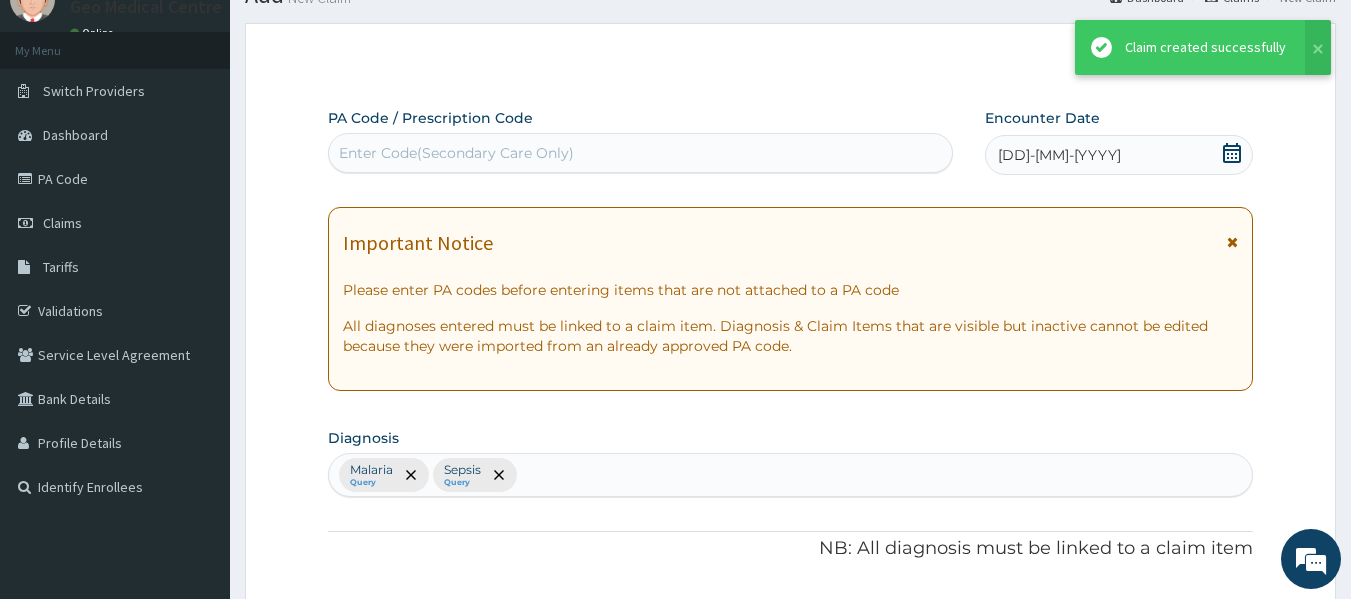 scroll, scrollTop: 1315, scrollLeft: 0, axis: vertical 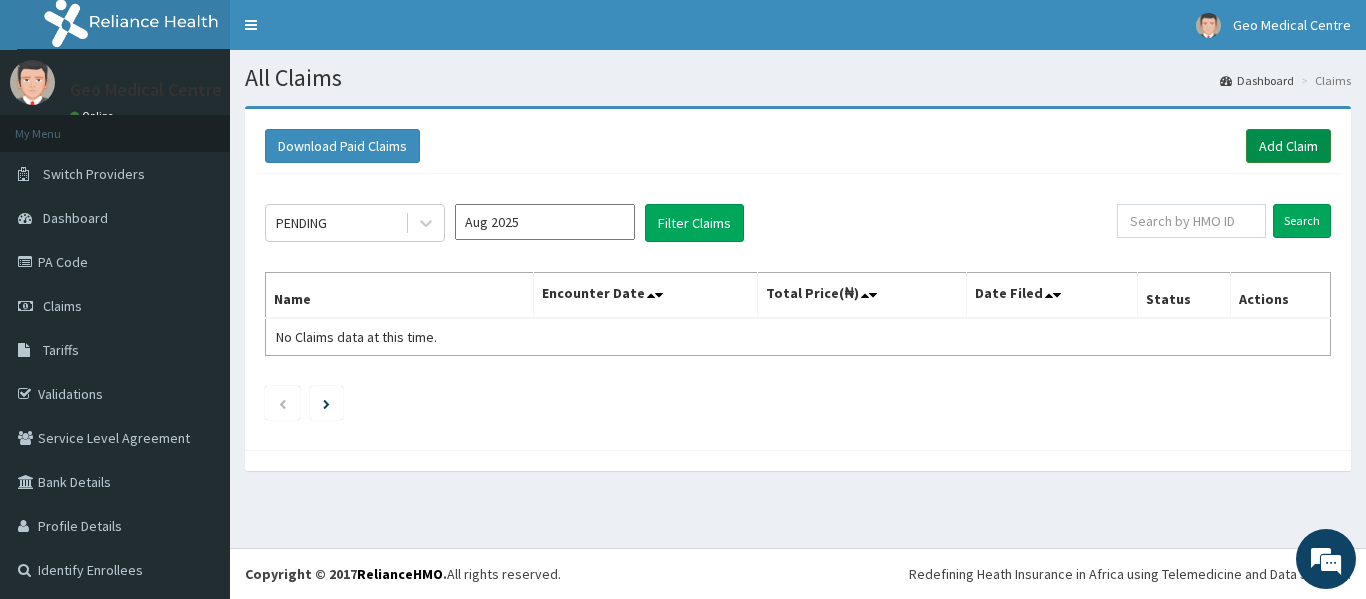 click on "Add Claim" at bounding box center (1288, 146) 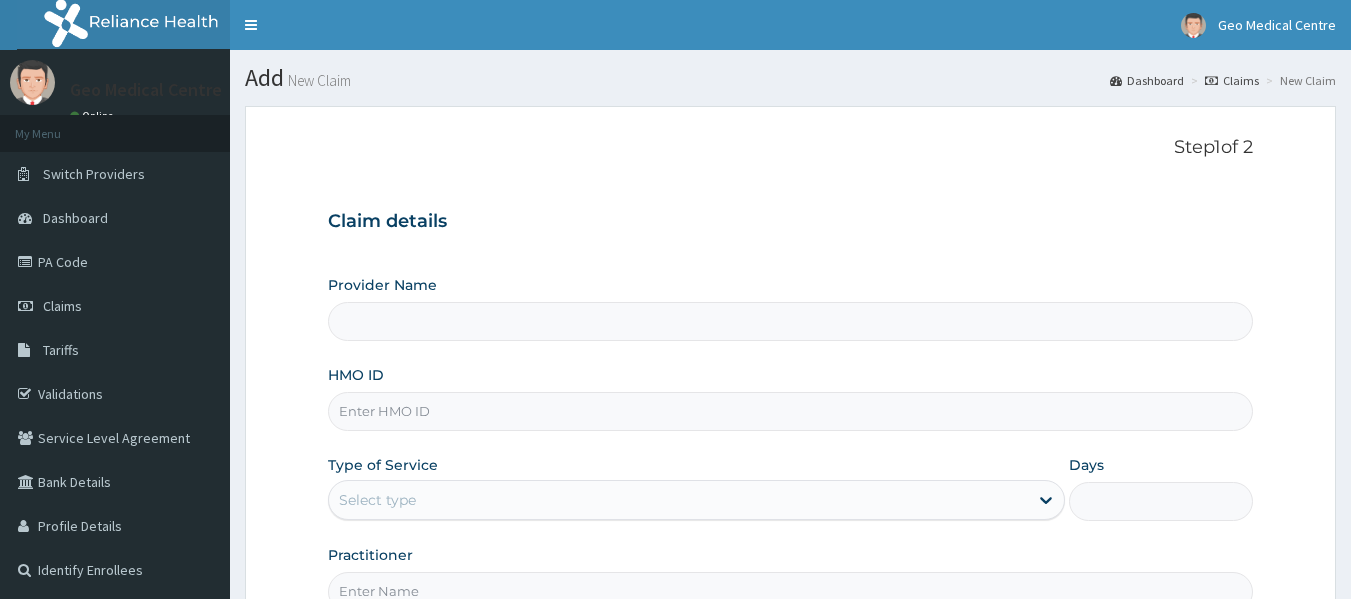 scroll, scrollTop: 0, scrollLeft: 0, axis: both 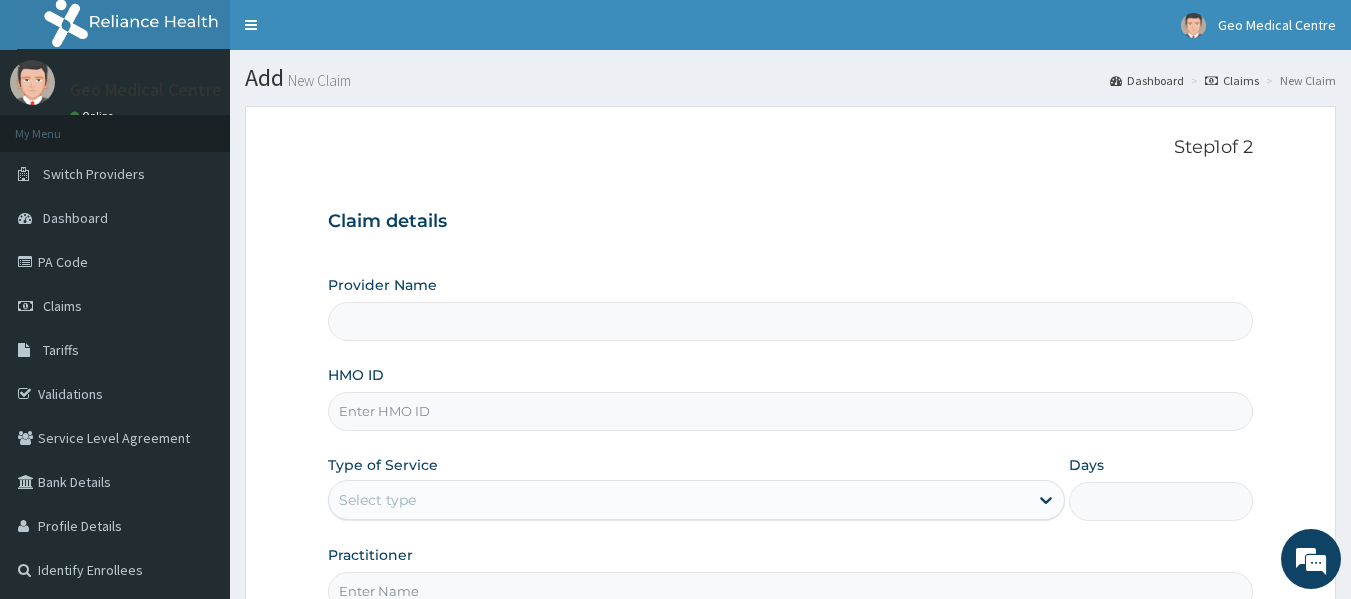 type on "Geo Medical Centre" 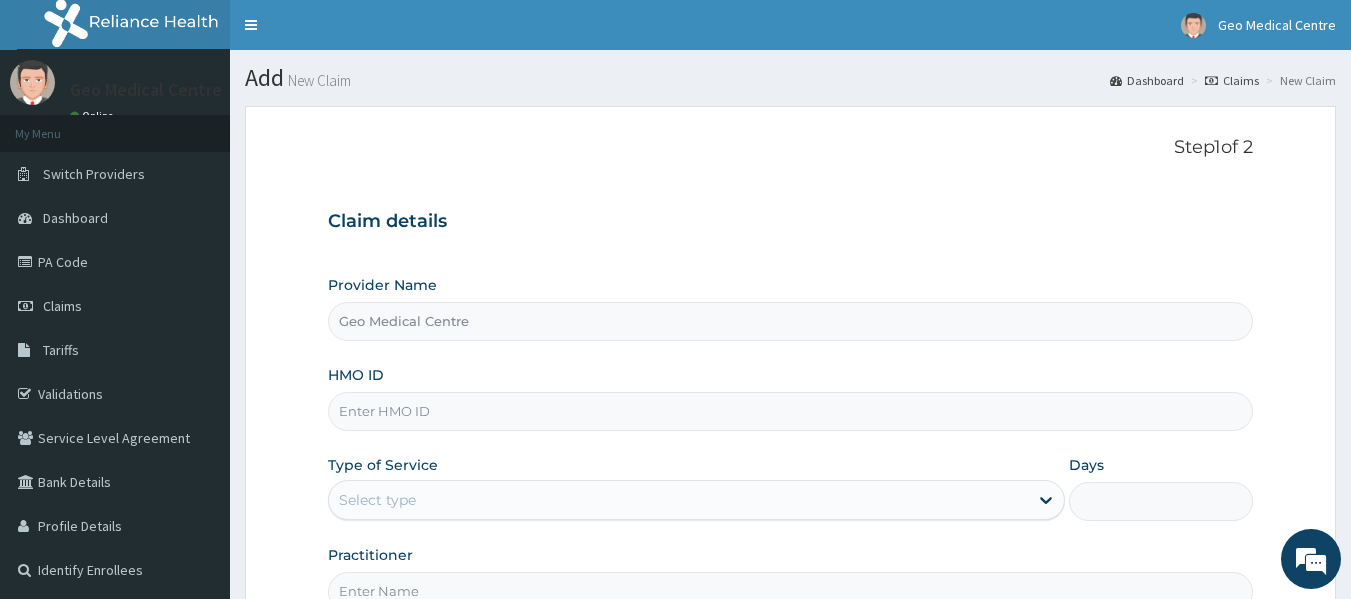 click on "HMO ID" at bounding box center (791, 411) 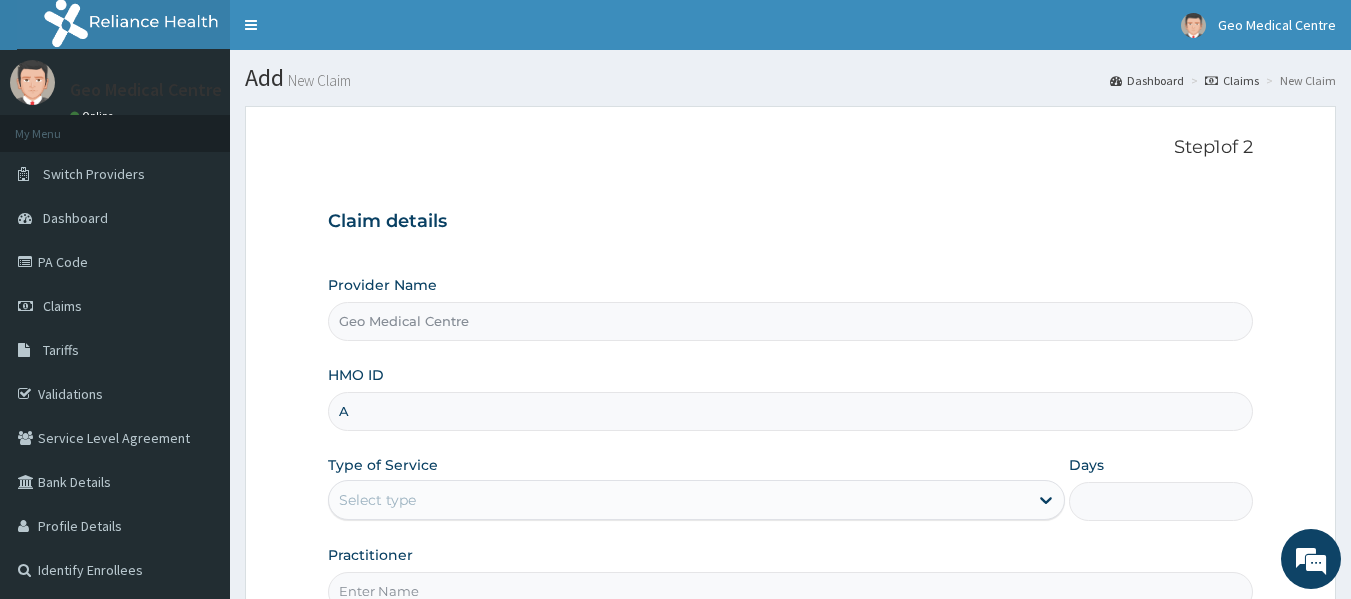 scroll, scrollTop: 0, scrollLeft: 0, axis: both 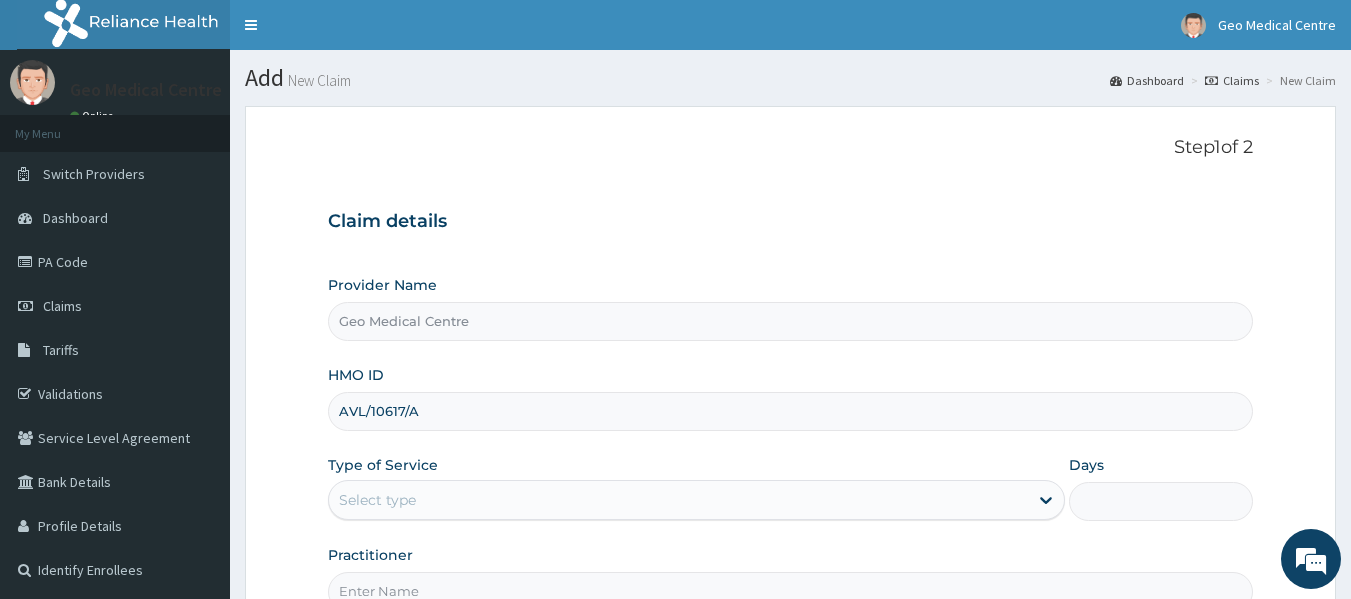 type on "AVL/10617/A" 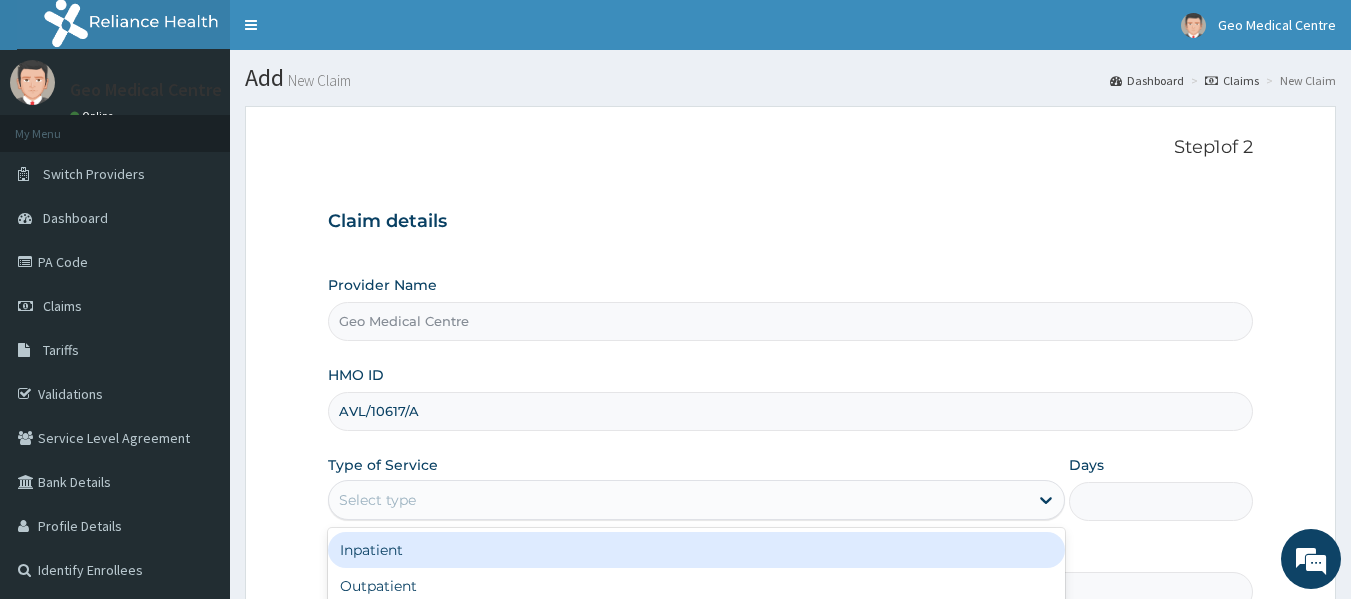 click on "Select type" at bounding box center [678, 500] 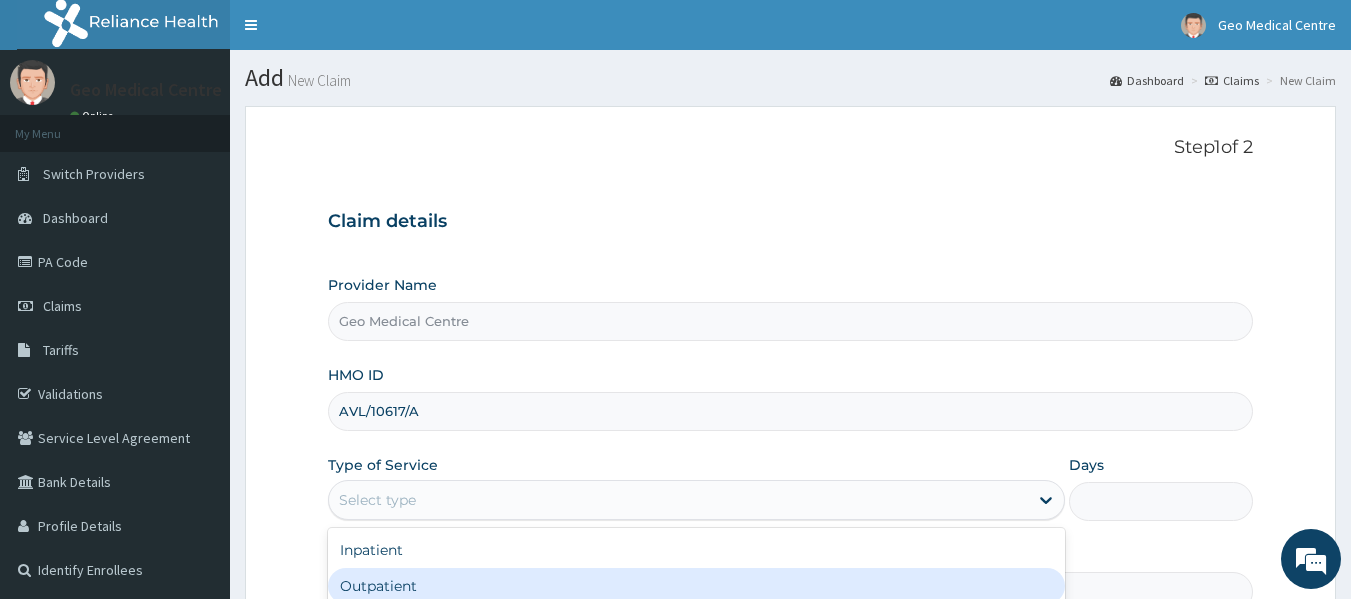 click on "Outpatient" at bounding box center [696, 586] 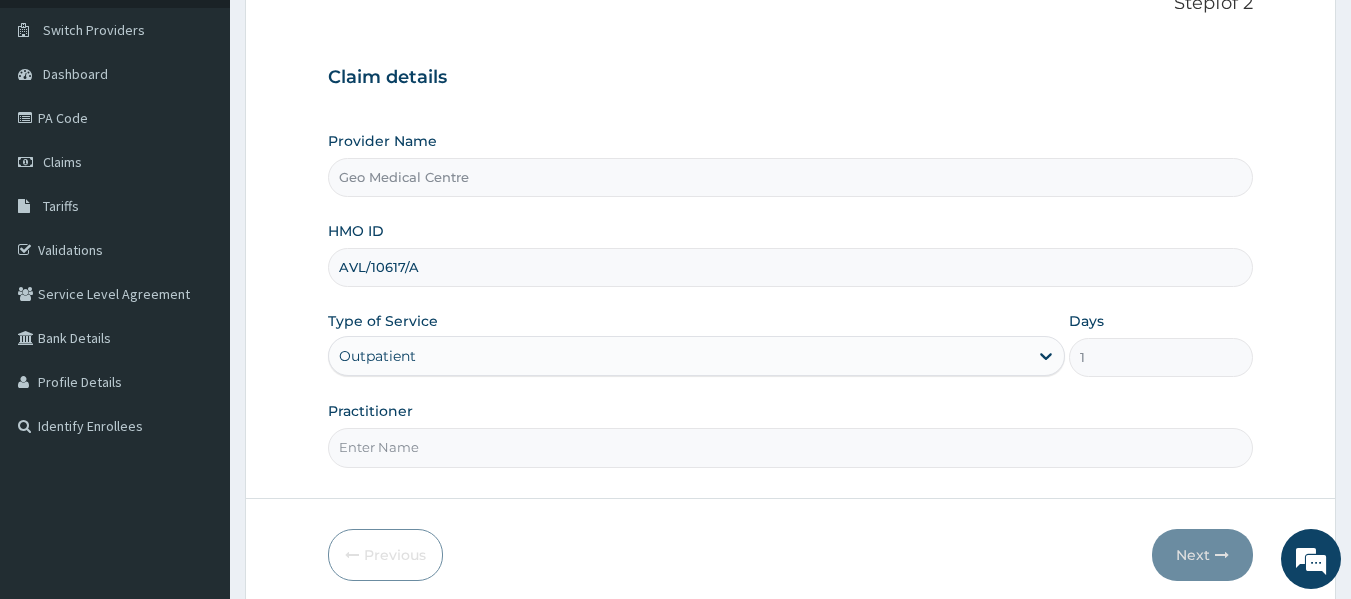 scroll, scrollTop: 147, scrollLeft: 0, axis: vertical 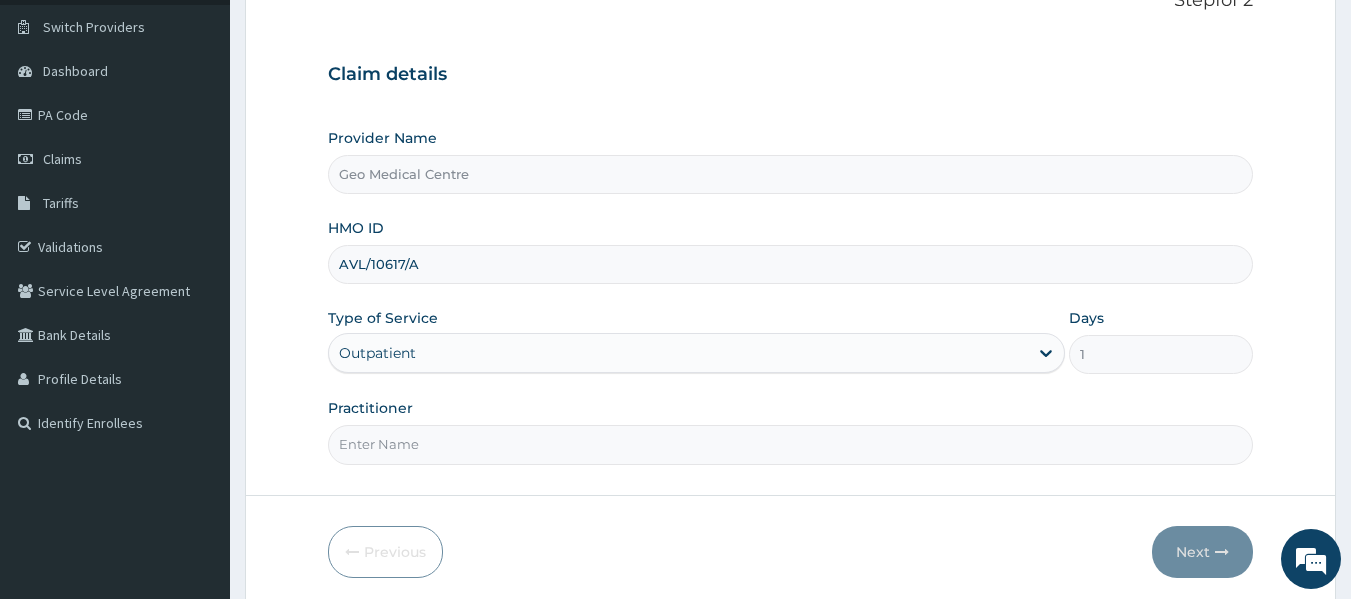 click on "Practitioner" at bounding box center [791, 444] 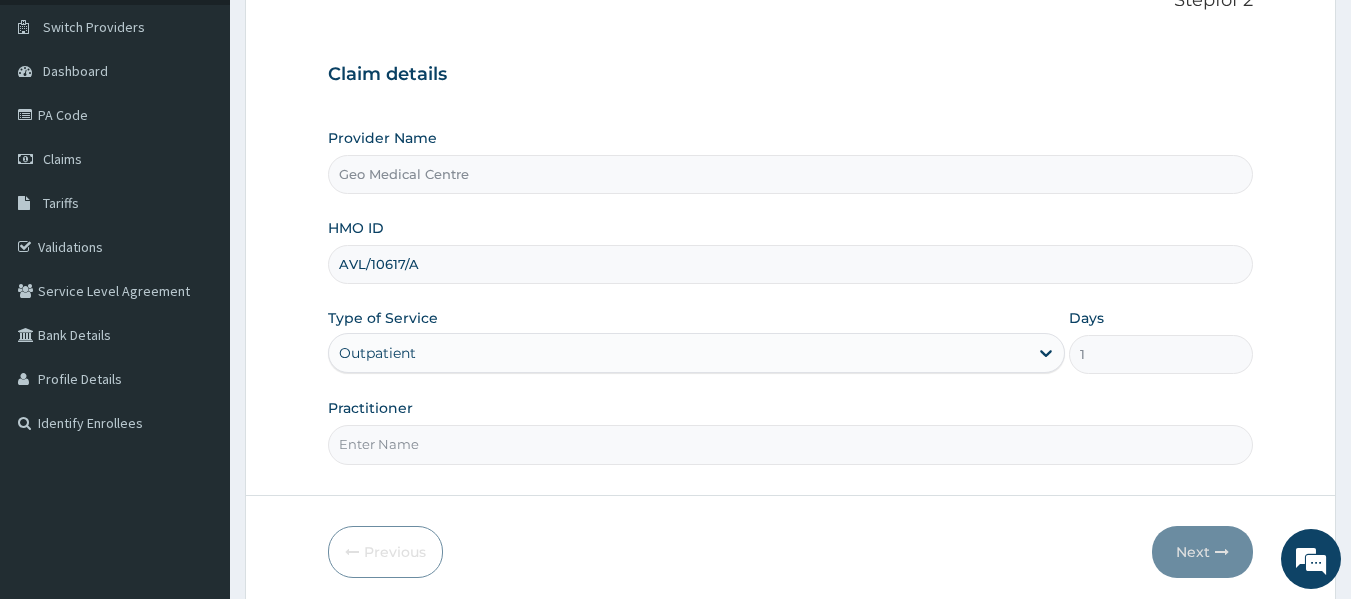 type on "DR [LAST]" 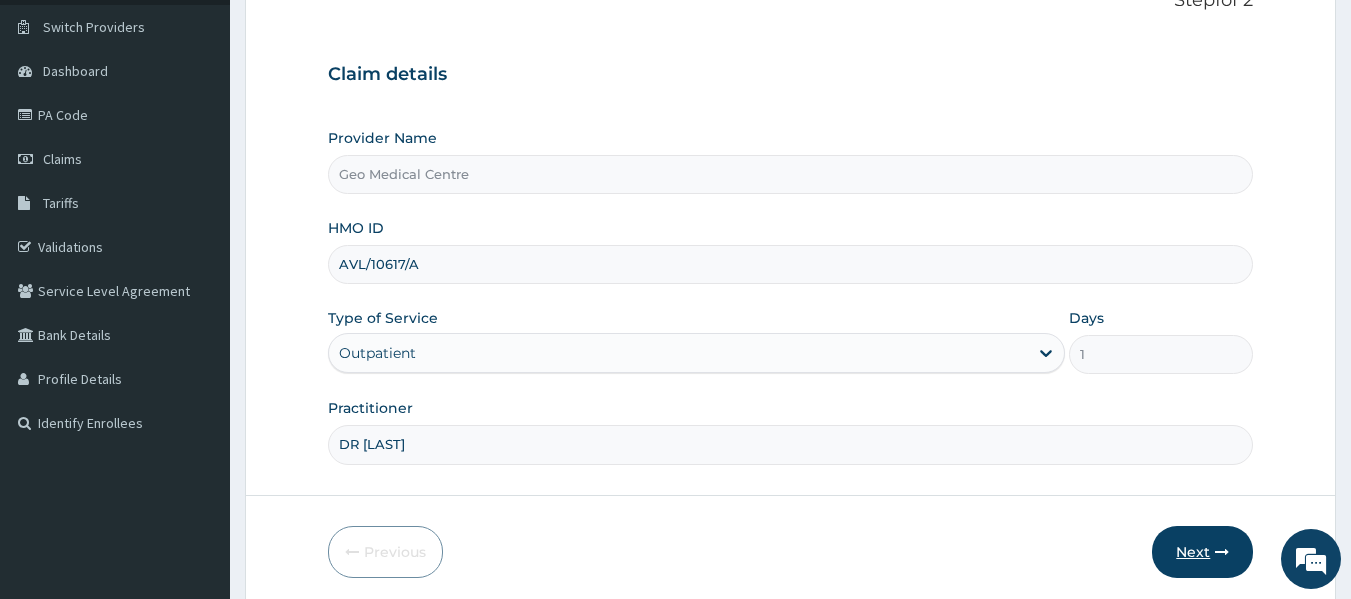 click on "Next" at bounding box center [1202, 552] 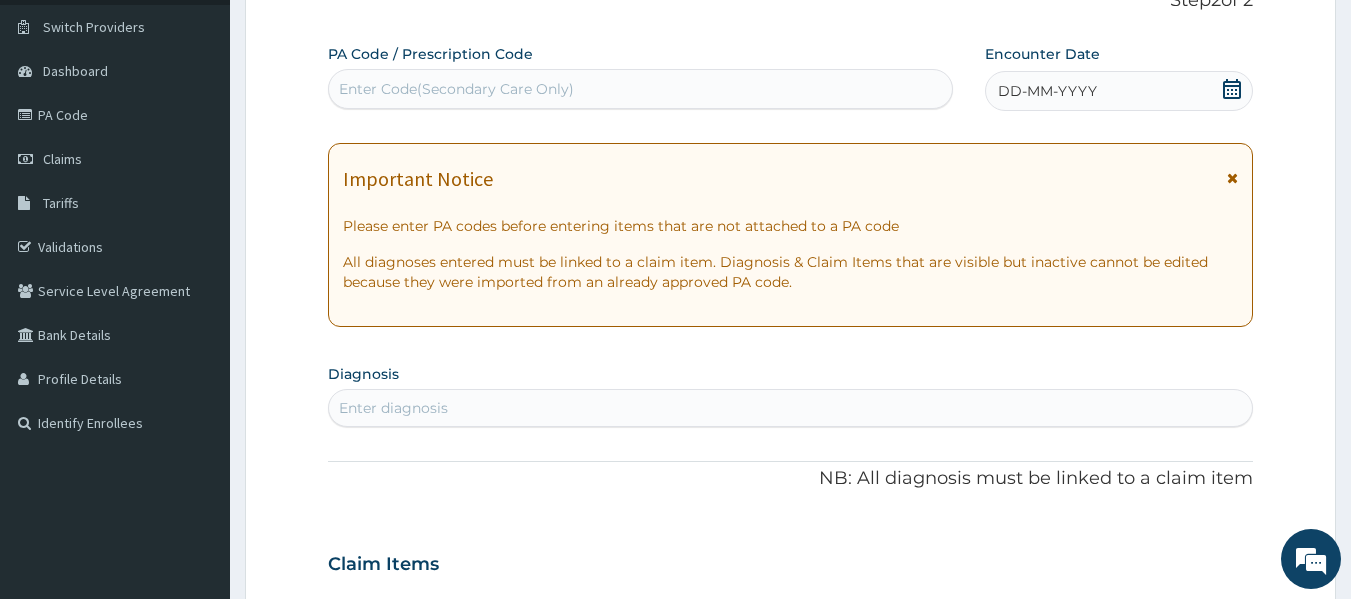 click on "DD-MM-YYYY" at bounding box center (1047, 91) 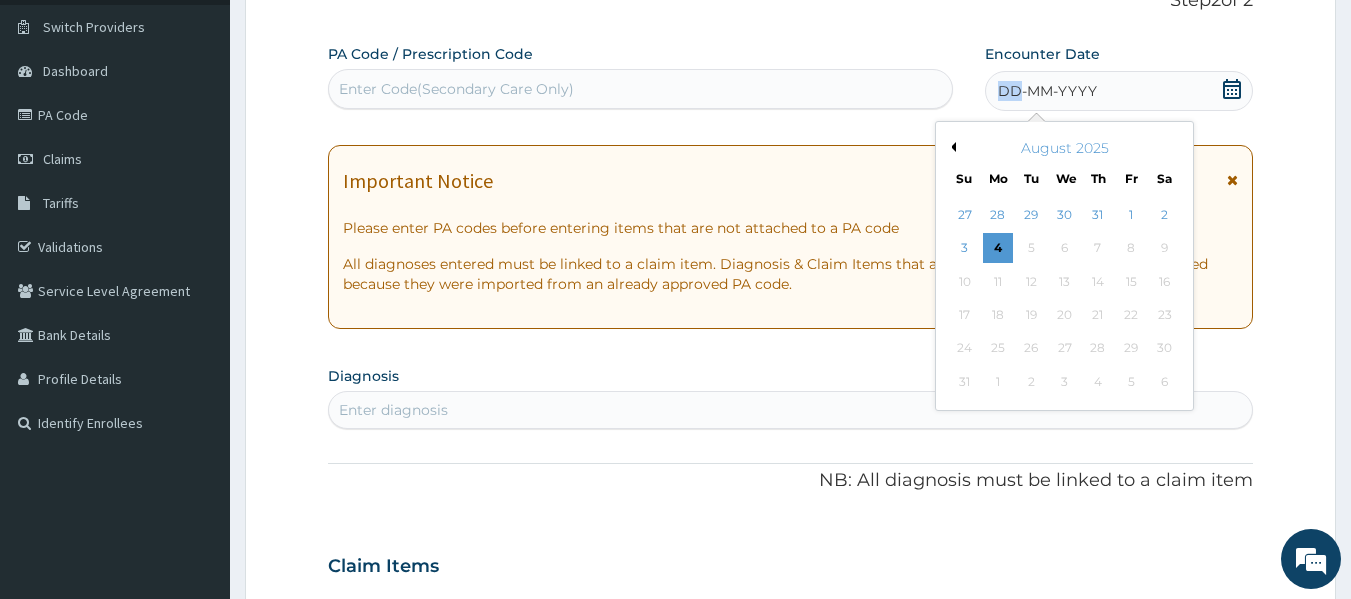 click on "DD-MM-YYYY" at bounding box center (1047, 91) 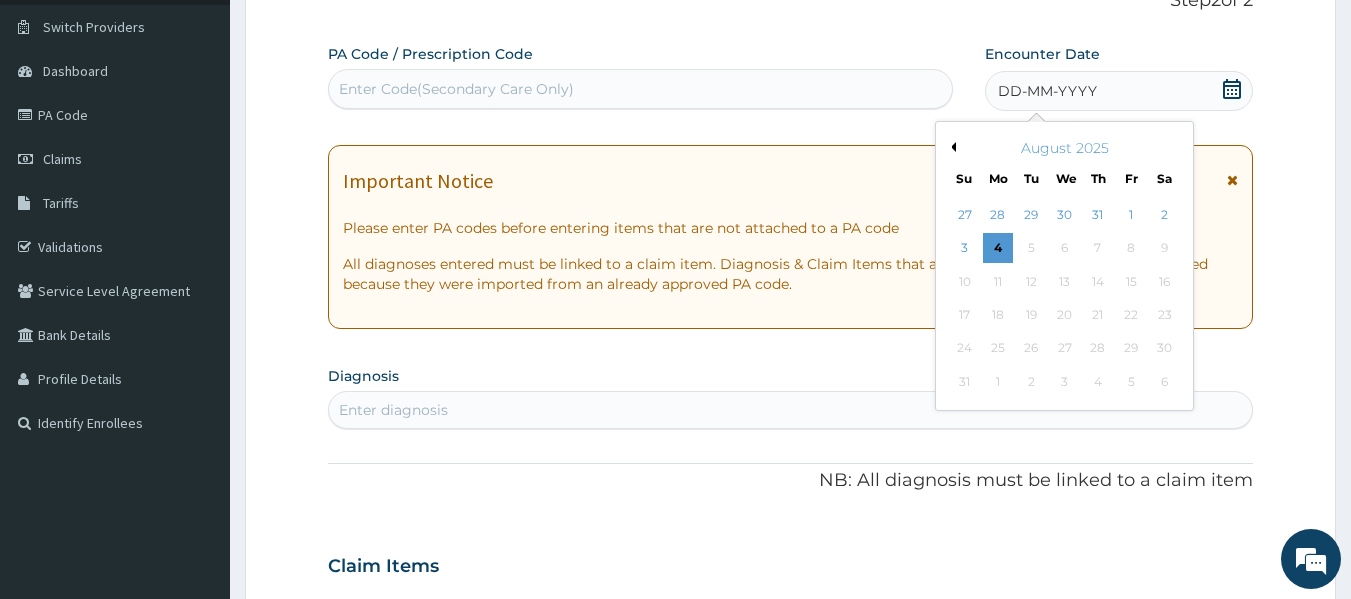 click on "August 2025" at bounding box center (1064, 148) 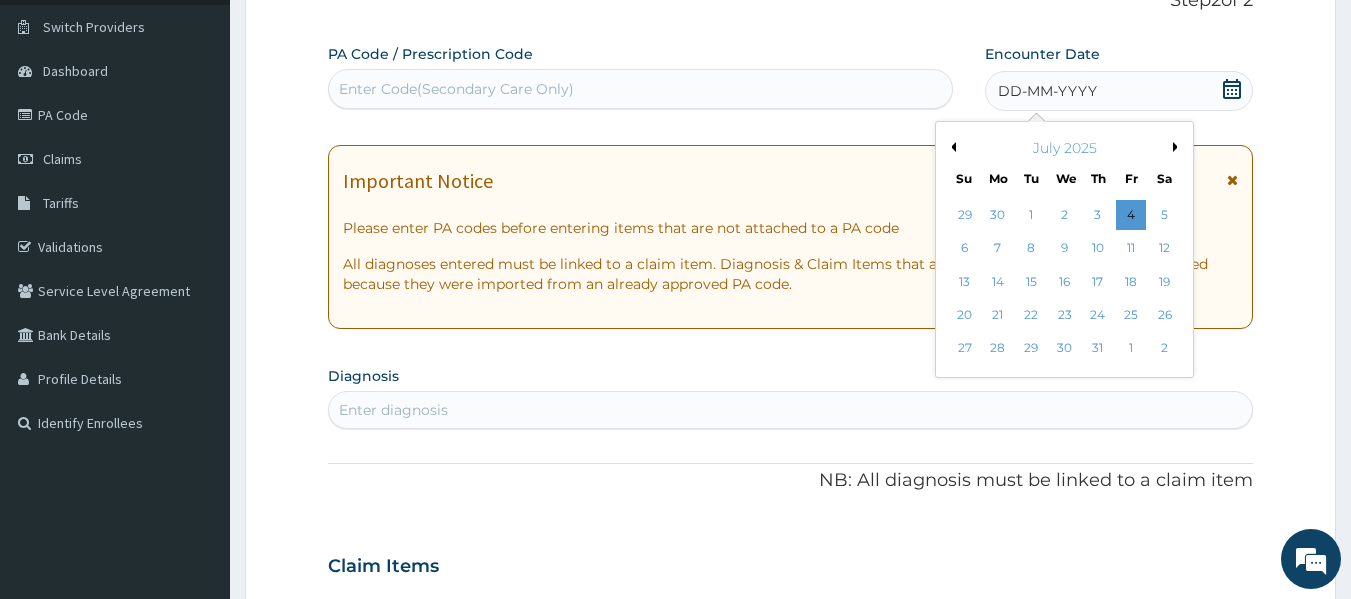 click on "Previous Month" at bounding box center [951, 147] 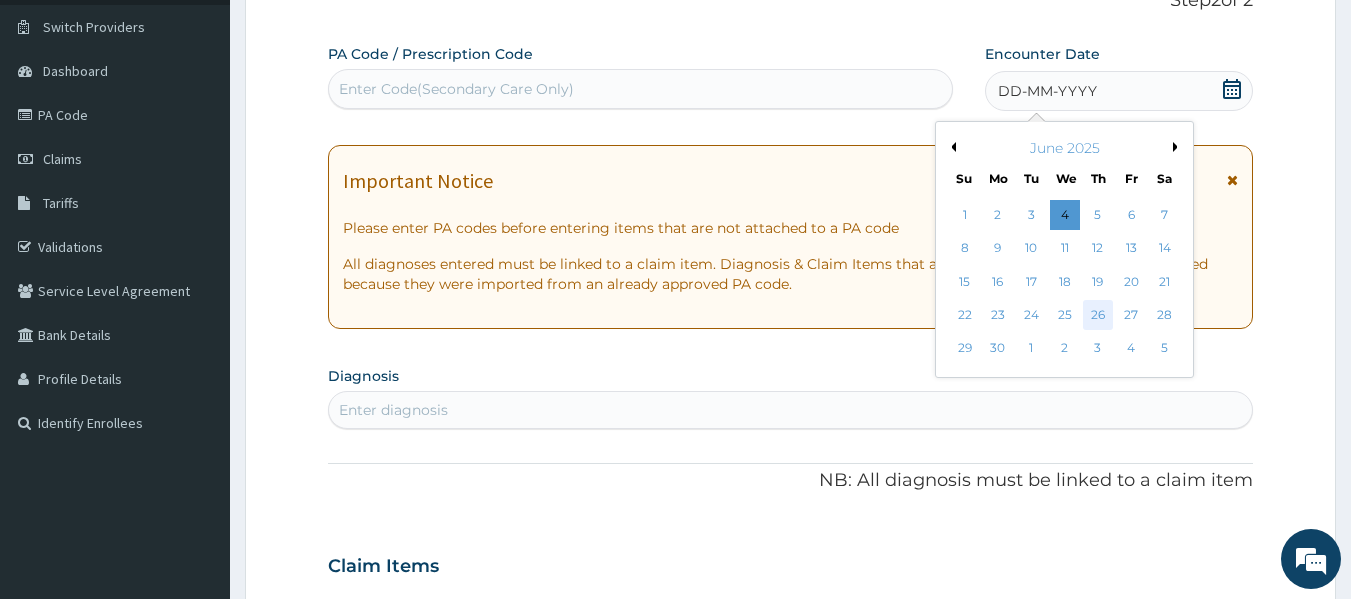 click on "26" at bounding box center (1098, 315) 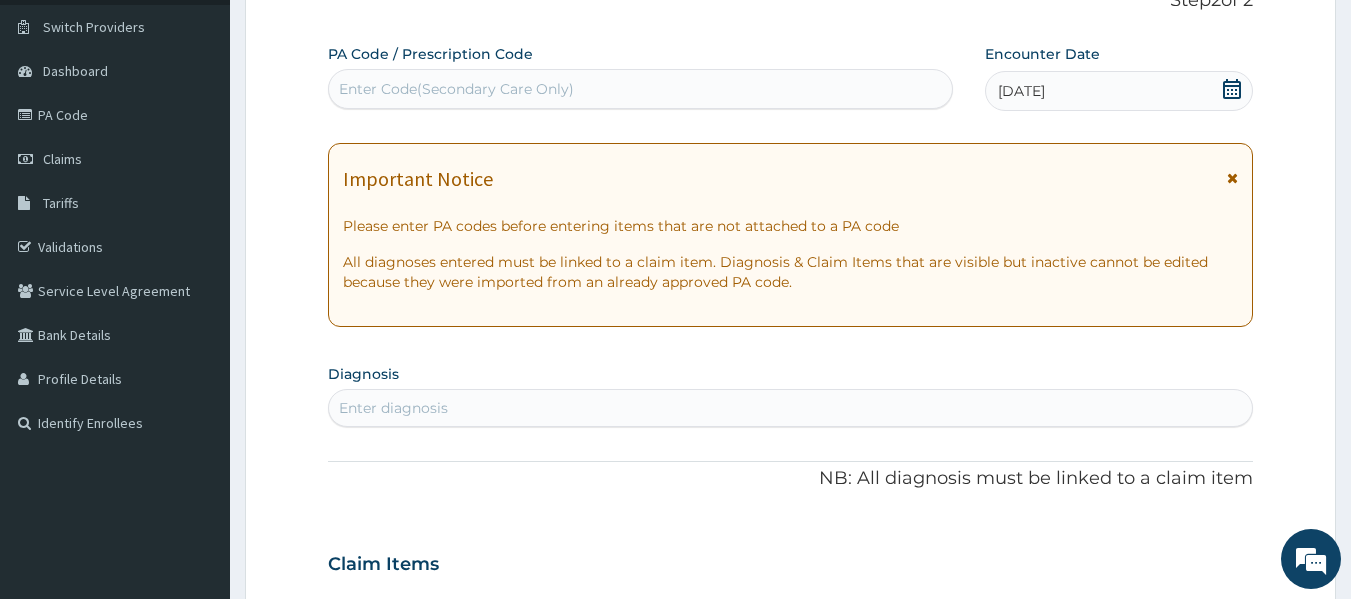 click on "[DATE]" at bounding box center (1119, 91) 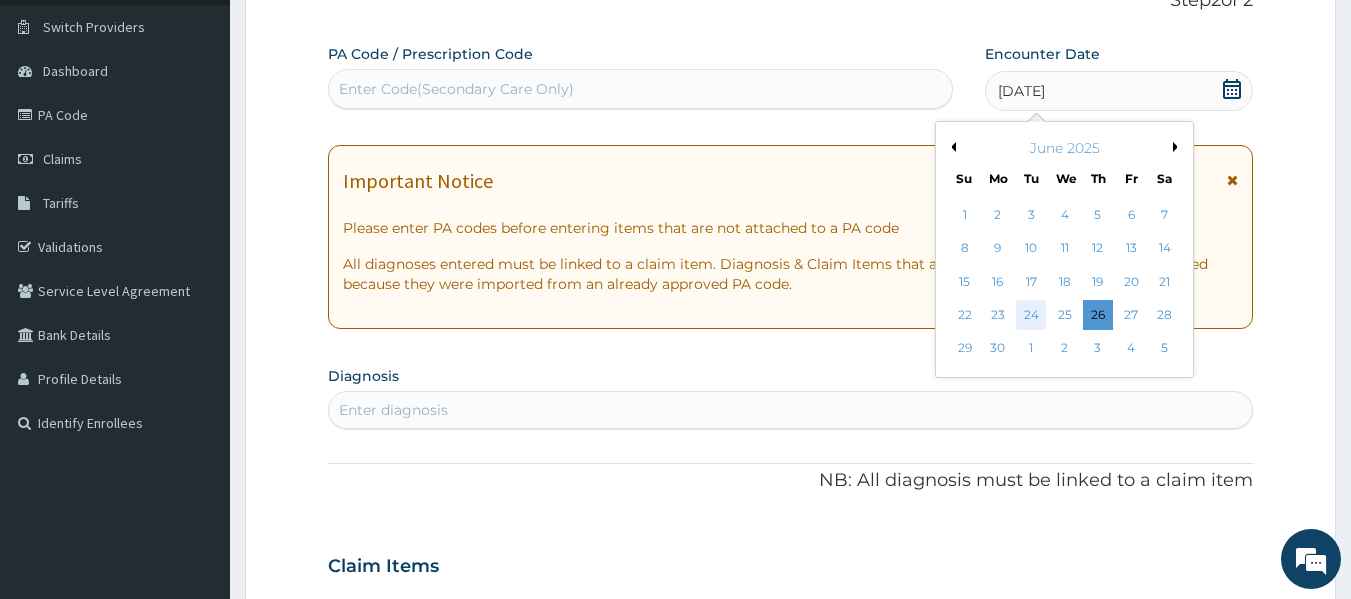 click on "24" at bounding box center [1032, 315] 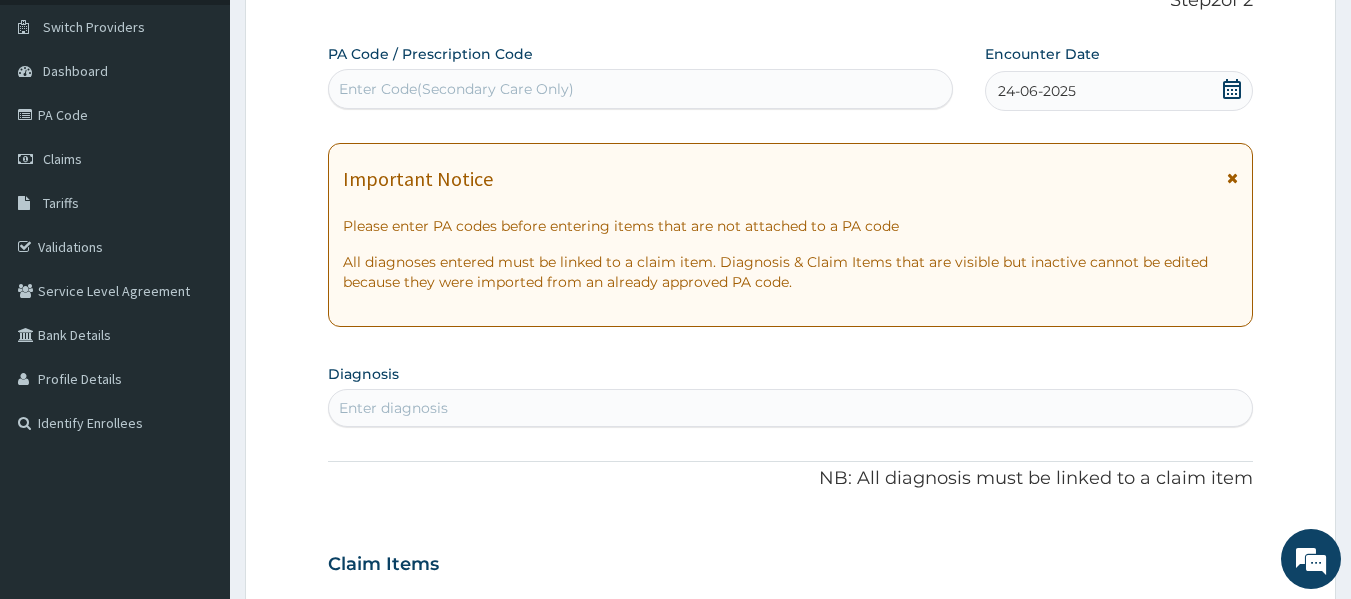 click on "Enter diagnosis" at bounding box center (791, 408) 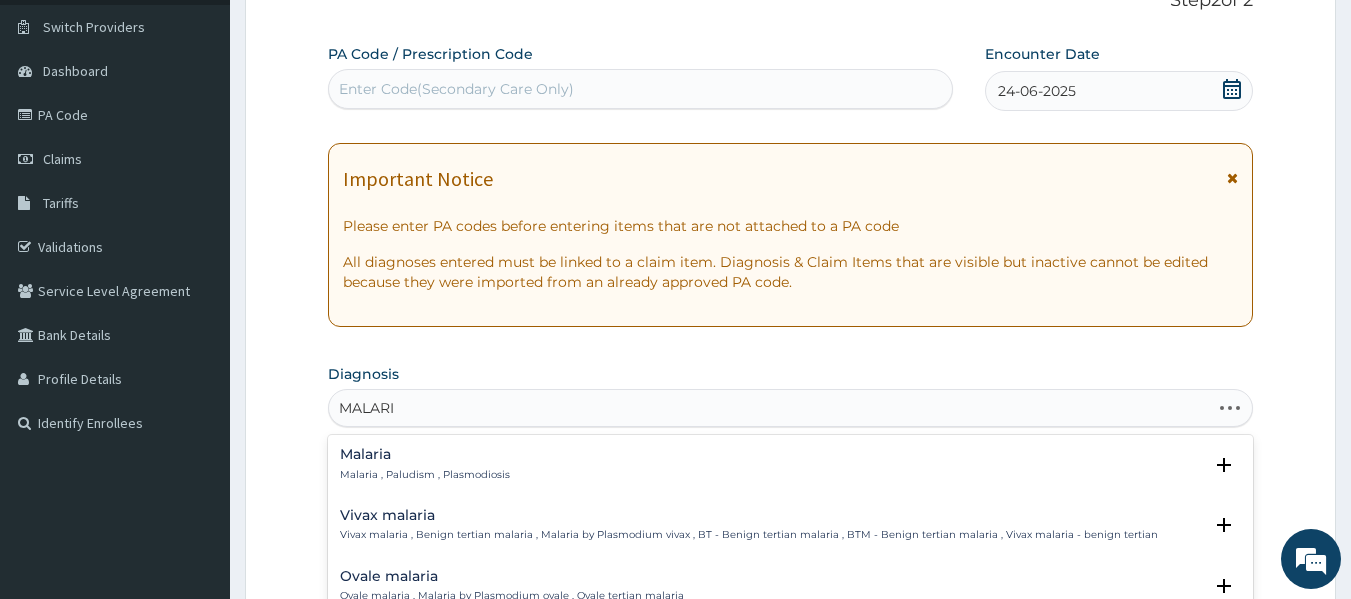 type on "MALARIA" 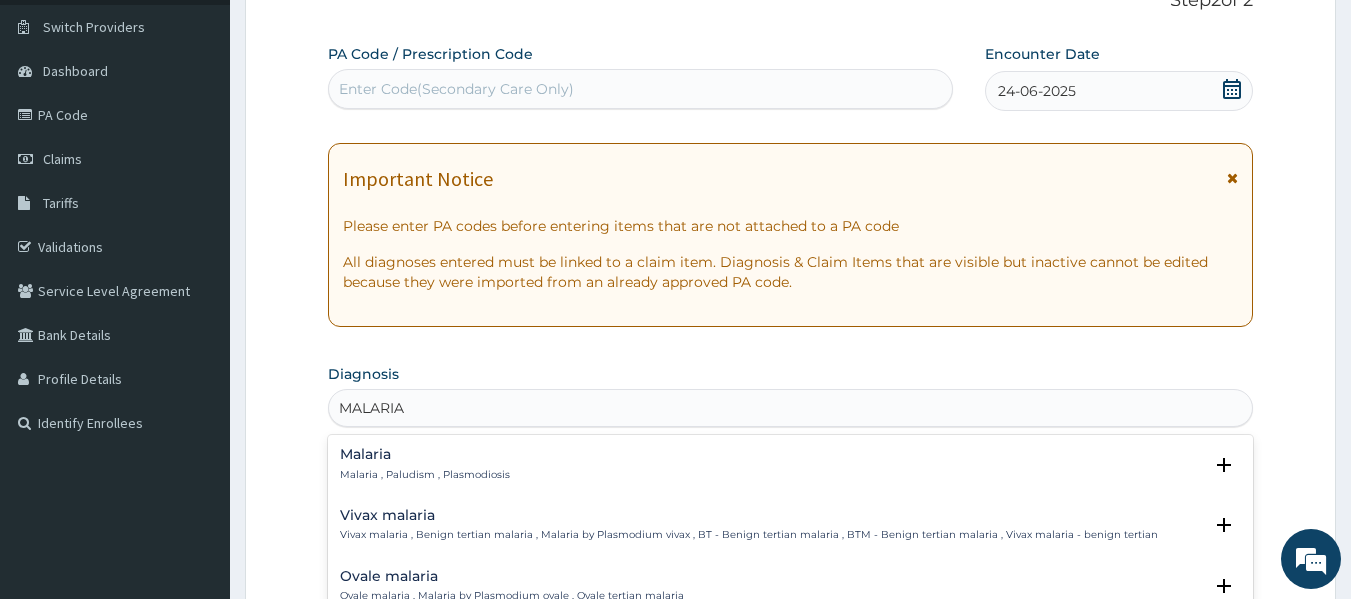 click on "Malaria" at bounding box center (425, 454) 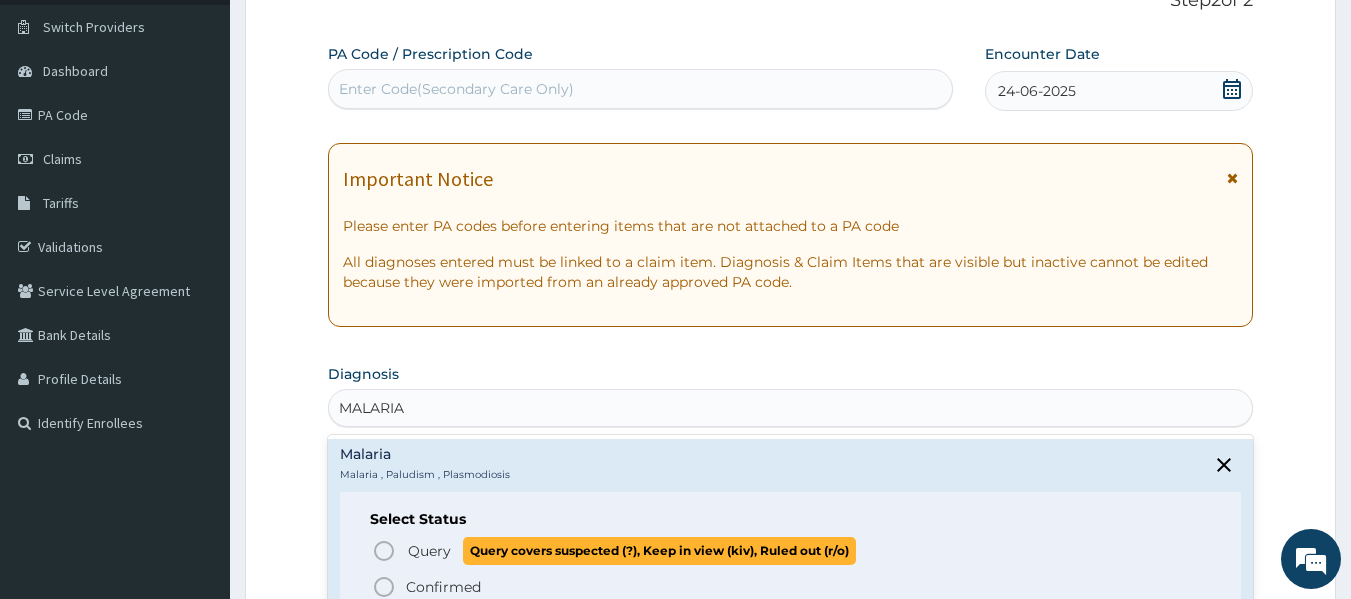 click 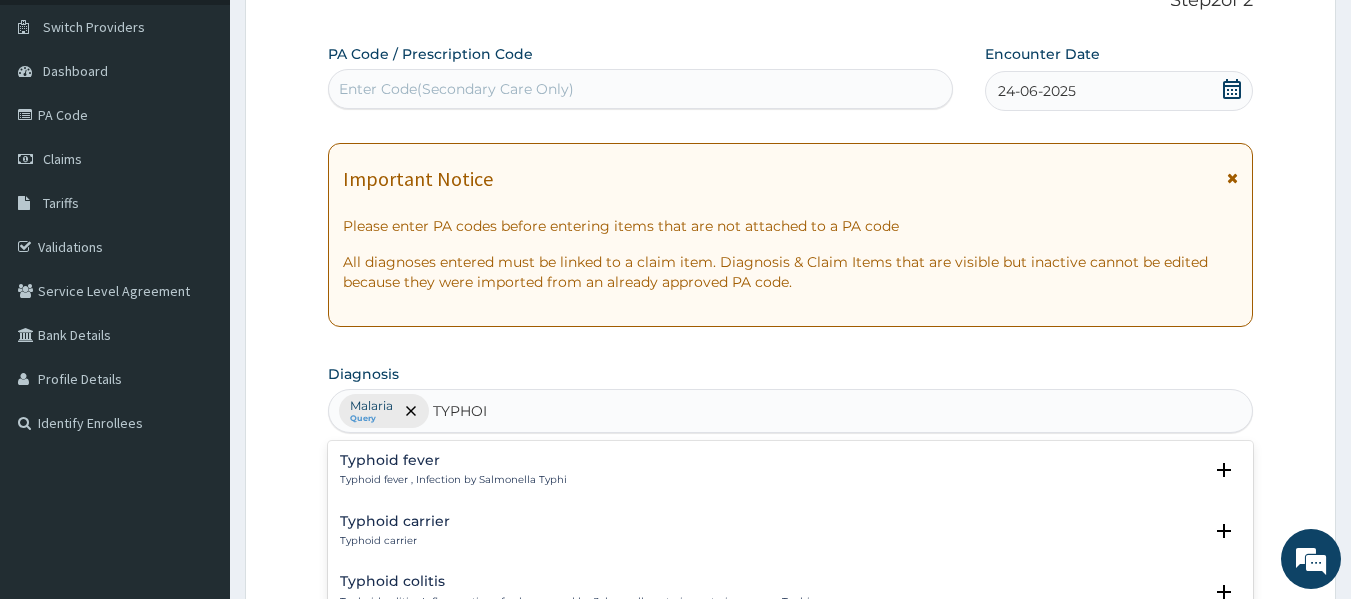 type on "TYPHOID" 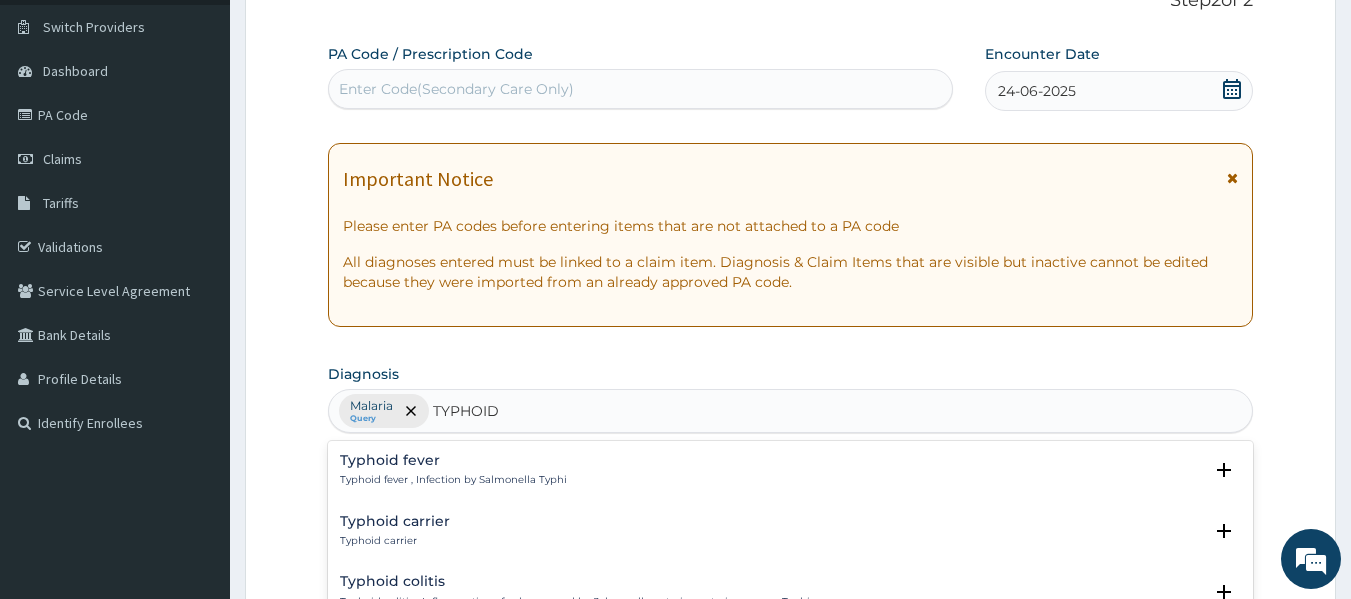 click on "Typhoid fever , Infection by Salmonella Typhi" at bounding box center [453, 480] 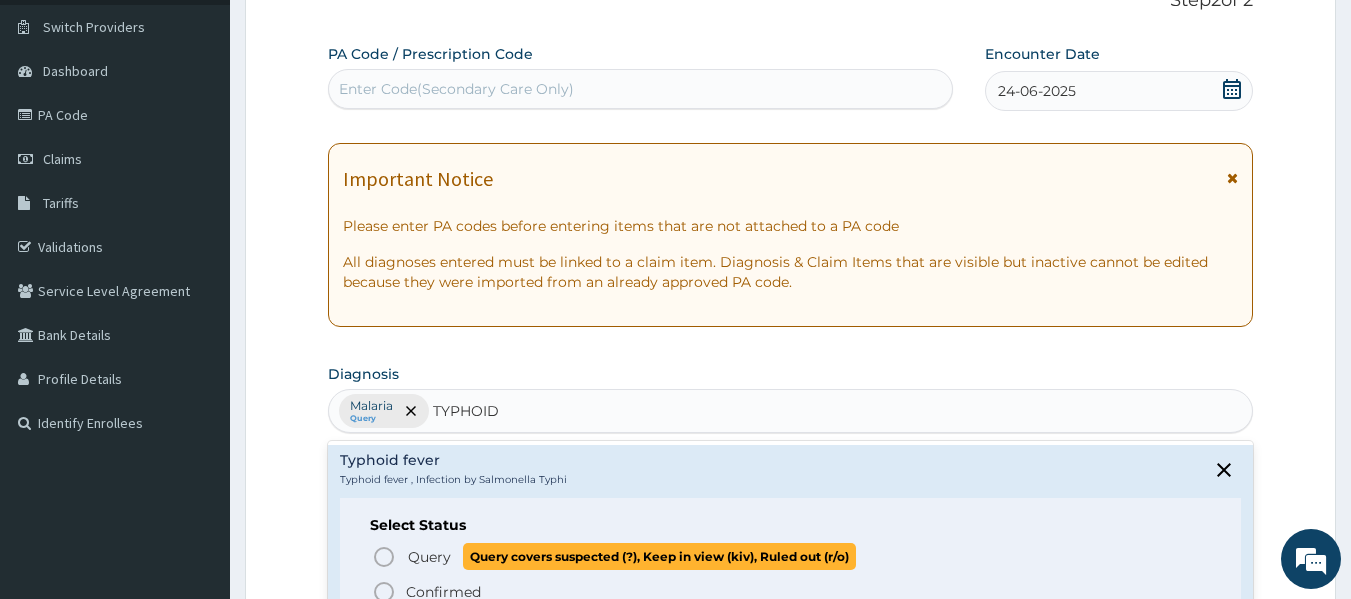 click 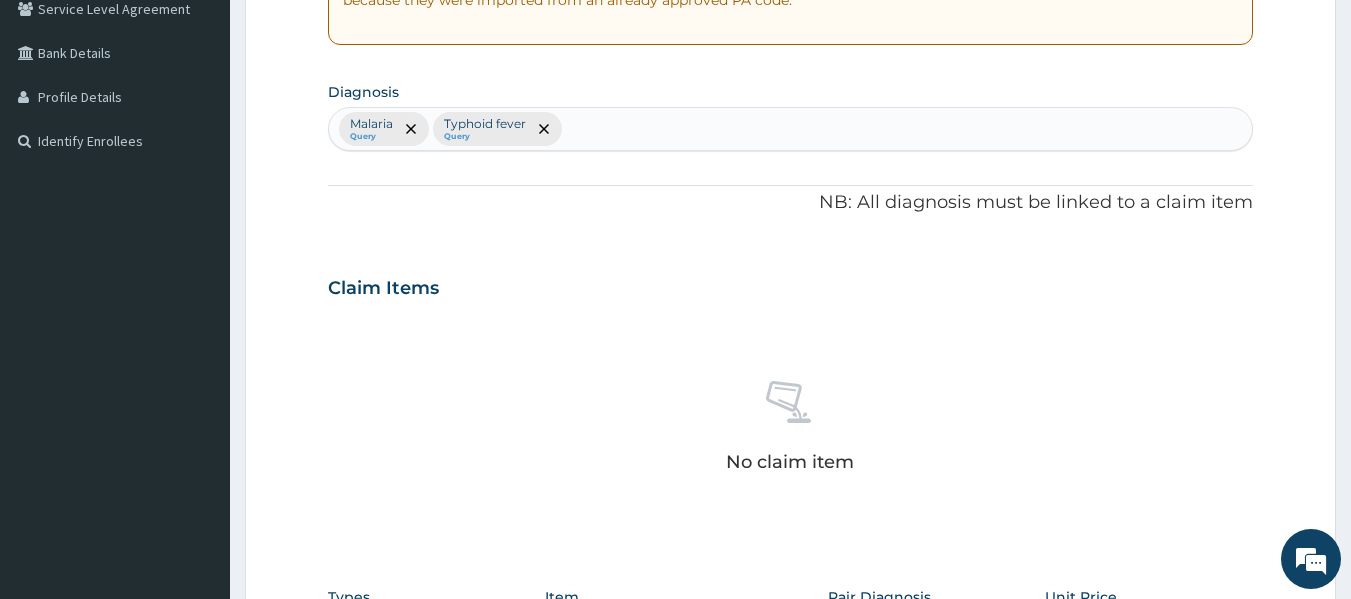 scroll, scrollTop: 501, scrollLeft: 0, axis: vertical 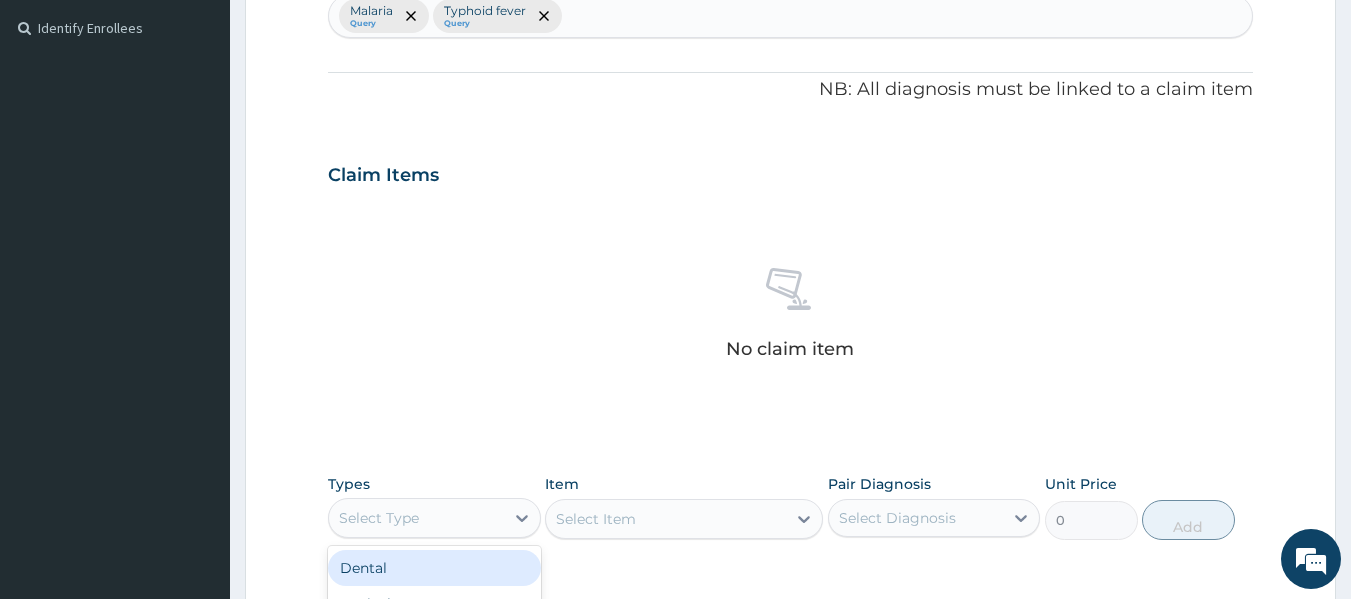click on "Select Type" at bounding box center (416, 518) 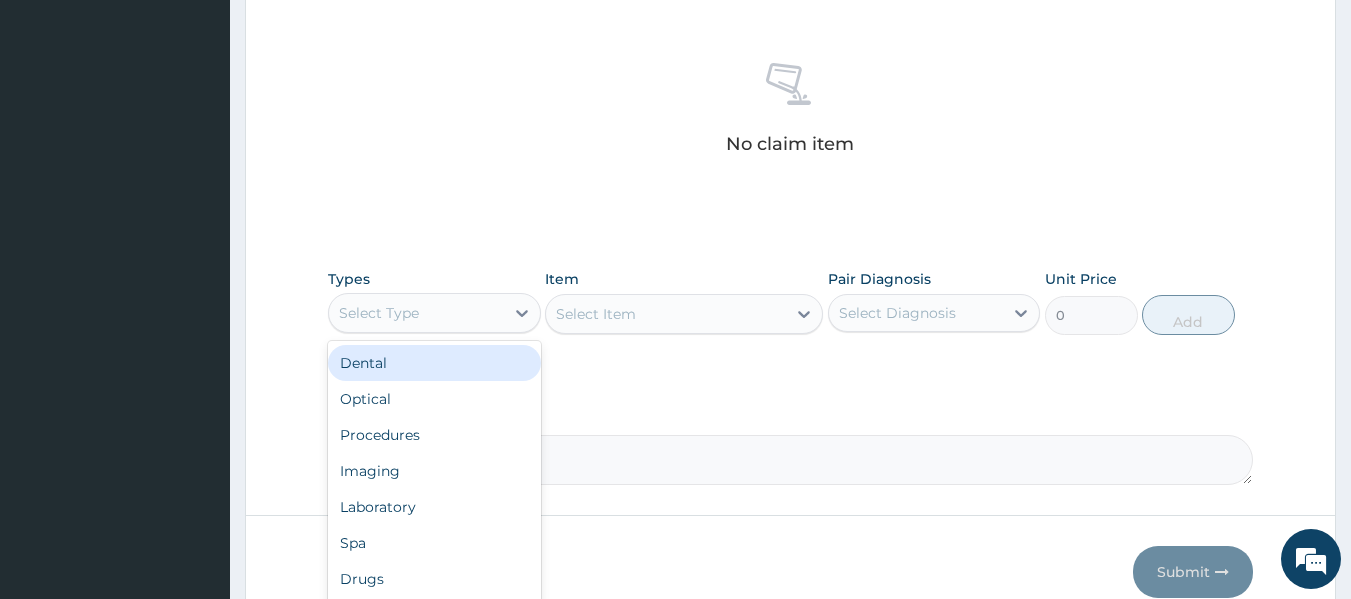 scroll, scrollTop: 762, scrollLeft: 0, axis: vertical 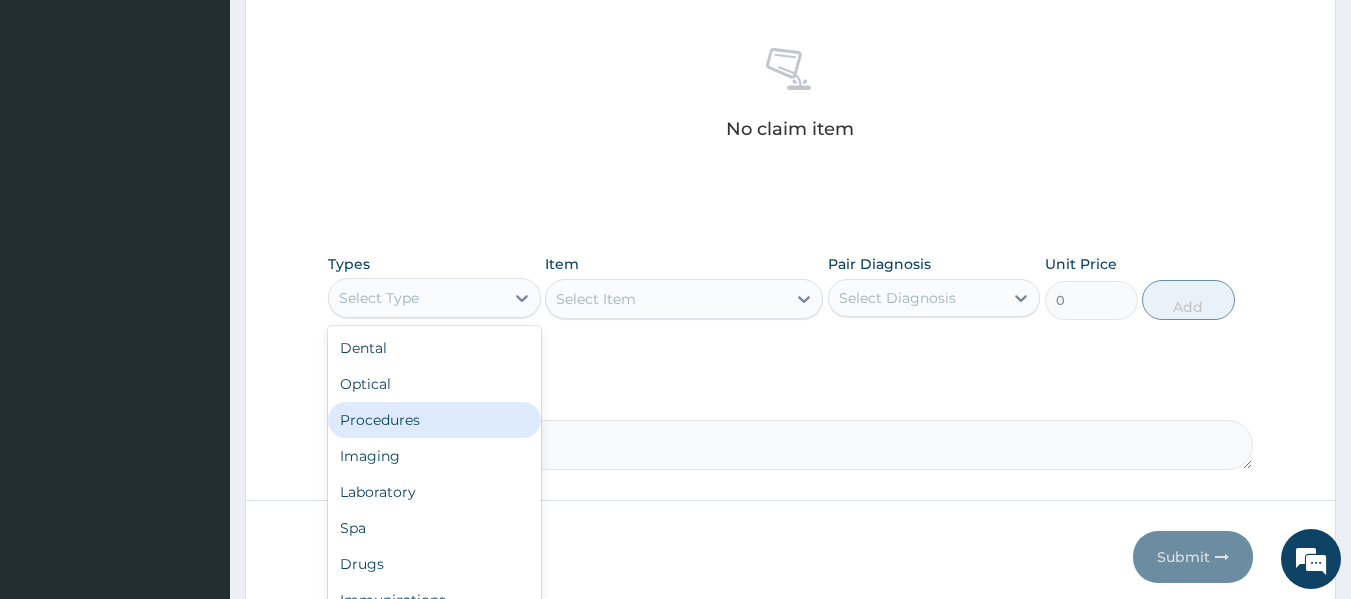 click on "Procedures" at bounding box center (434, 420) 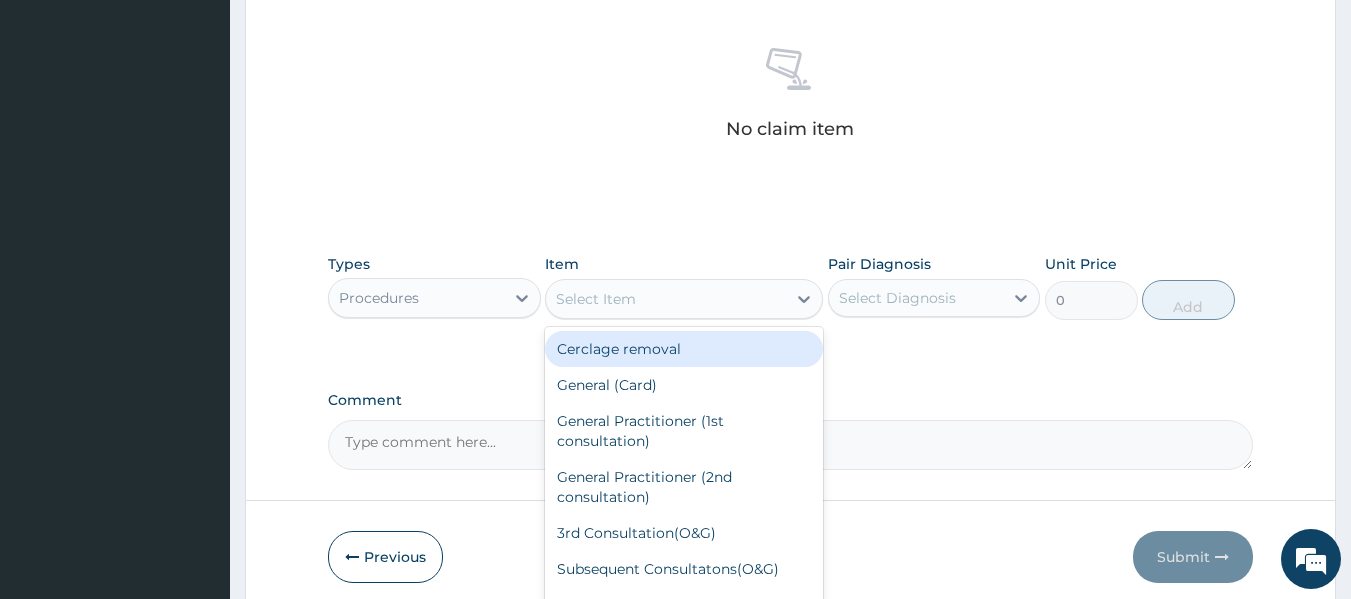 click on "Select Item" at bounding box center (666, 299) 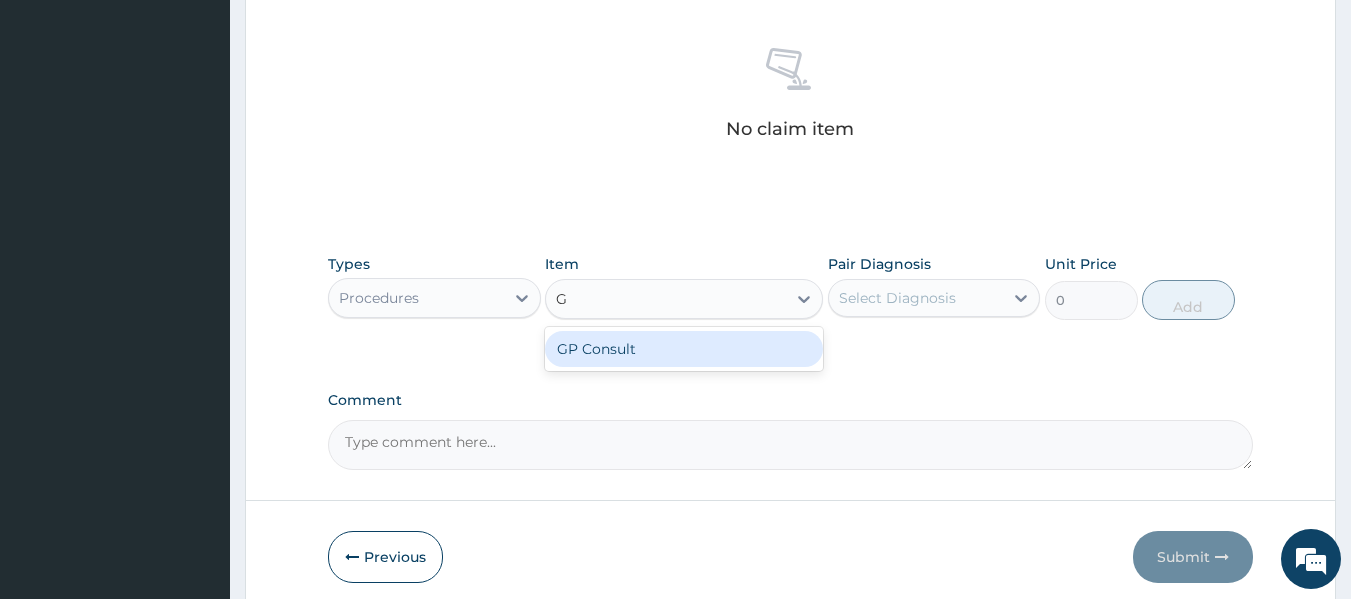 type on "GP" 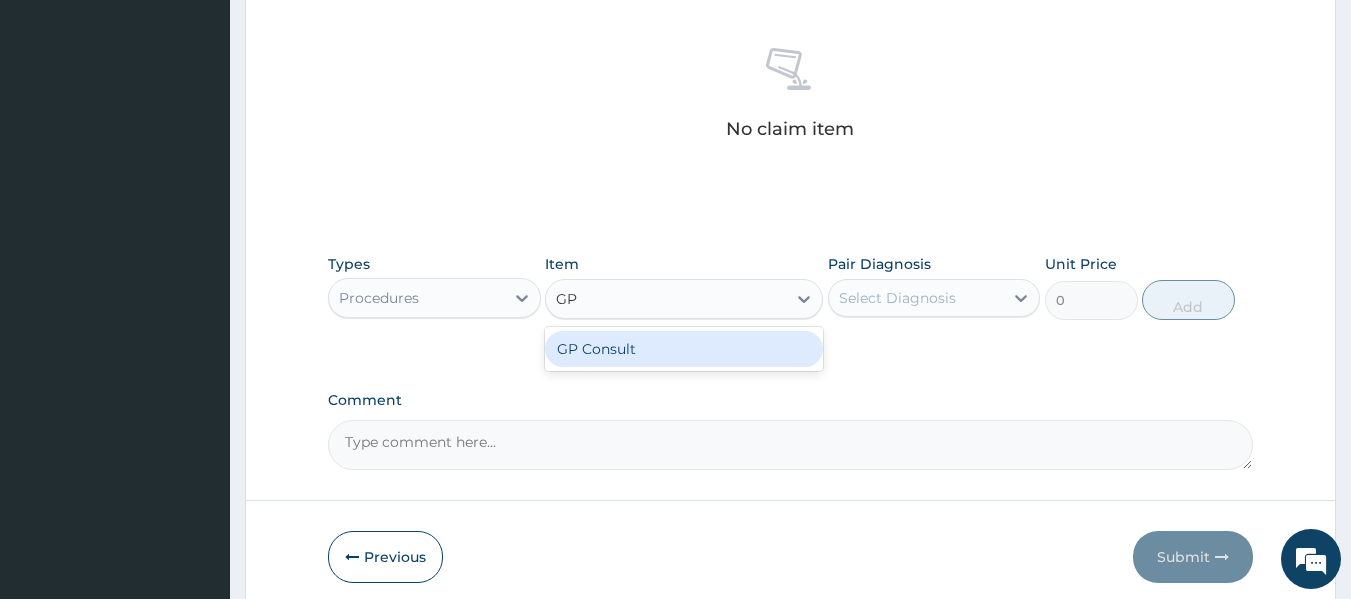 click on "GP Consult" at bounding box center (684, 349) 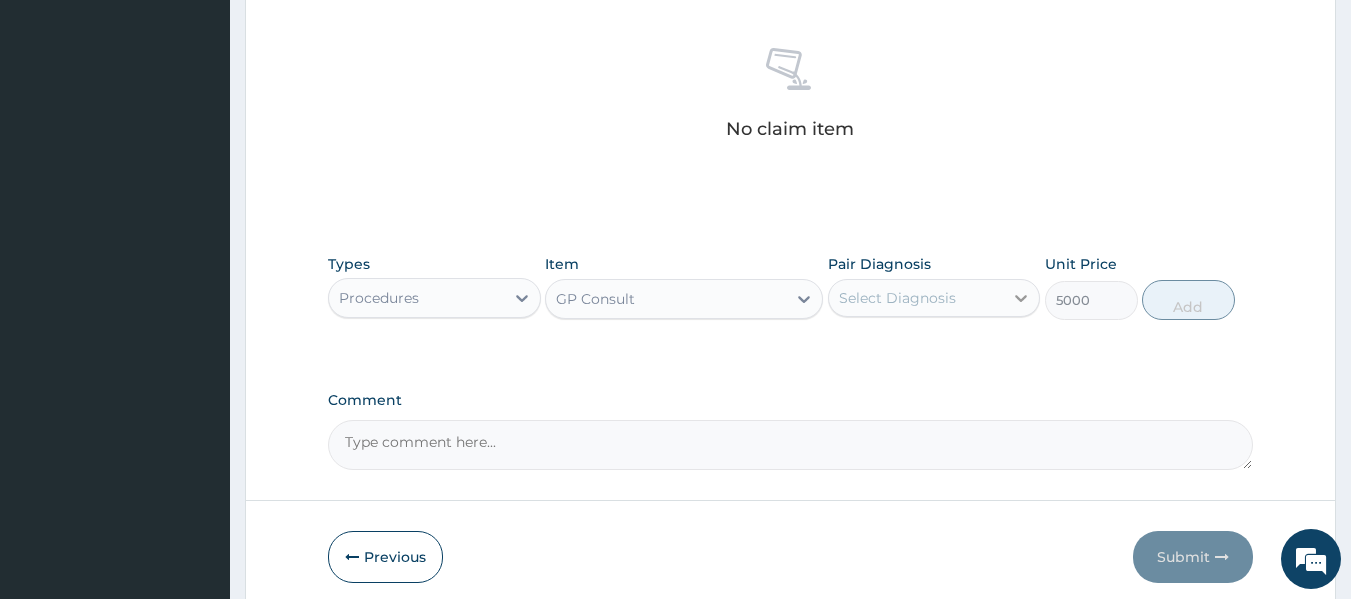 click 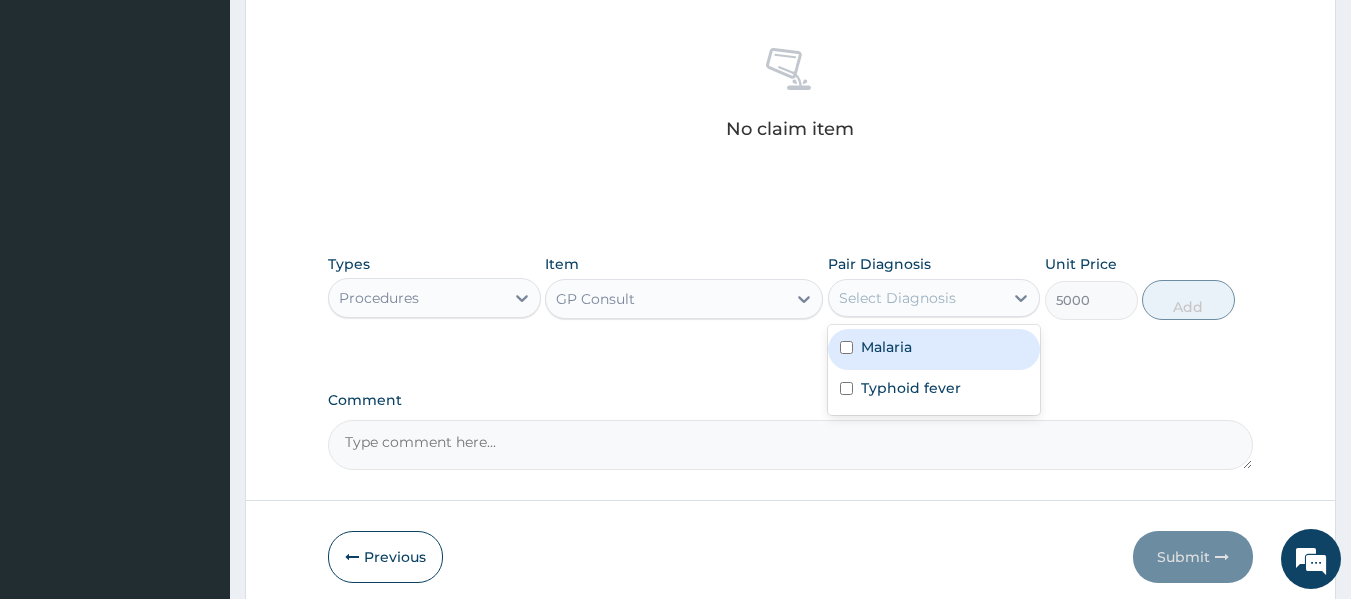 click on "Malaria" at bounding box center [934, 349] 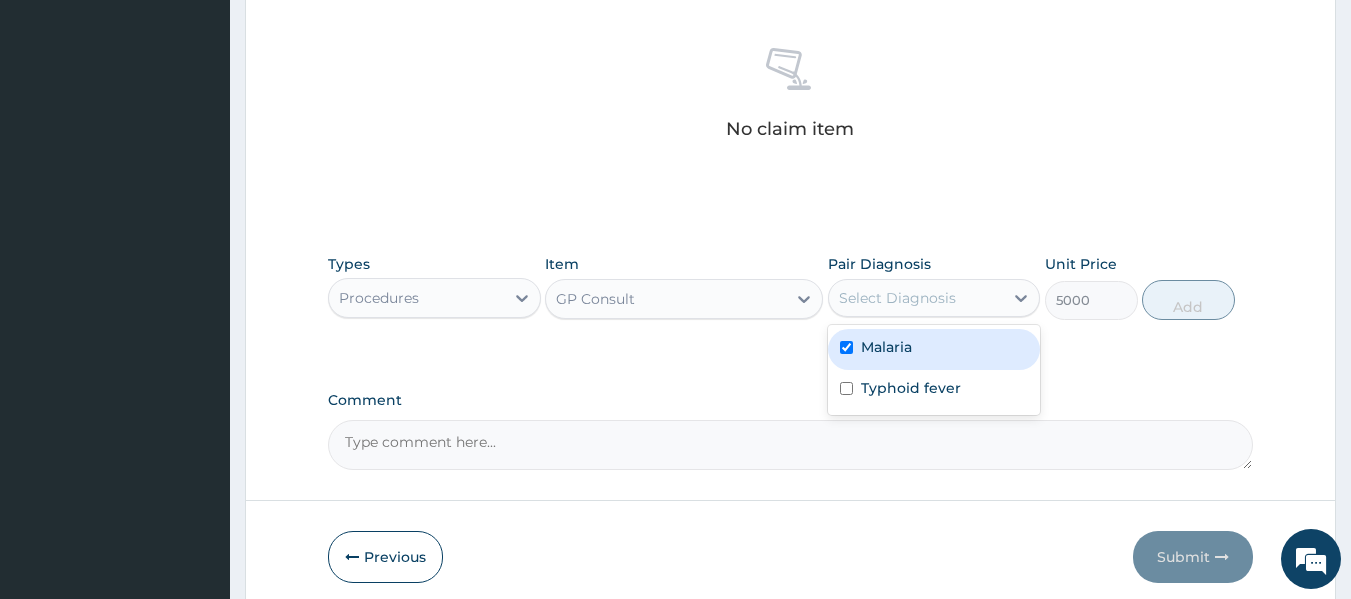 checkbox on "true" 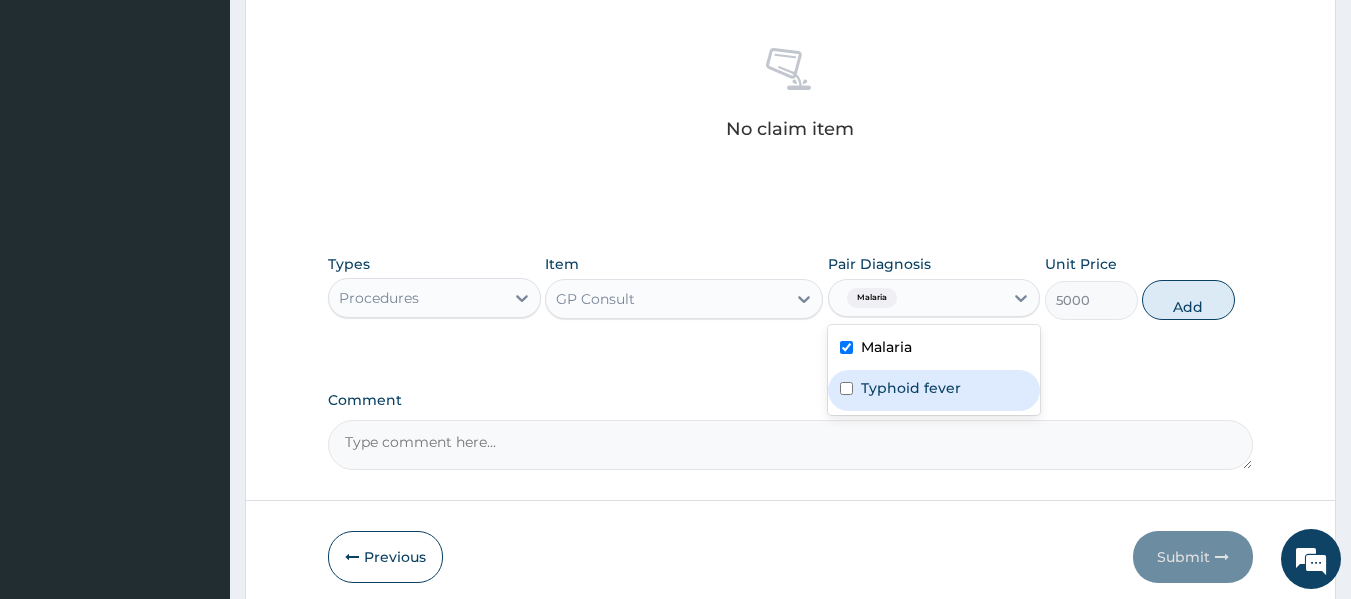 click on "Typhoid fever" at bounding box center [911, 388] 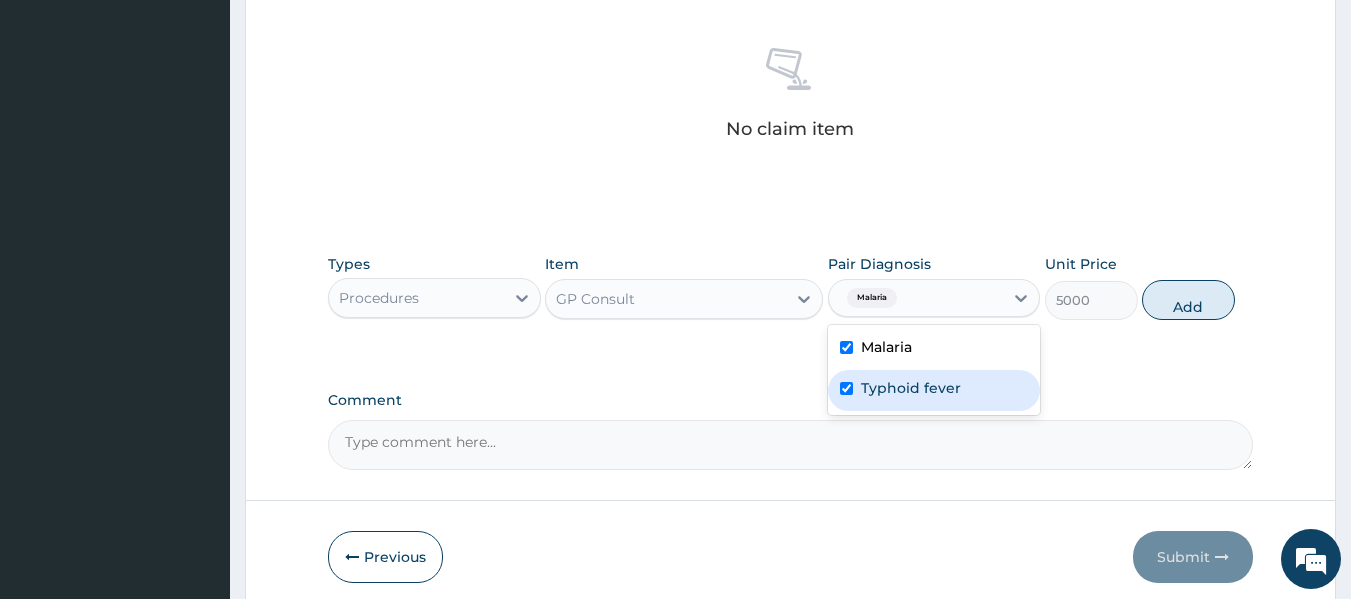 checkbox on "true" 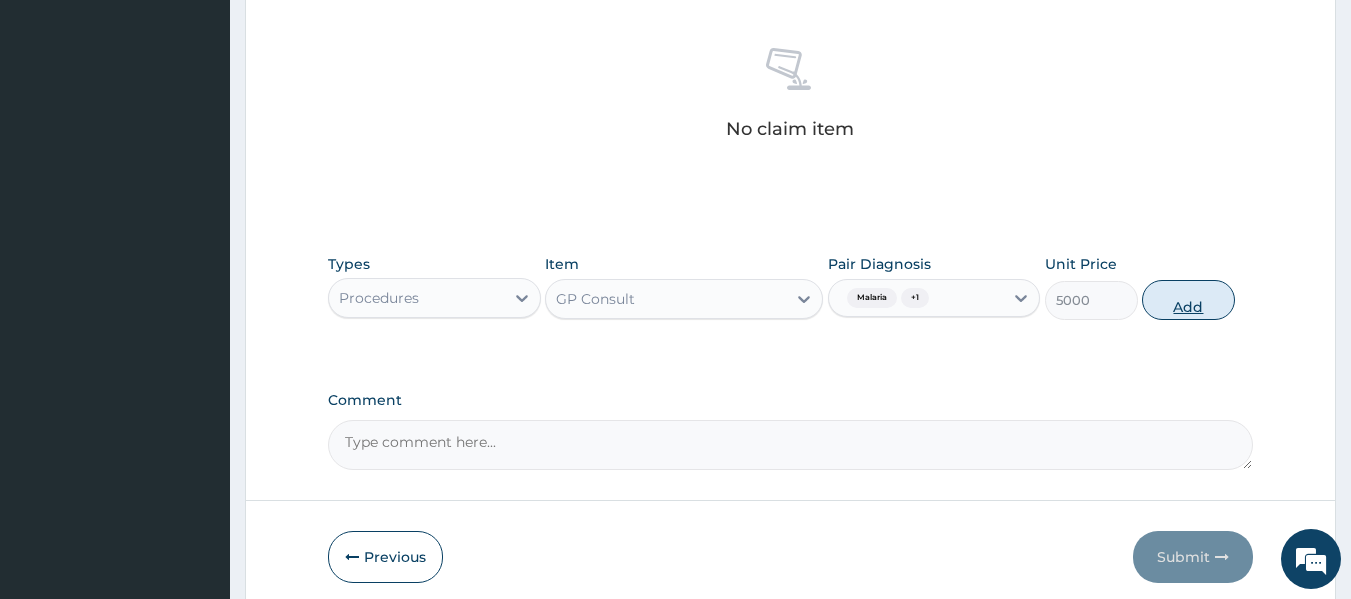 click on "Add" at bounding box center [1188, 300] 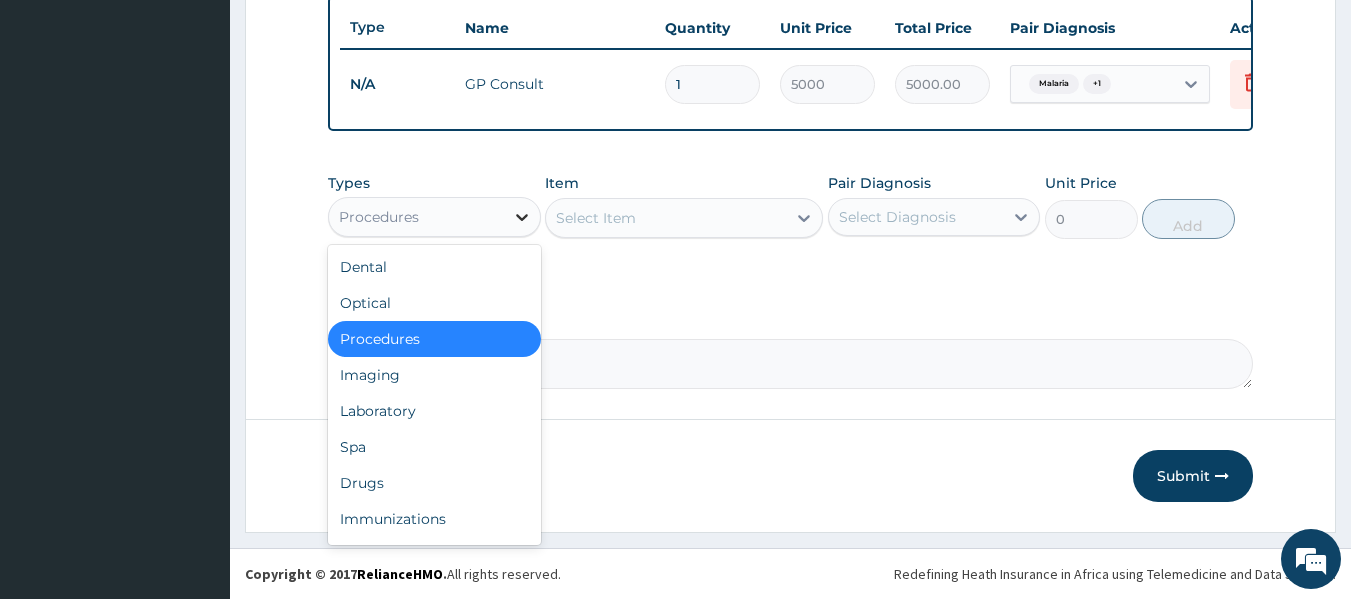 click at bounding box center [522, 217] 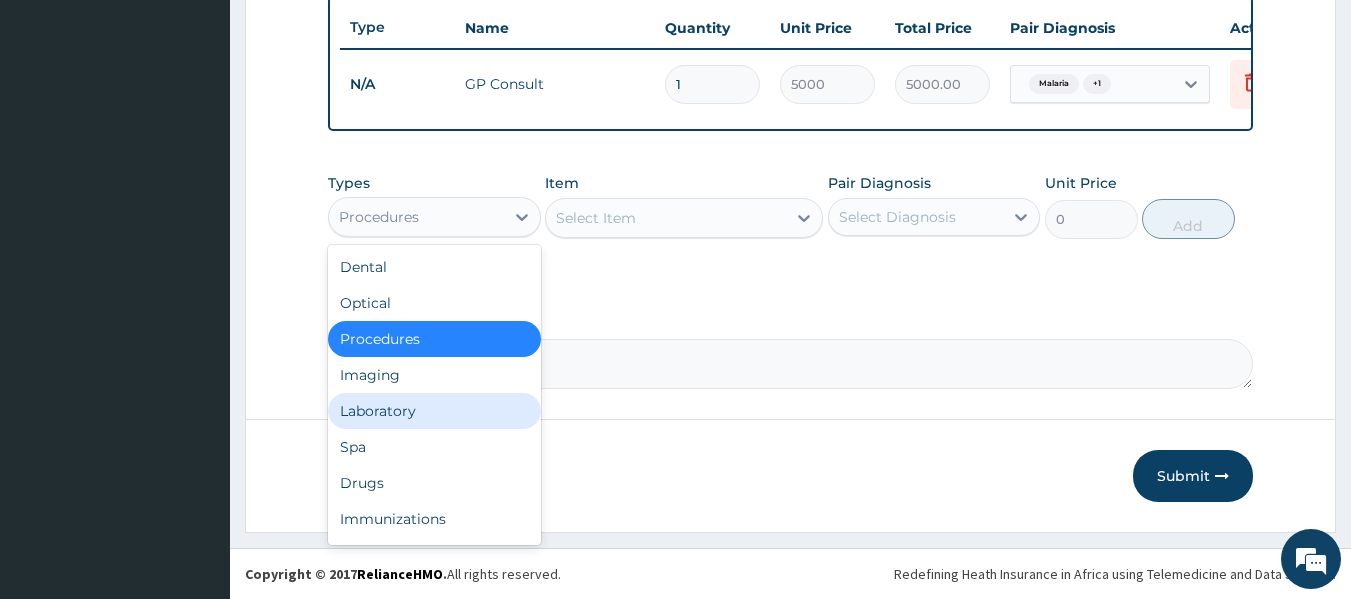 click on "Laboratory" at bounding box center [434, 411] 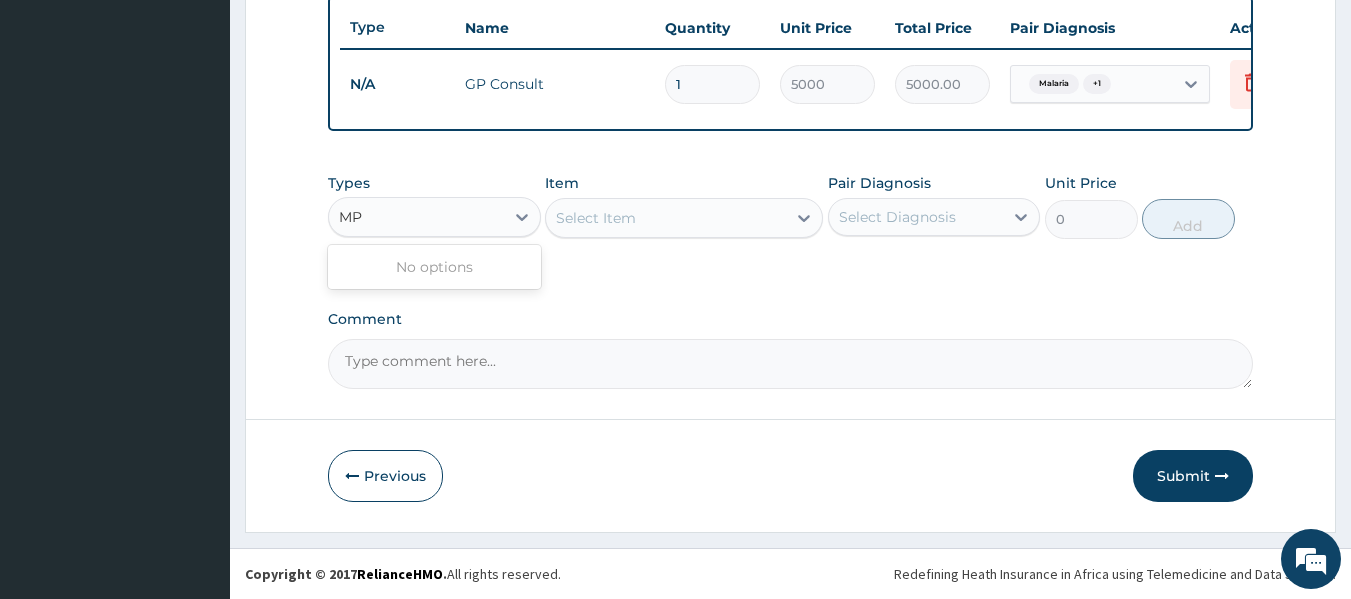 type on "M" 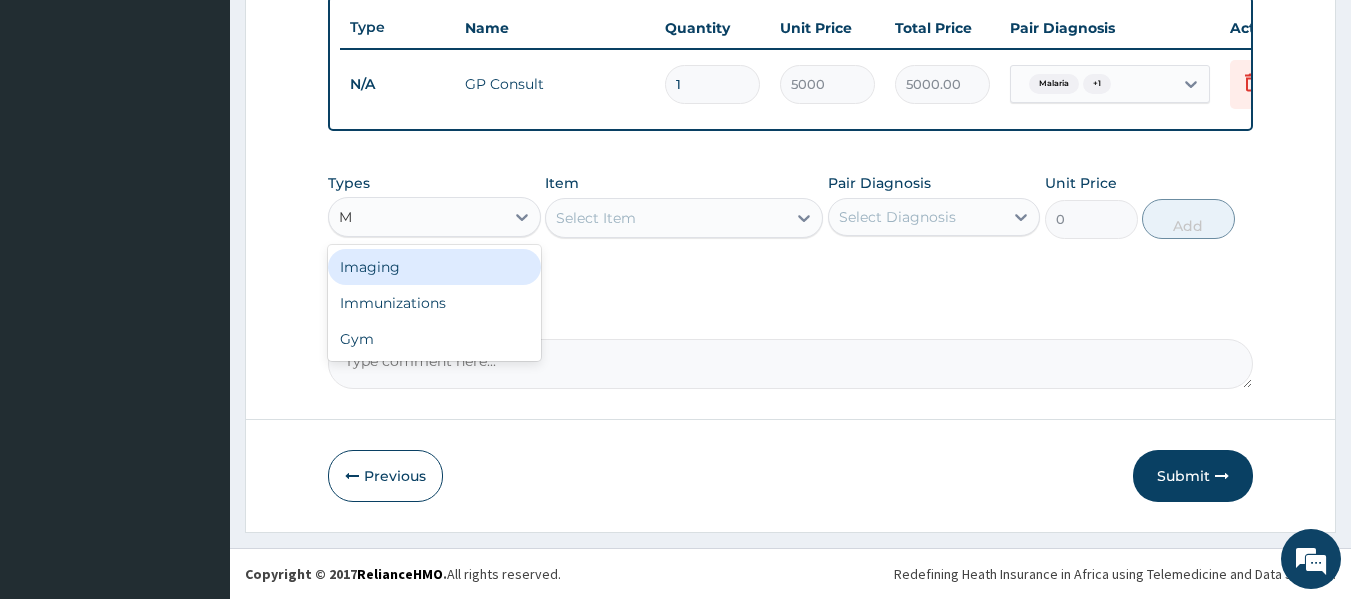 type 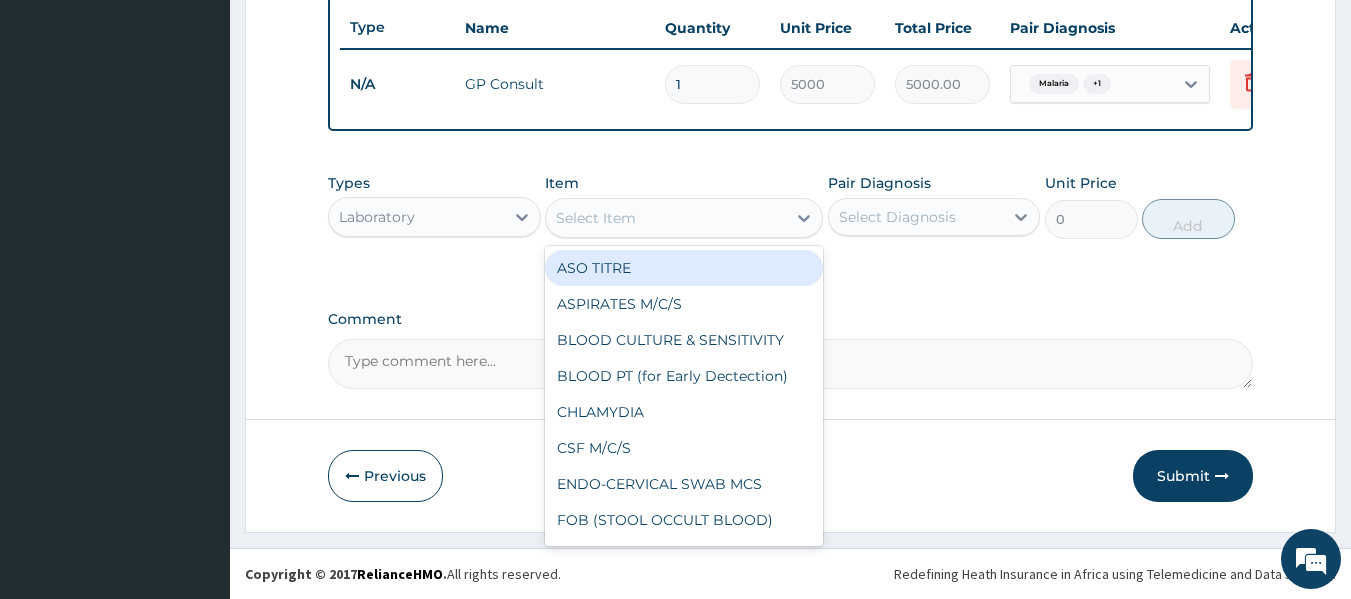 click on "Select Item" at bounding box center (666, 218) 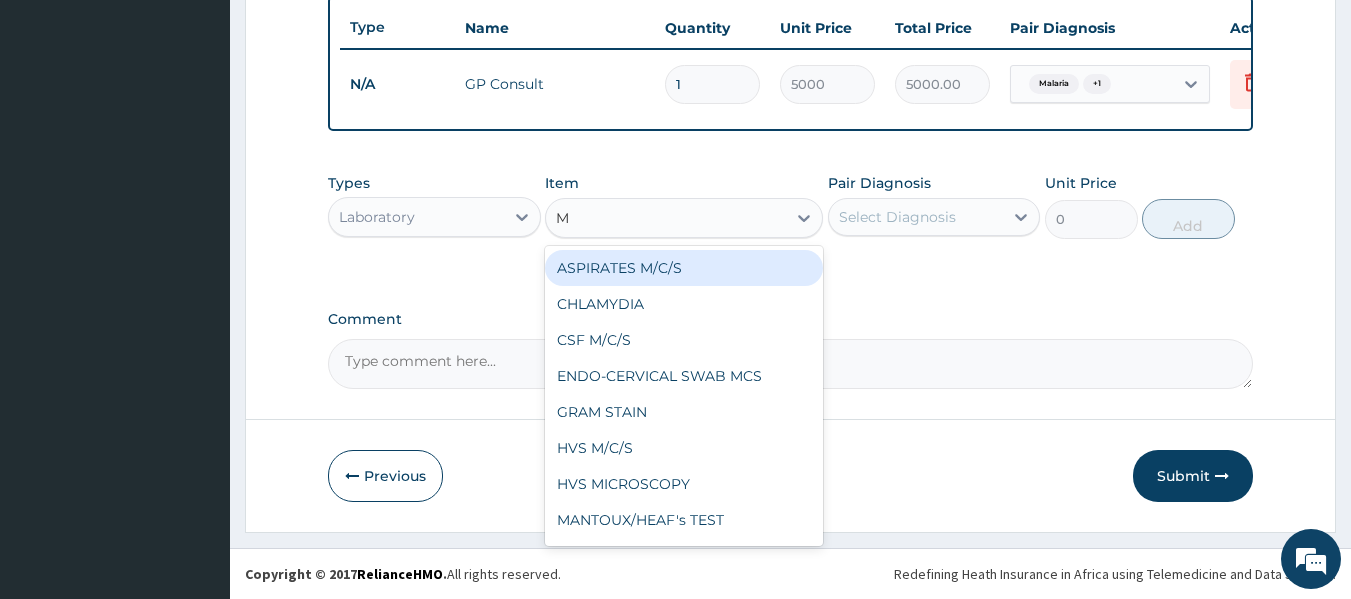 type on "MP" 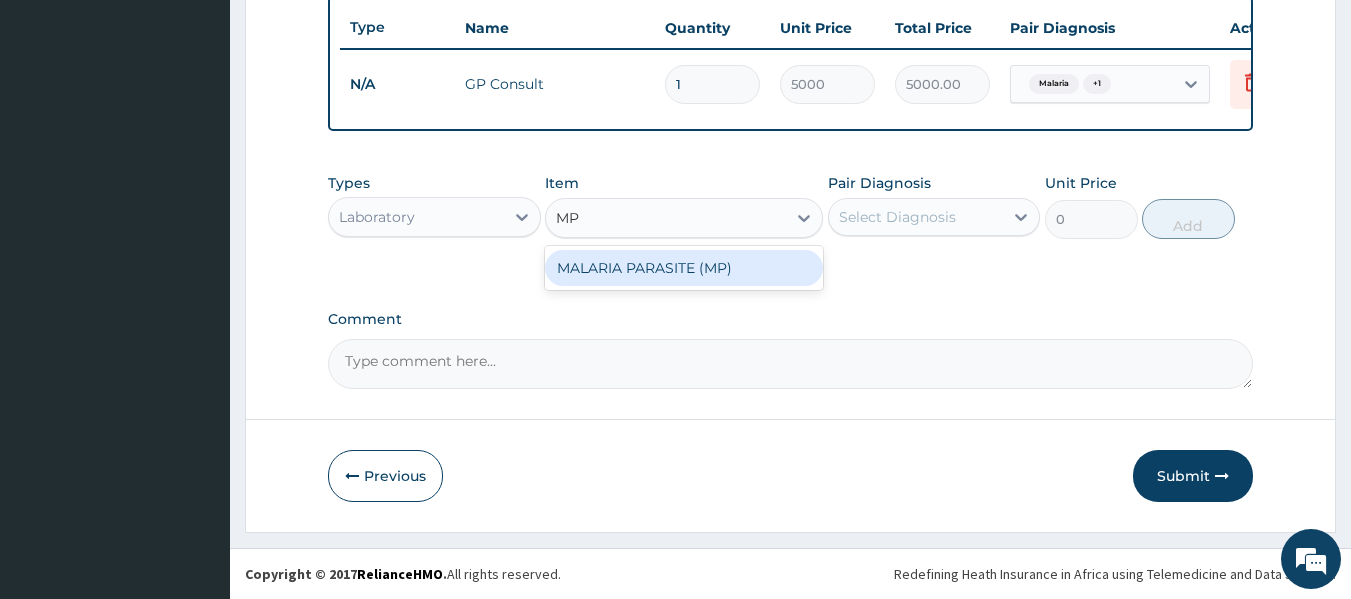 click on "MALARIA PARASITE (MP)" at bounding box center (684, 268) 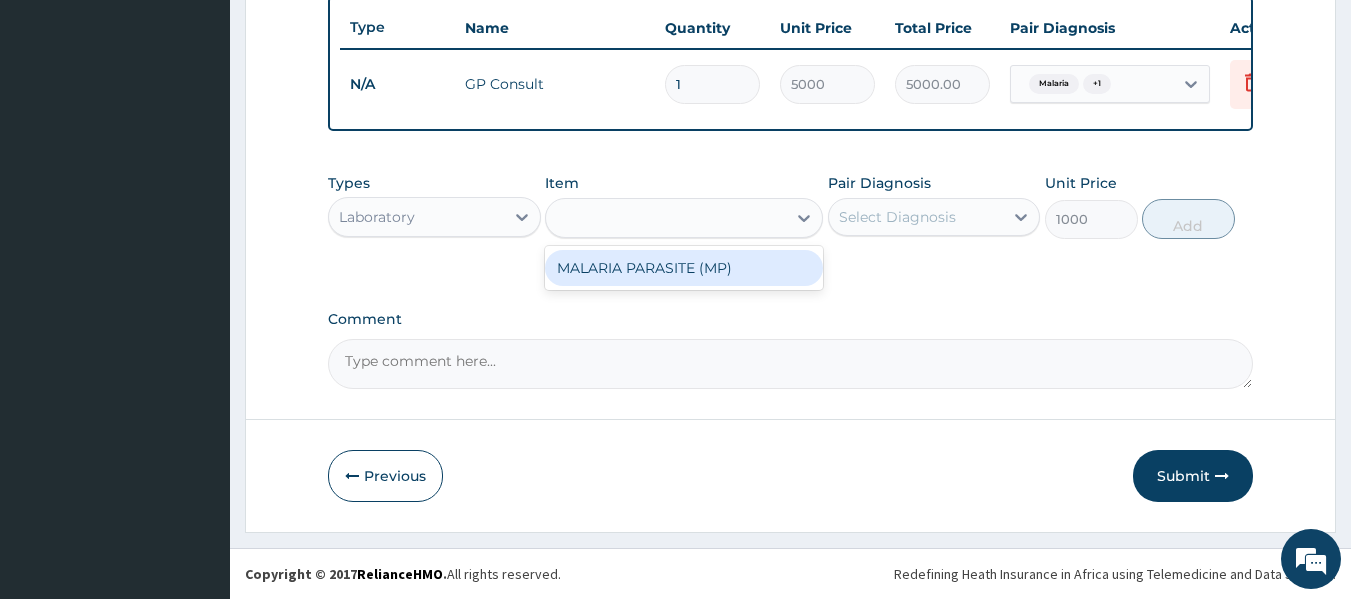 click on "Types Laboratory Item option GP Consult, selected. option MALARIA PARASITE (MP) focused, 64 of 188. 1 result available for search term MP. Use Up and Down to choose options, press Enter to select the currently focused option, press Escape to exit the menu, press Tab to select the option and exit the menu. MP MALARIA PARASITE (MP) Pair Diagnosis Select Diagnosis Unit Price 1000 Add" at bounding box center [791, 221] 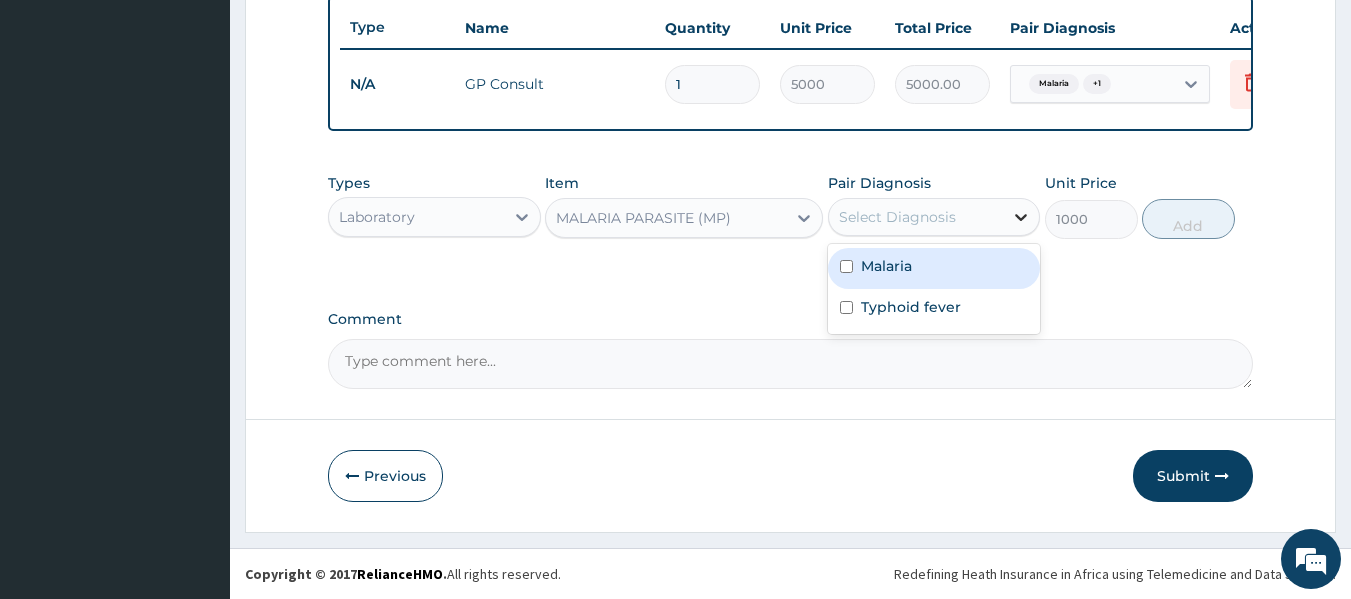 click 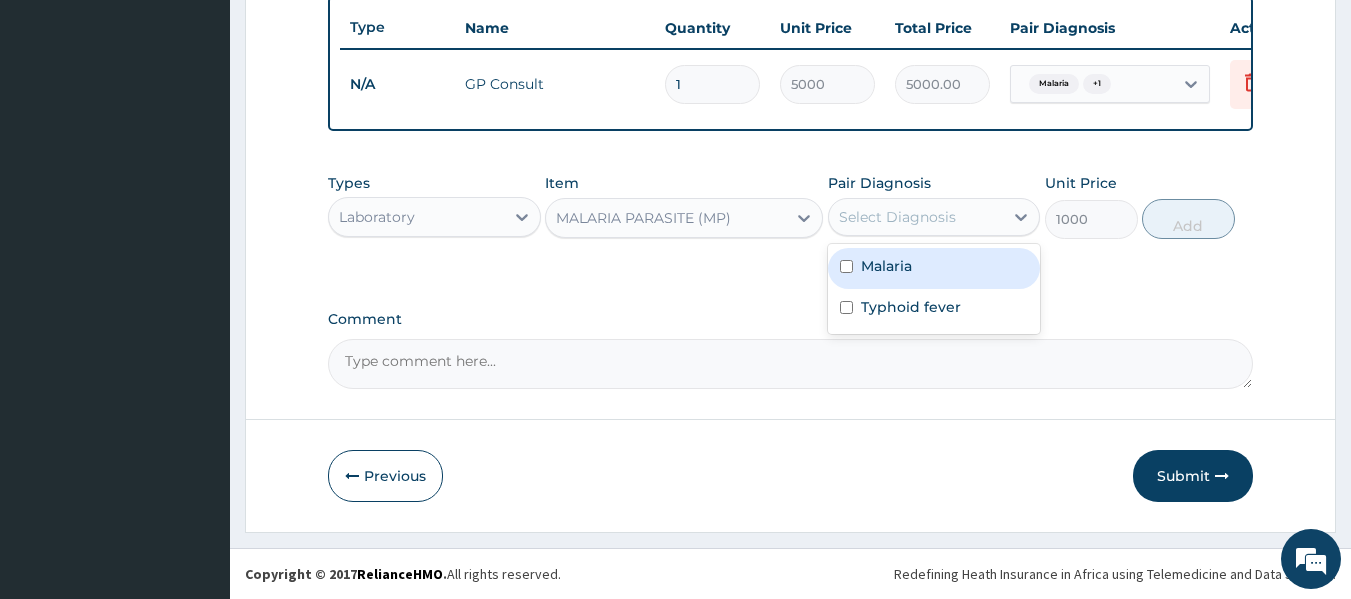 click on "Malaria" at bounding box center [934, 268] 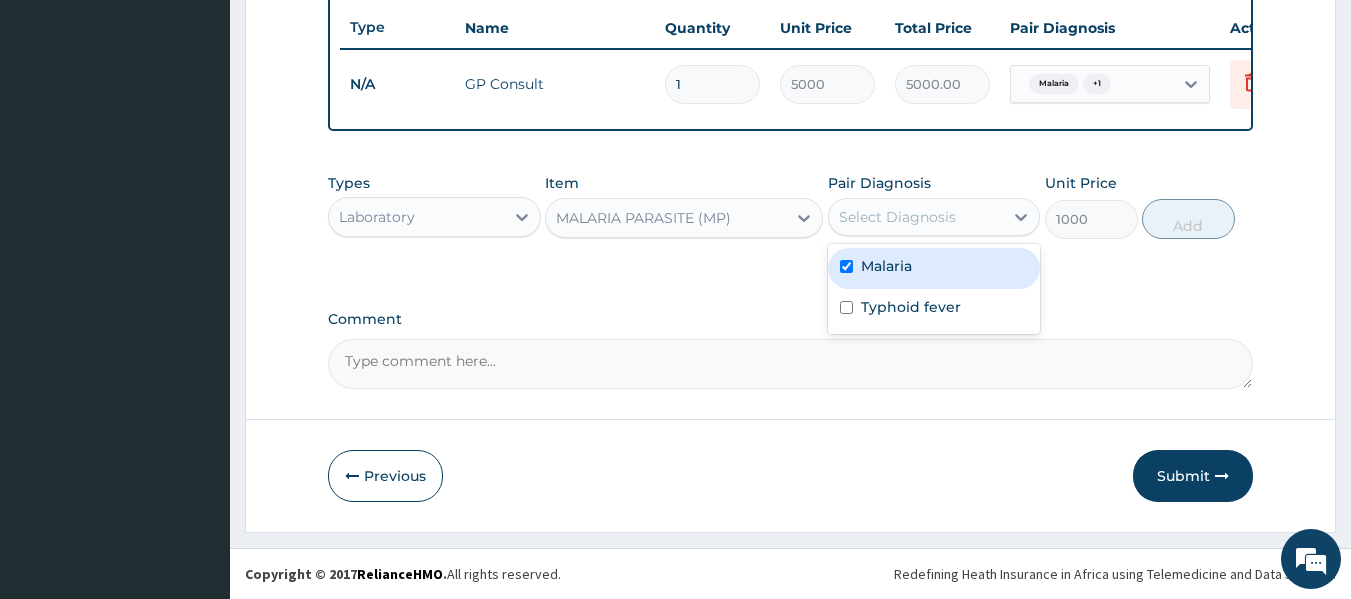 checkbox on "true" 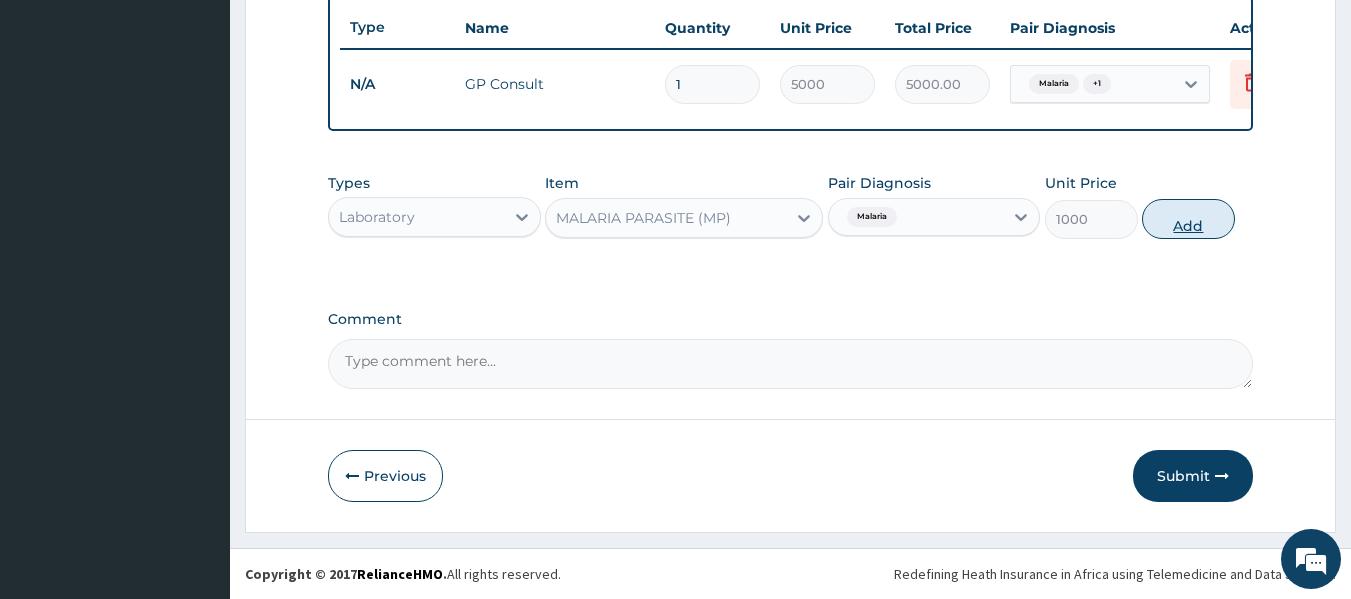 click on "Add" at bounding box center [1188, 219] 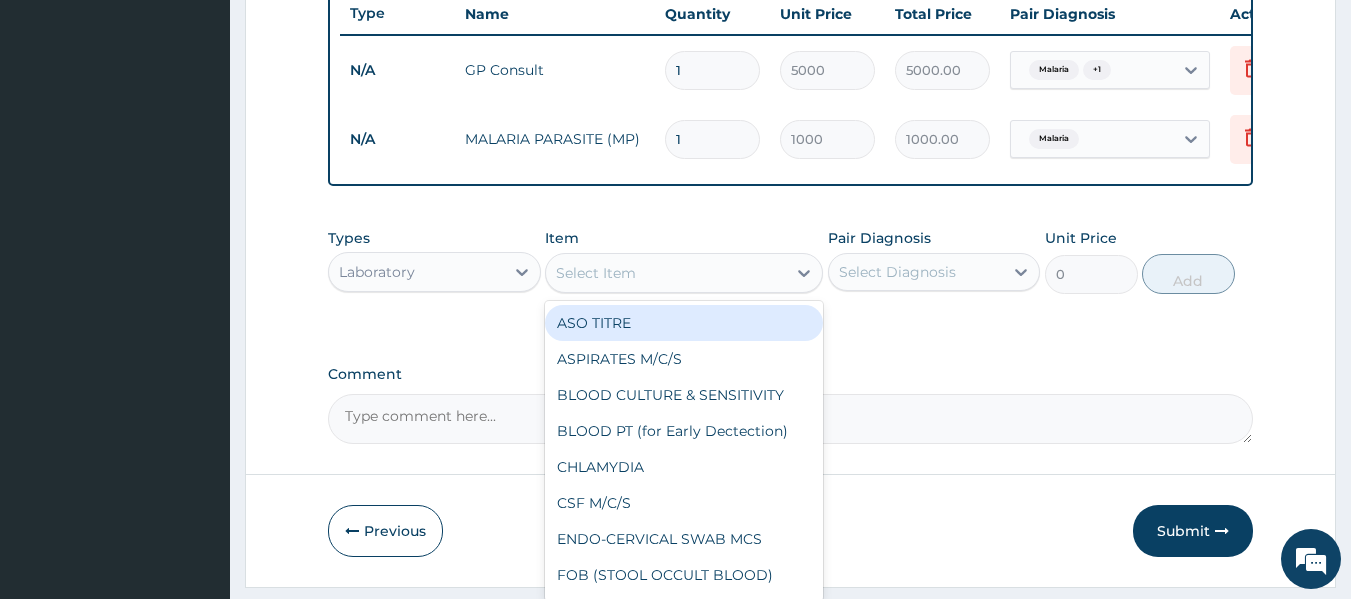 drag, startPoint x: 680, startPoint y: 298, endPoint x: 667, endPoint y: 309, distance: 17.029387 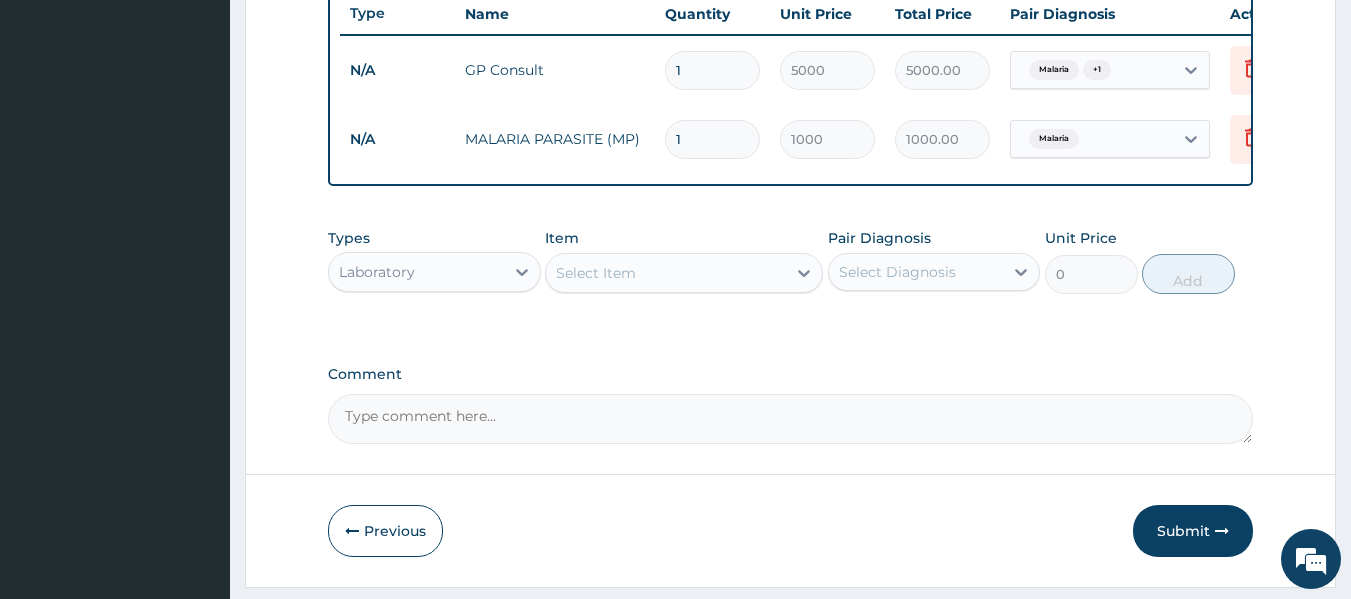 click on "Types Laboratory Item Select Item Pair Diagnosis Select Diagnosis Unit Price 0 Add" at bounding box center [791, 276] 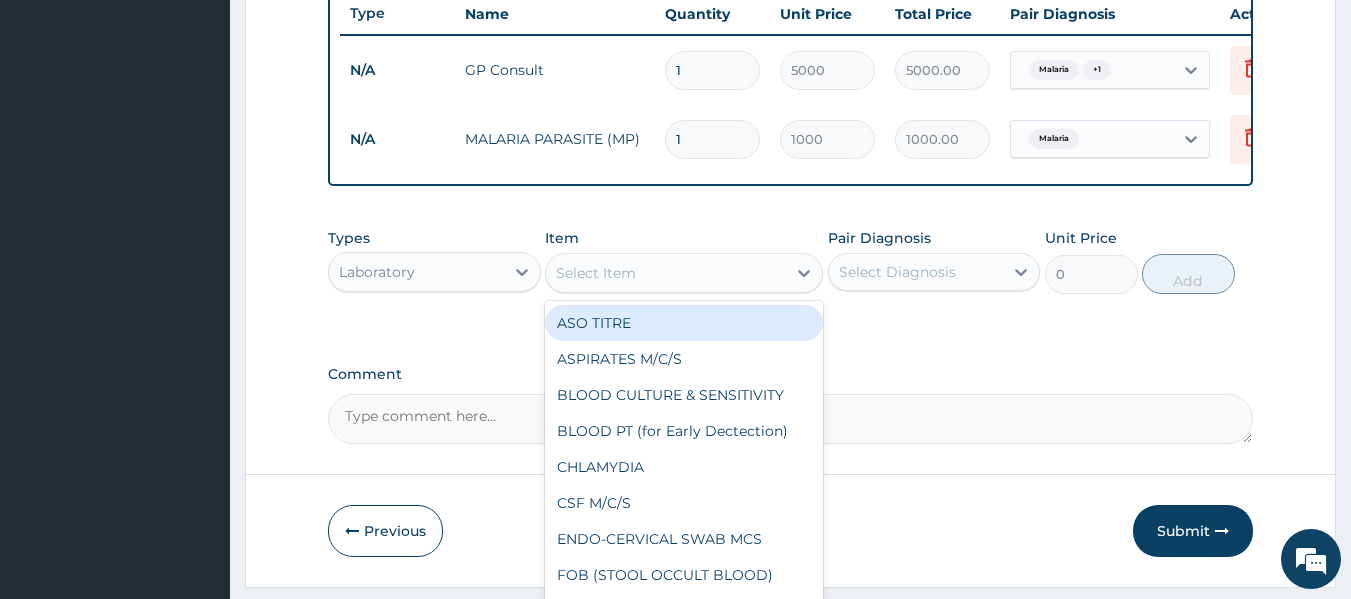 click on "Select Item" at bounding box center (666, 273) 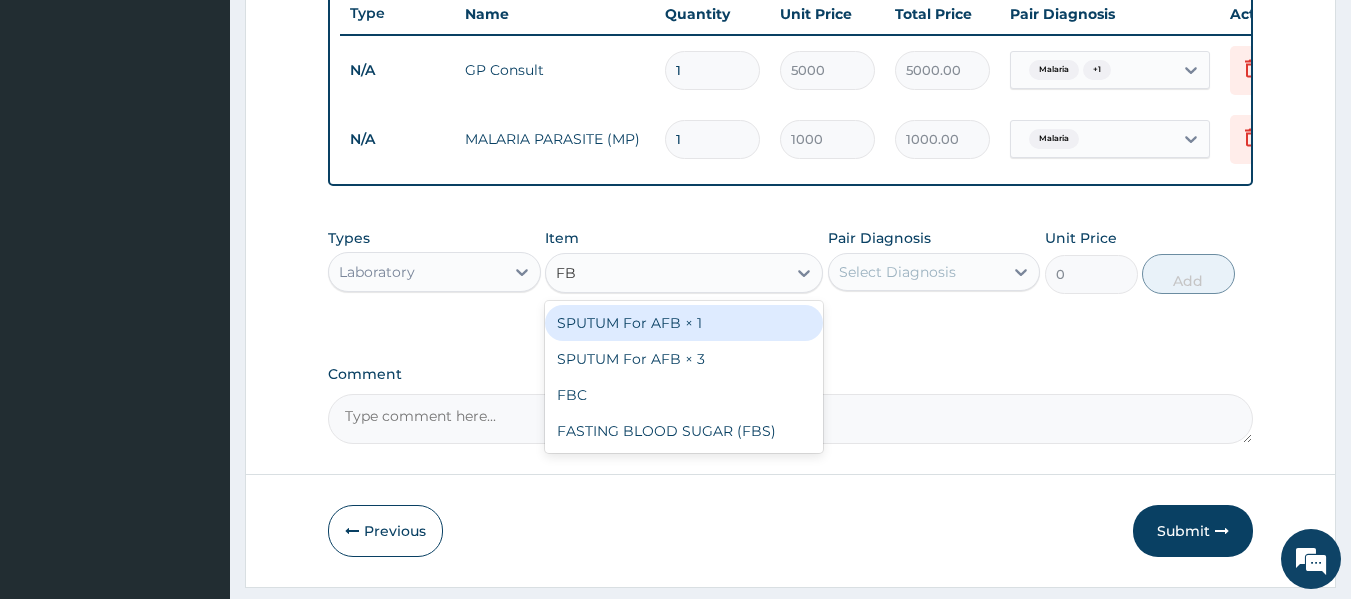 type on "FBC" 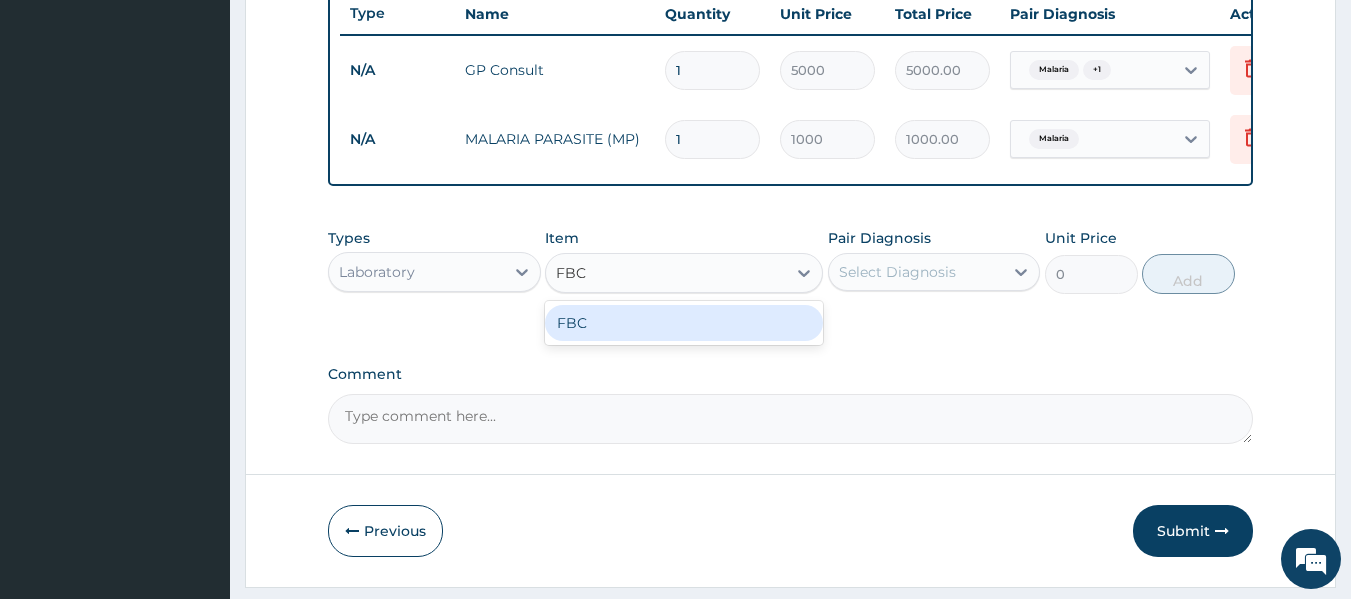 click on "FBC" at bounding box center [684, 323] 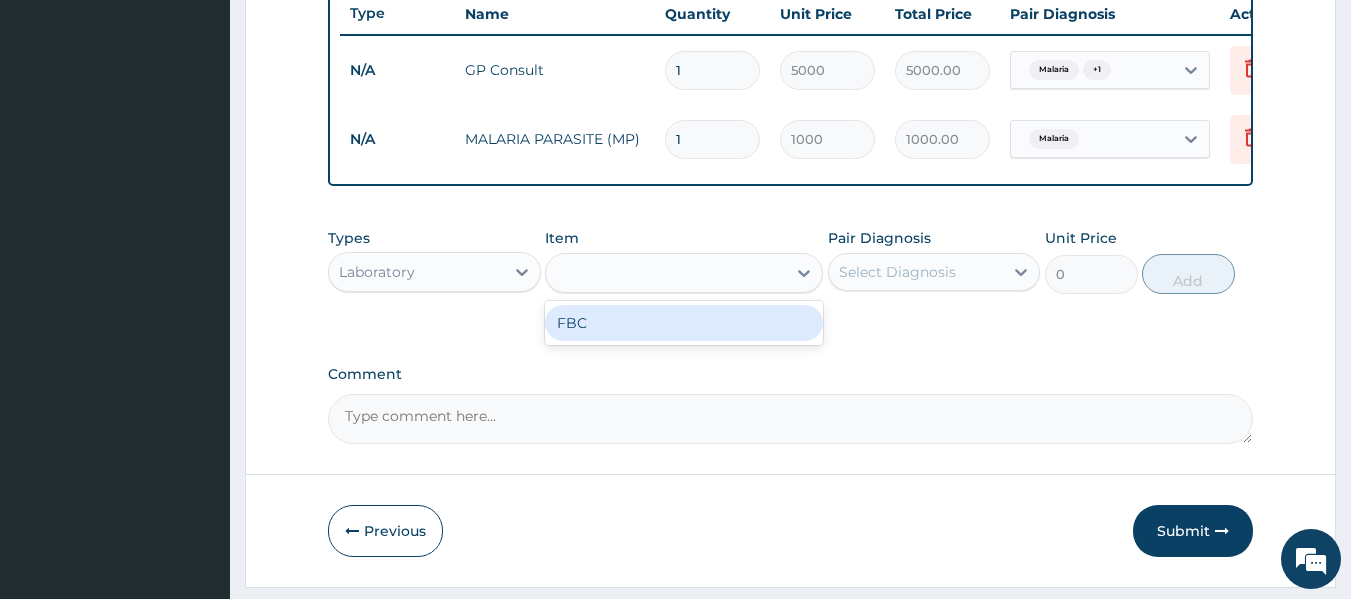 type on "5000" 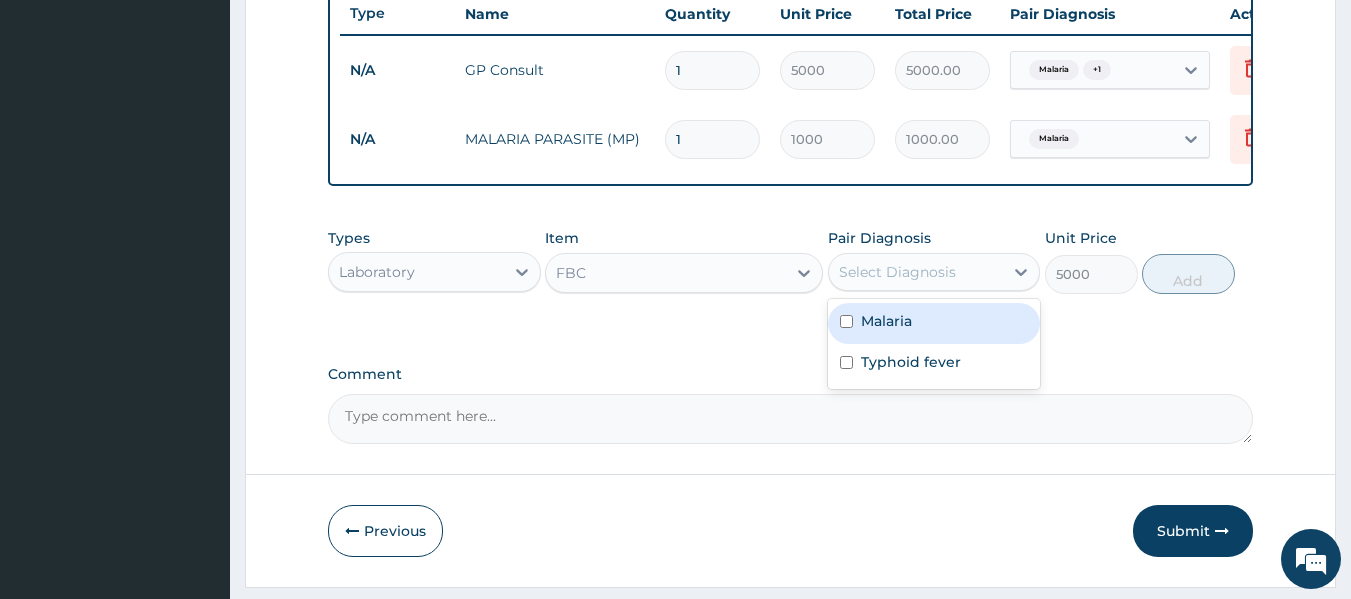 click on "Select Diagnosis" at bounding box center [916, 272] 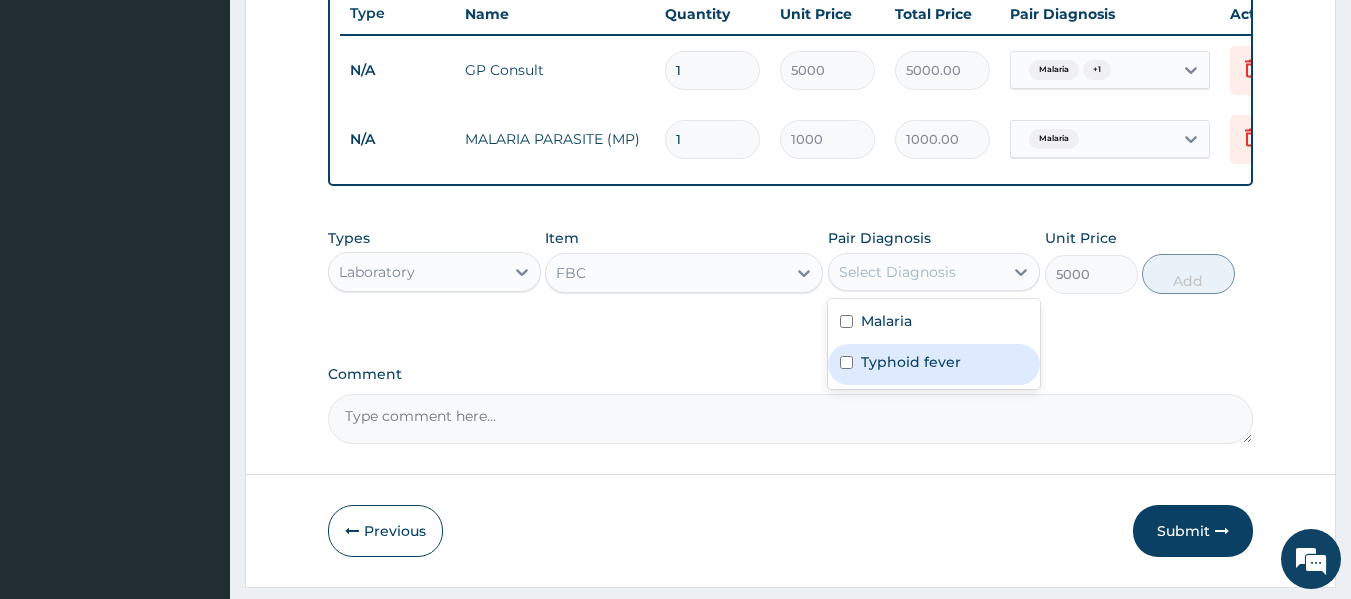 click on "Typhoid fever" at bounding box center (911, 362) 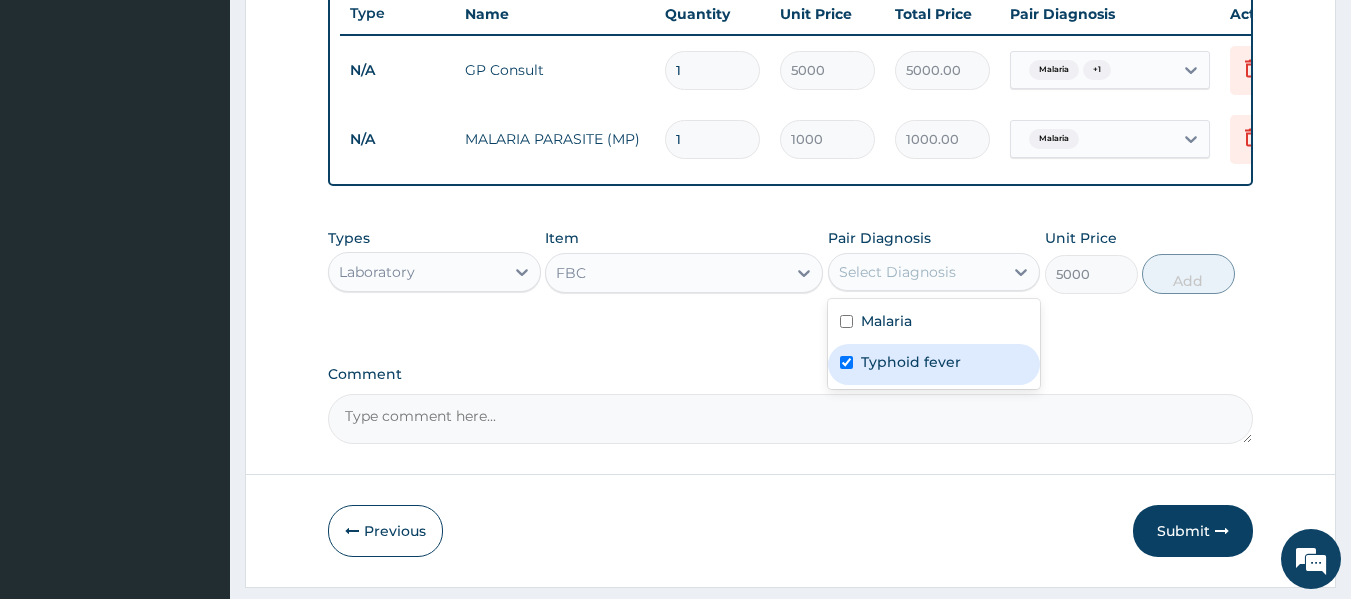 checkbox on "true" 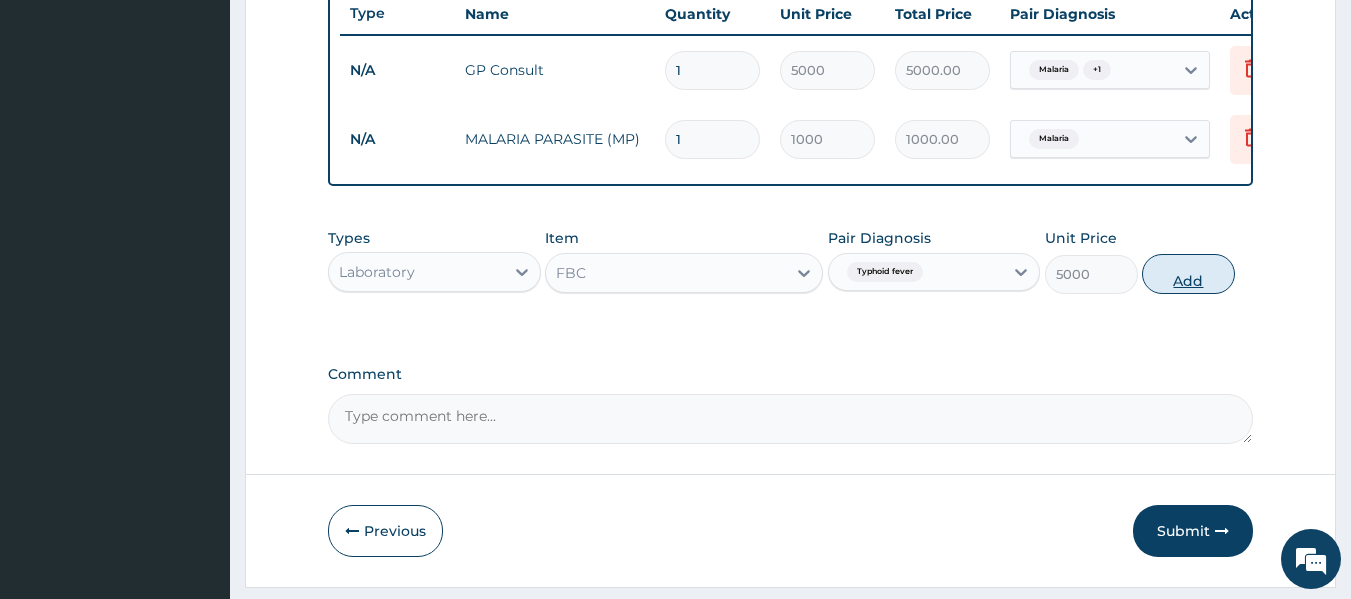 click on "Add" at bounding box center (1188, 274) 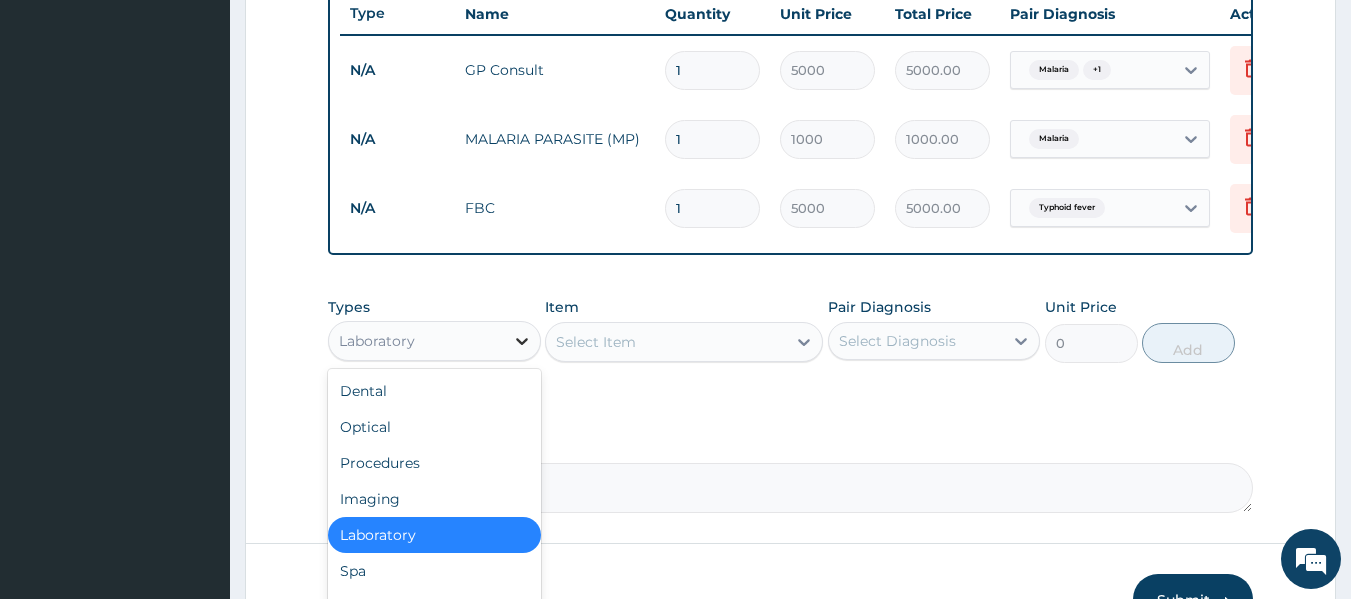 click 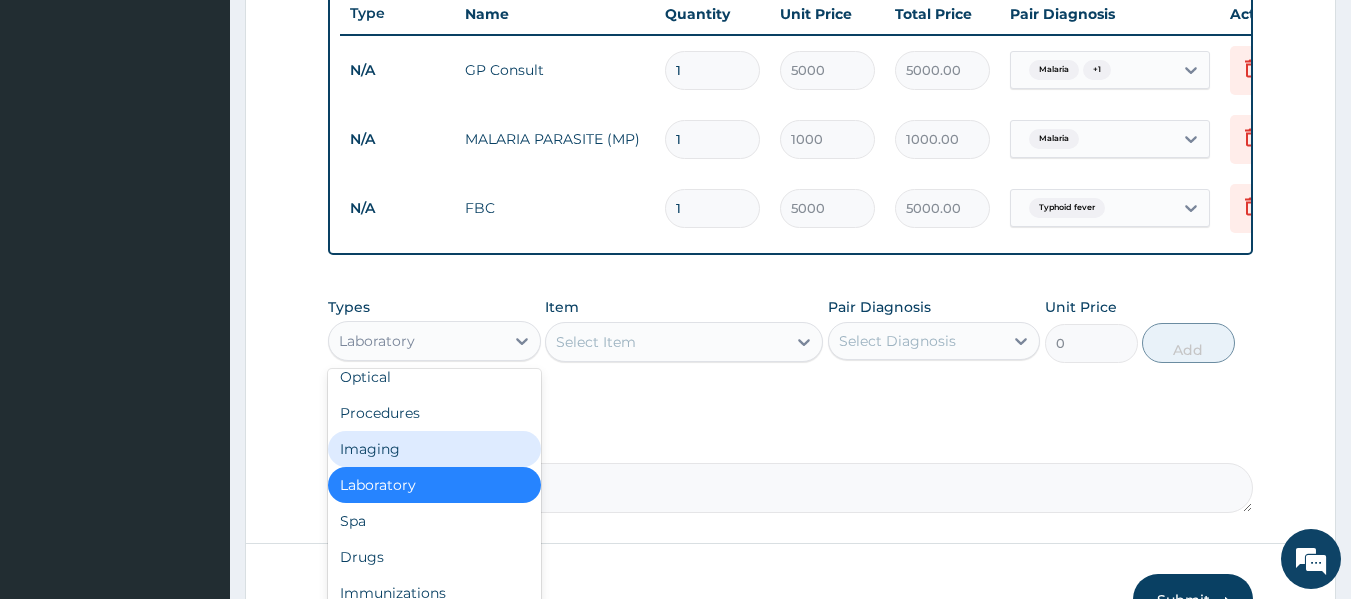 scroll, scrollTop: 68, scrollLeft: 0, axis: vertical 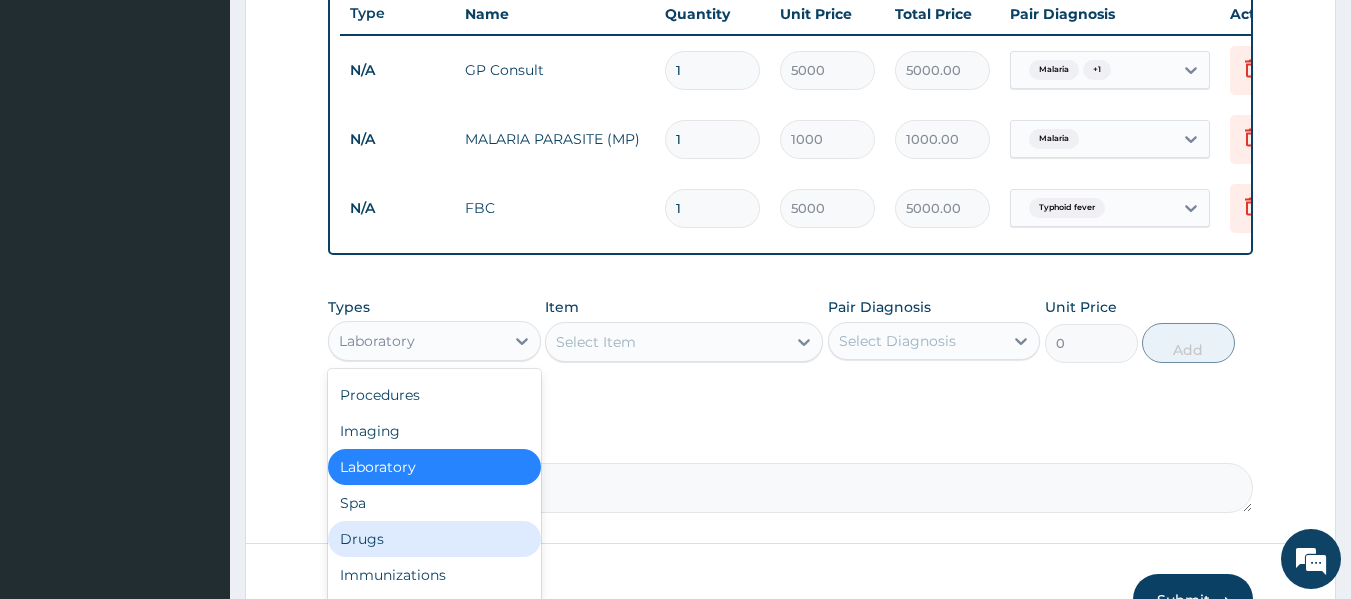 click on "Drugs" at bounding box center (434, 539) 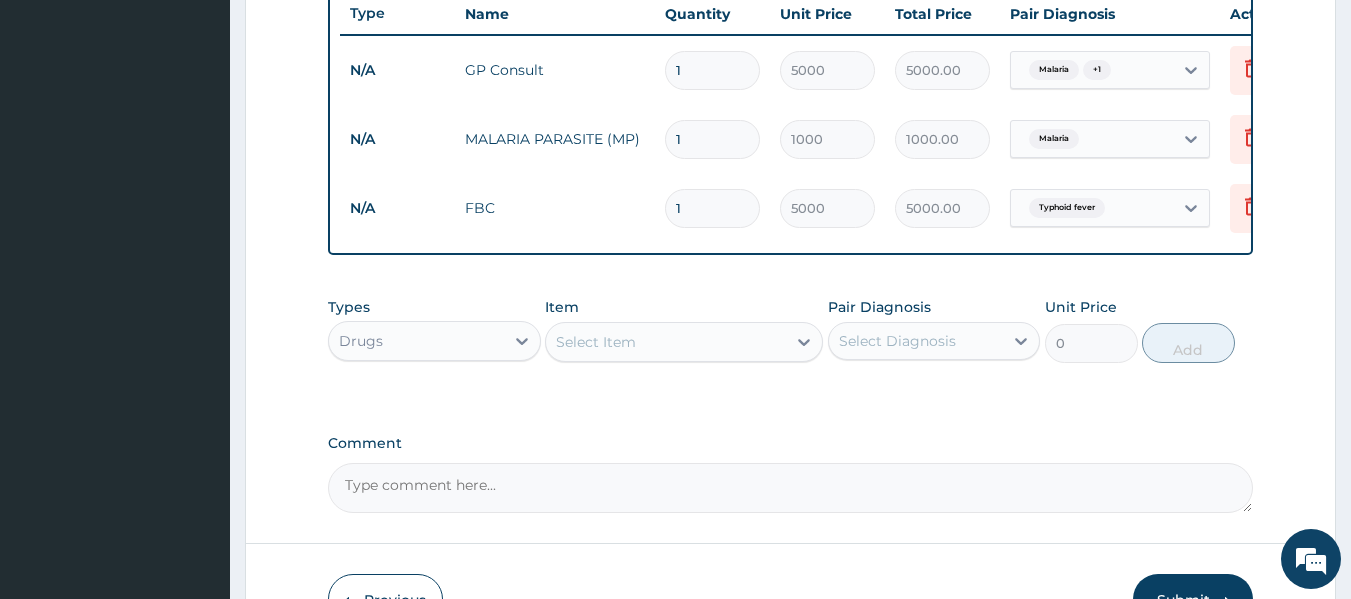 click on "Select Item" at bounding box center [666, 342] 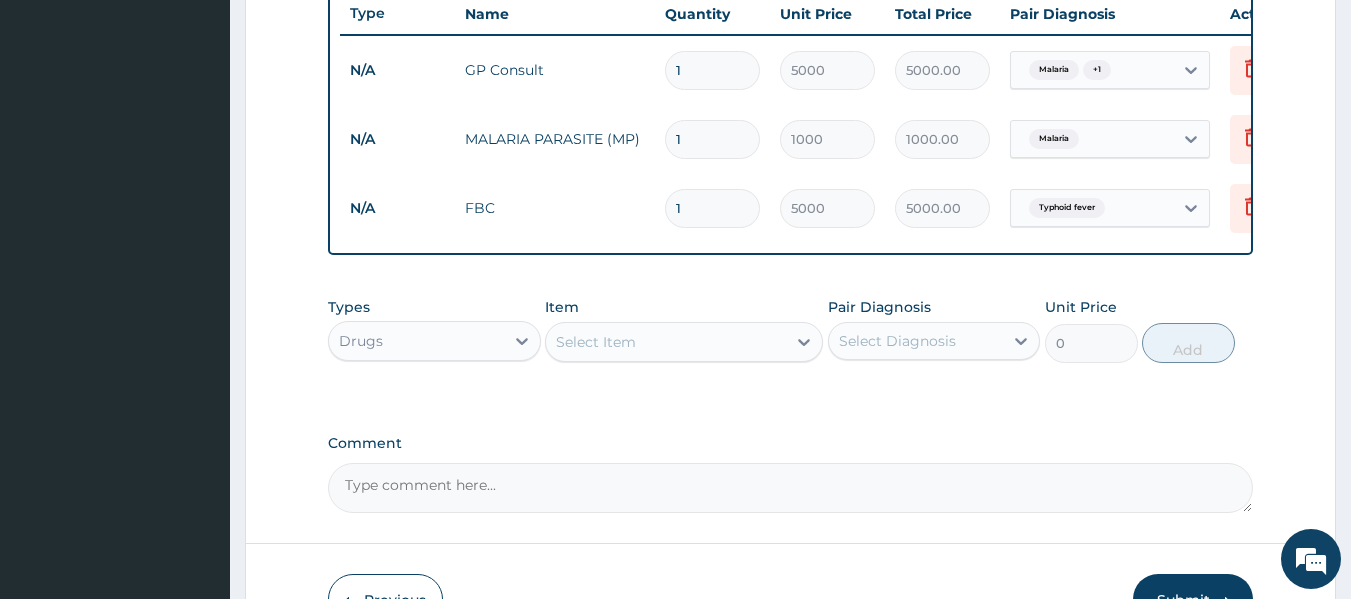 click on "Select Item" at bounding box center (666, 342) 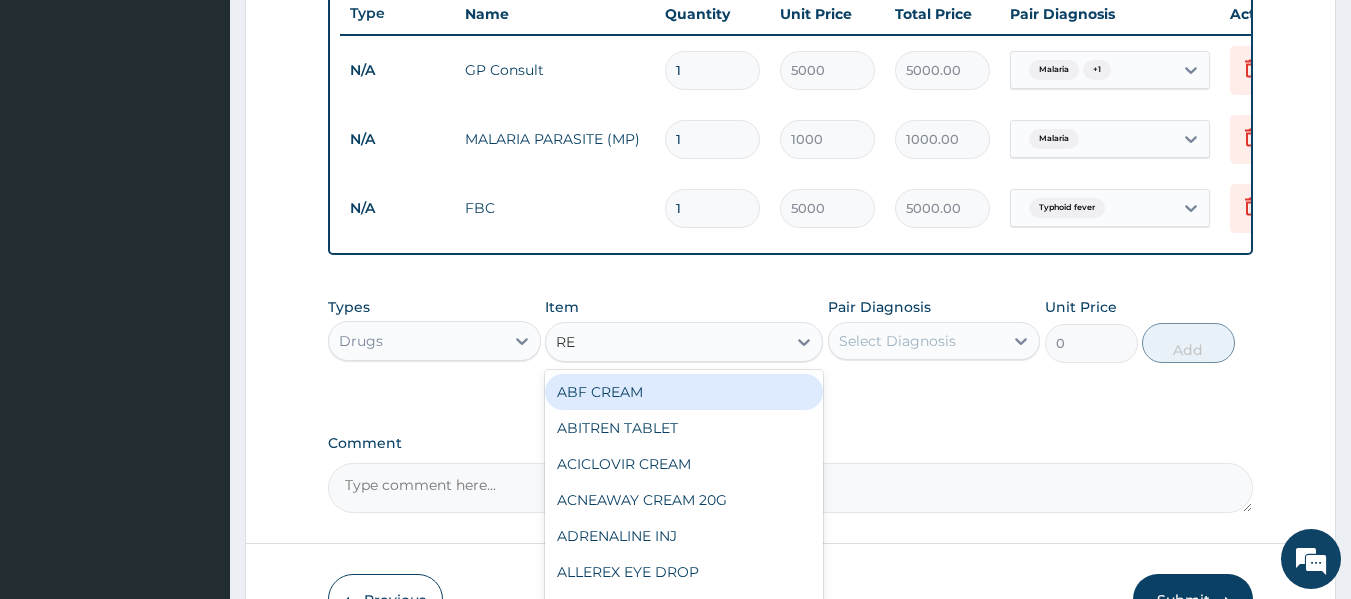 type on "R" 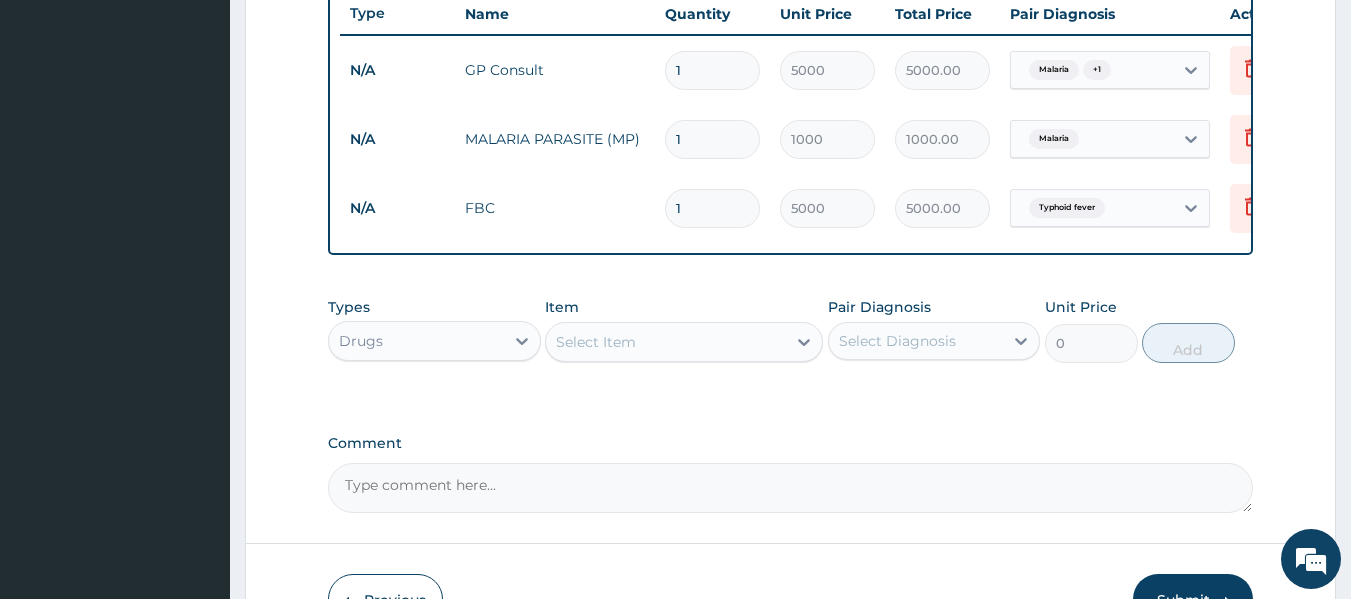 click on "PA Code / Prescription Code Enter Code(Secondary Care Only) Encounter Date [DATE] Important Notice Please enter PA codes before entering items that are not attached to a PA code   All diagnoses entered must be linked to a claim item. Diagnosis & Claim Items that are visible but inactive cannot be edited because they were imported from an already approved PA code. Diagnosis Malaria Query Typhoid fever Query NB: All diagnosis must be linked to a claim item Claim Items Type Name Quantity Unit Price Total Price Pair Diagnosis Actions N/A GP Consult 1 5000 5000.00 Malaria  + 1 Delete N/A MALARIA PARASITE (MP) 1 1000 1000.00 Malaria Delete N/A FBC 1 5000 5000.00 Typhoid fever Delete Types Drugs Item Select Item Pair Diagnosis Select Diagnosis Unit Price 0 Add Comment" at bounding box center (791, -29) 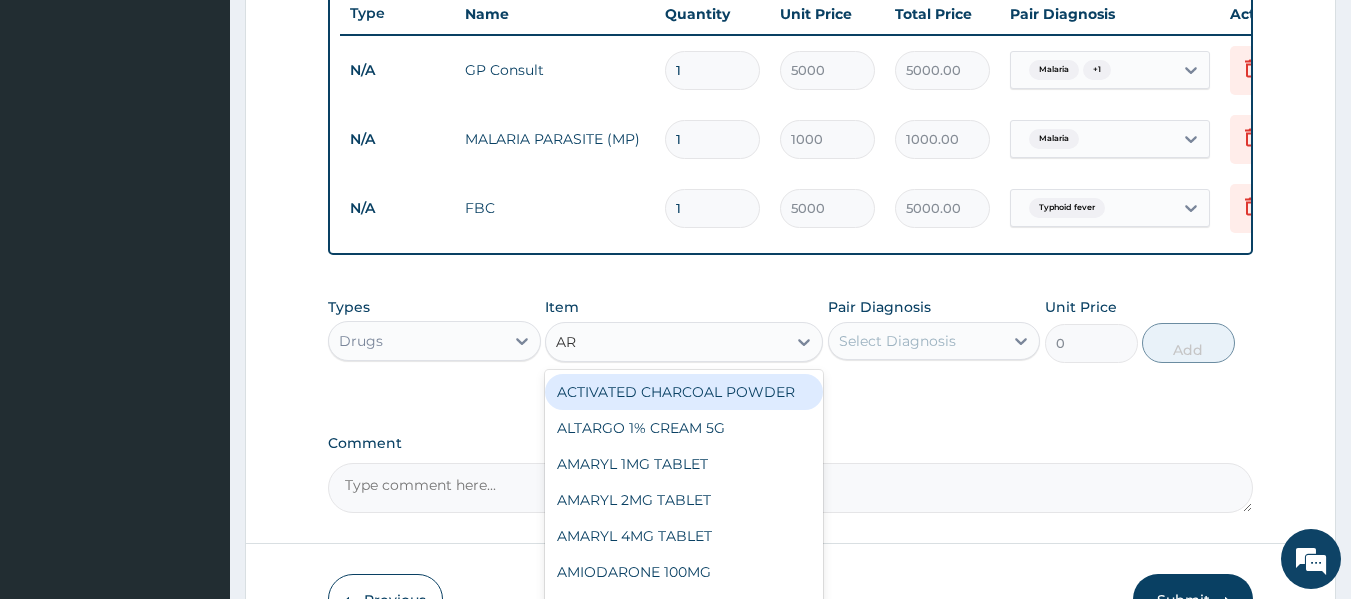 type on "ART" 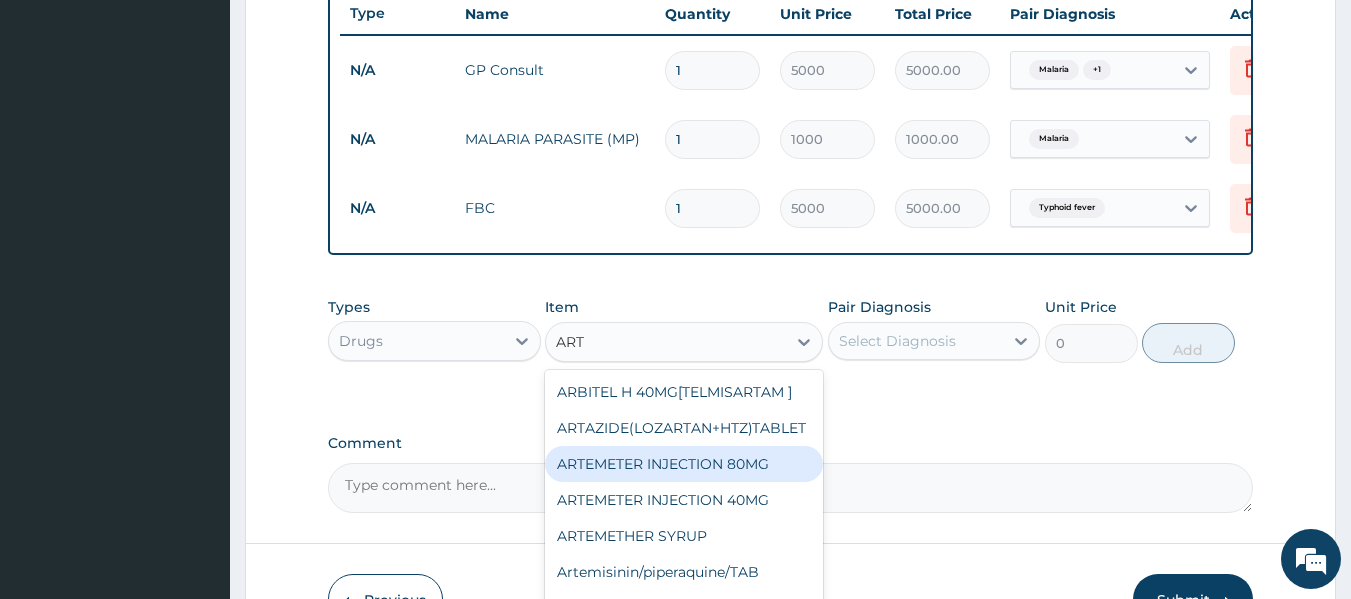 click on "ARTEMETER INJECTION  80MG" at bounding box center (684, 464) 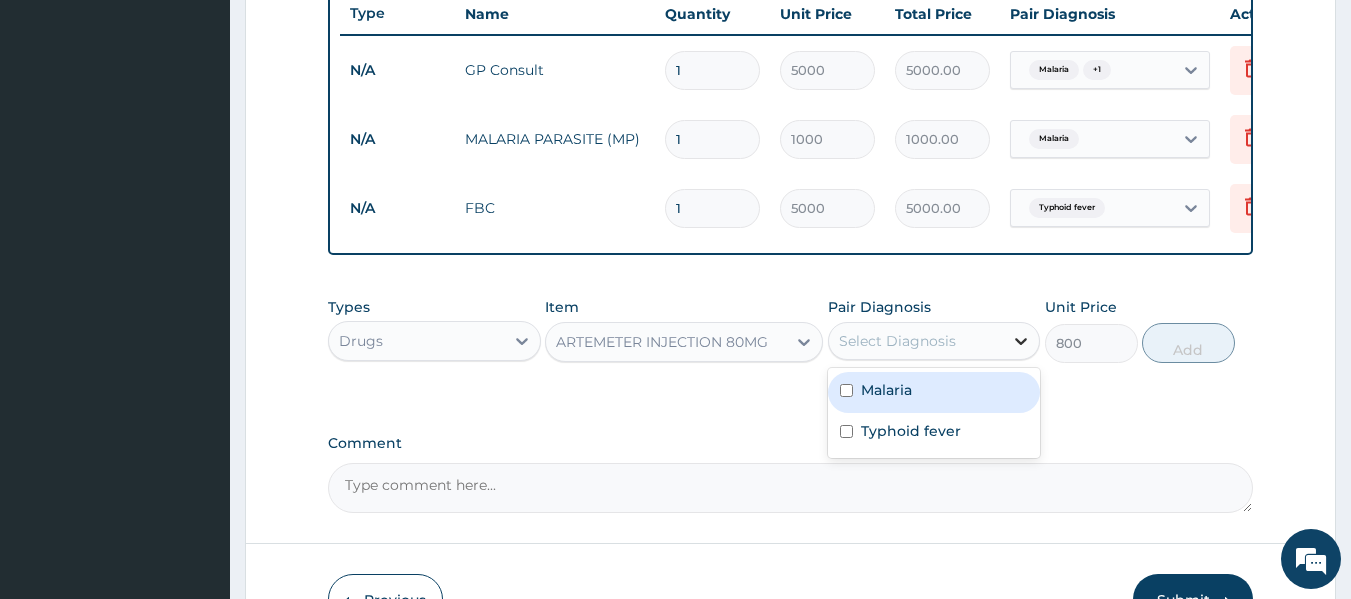 click at bounding box center [1021, 341] 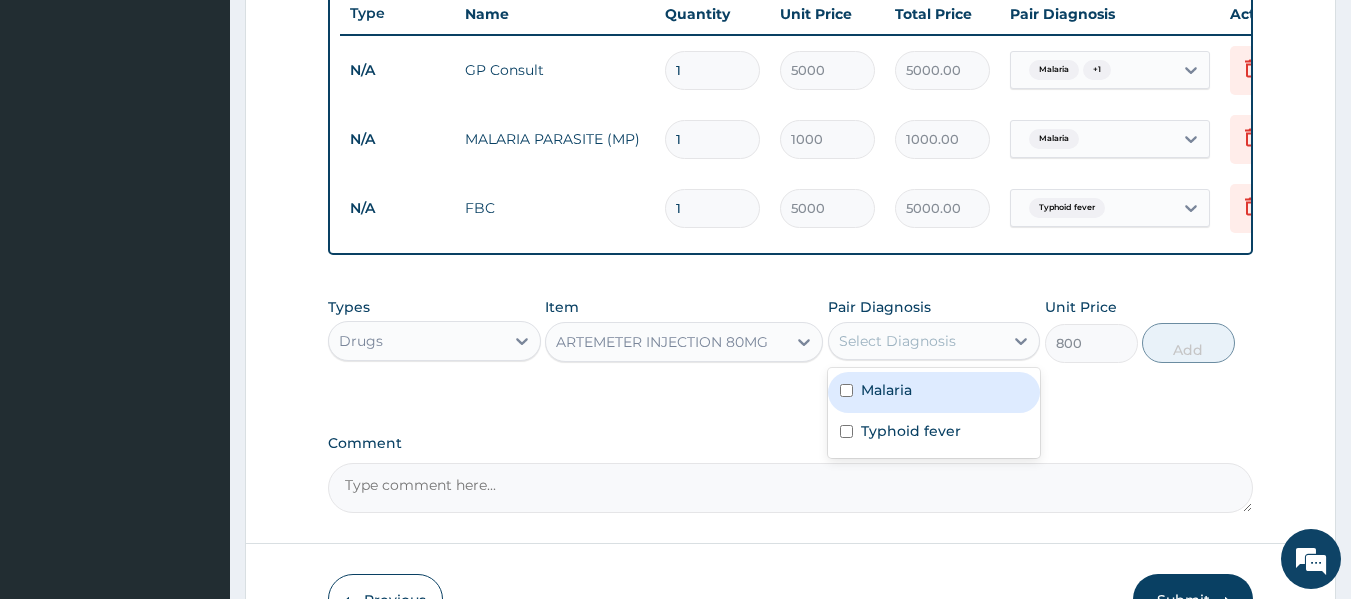 click on "Malaria" at bounding box center (934, 392) 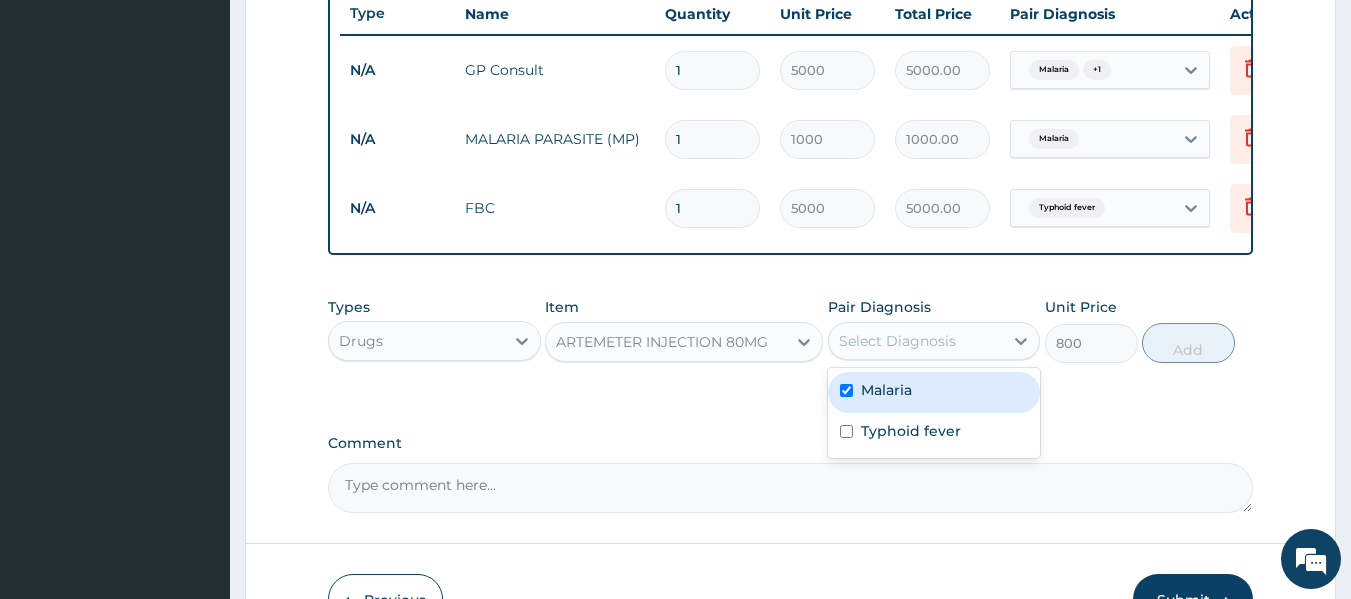 checkbox on "true" 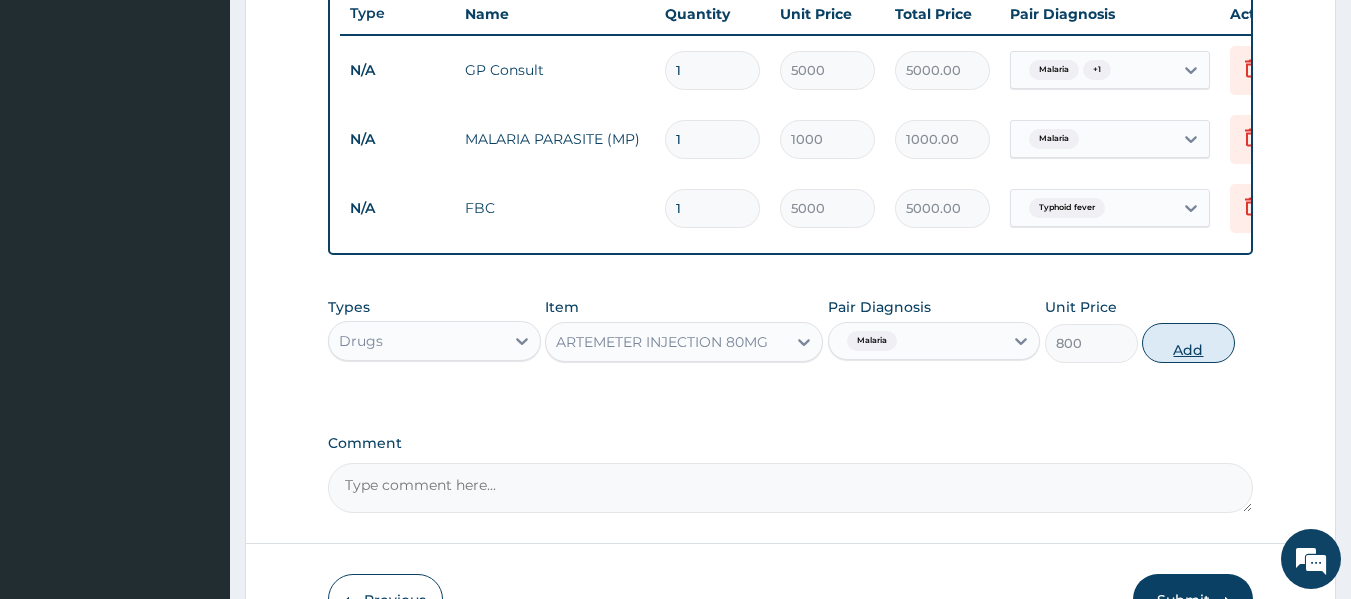 click on "Add" at bounding box center (1188, 343) 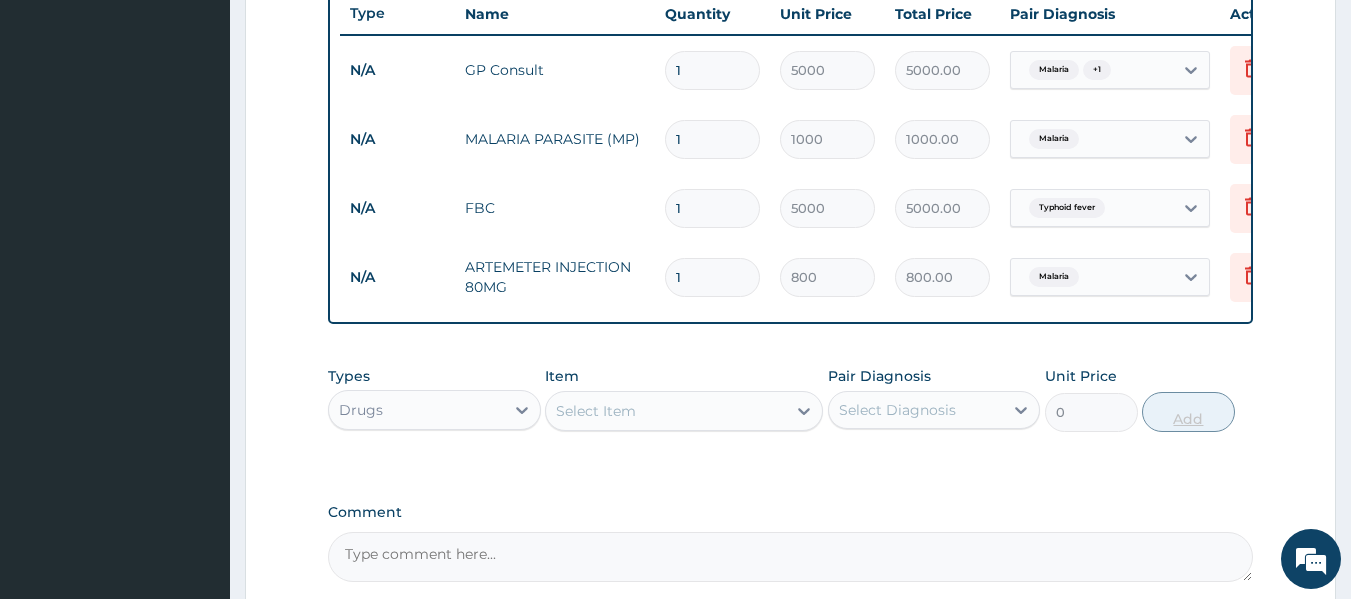 type 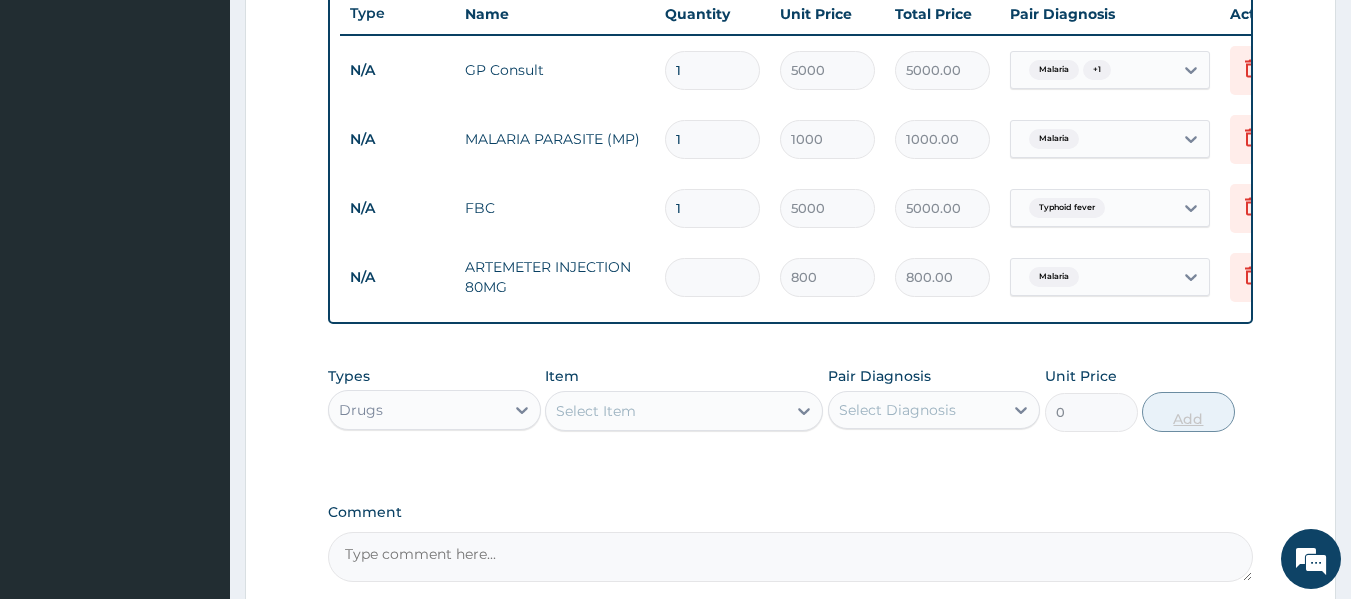 type on "0.00" 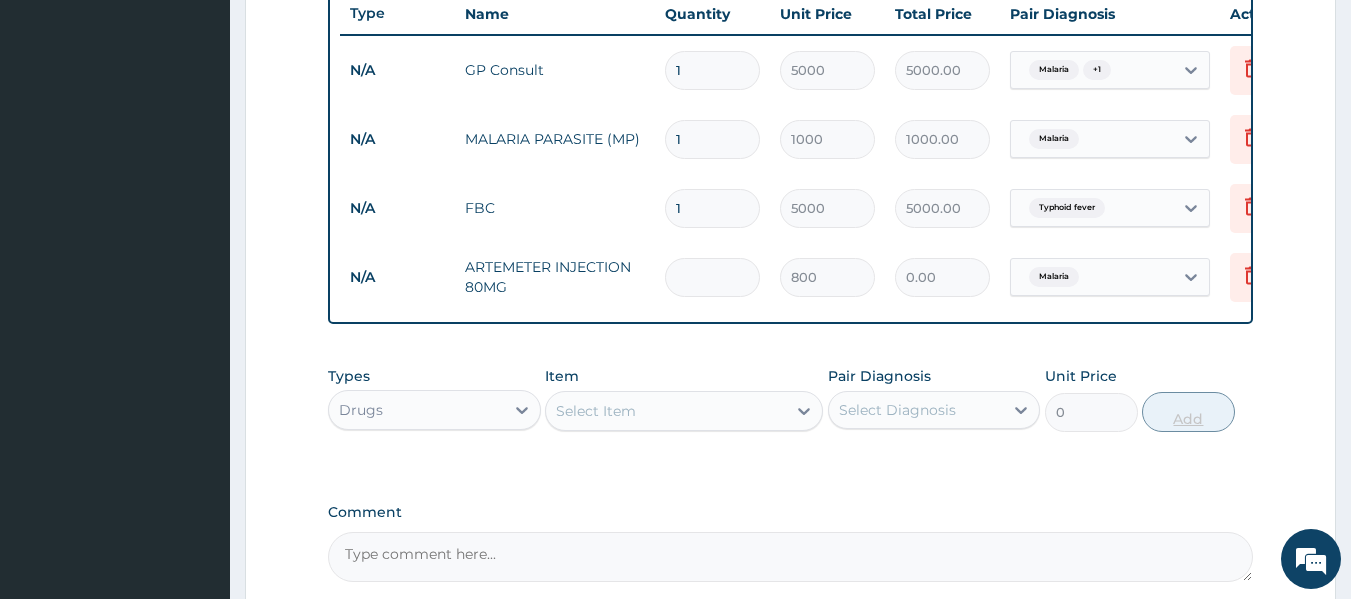type on "2" 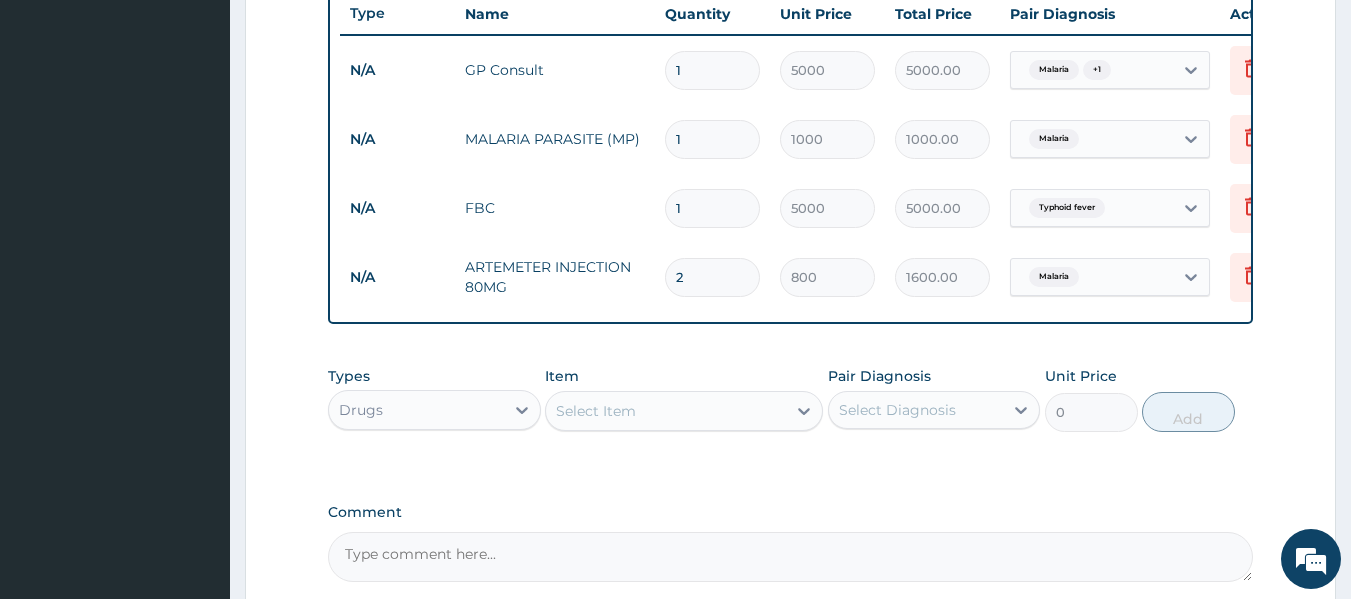 type on "2" 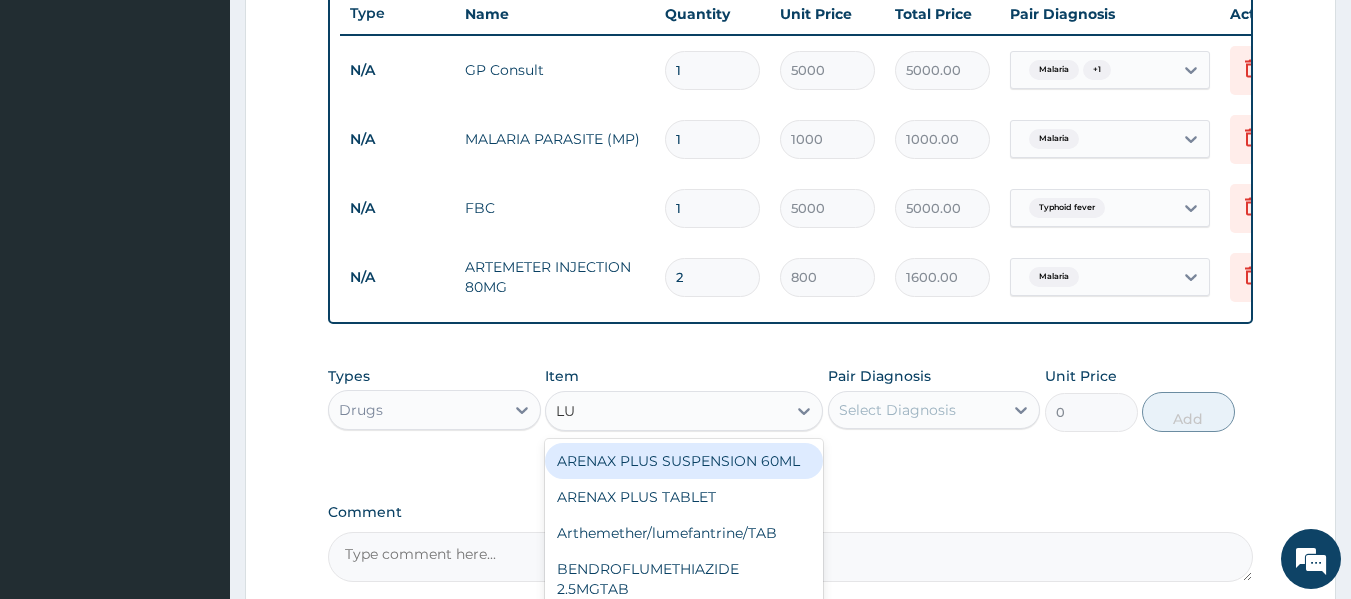 type on "LUM" 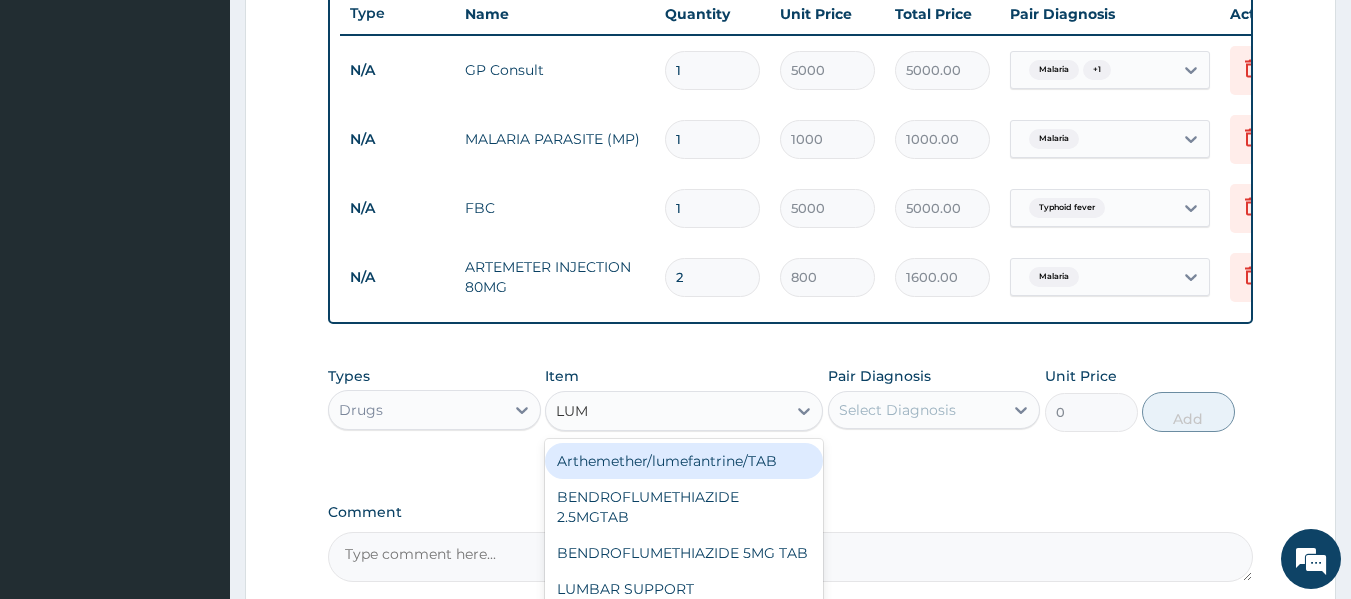 click on "Arthemether/lumefantrine/TAB" at bounding box center [684, 461] 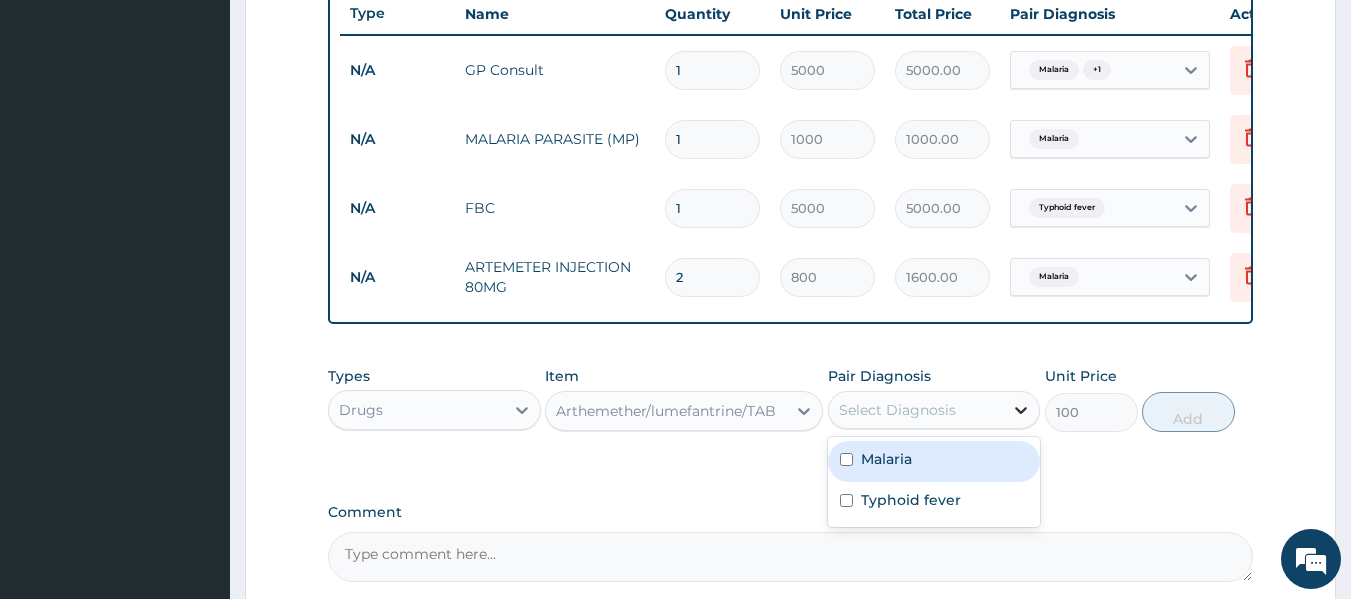 click at bounding box center [1021, 410] 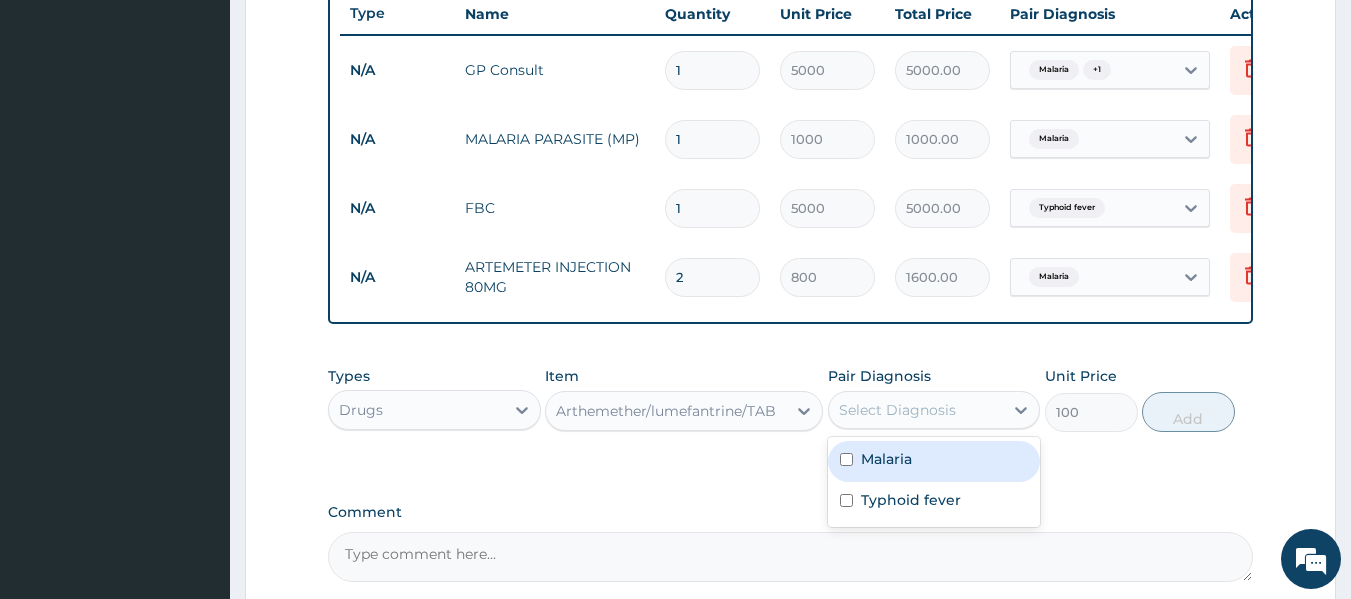 click on "Malaria" at bounding box center (934, 461) 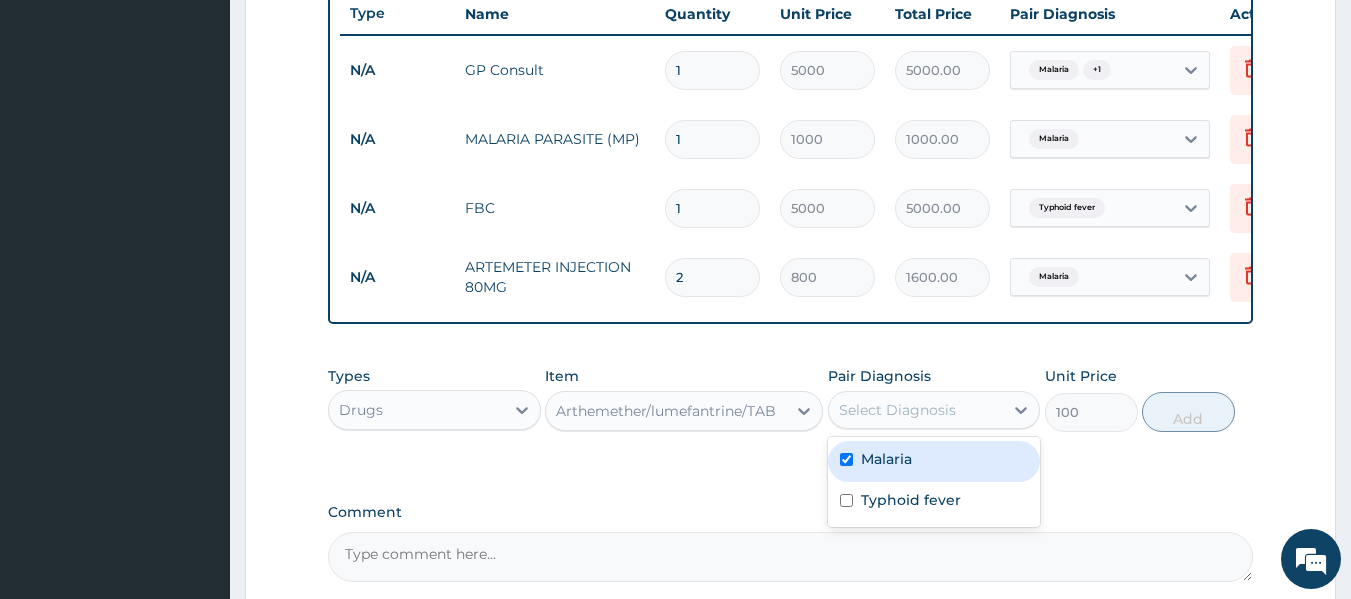 checkbox on "true" 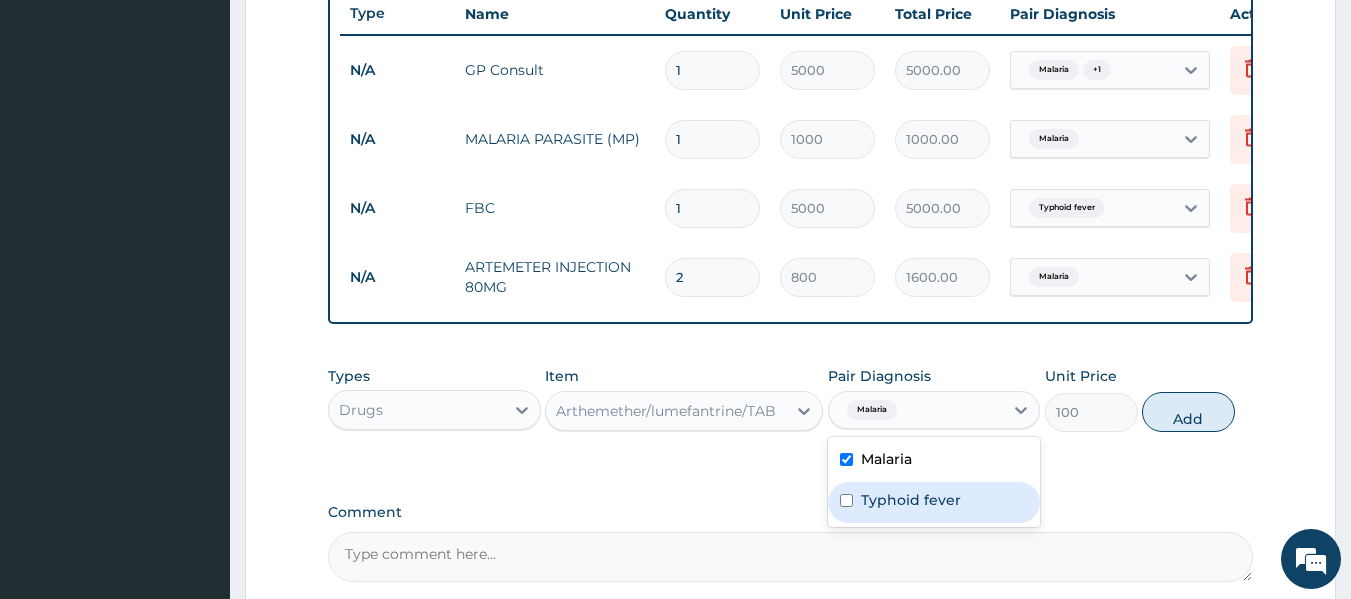 click at bounding box center (846, 500) 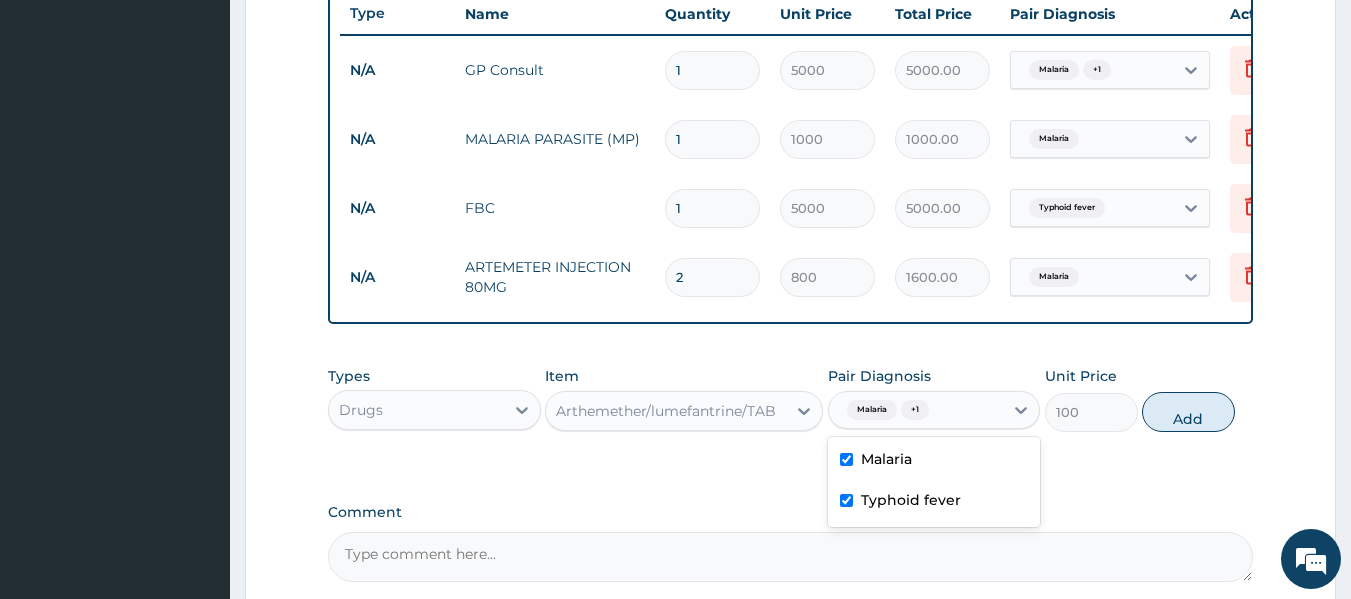 click at bounding box center (846, 500) 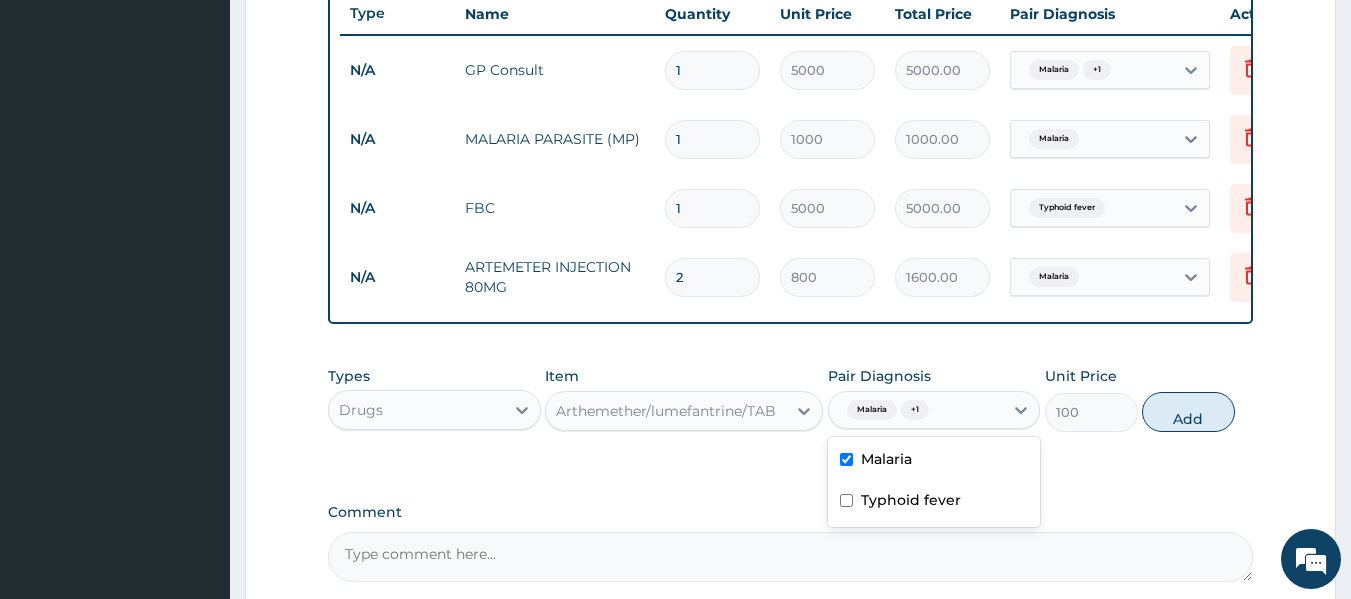 checkbox on "false" 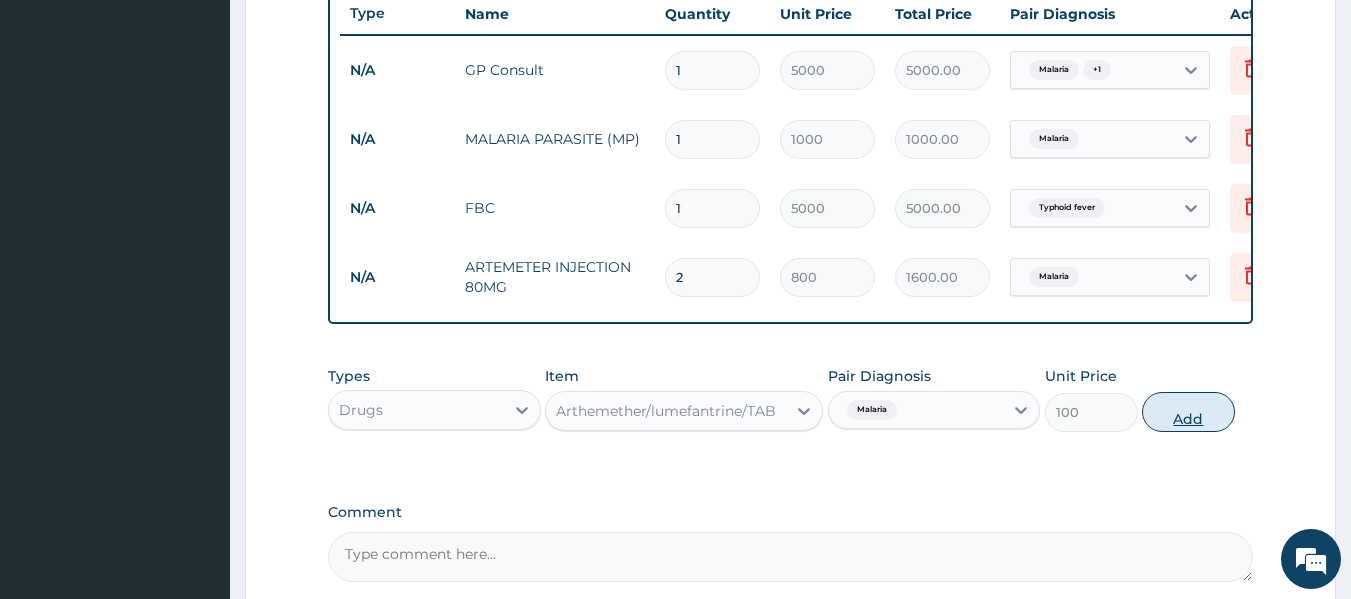 click on "Add" at bounding box center [1188, 412] 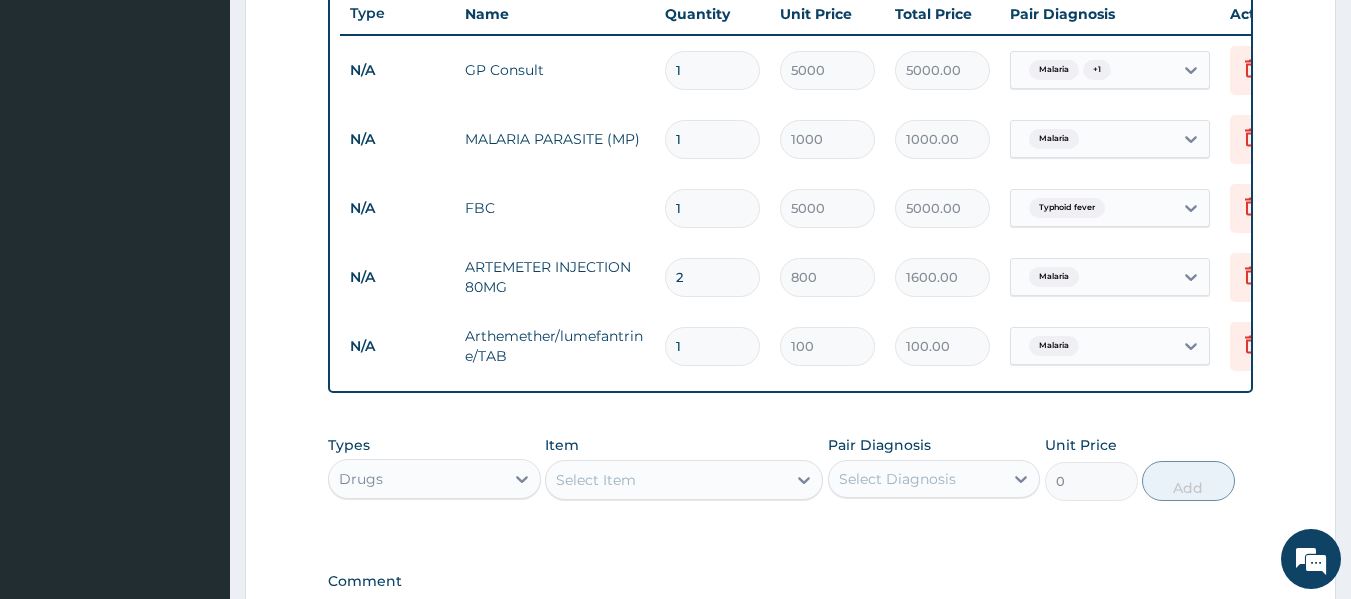 type 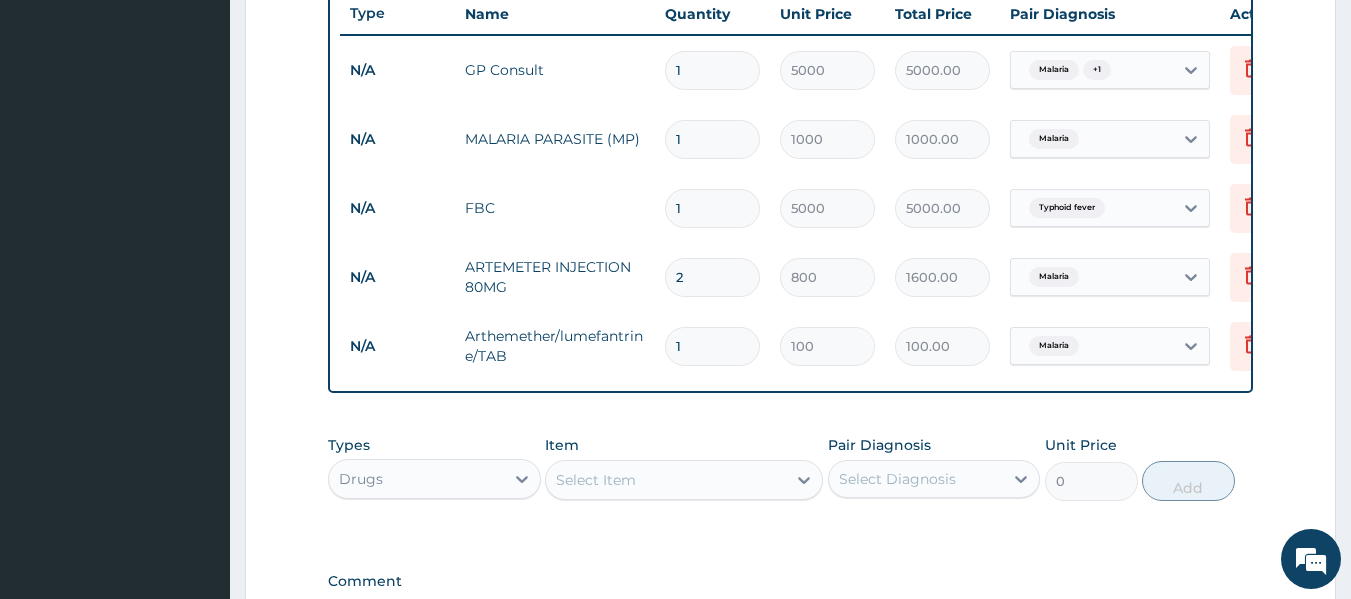 type on "0.00" 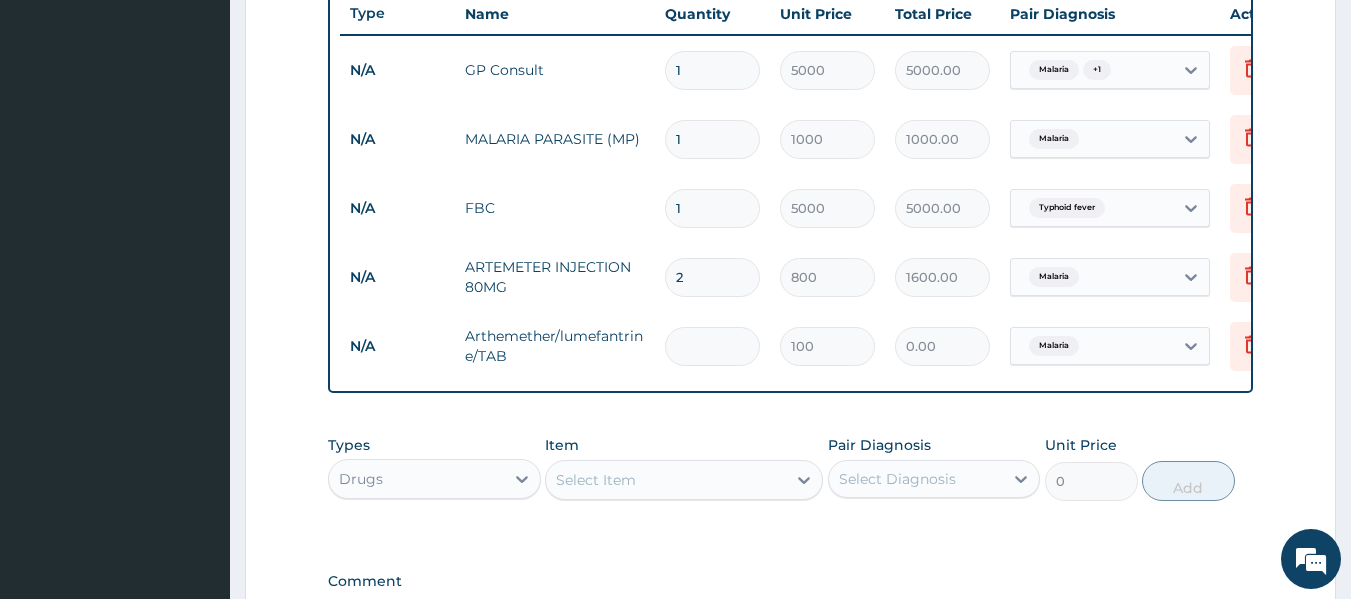 type on "2" 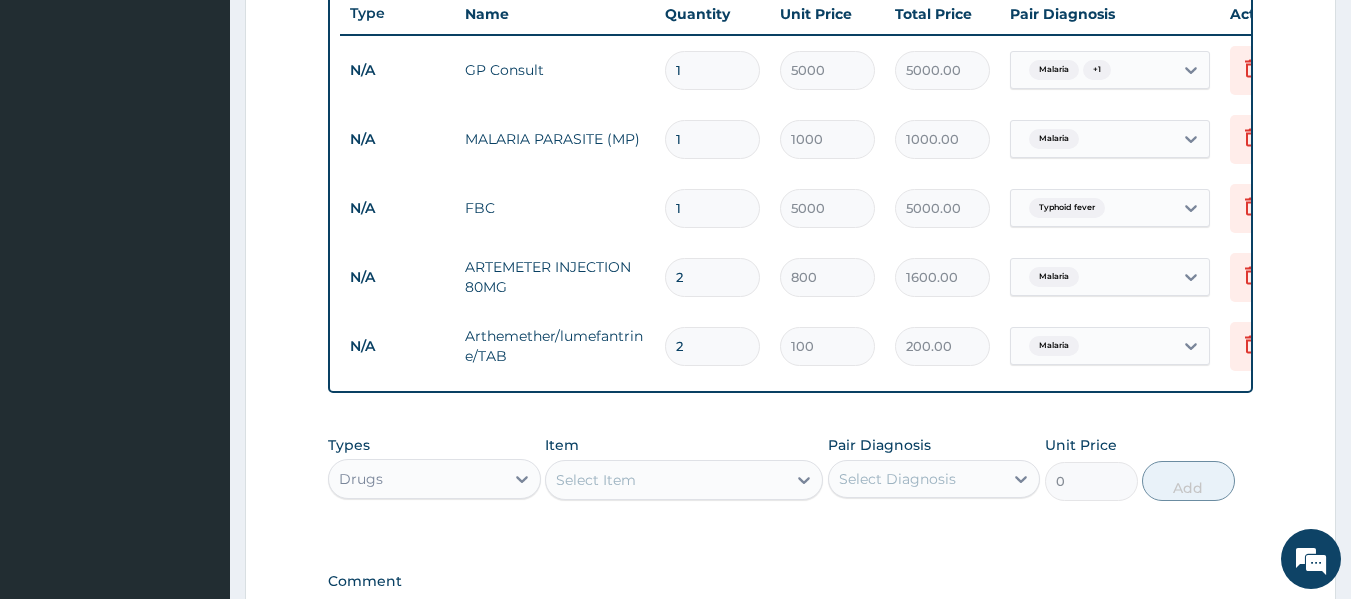 type on "24" 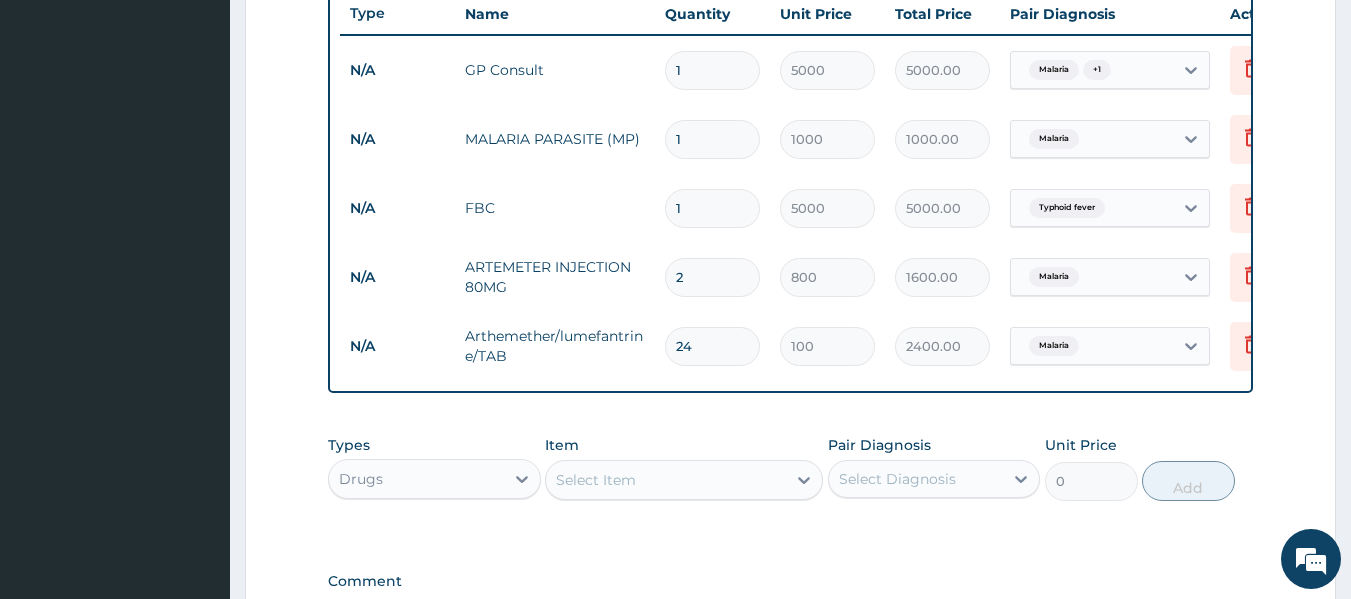 type on "24" 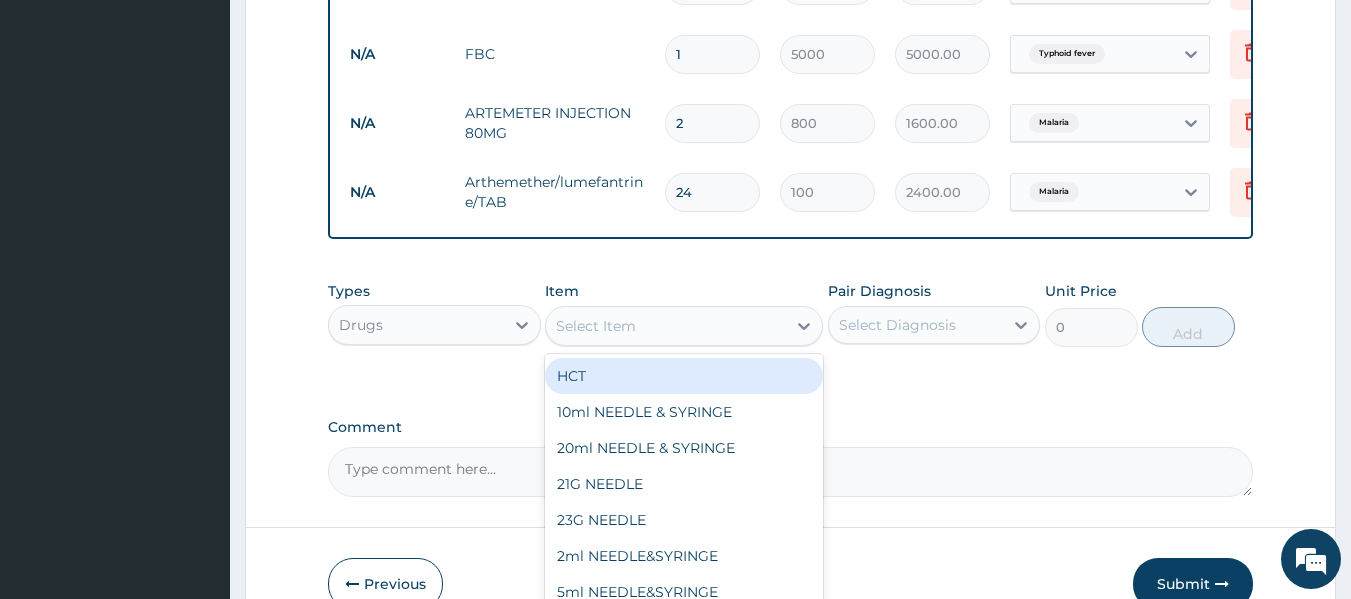 scroll, scrollTop: 928, scrollLeft: 0, axis: vertical 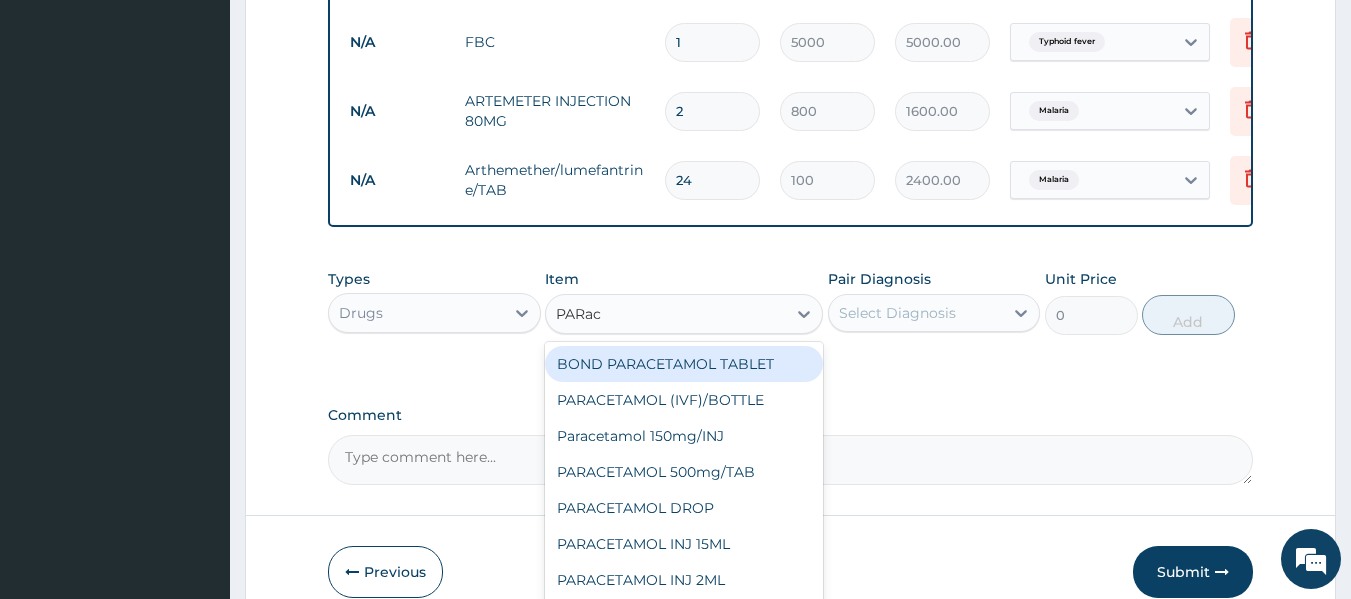 type on "PARace" 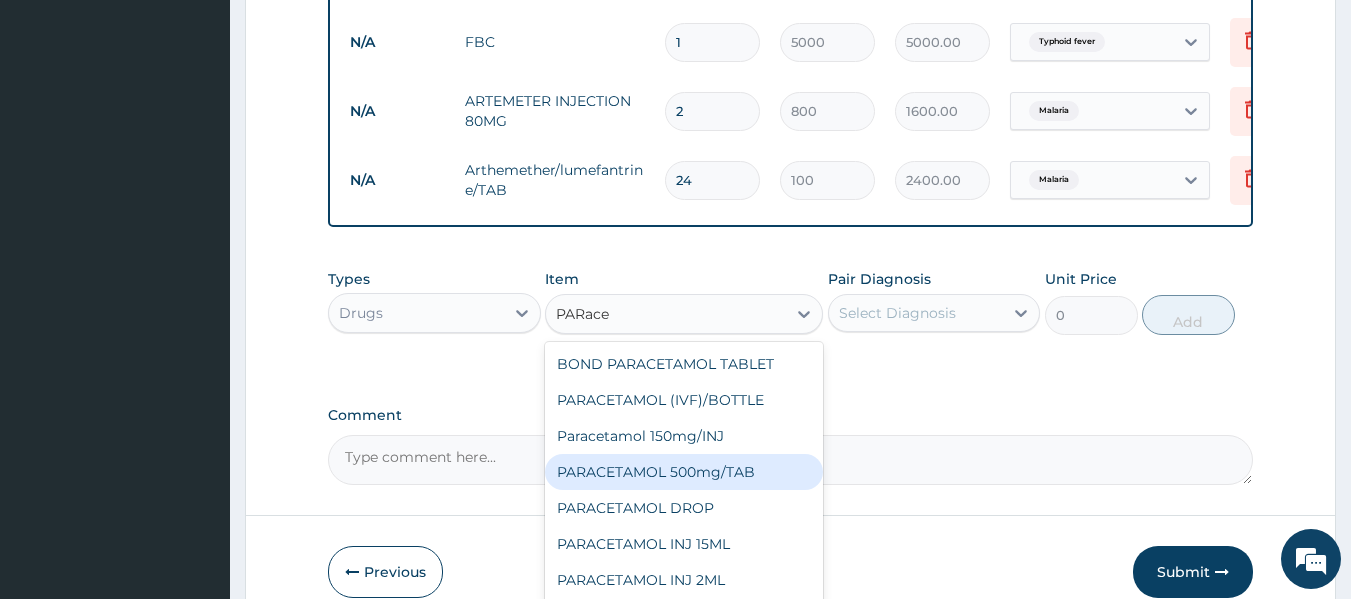 click on "PARACETAMOL 500mg/TAB" at bounding box center (684, 472) 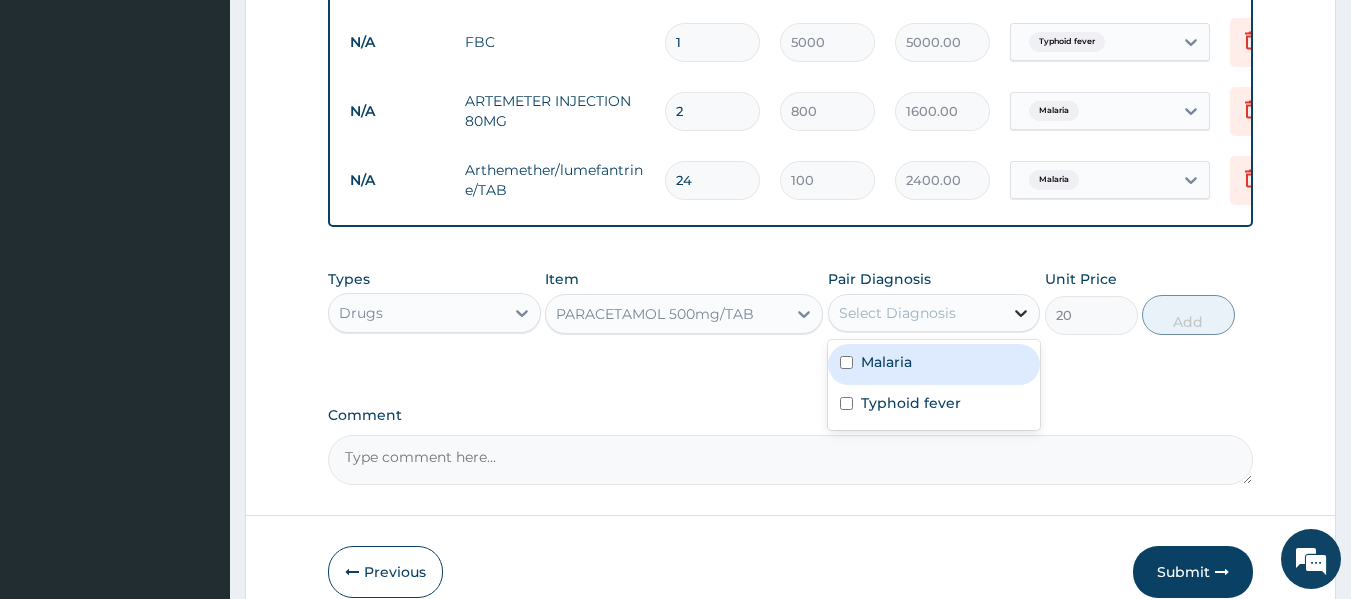 click at bounding box center (1021, 313) 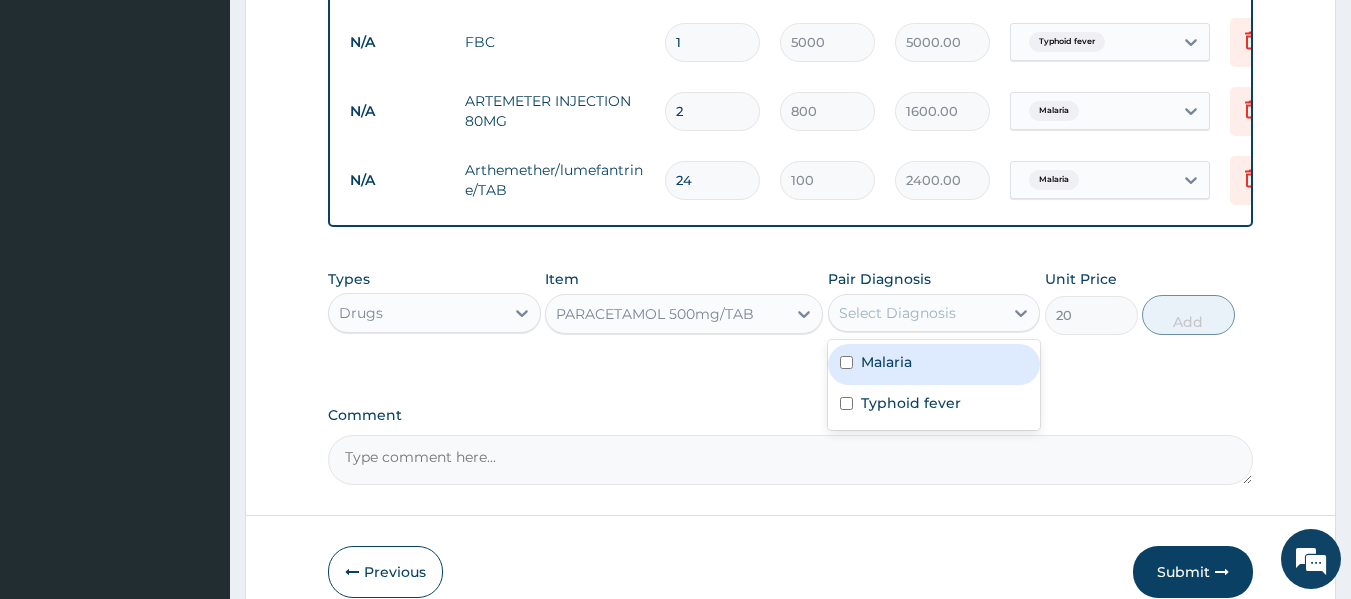 click on "Malaria" at bounding box center (934, 364) 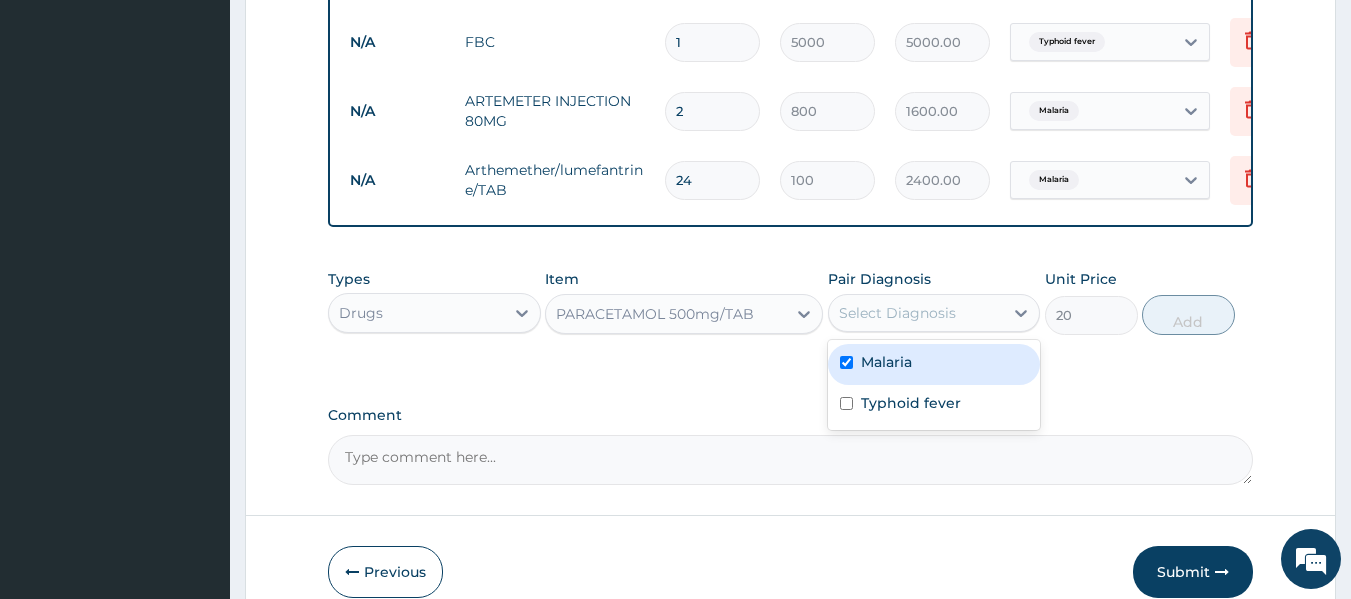 checkbox on "true" 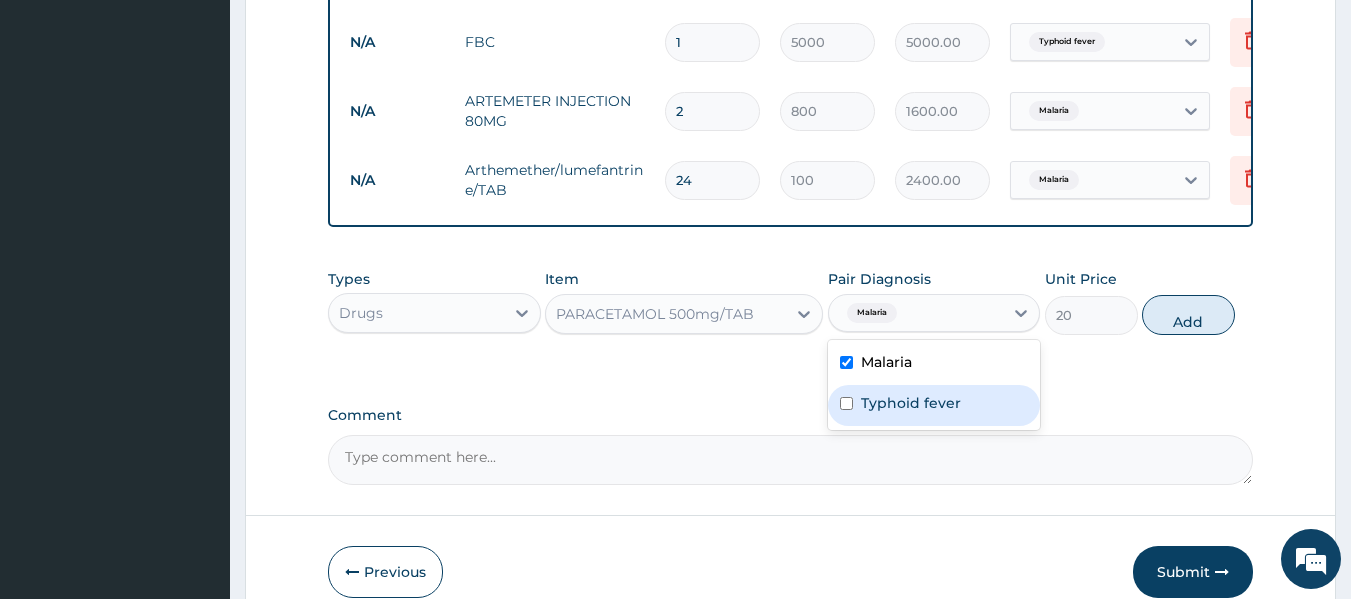 click on "Typhoid fever" at bounding box center (934, 405) 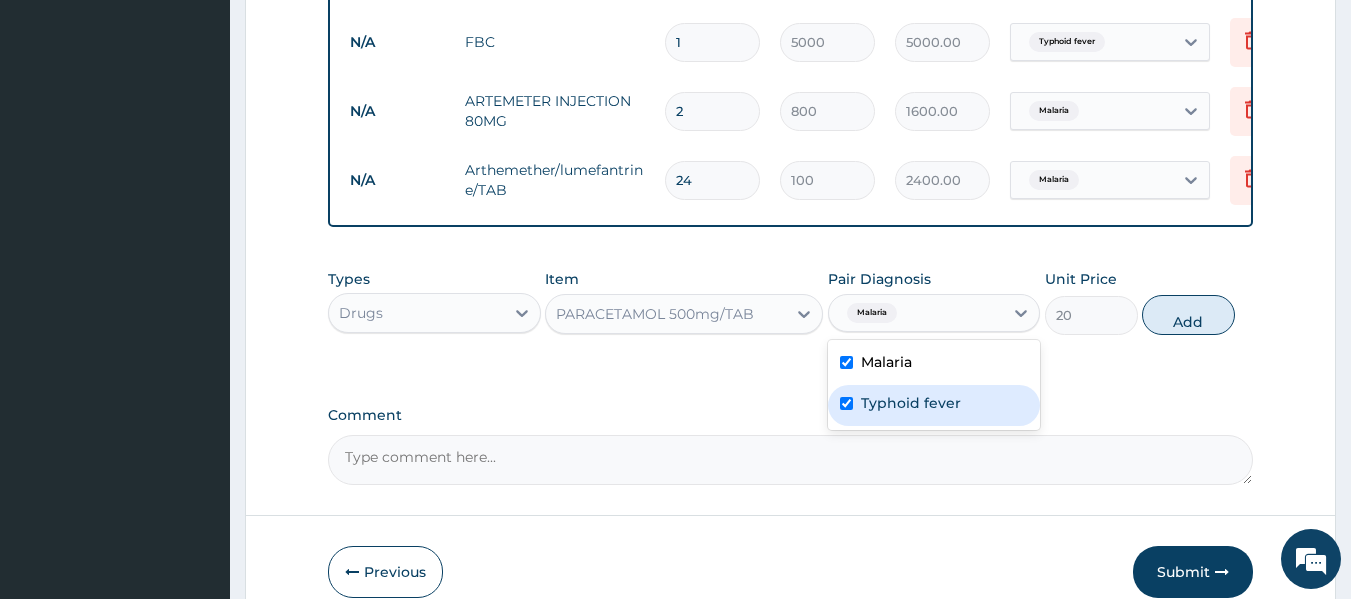 checkbox on "true" 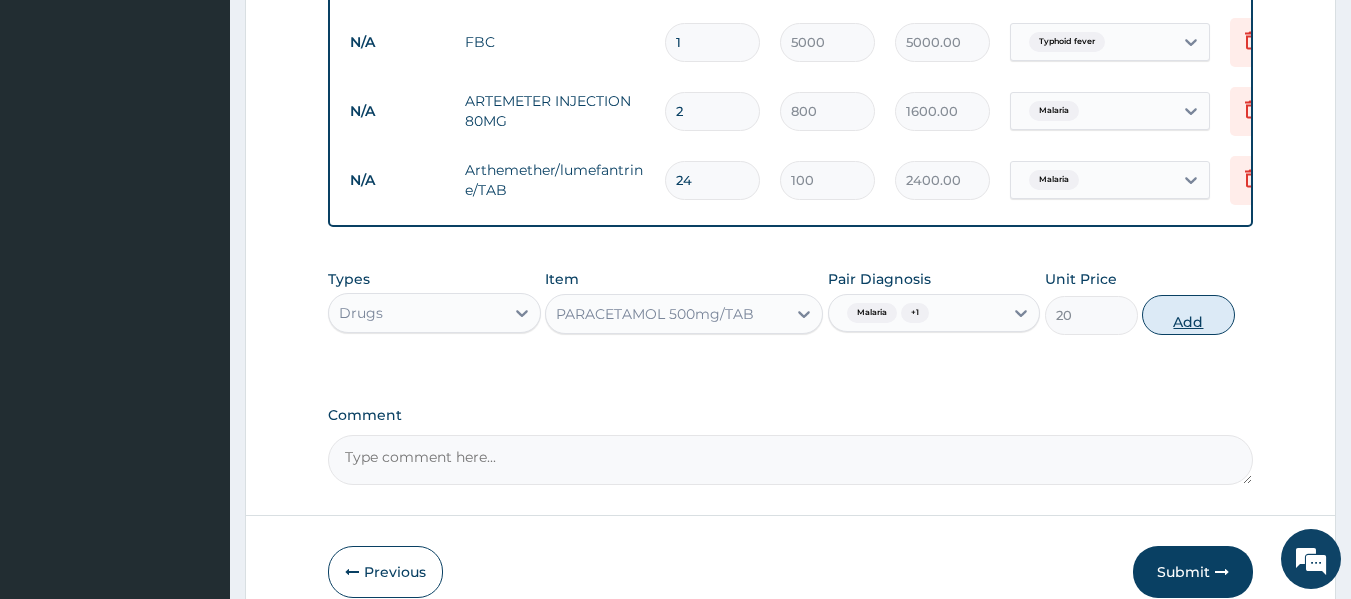click on "Add" at bounding box center (1188, 315) 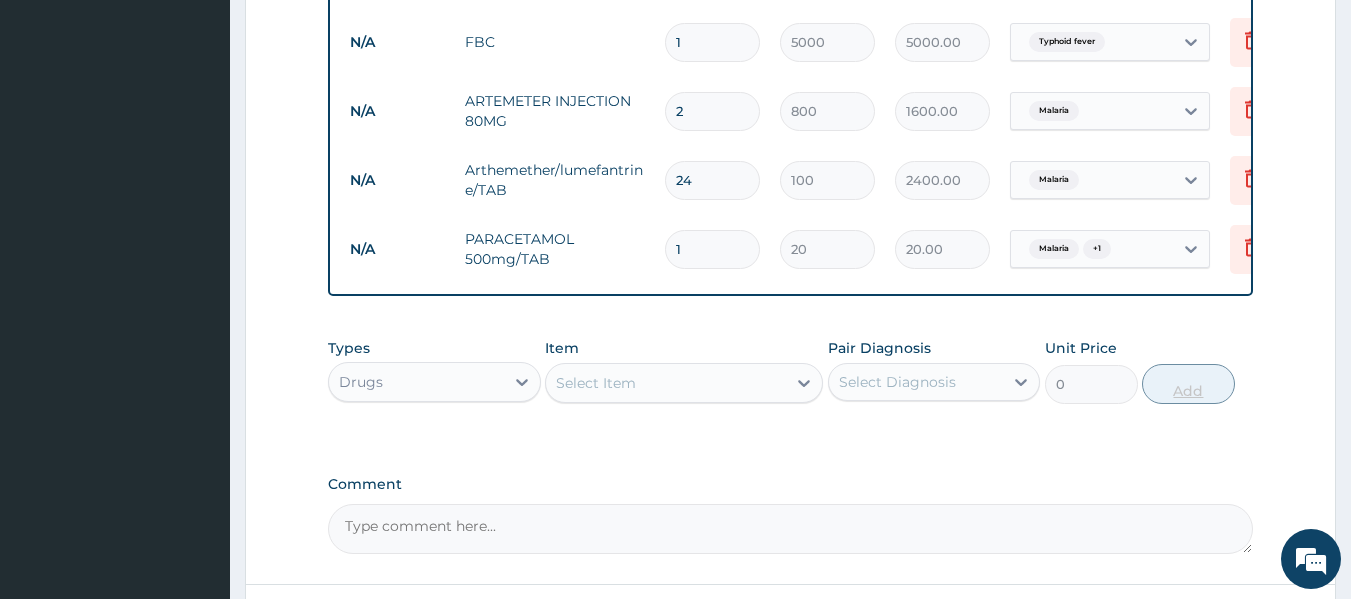type on "18" 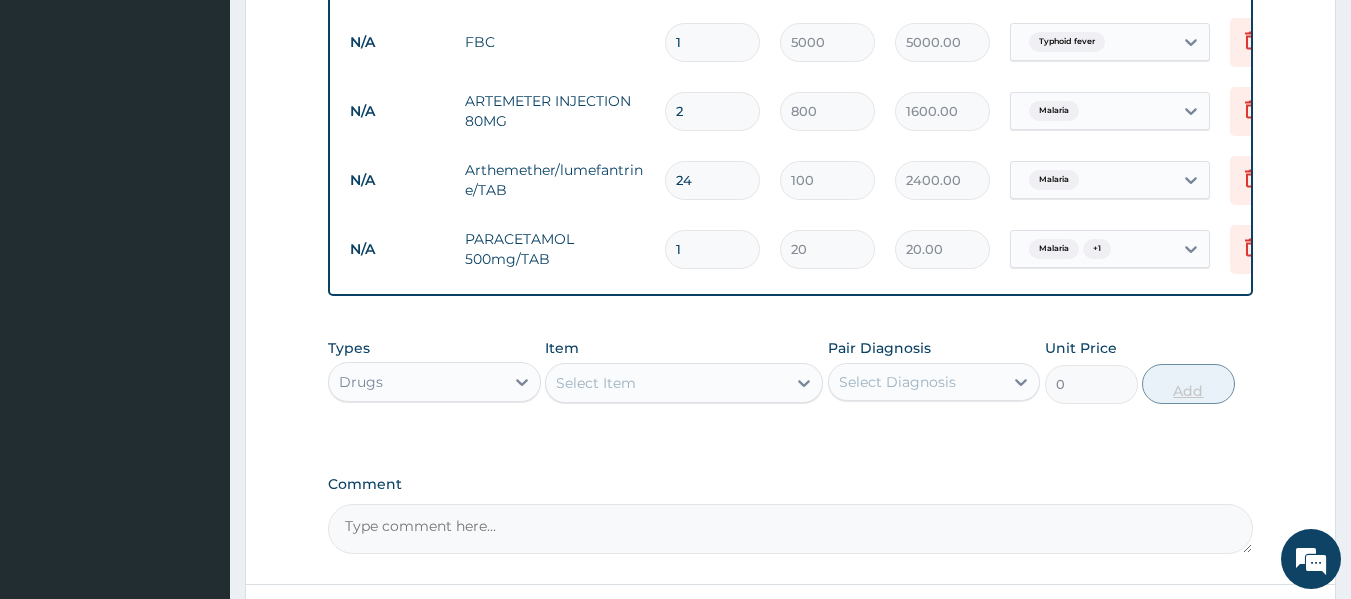 type on "360.00" 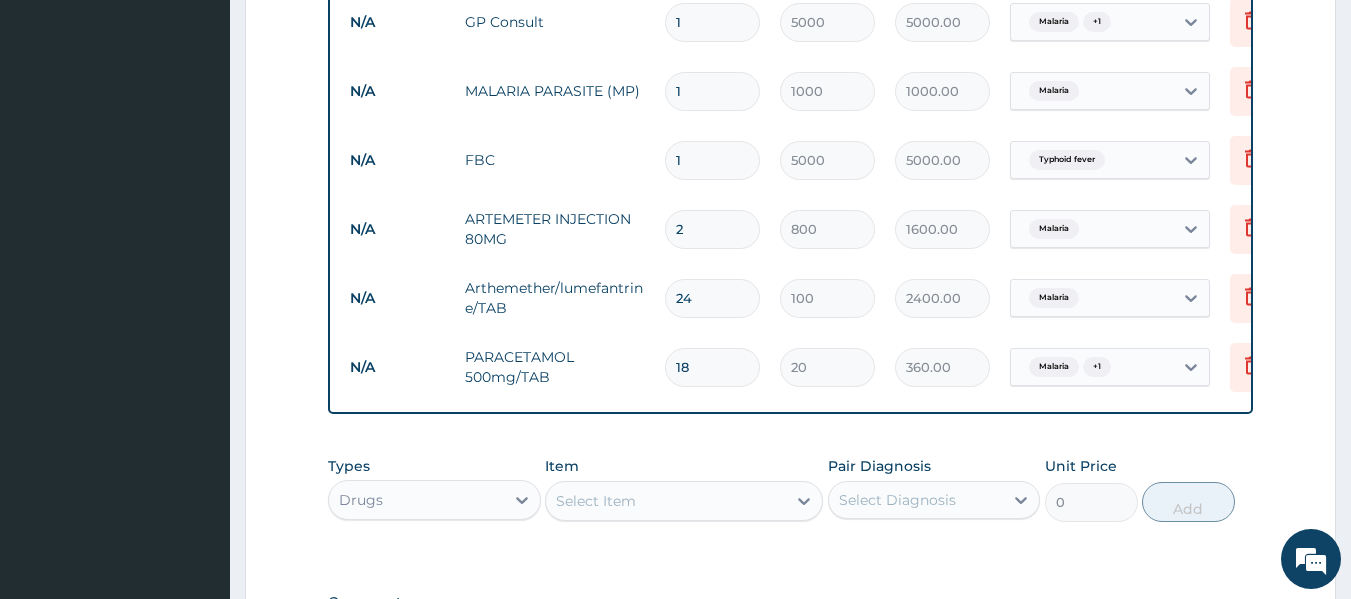 scroll, scrollTop: 813, scrollLeft: 0, axis: vertical 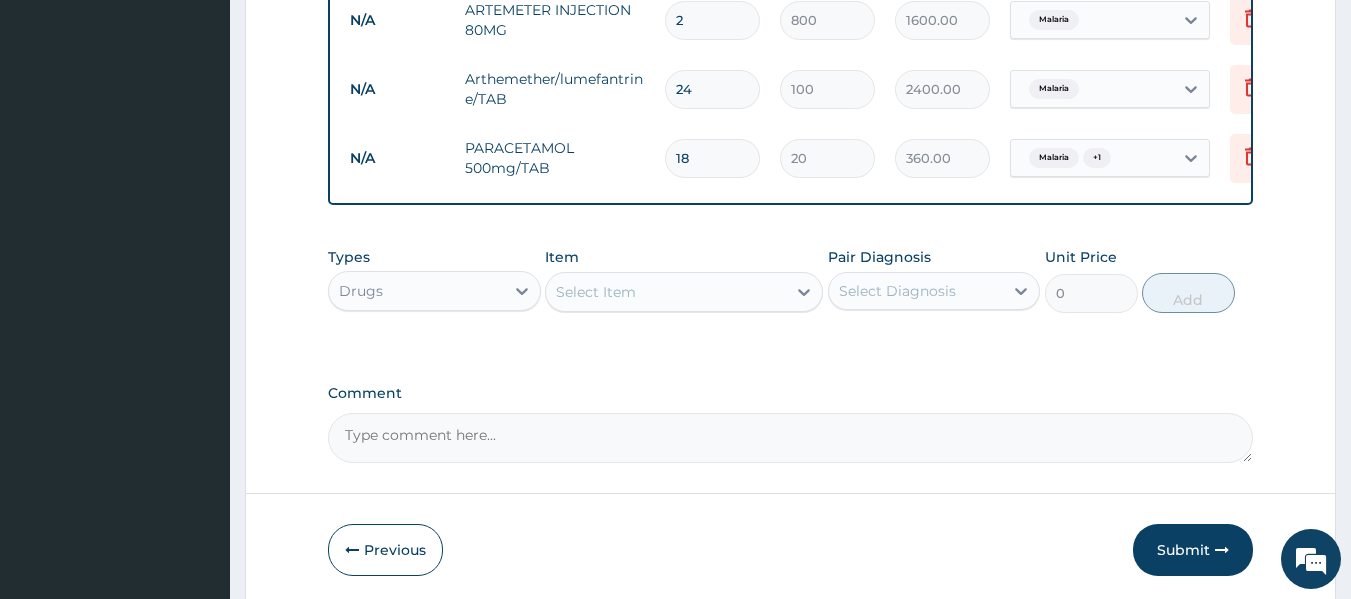 type on "18" 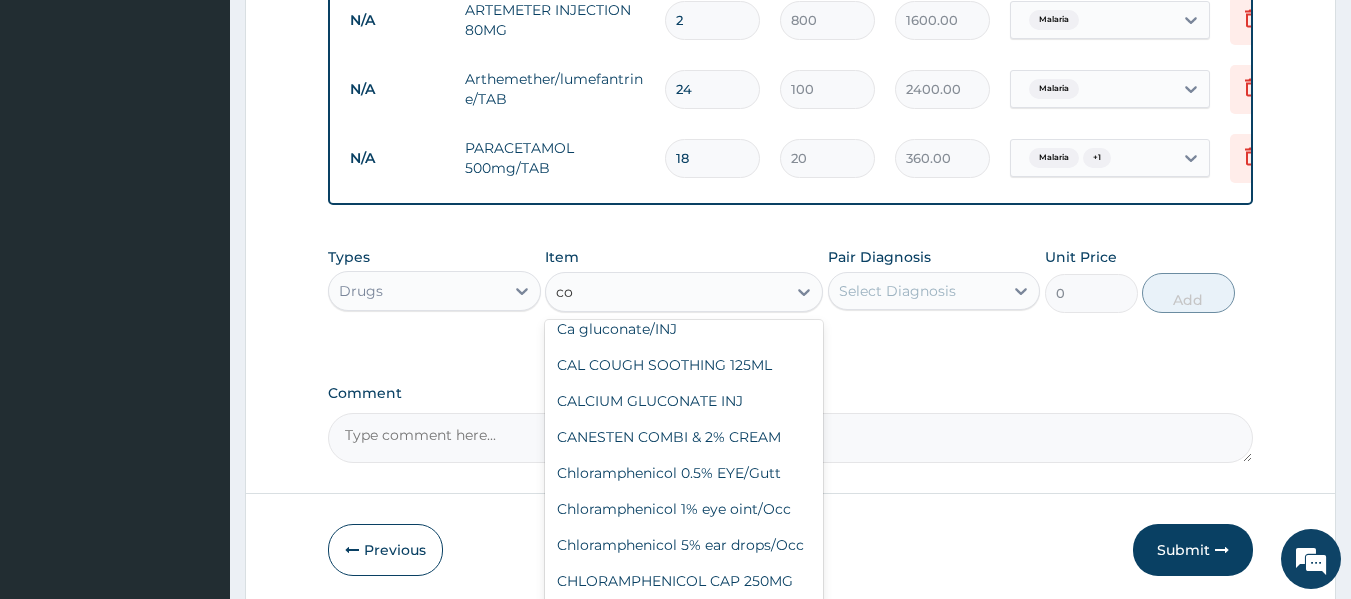 scroll, scrollTop: 1064, scrollLeft: 0, axis: vertical 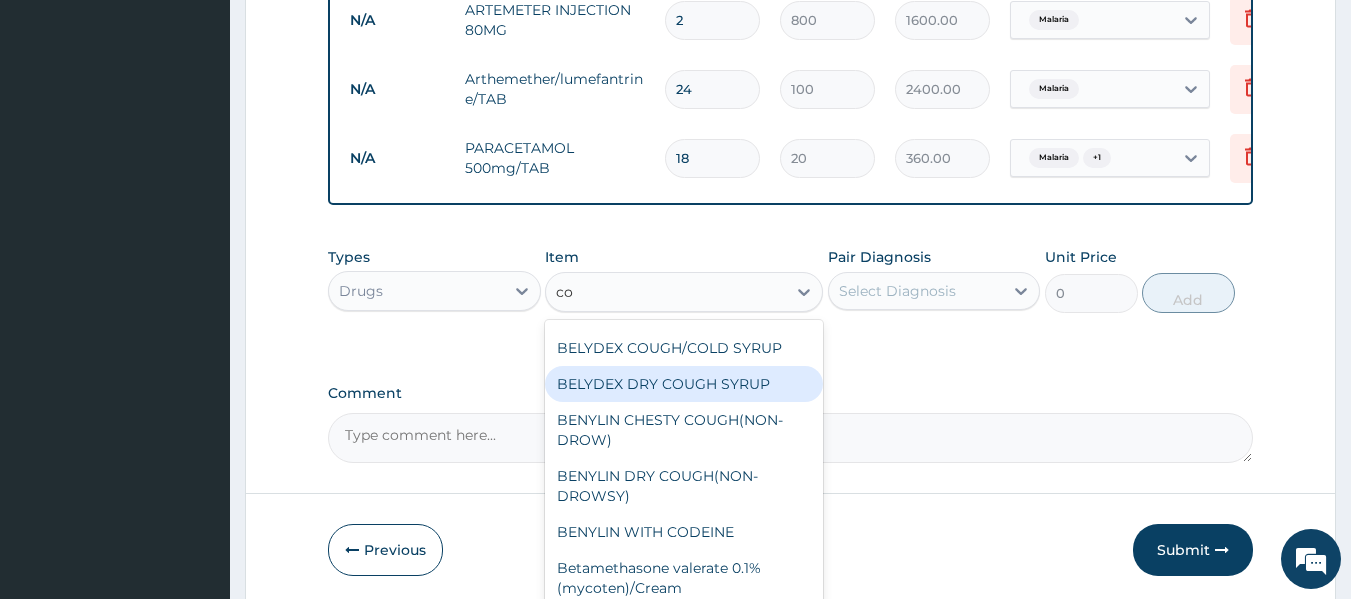 type on "c" 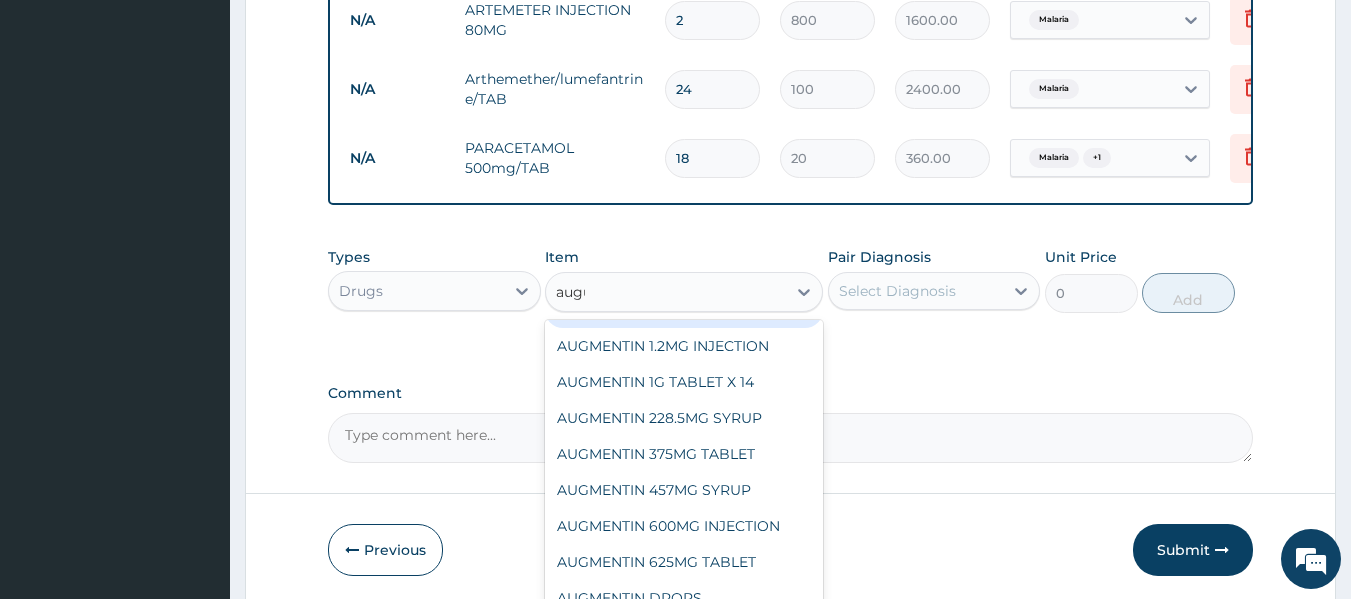 scroll, scrollTop: 0, scrollLeft: 0, axis: both 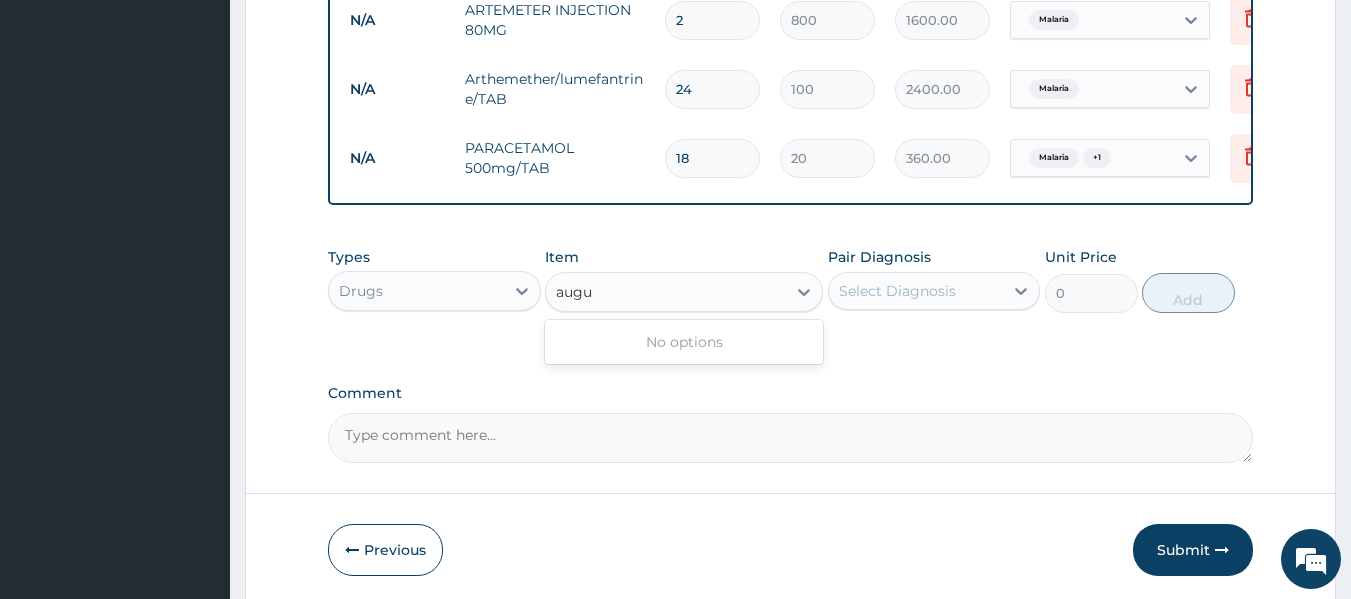 type on "aug" 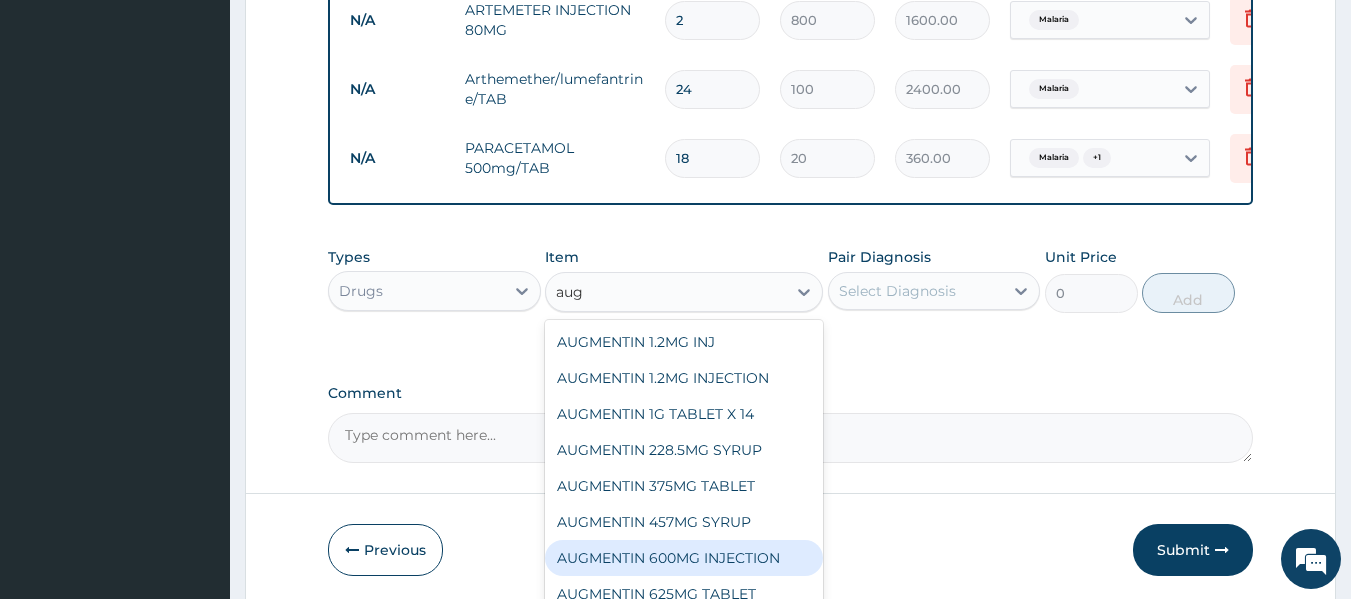 scroll, scrollTop: 32, scrollLeft: 0, axis: vertical 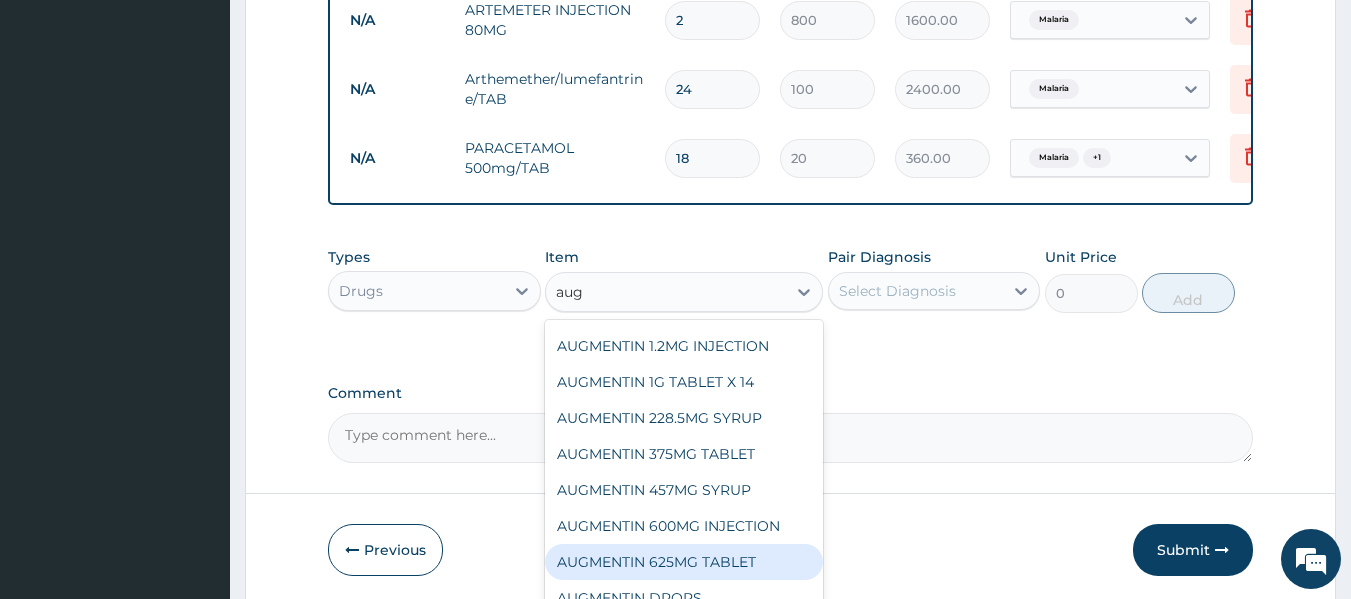 click on "AUGMENTIN 625MG TABLET" at bounding box center (684, 562) 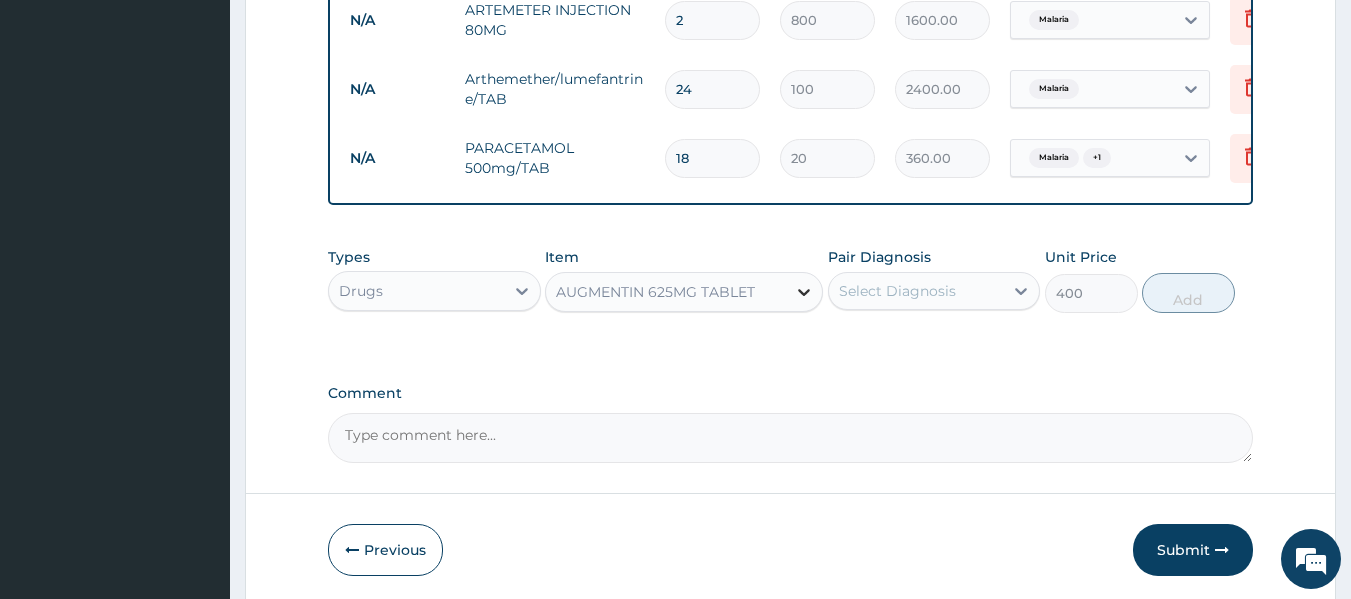 click 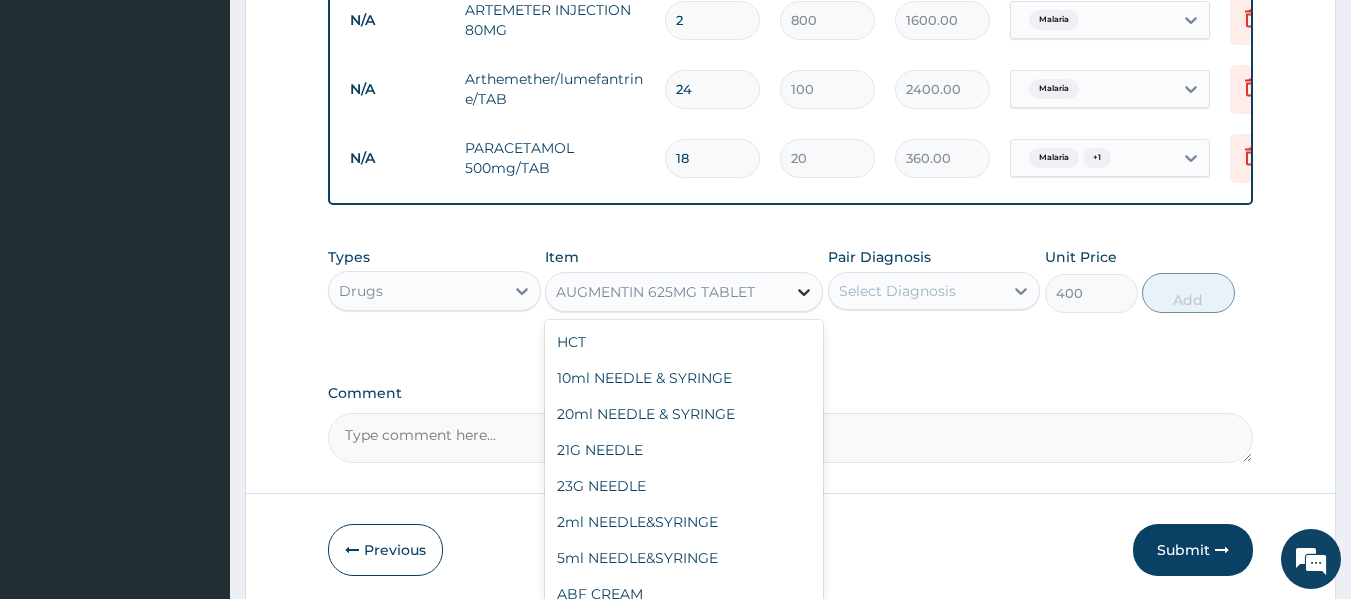 scroll, scrollTop: 6496, scrollLeft: 0, axis: vertical 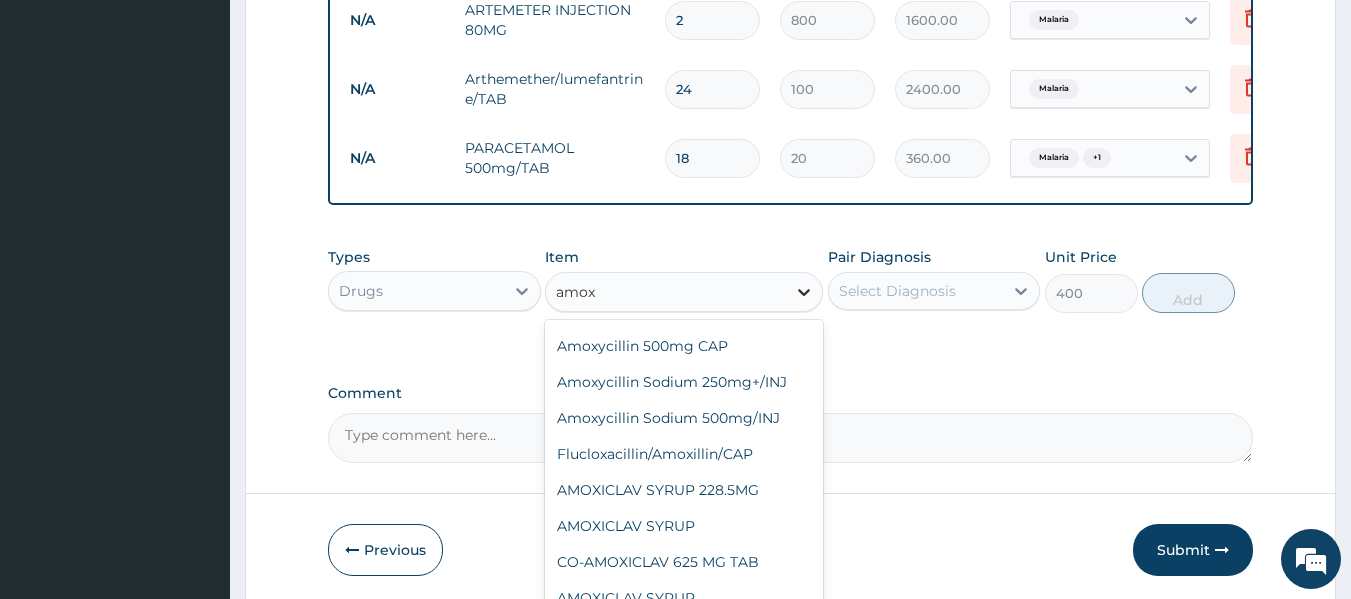 type on "amoxi" 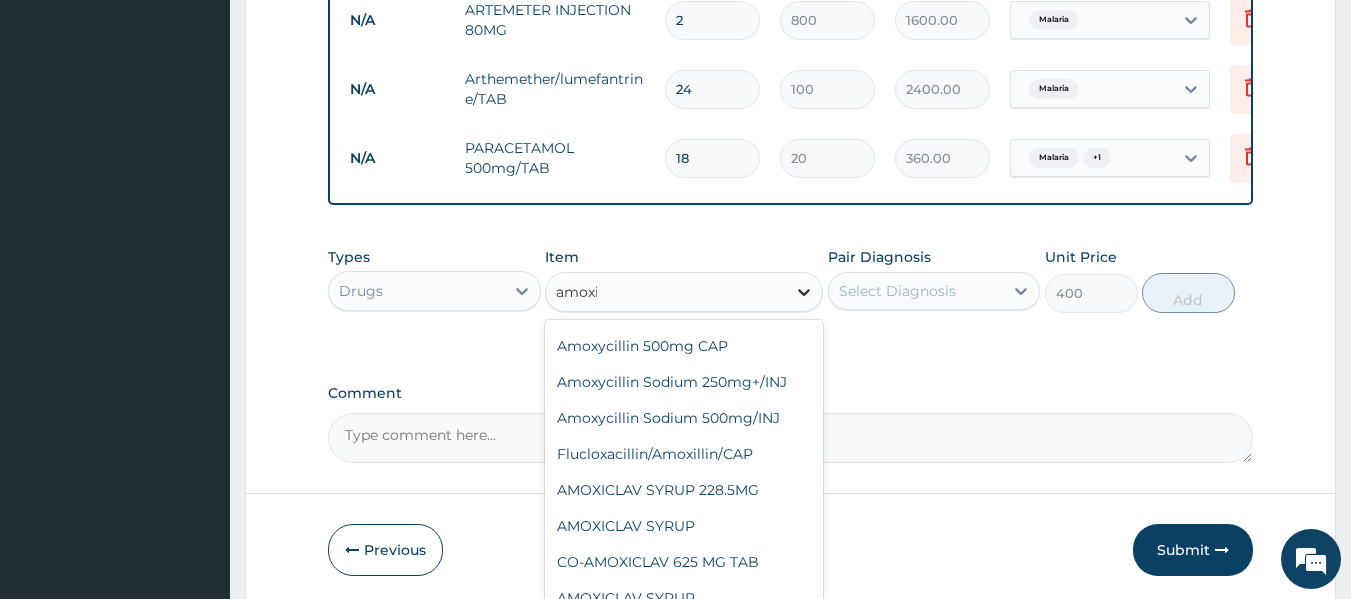 scroll, scrollTop: 524, scrollLeft: 0, axis: vertical 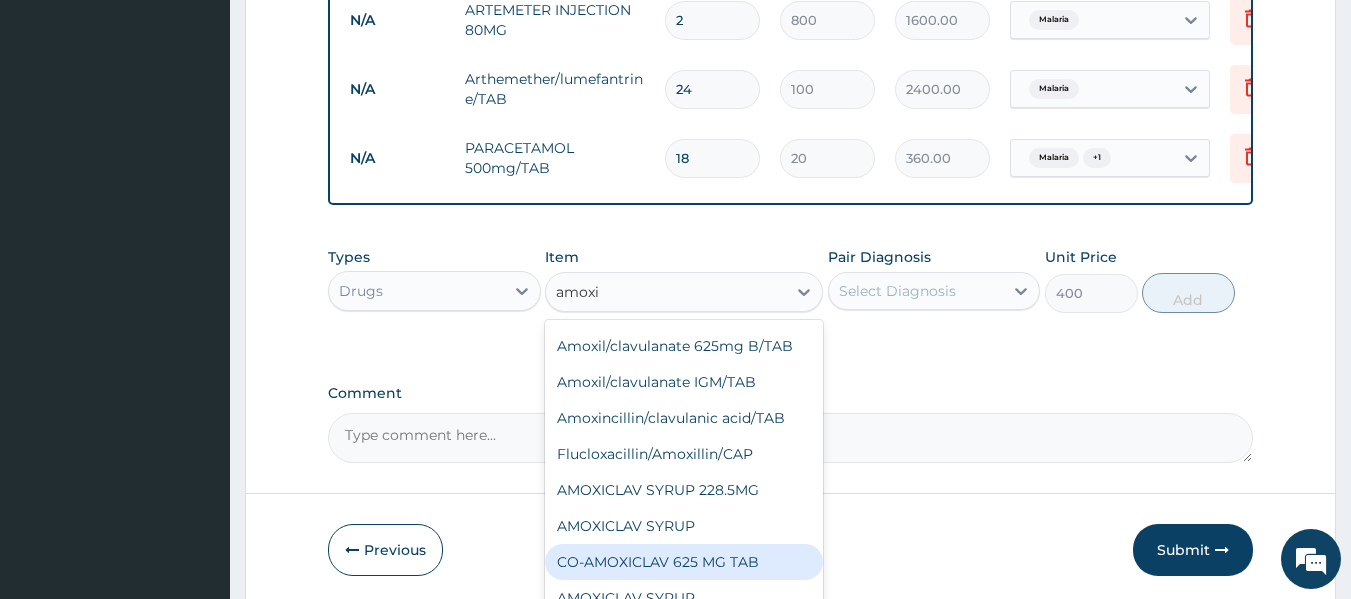 click on "CO-AMOXICLAV 625 MG TAB" at bounding box center (684, 562) 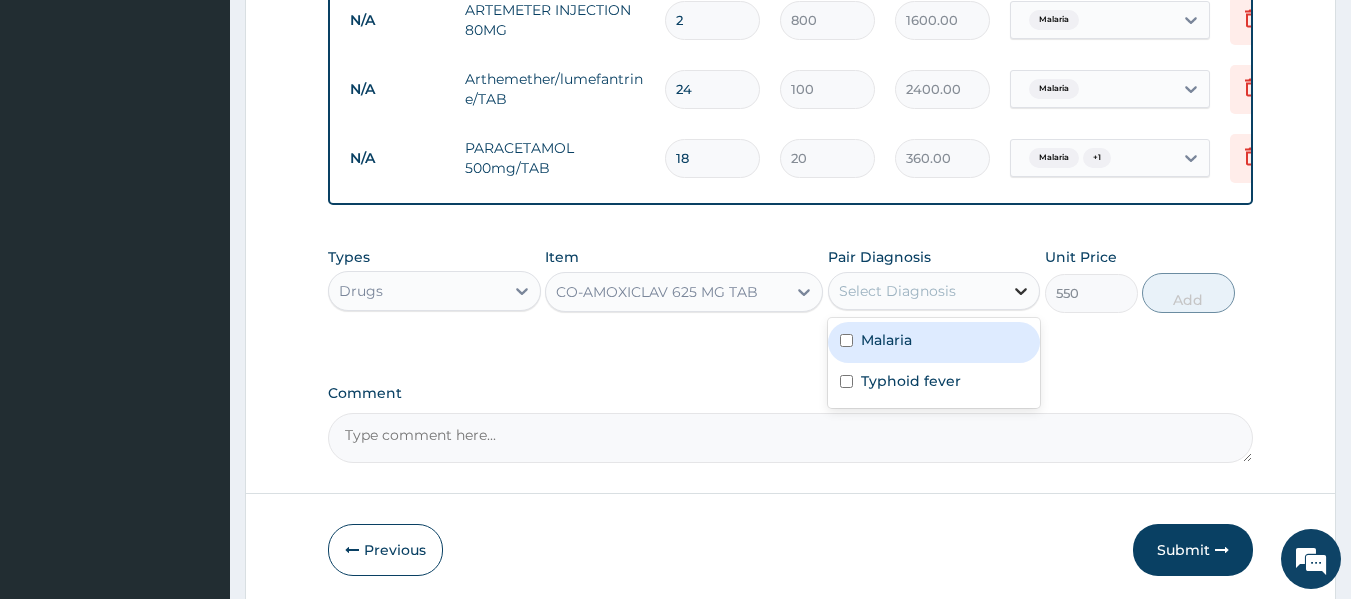 click at bounding box center [1021, 291] 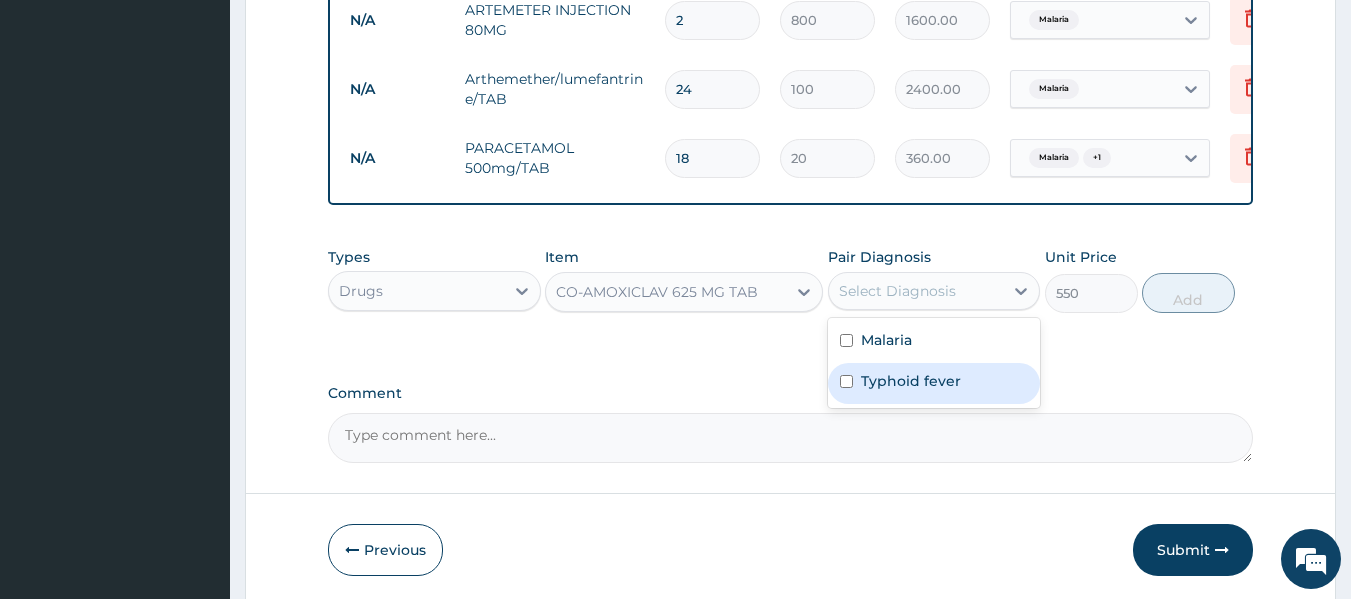 click on "Typhoid fever" at bounding box center (911, 381) 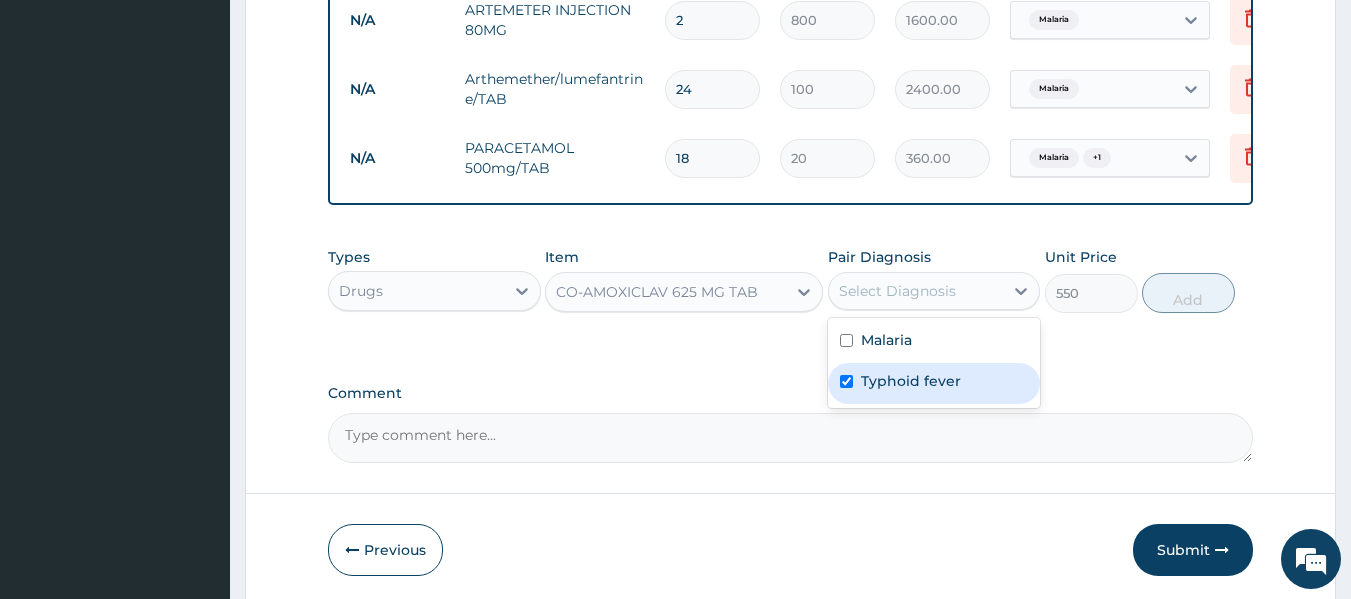 checkbox on "true" 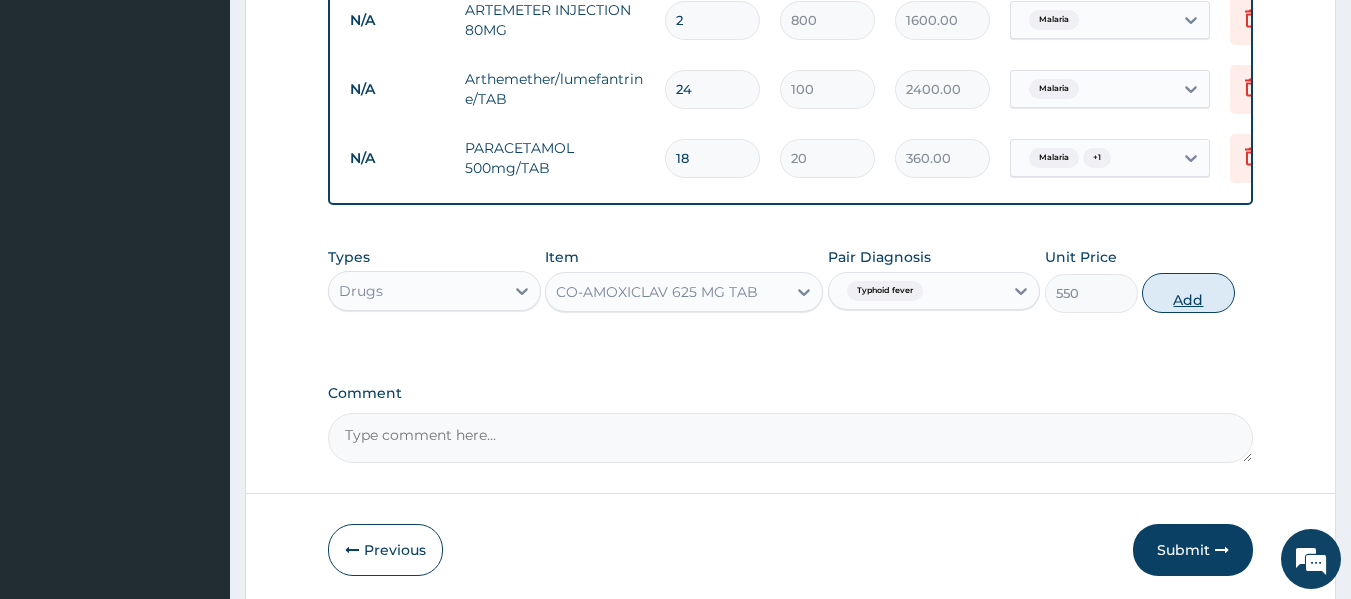click on "Add" at bounding box center [1188, 293] 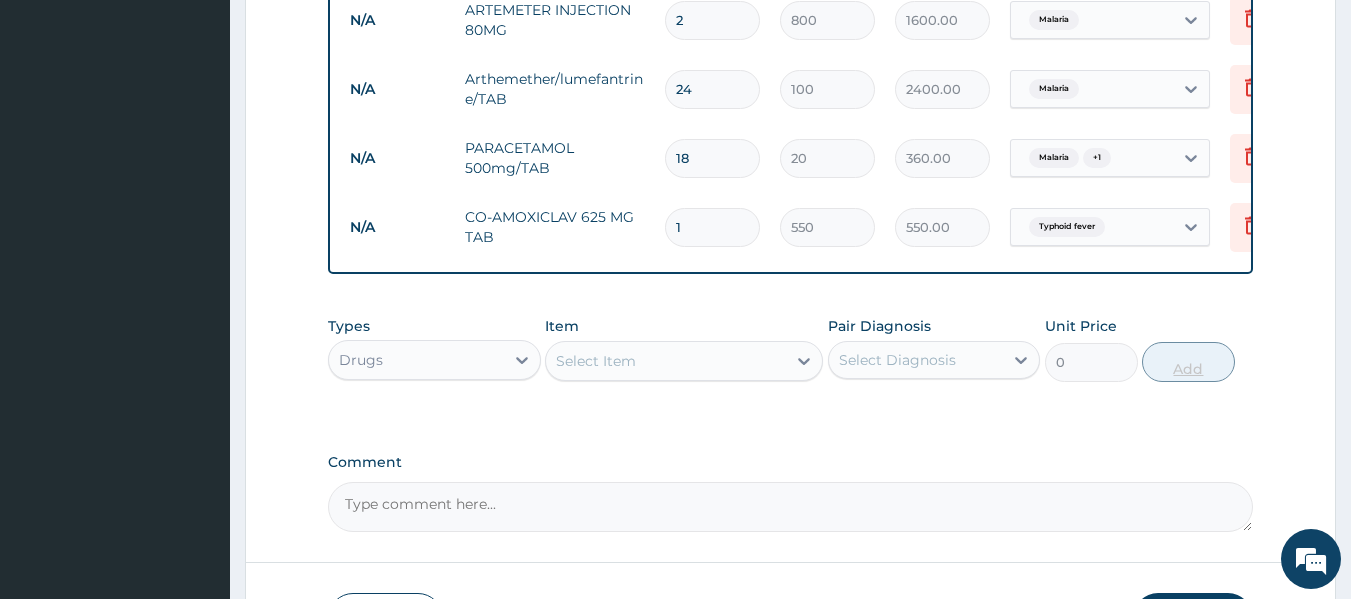 type on "14" 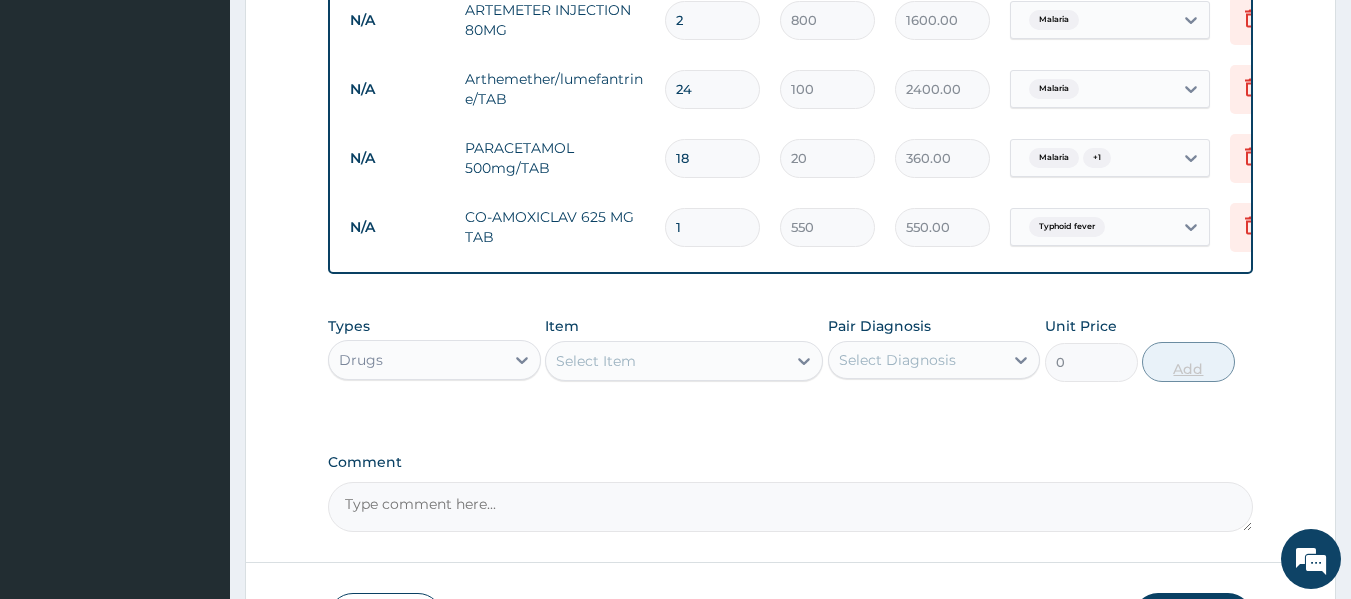type on "7700.00" 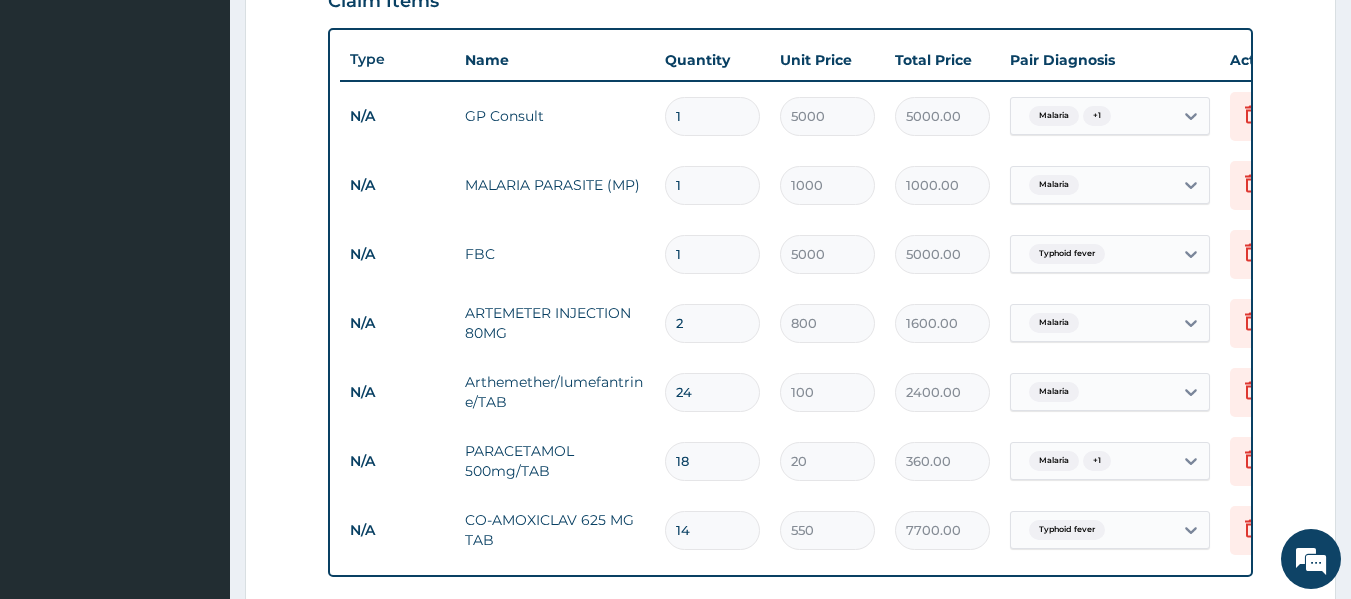 scroll, scrollTop: 719, scrollLeft: 0, axis: vertical 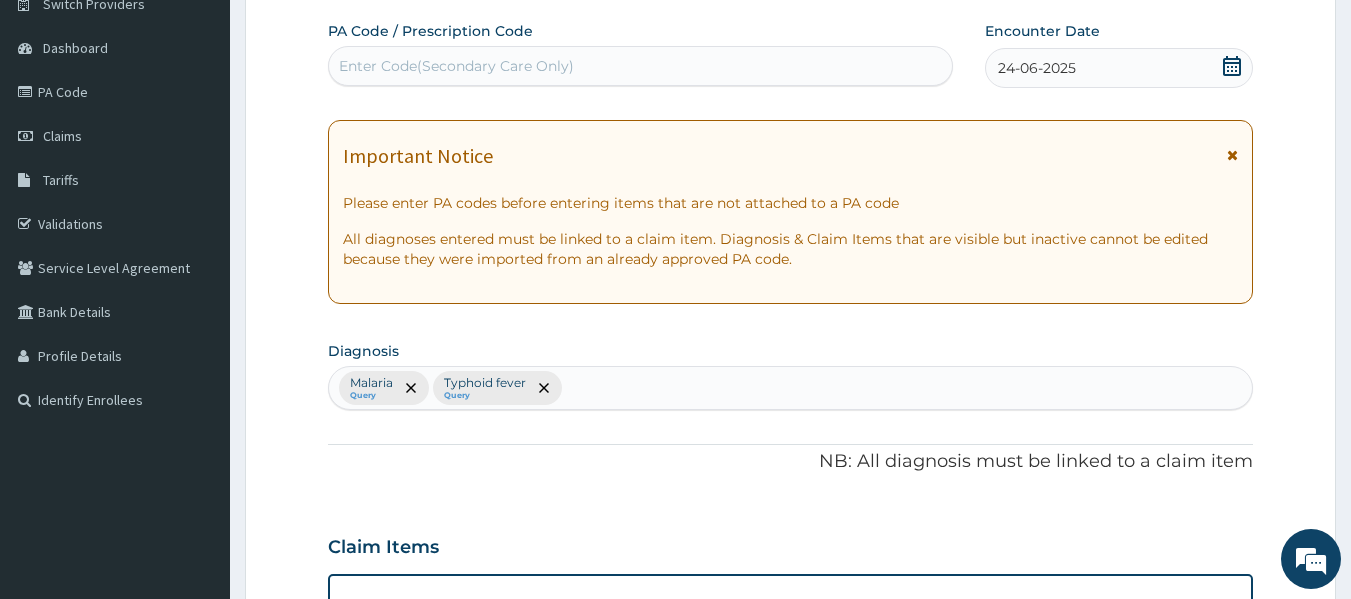 type on "14" 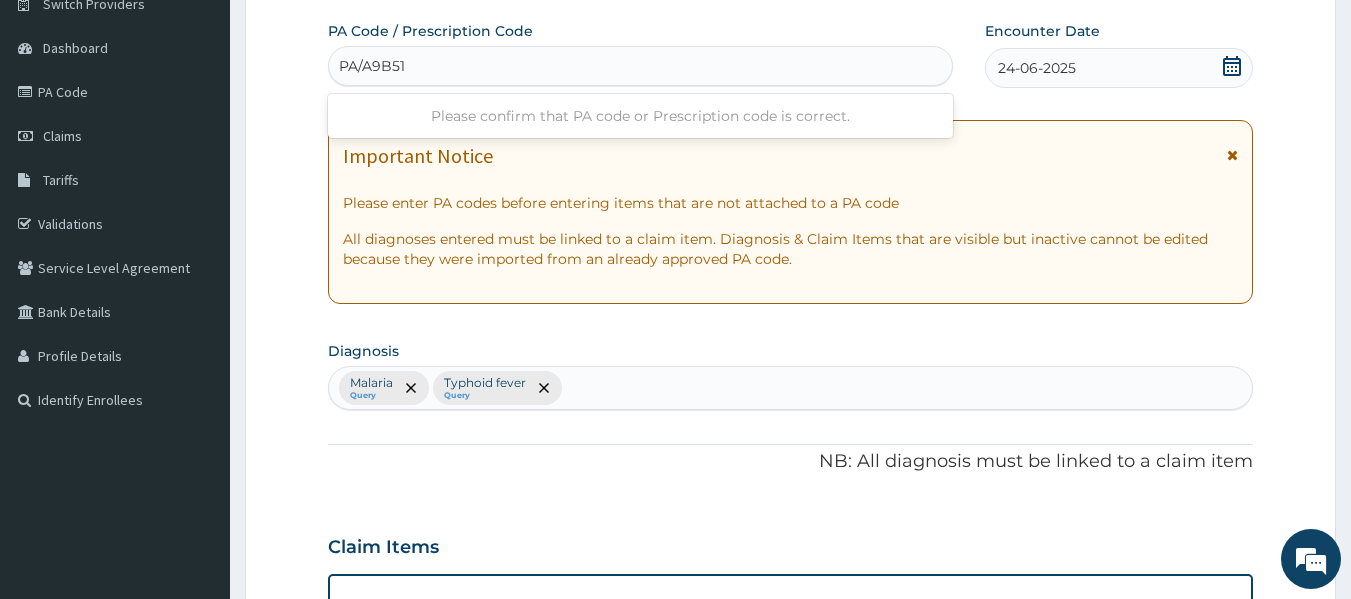type on "PA/A9B519" 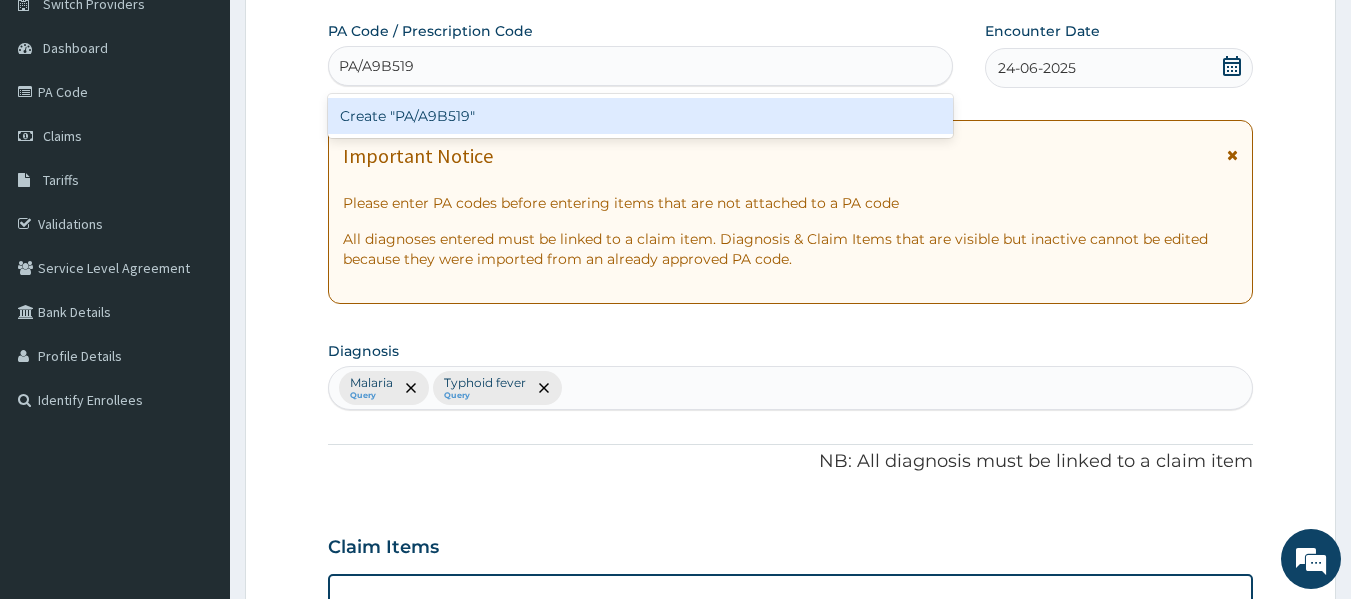 click on "Create "PA/A9B519"" at bounding box center (641, 116) 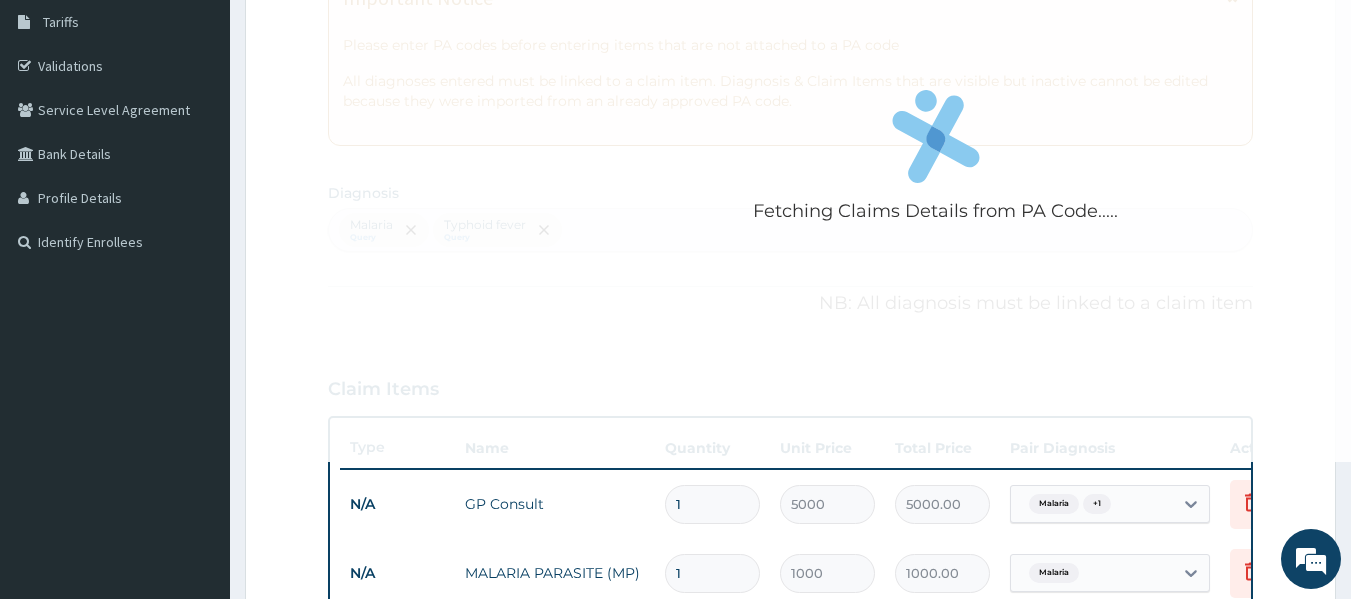 scroll, scrollTop: 0, scrollLeft: 0, axis: both 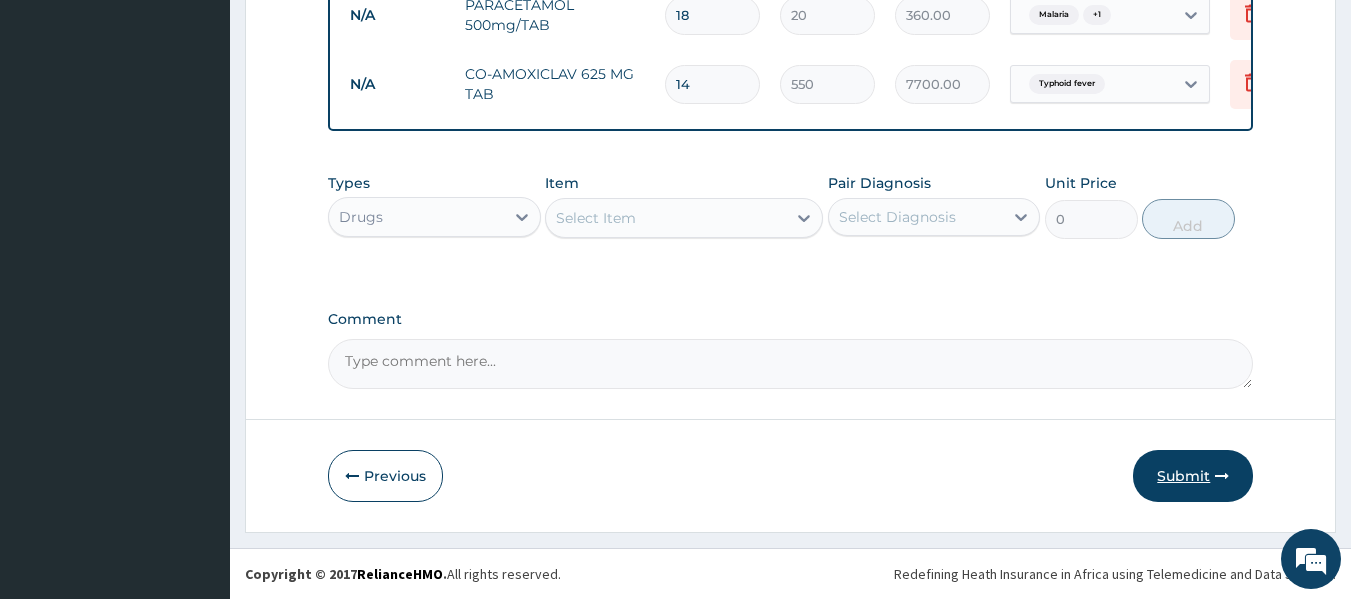 click on "Submit" at bounding box center [1193, 476] 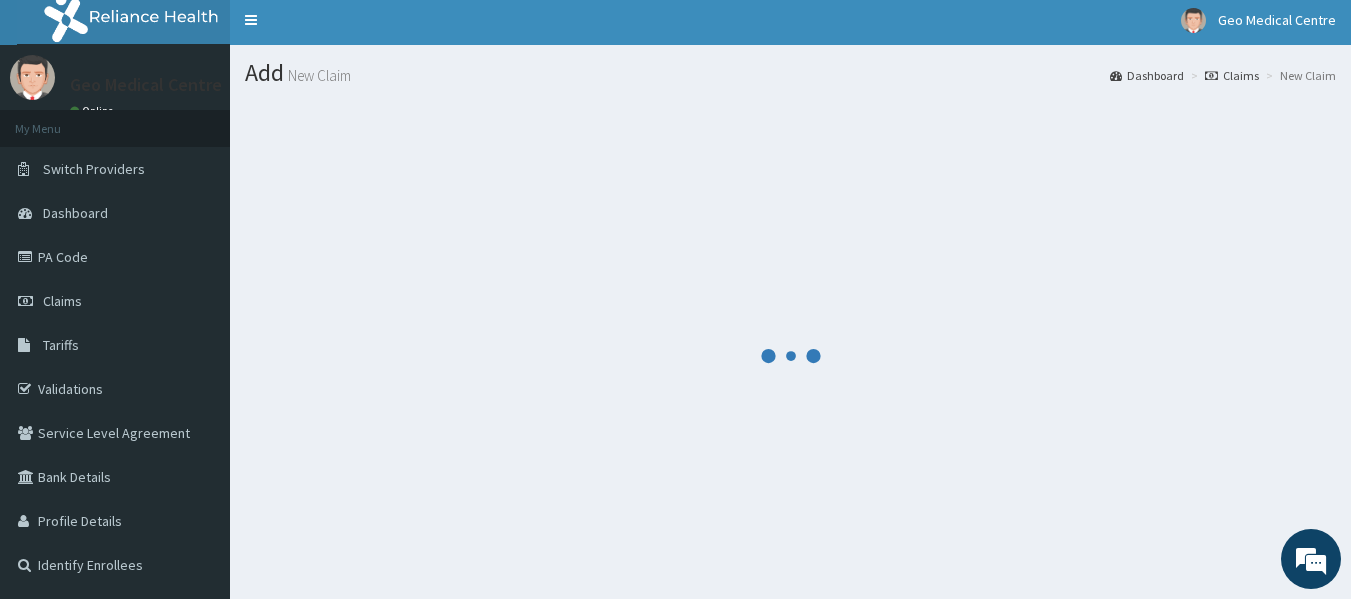 scroll, scrollTop: 0, scrollLeft: 0, axis: both 